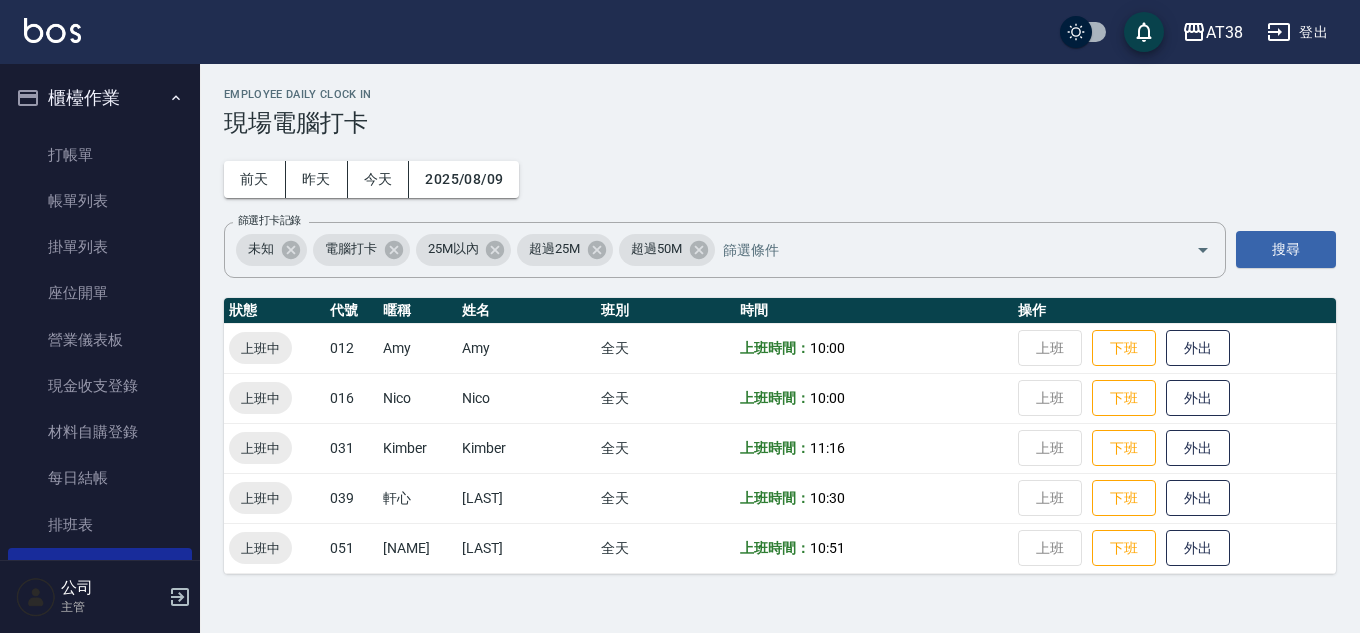 scroll, scrollTop: 0, scrollLeft: 0, axis: both 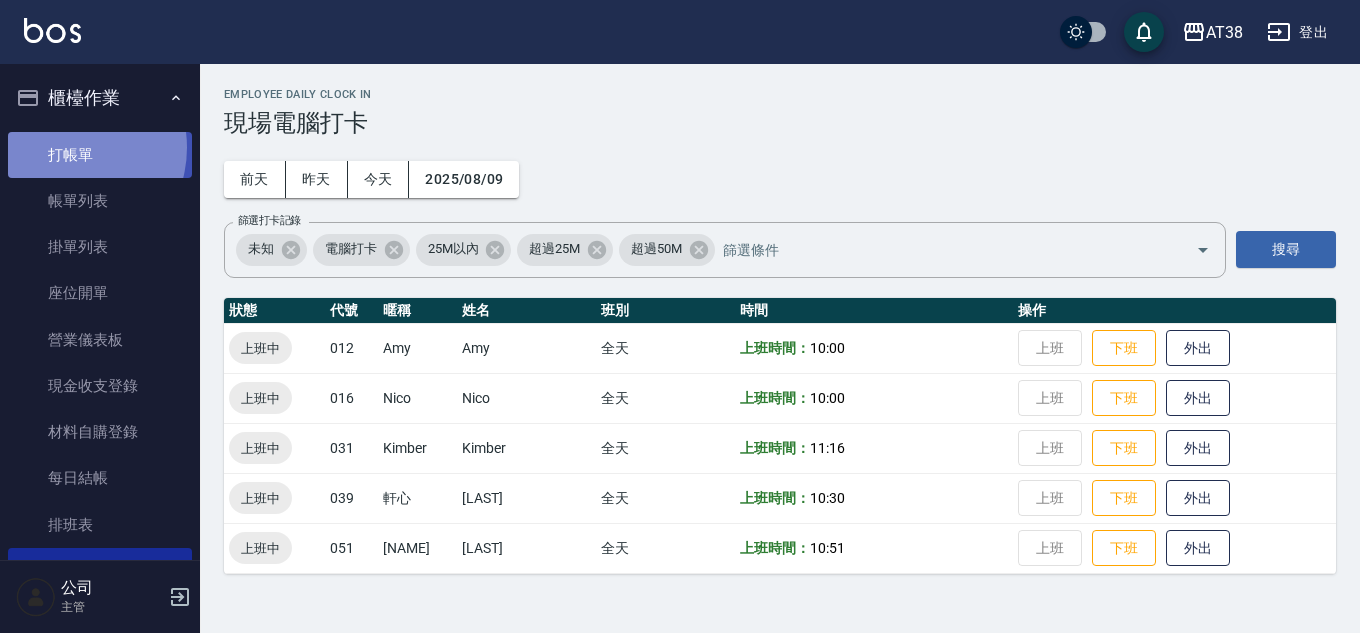 click on "打帳單" at bounding box center [100, 155] 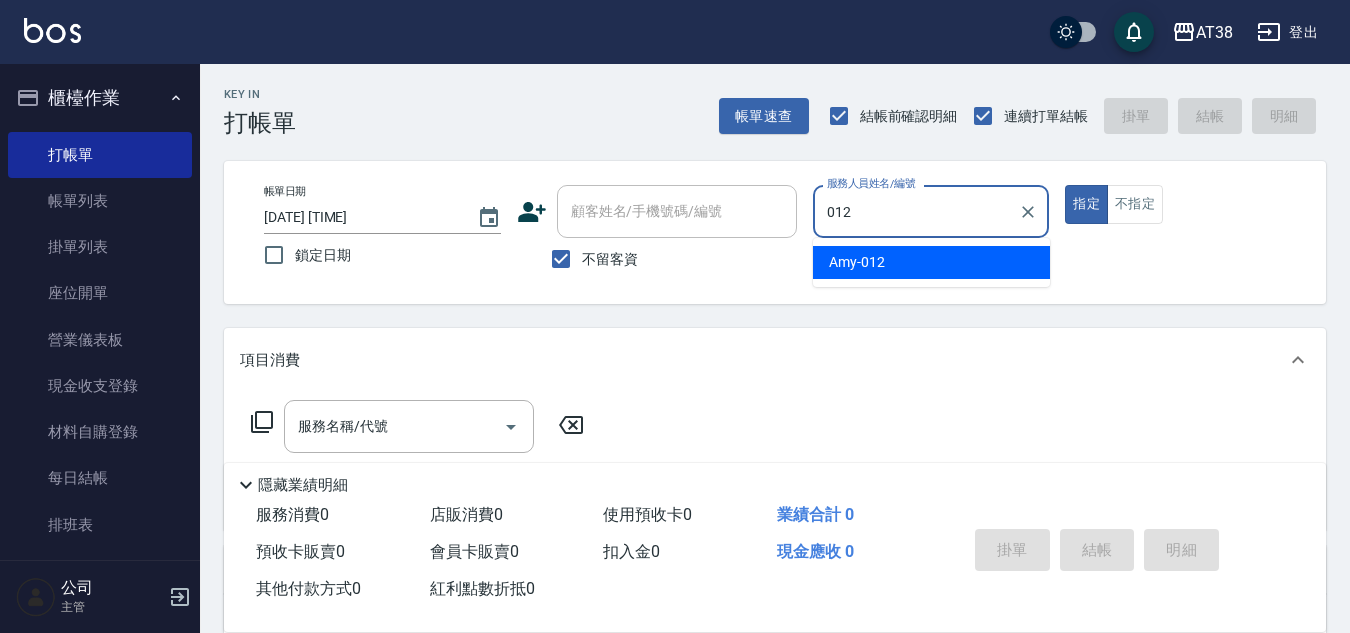 type on "[NAME]-[NUMBER]" 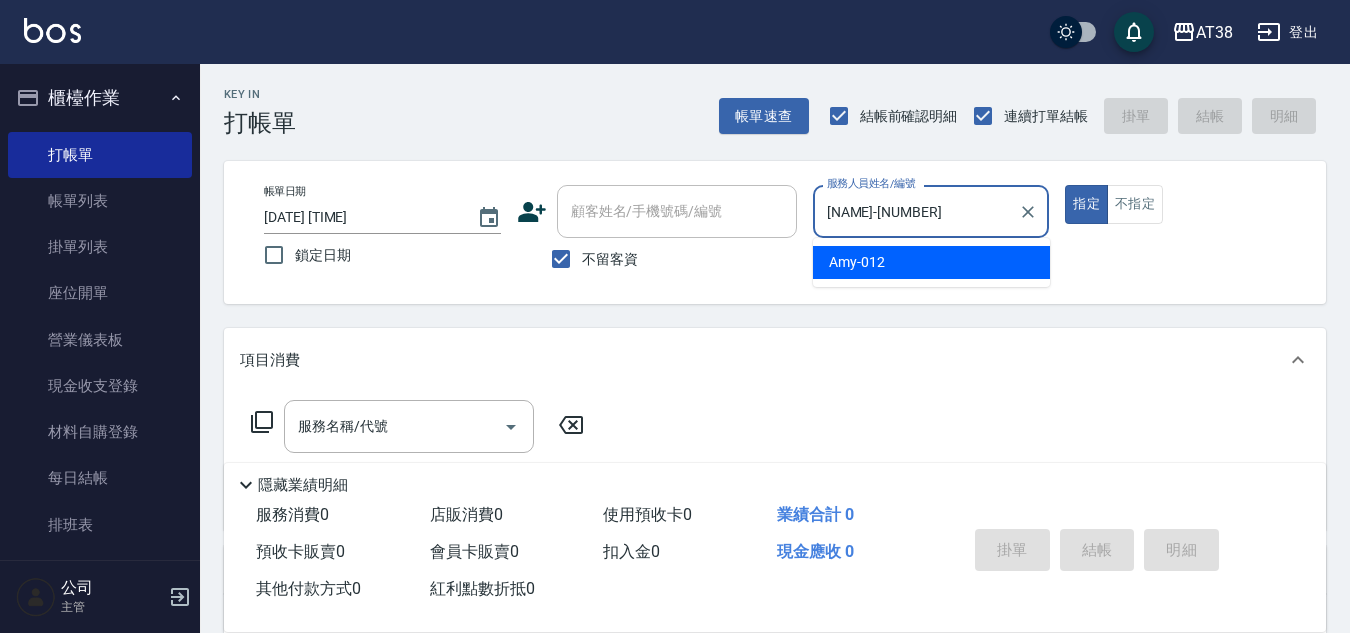type on "true" 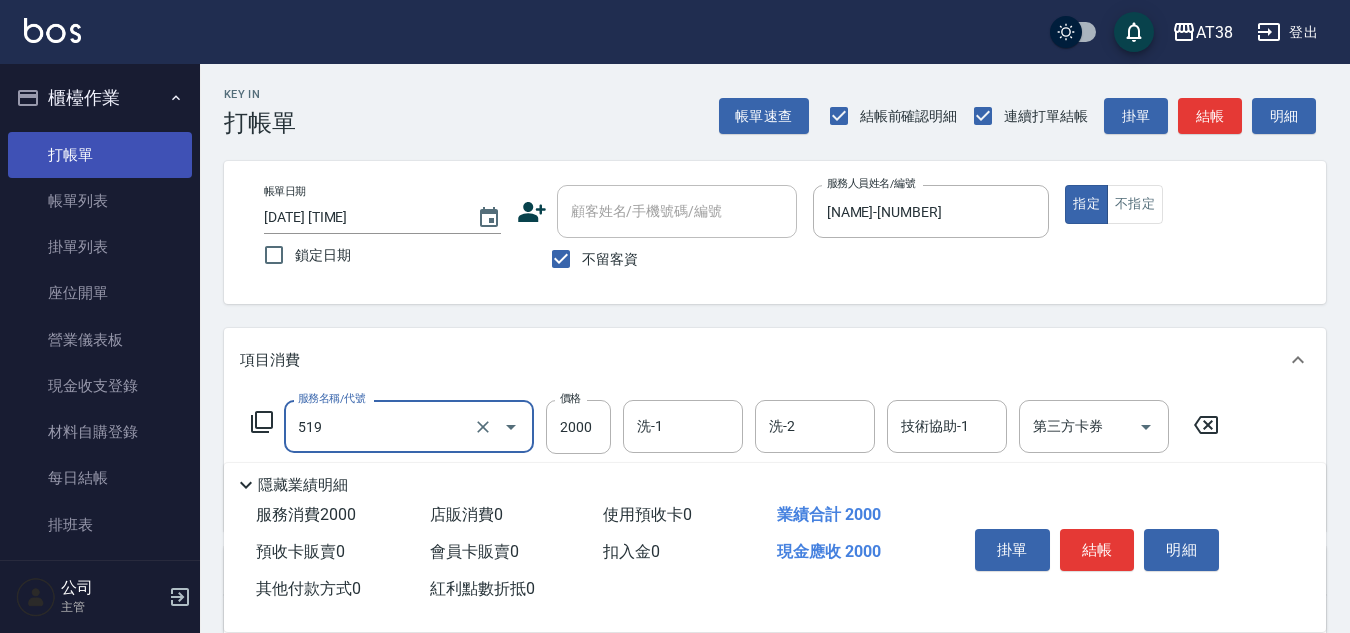 type on "網路染髮(519)" 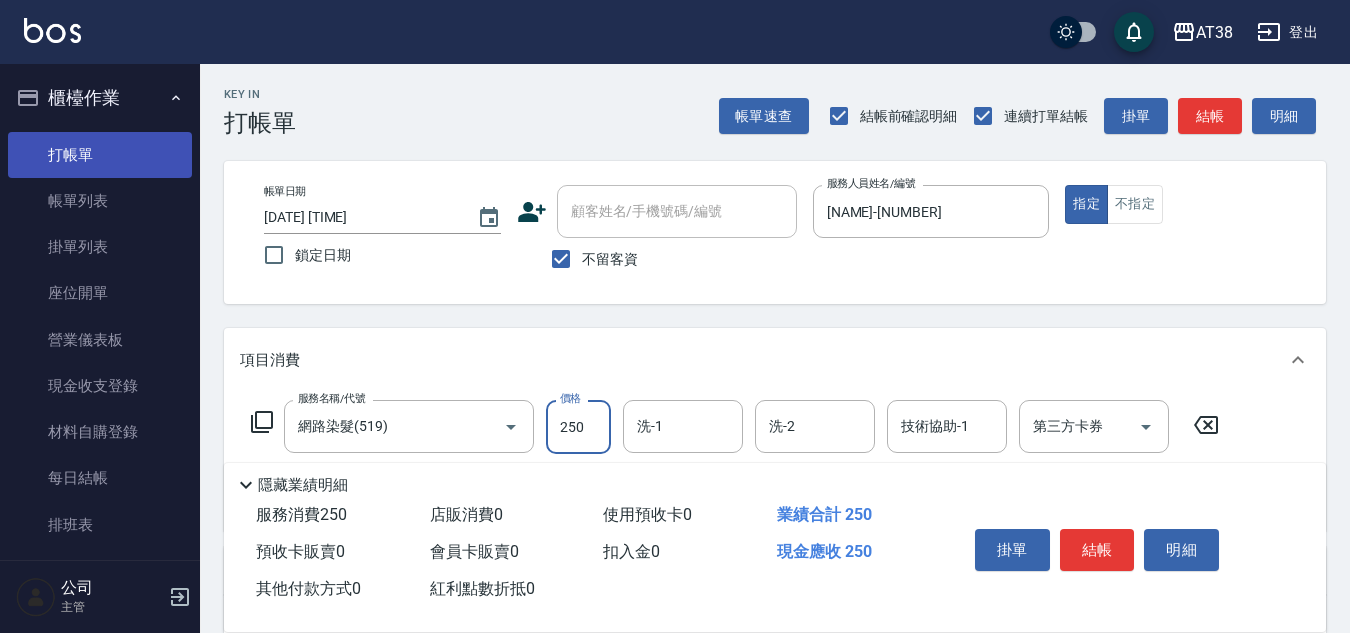 type on "2500" 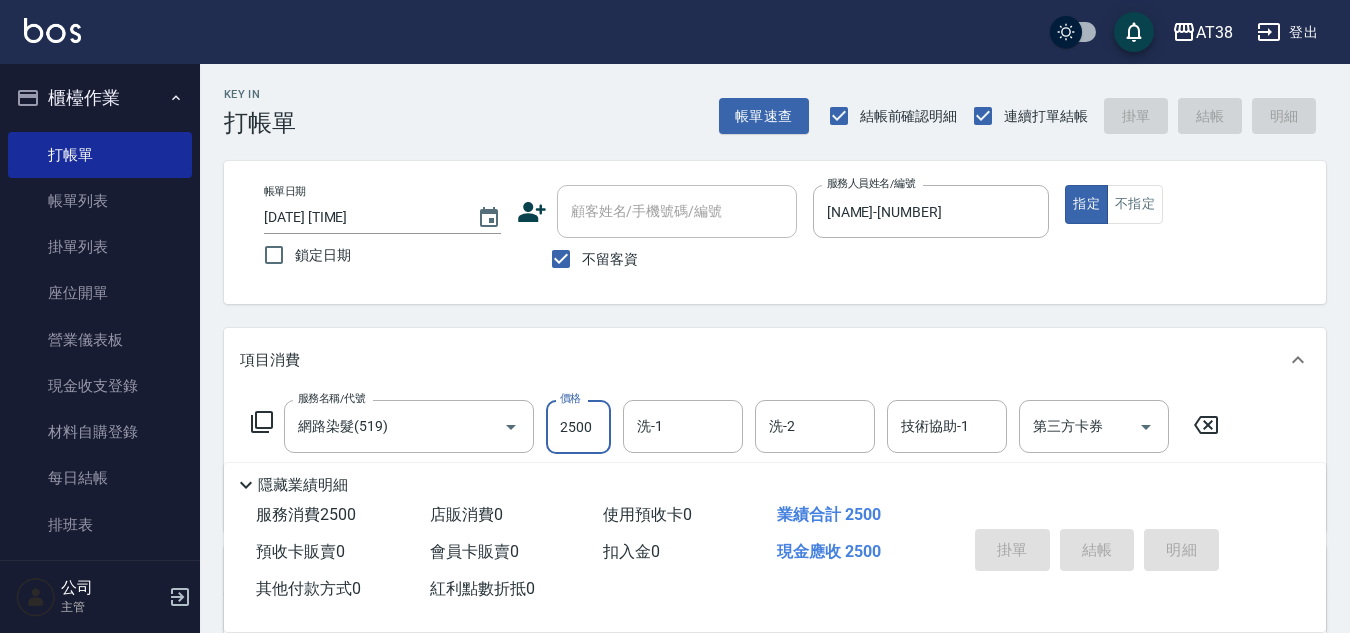 type on "[DATE] [TIME]" 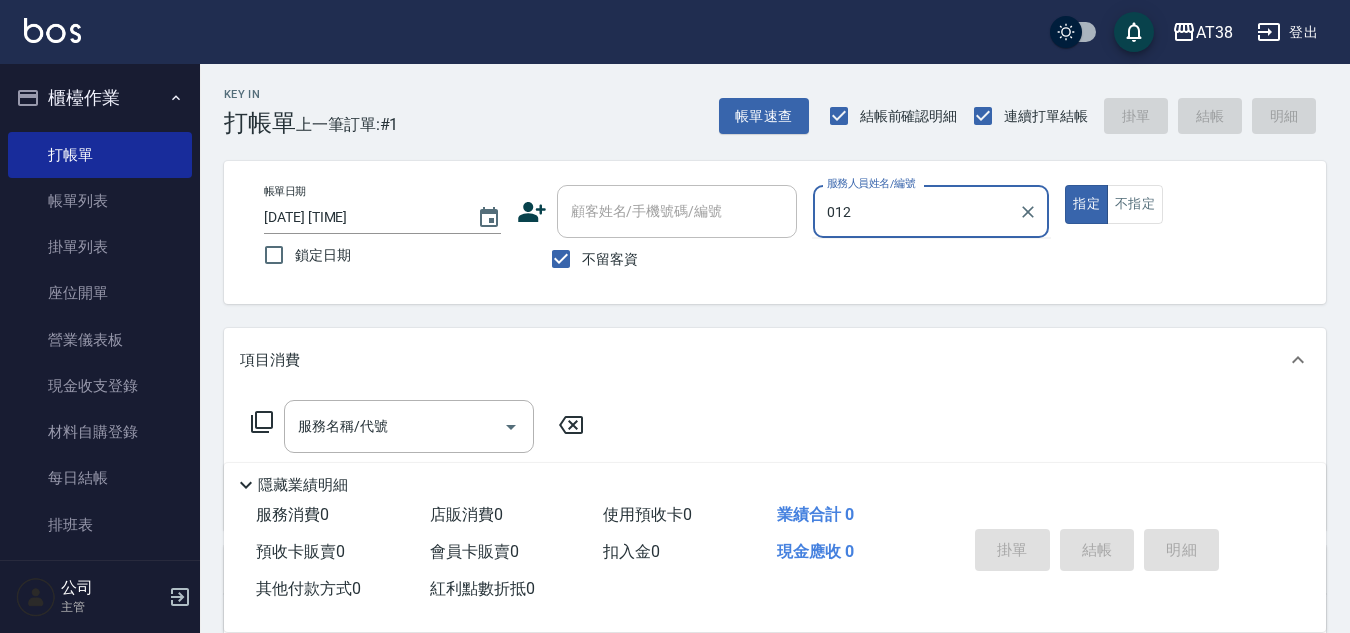 type on "[NAME]-[NUMBER]" 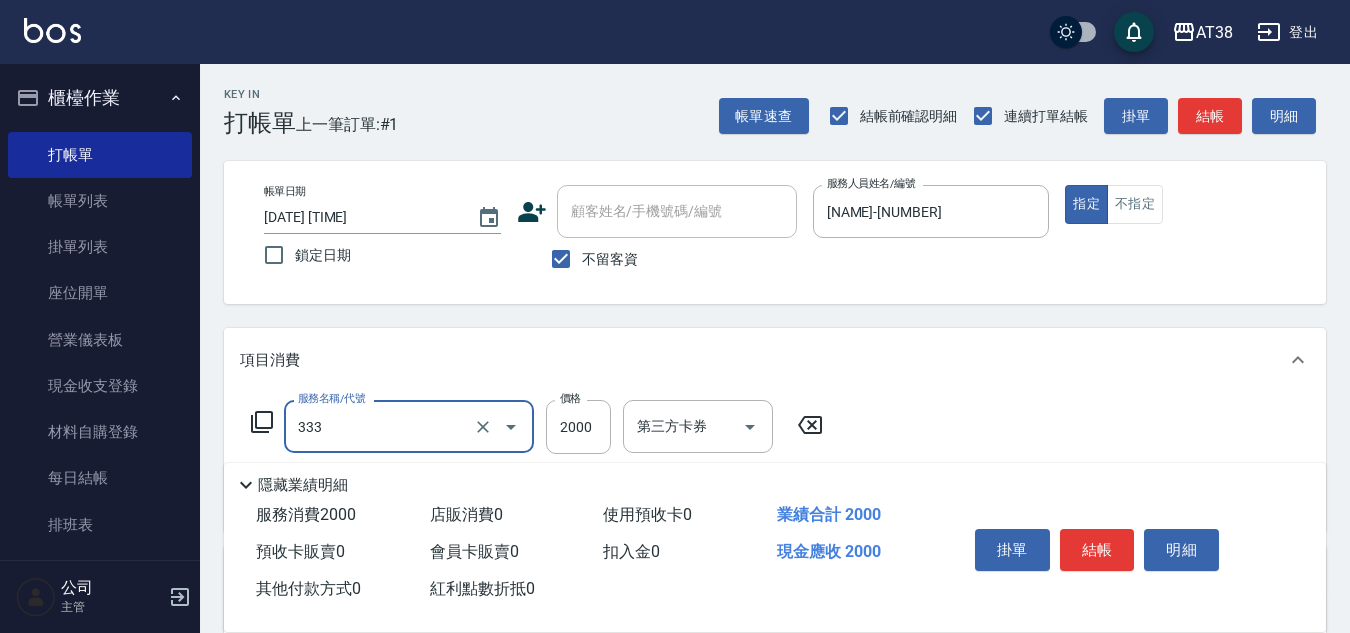 type on "網路燙髮(333)" 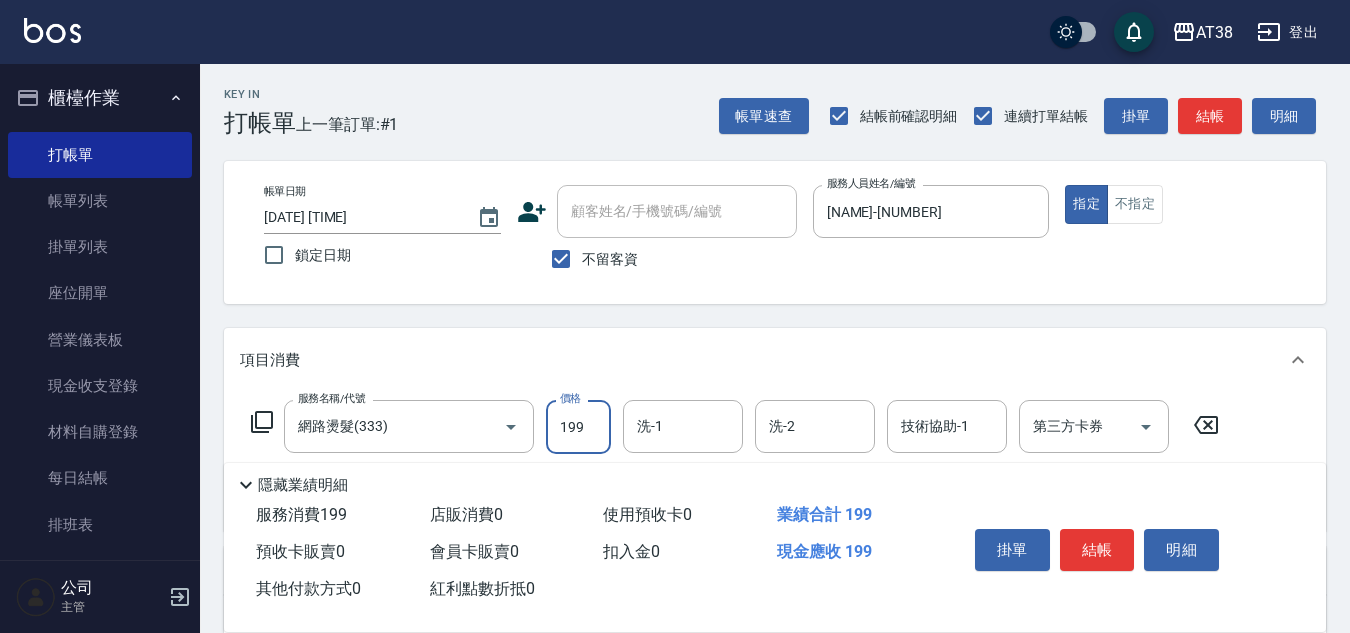 type on "1999" 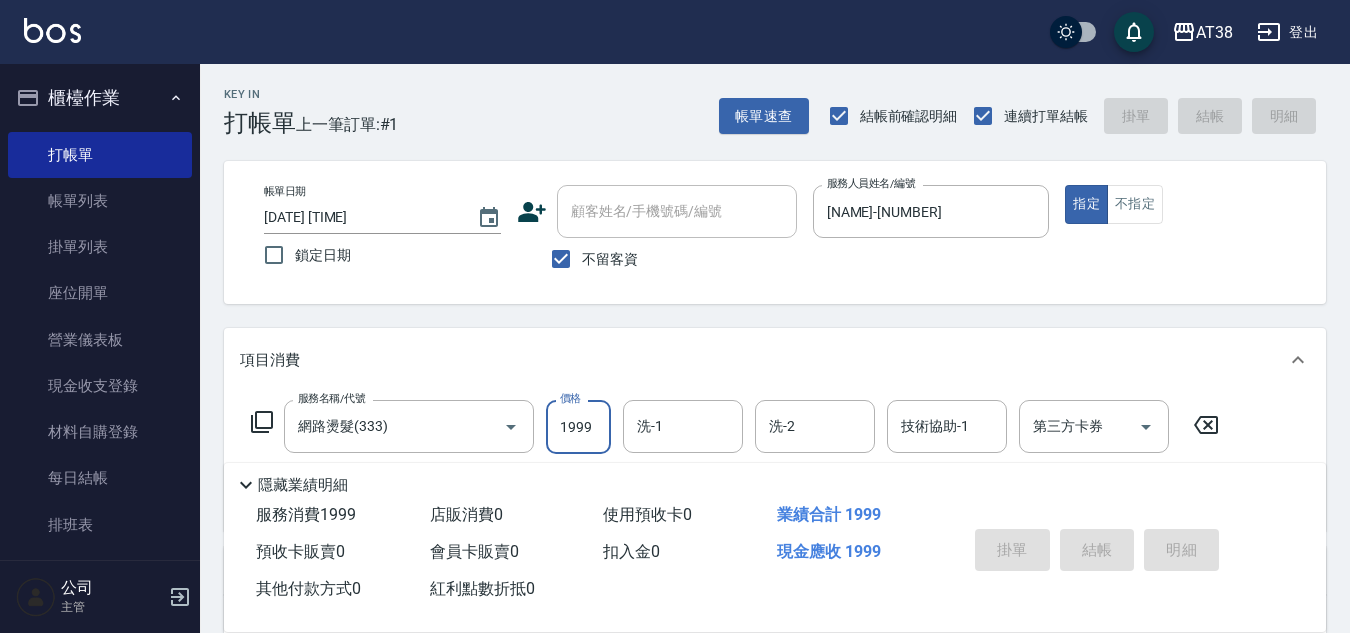 type 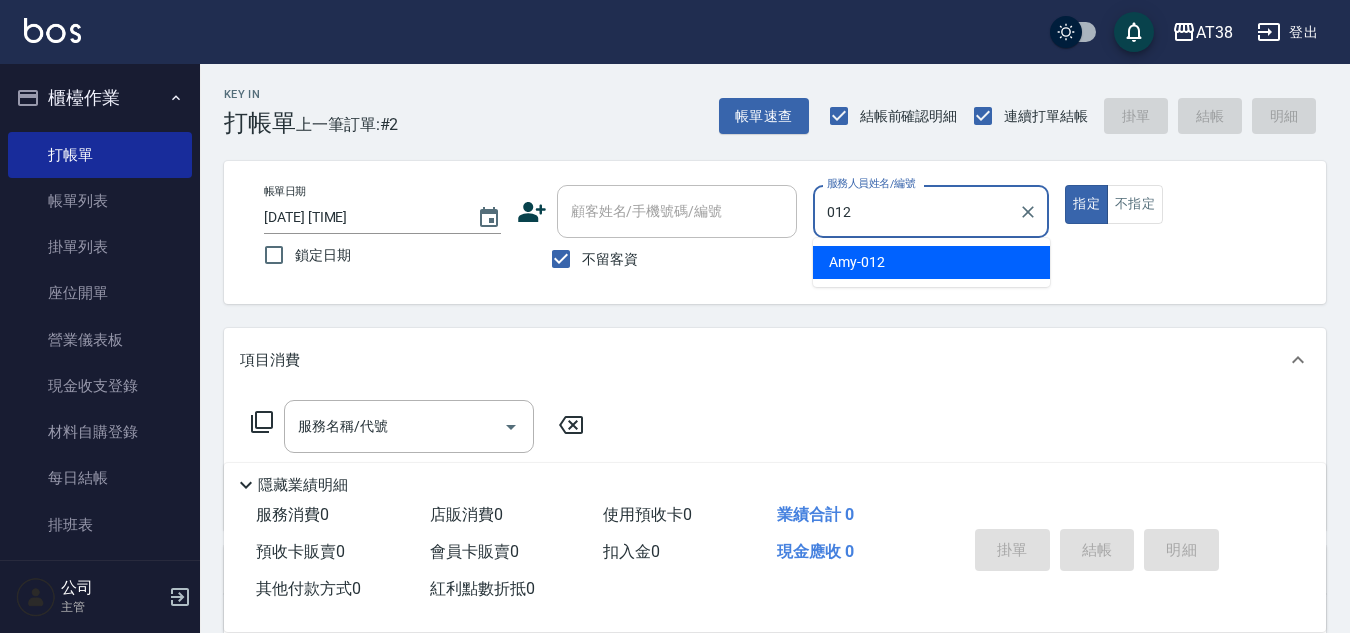 type on "Amy-012" 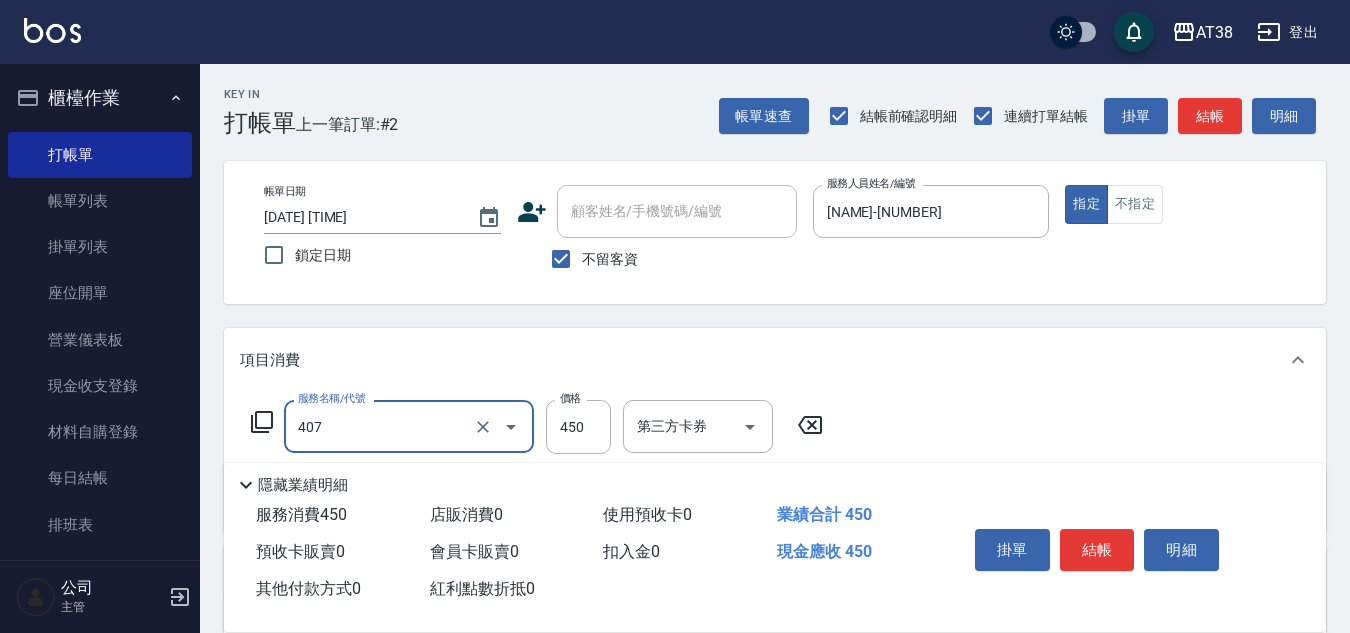type on "剪髮(407)" 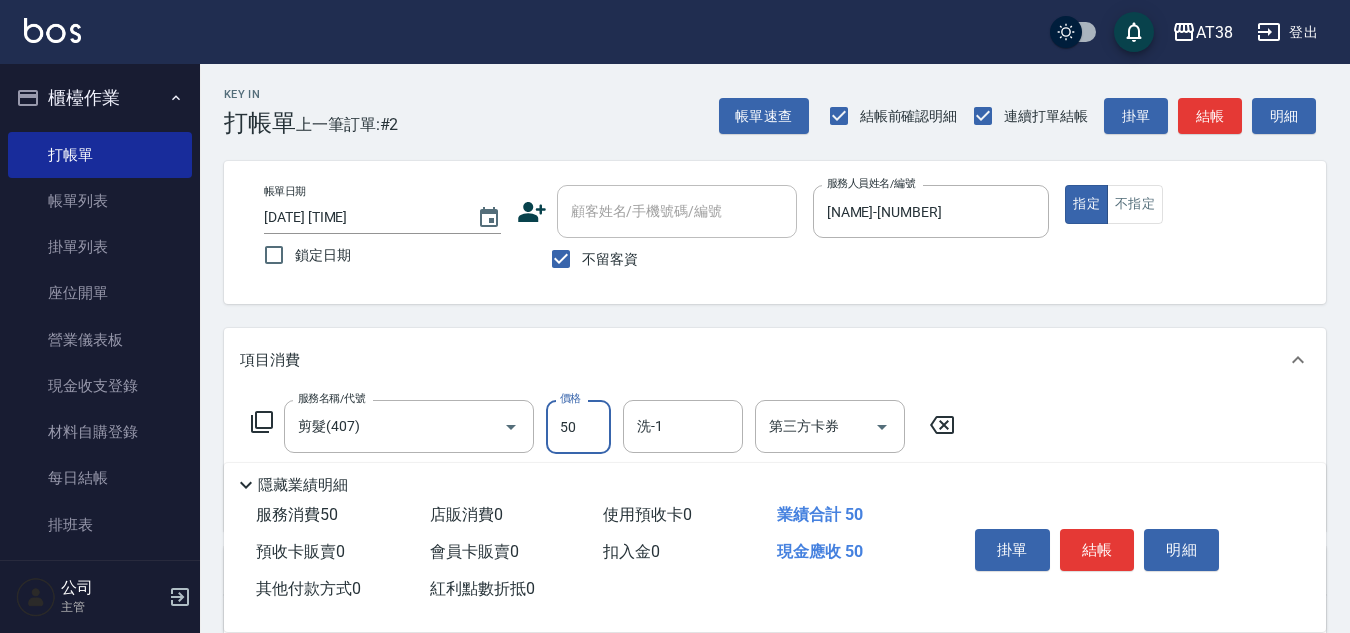 type on "500" 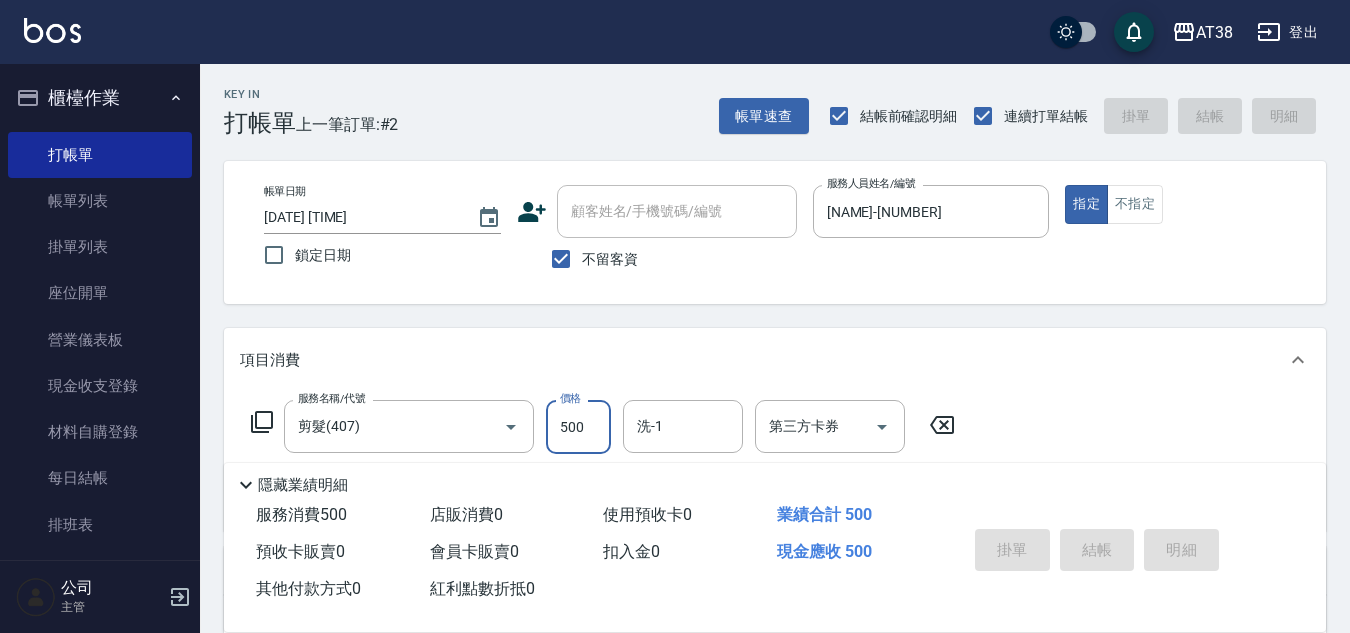 type on "2025/08/09 18:17" 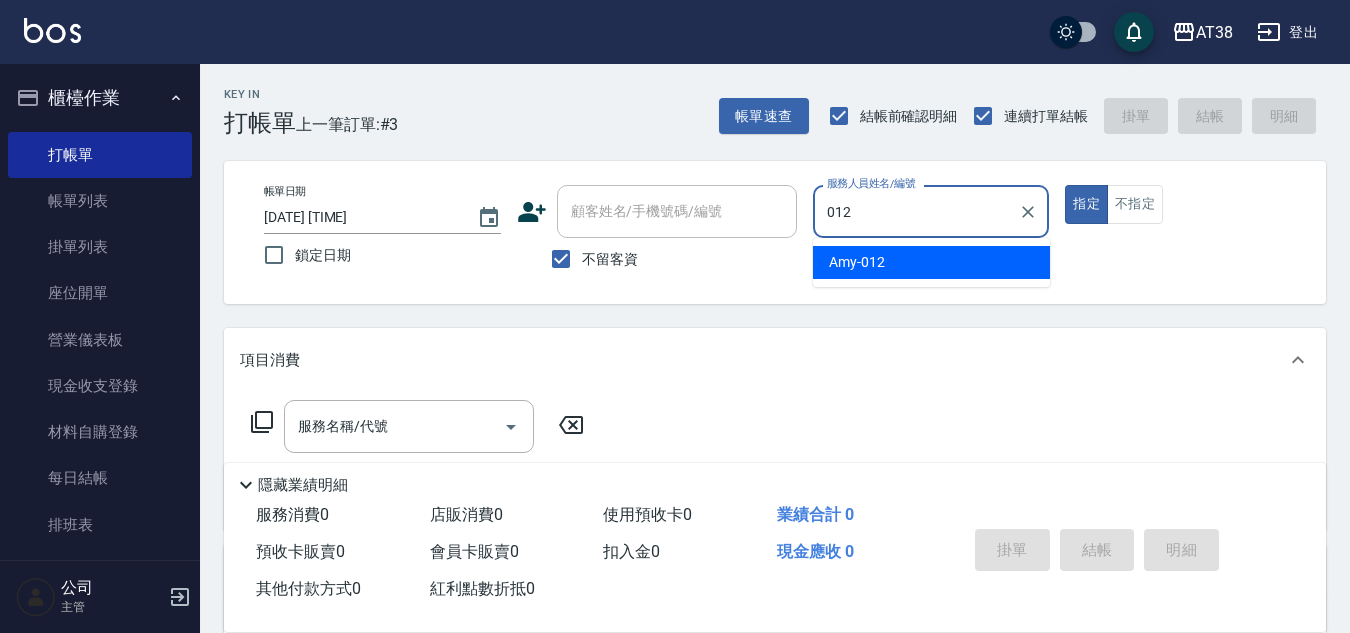 type on "Amy-012" 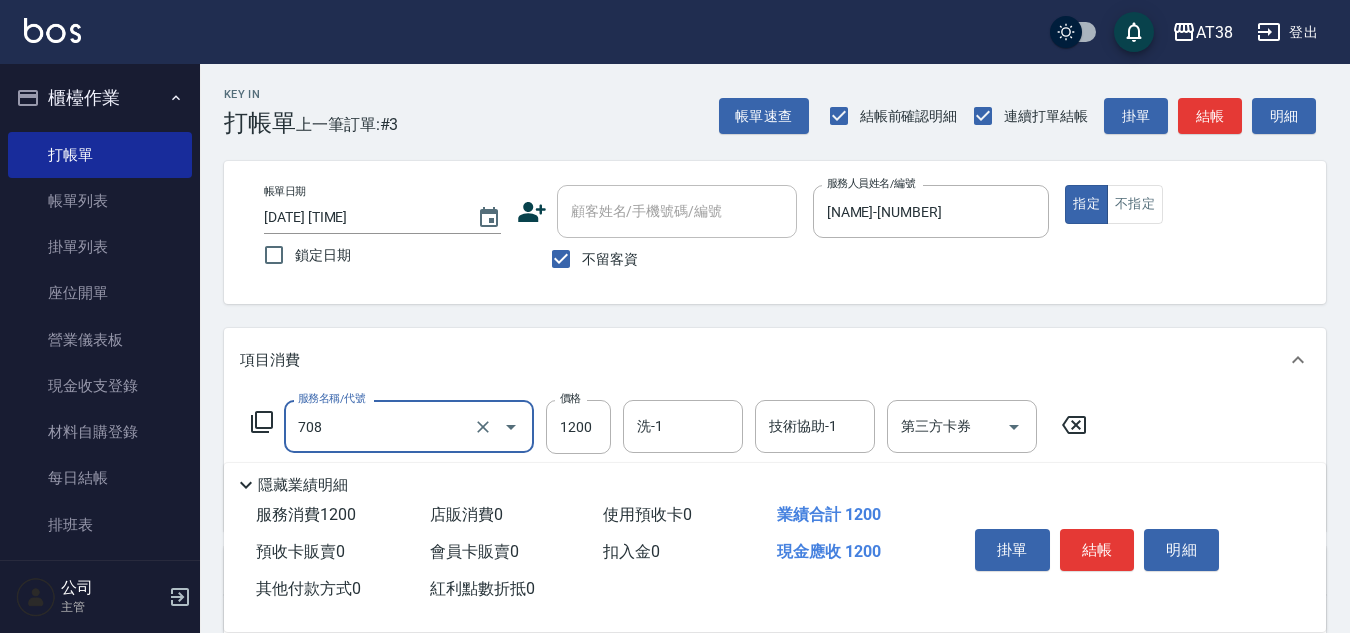 type on "哥德三劑護髮(708)" 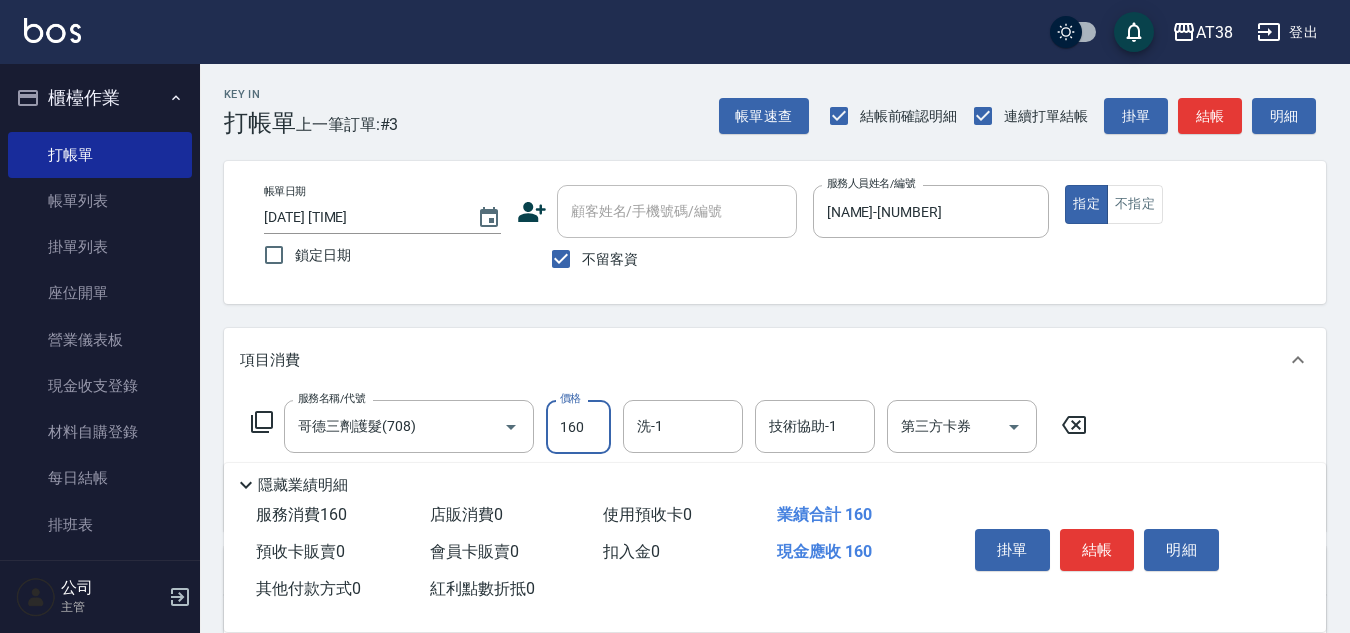 type on "1600" 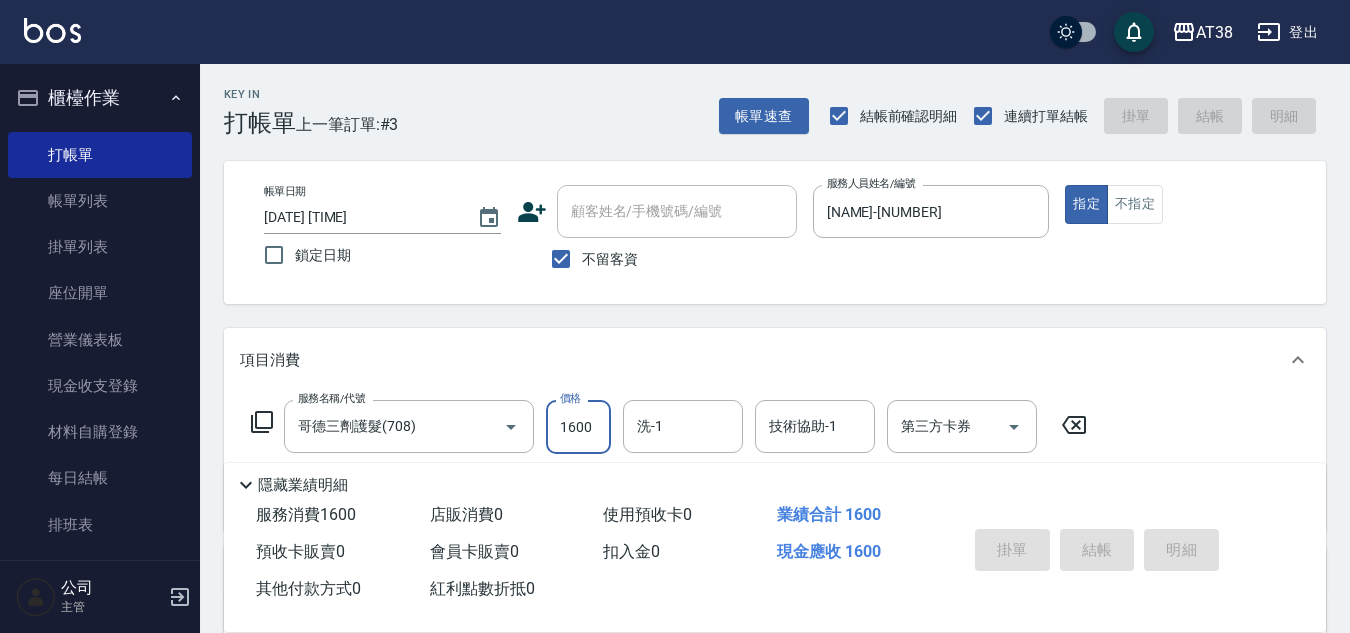 type 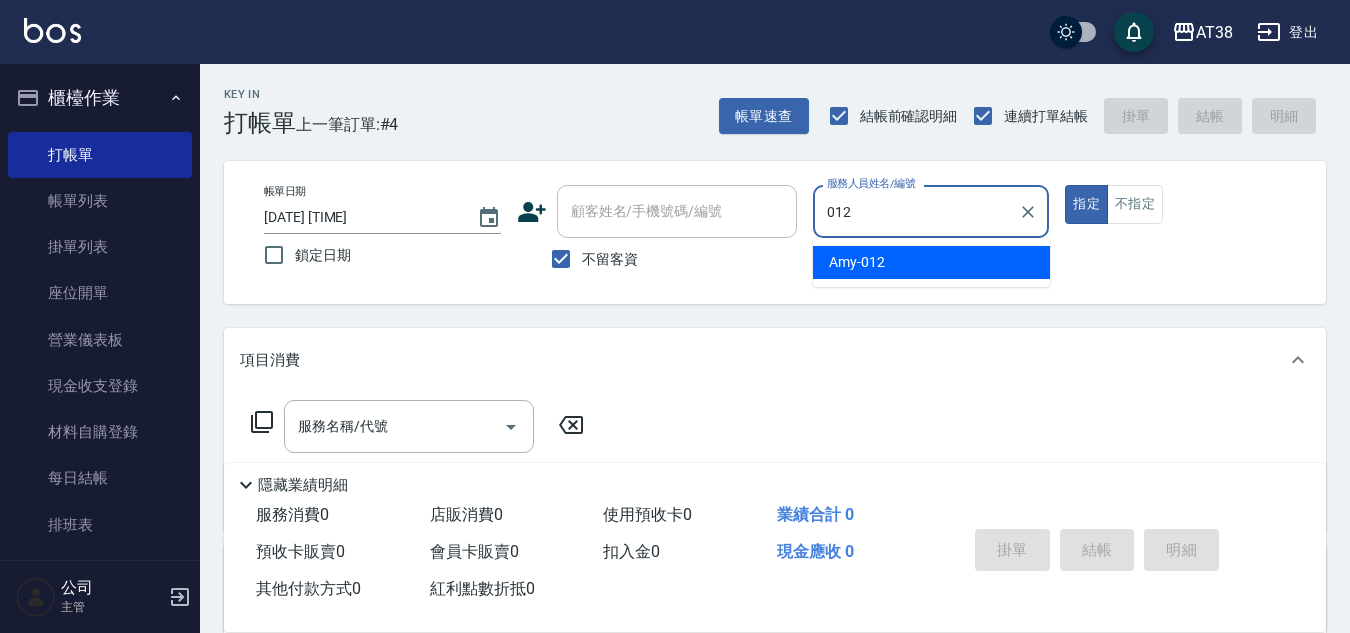 type on "Amy-012" 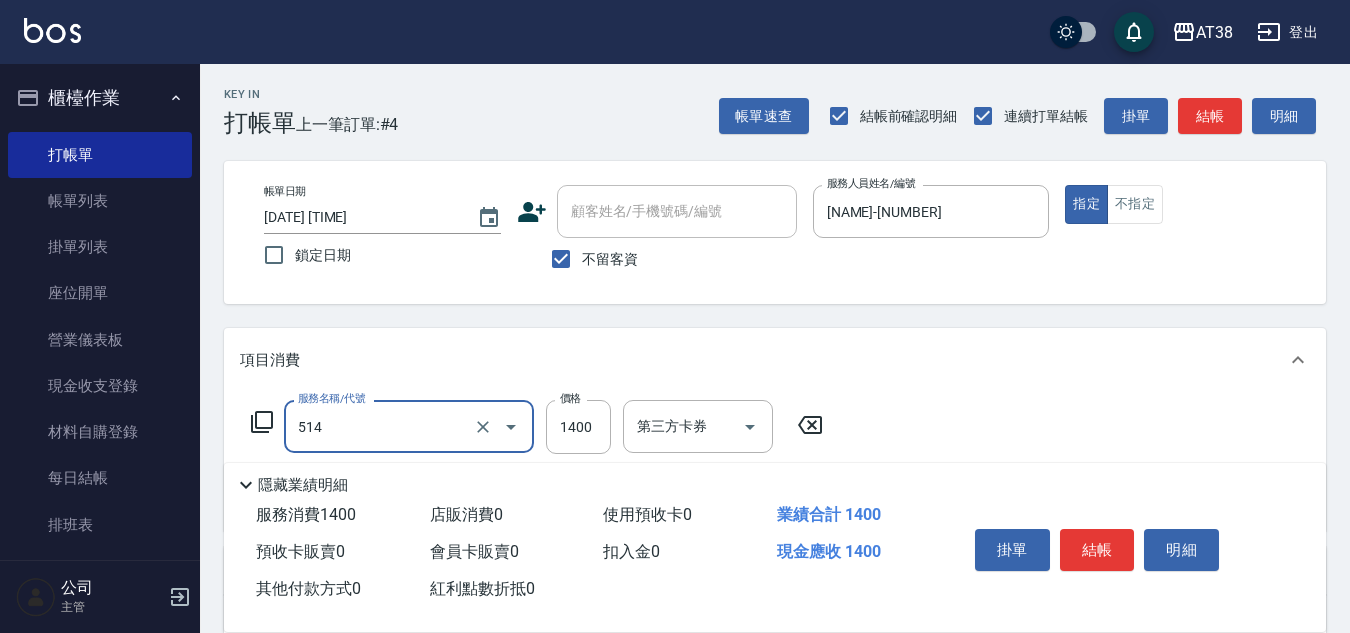 type on "染髮(長)(514)" 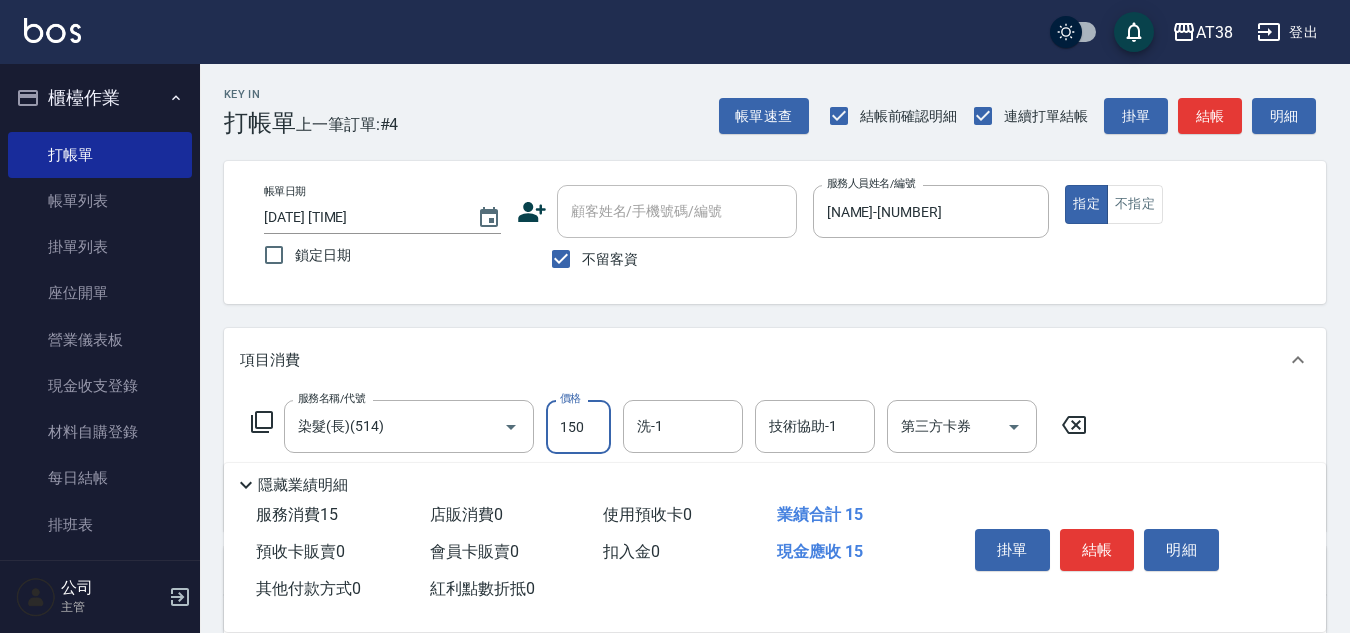 type on "1500" 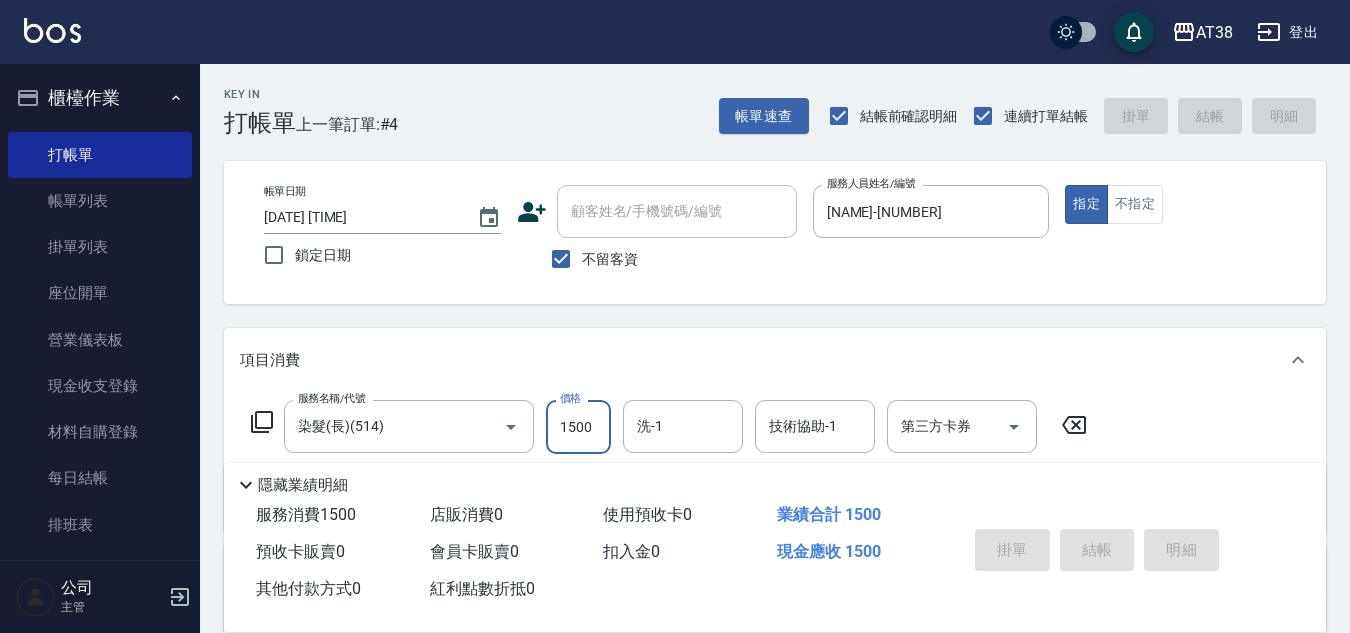 type 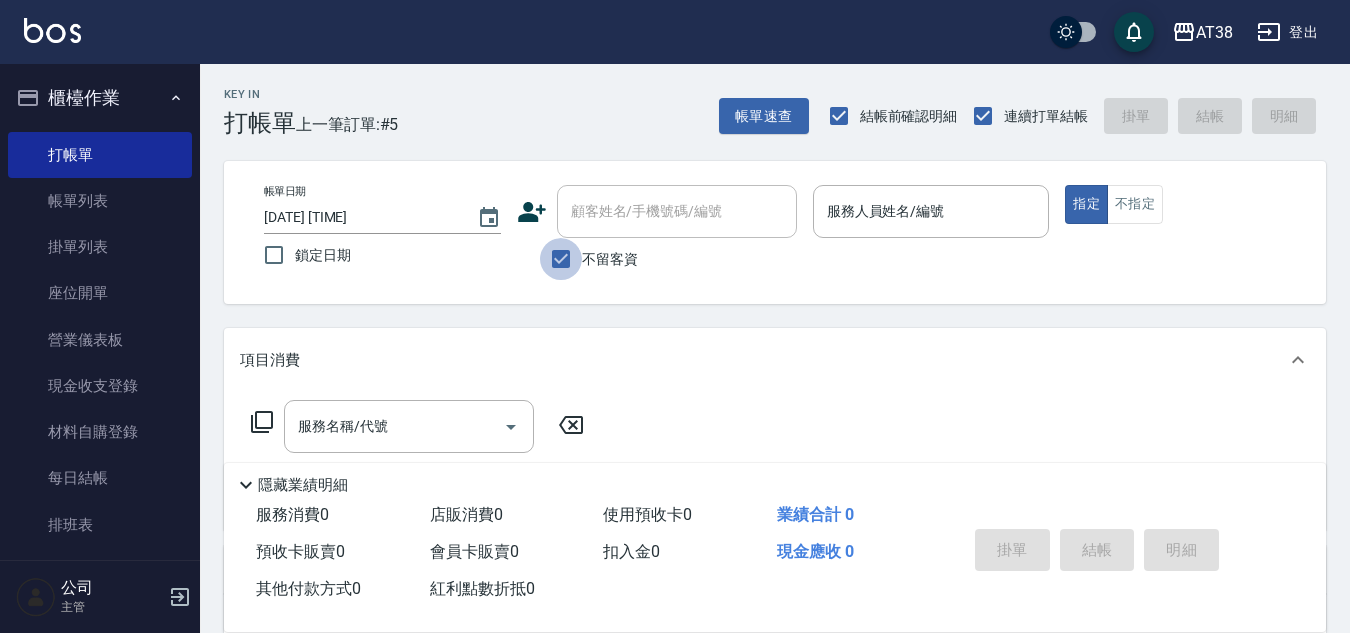 click on "不留客資" at bounding box center [561, 259] 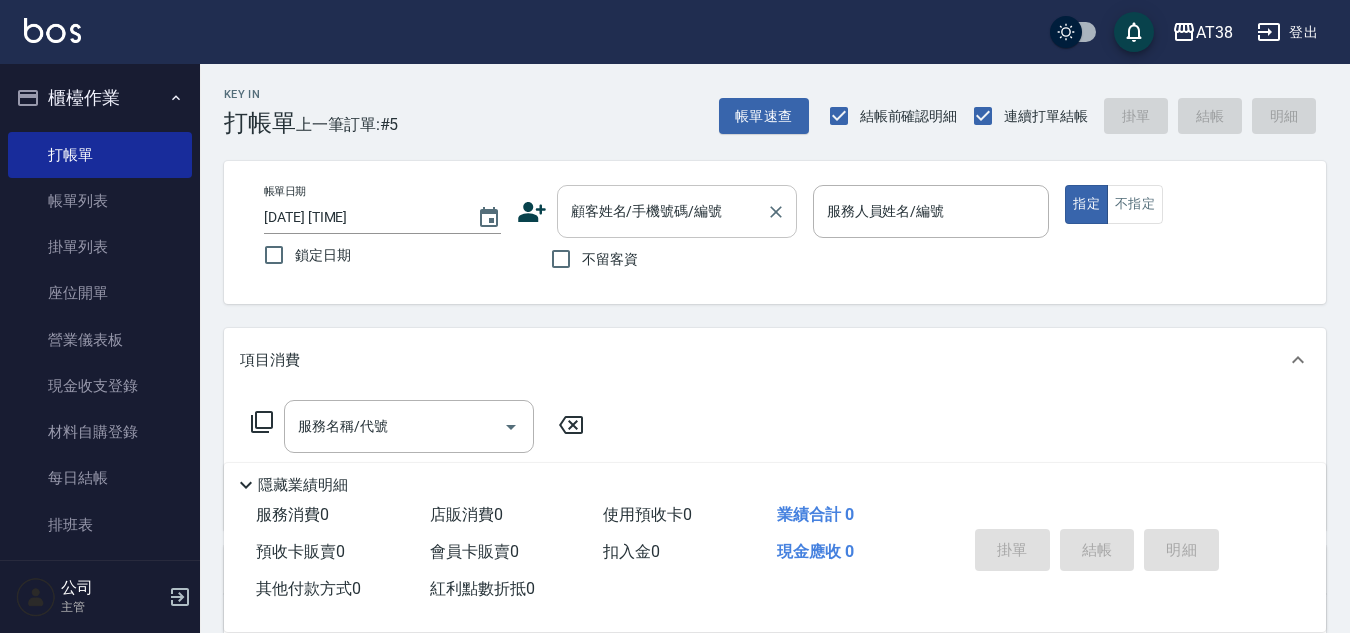 click on "顧客姓名/手機號碼/編號 顧客姓名/手機號碼/編號" at bounding box center (677, 211) 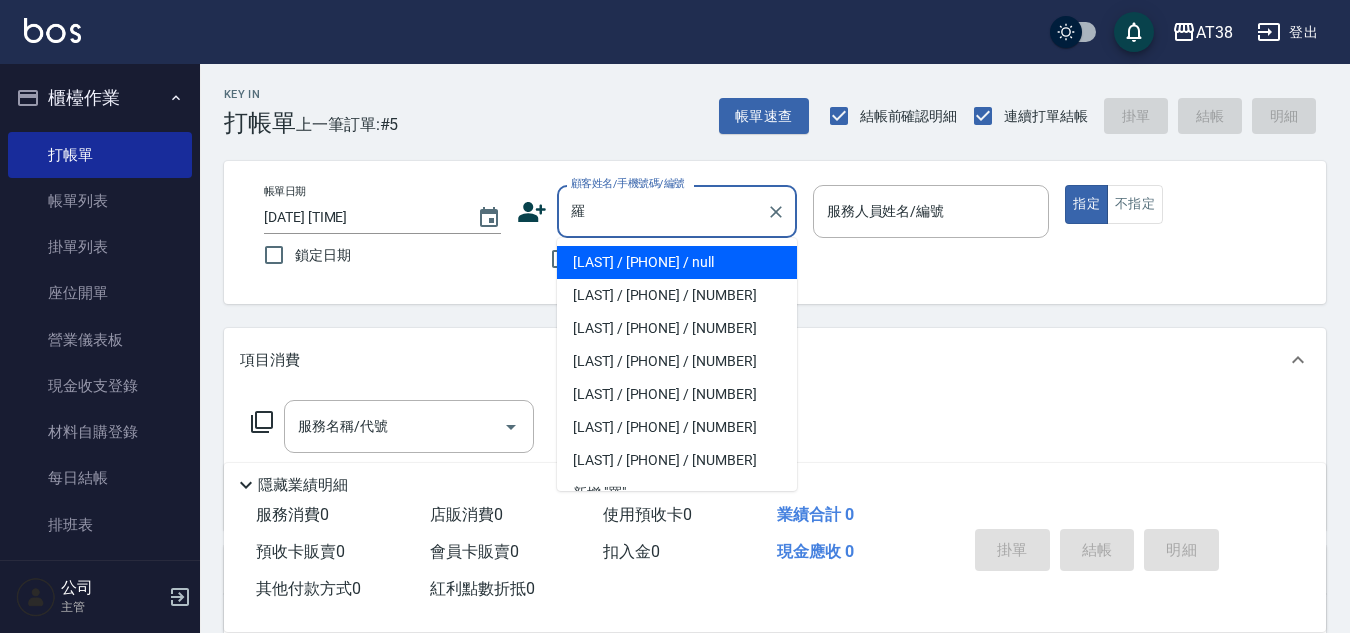 click on "[NAME]/[PHONE]/[CODE]" at bounding box center (677, 295) 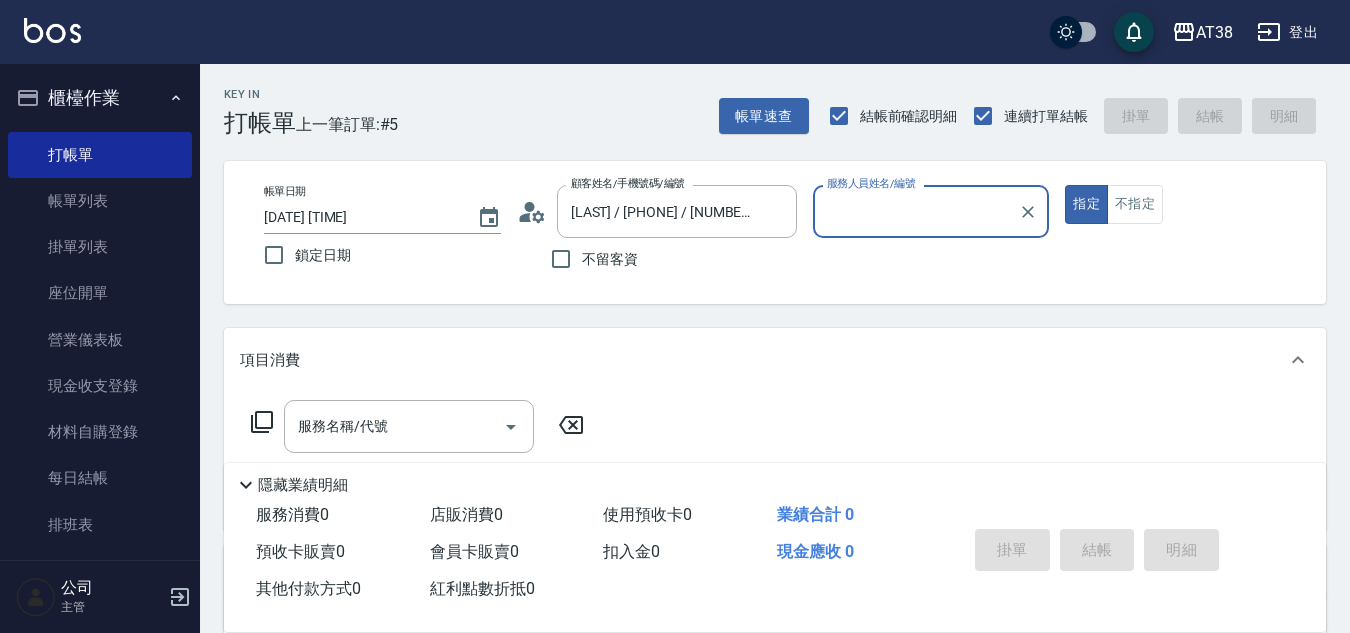 type on "[NAME]-[CODE]" 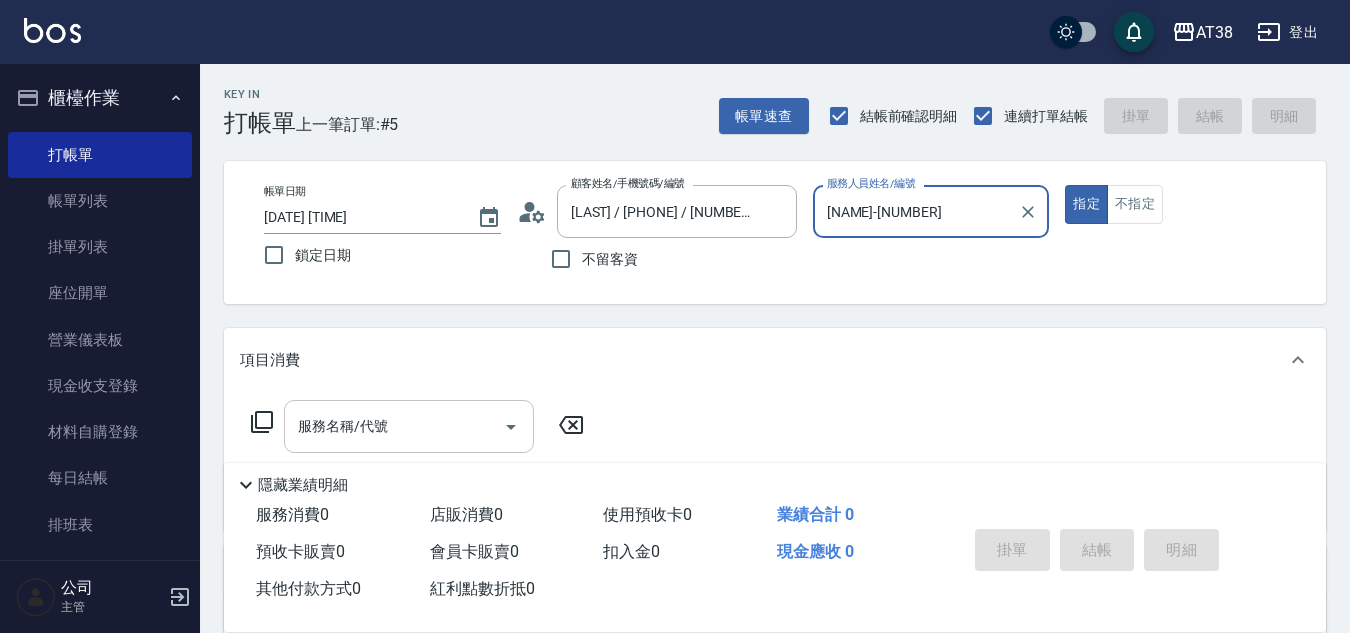 click on "服務名稱/代號" at bounding box center [394, 426] 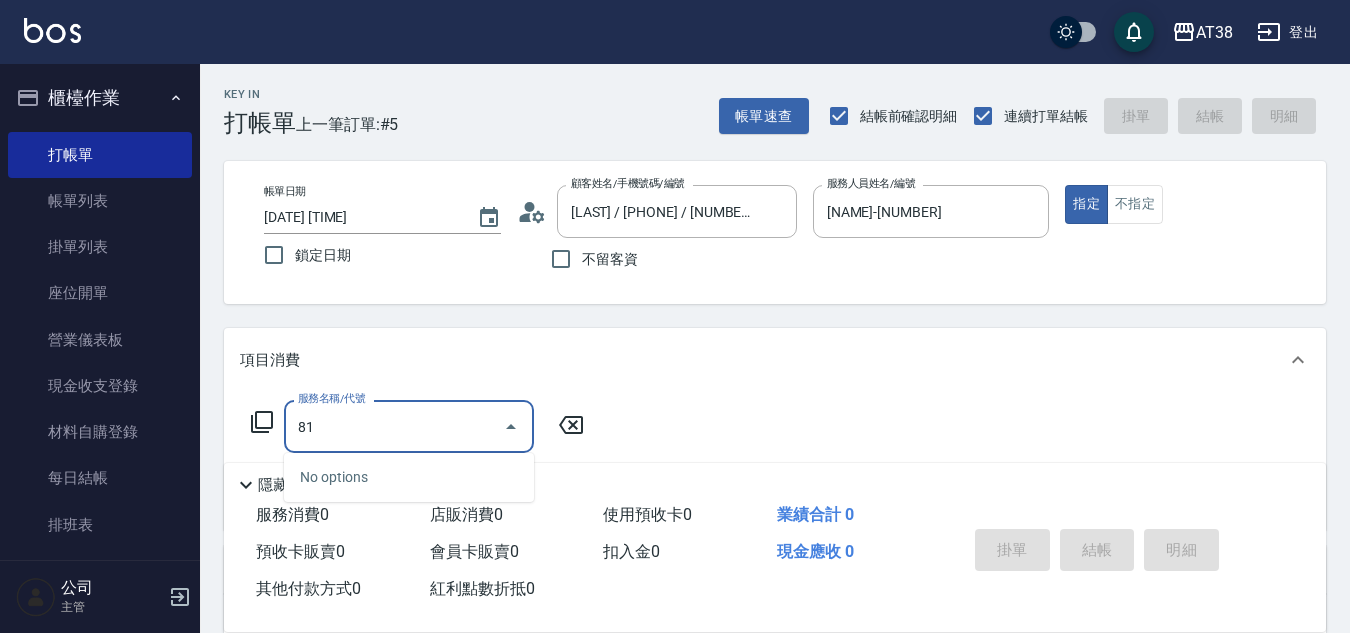 type on "819" 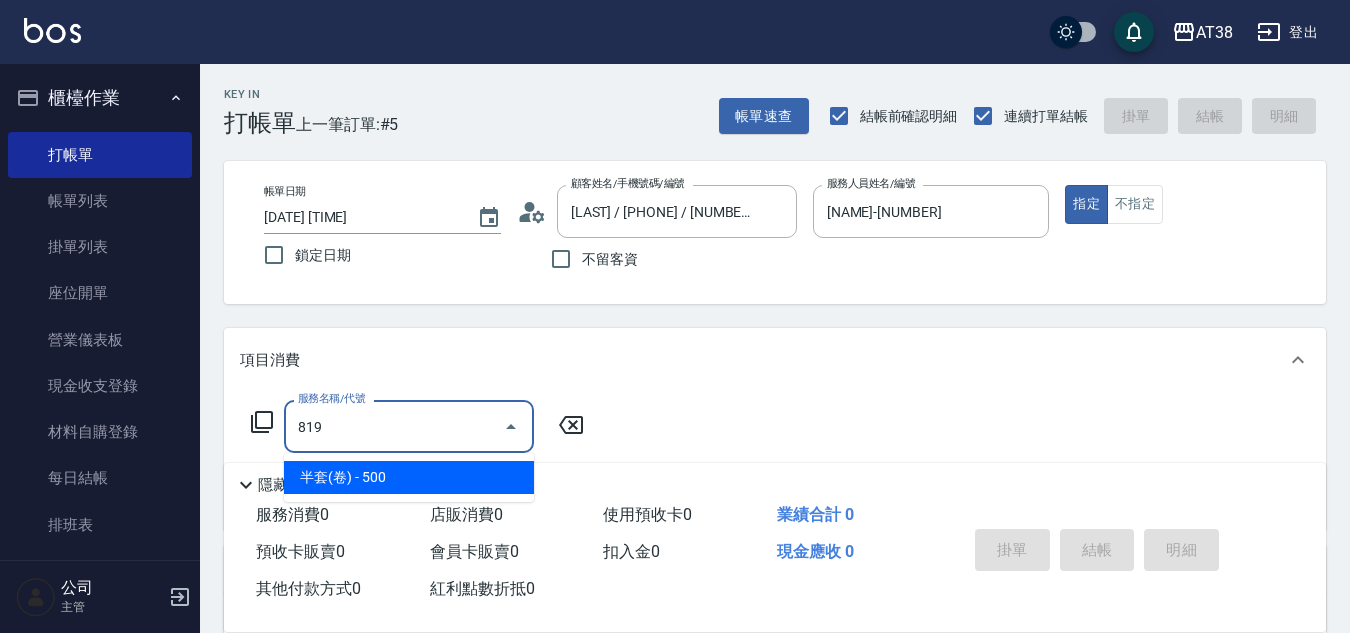 type on "50" 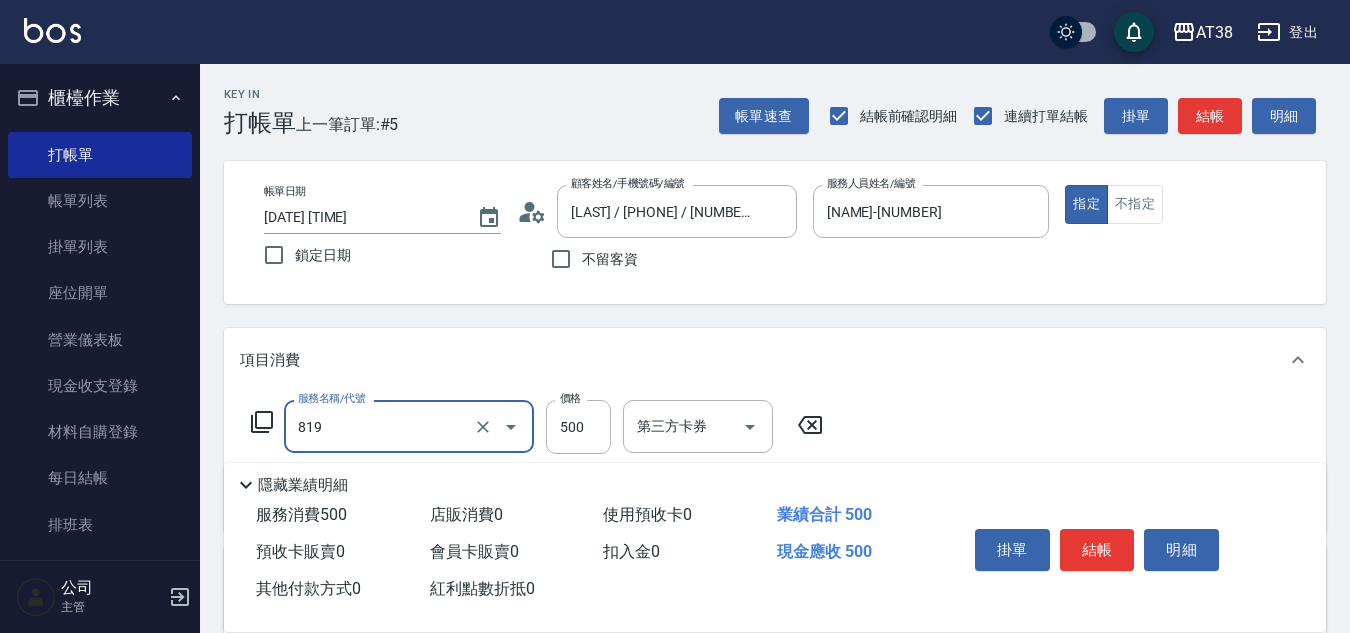 type on "半套(卷)(819)" 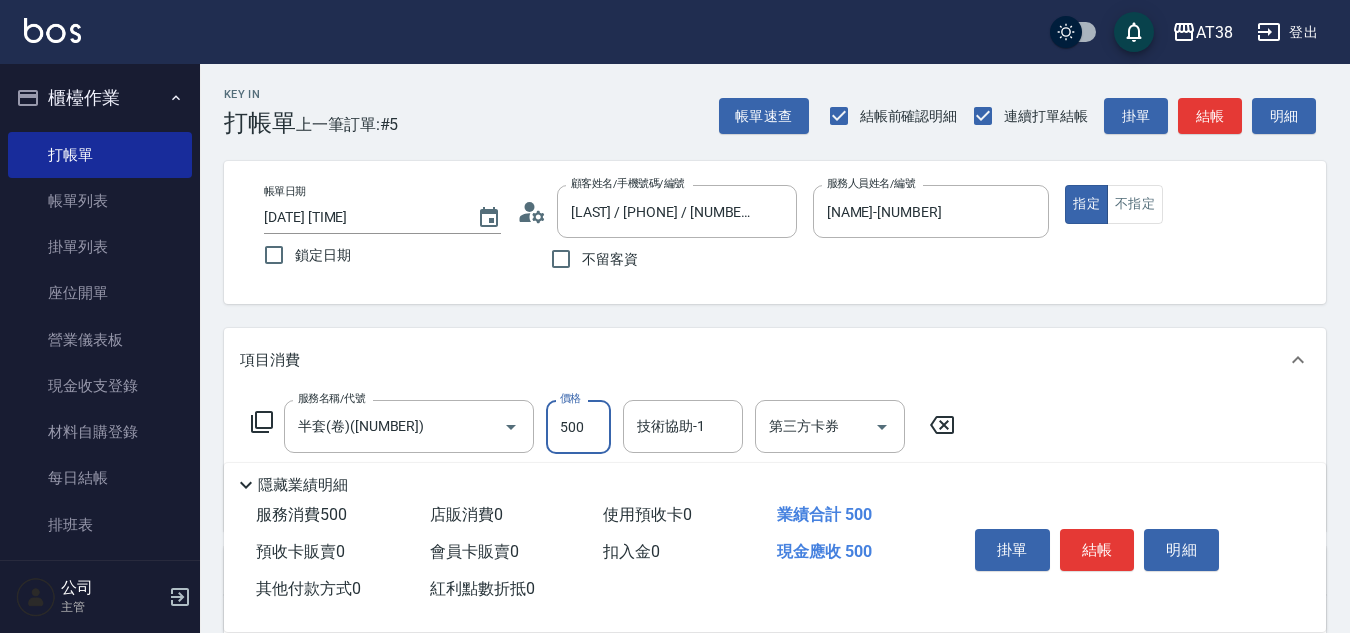 type on "0" 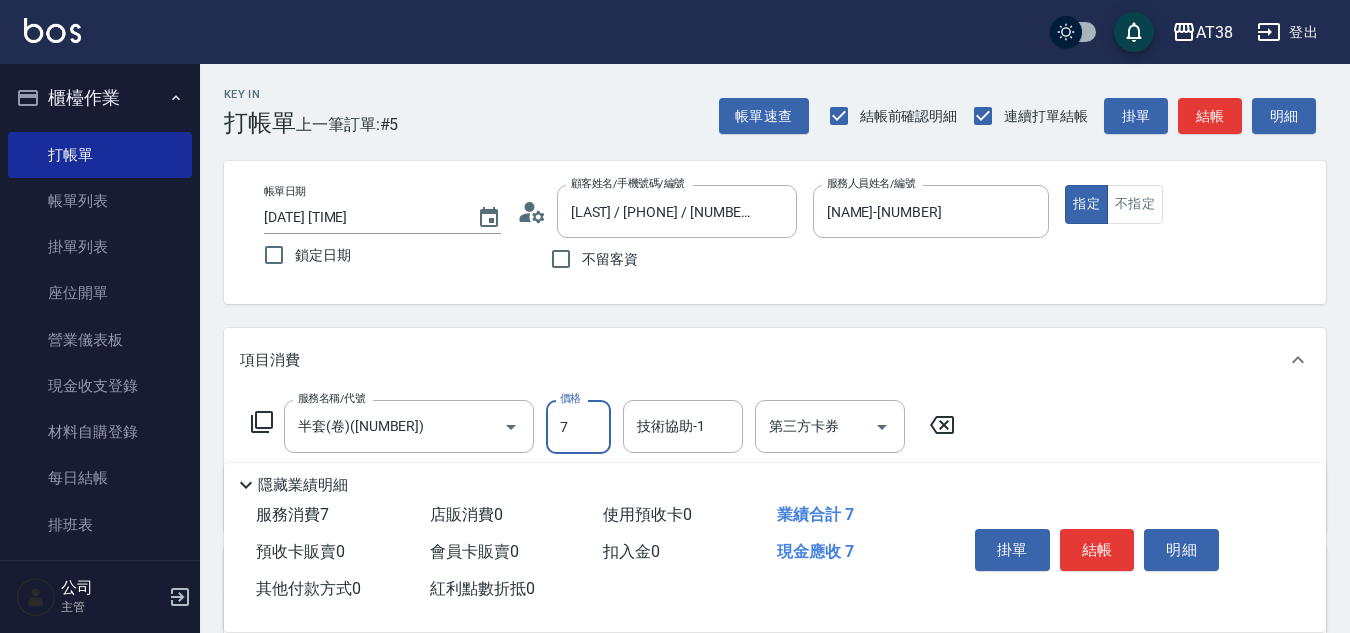 type on "70" 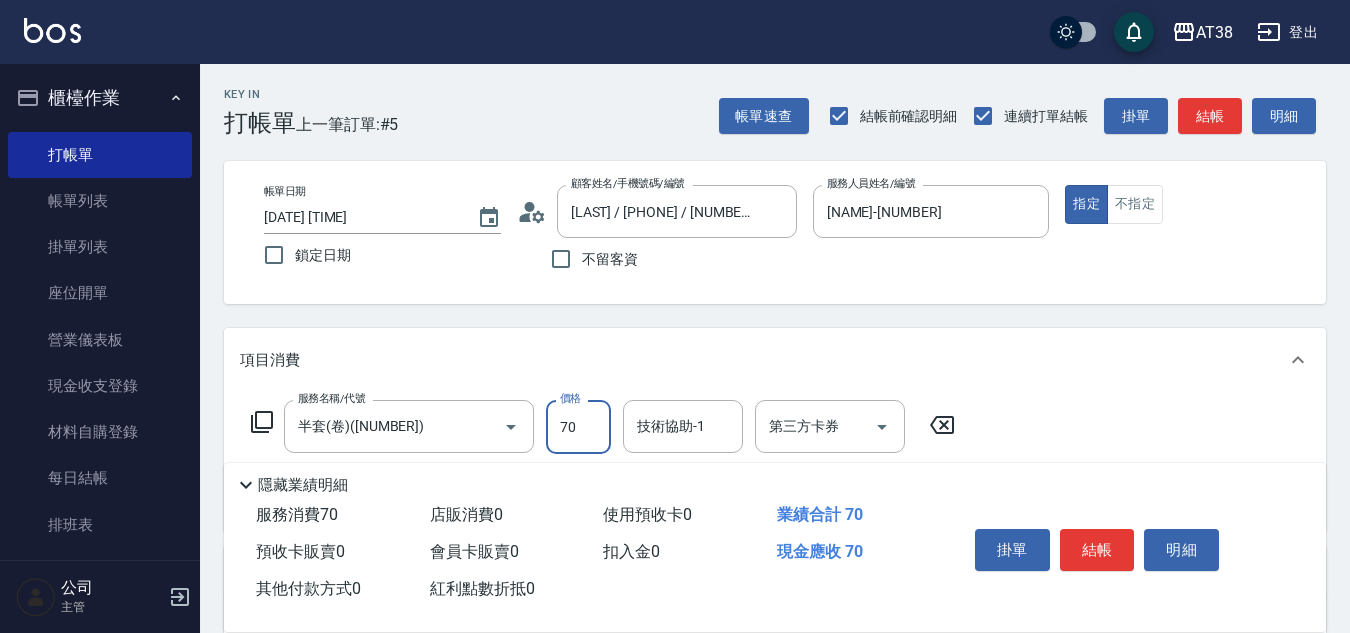 type on "70" 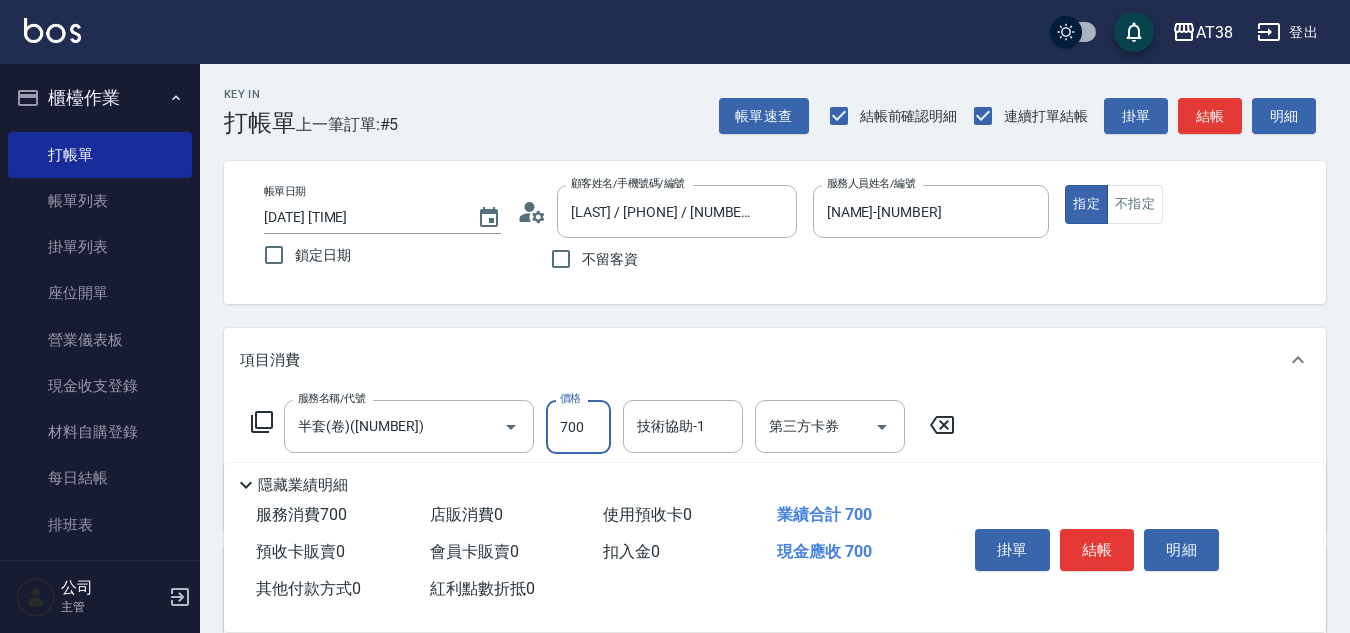type on "700" 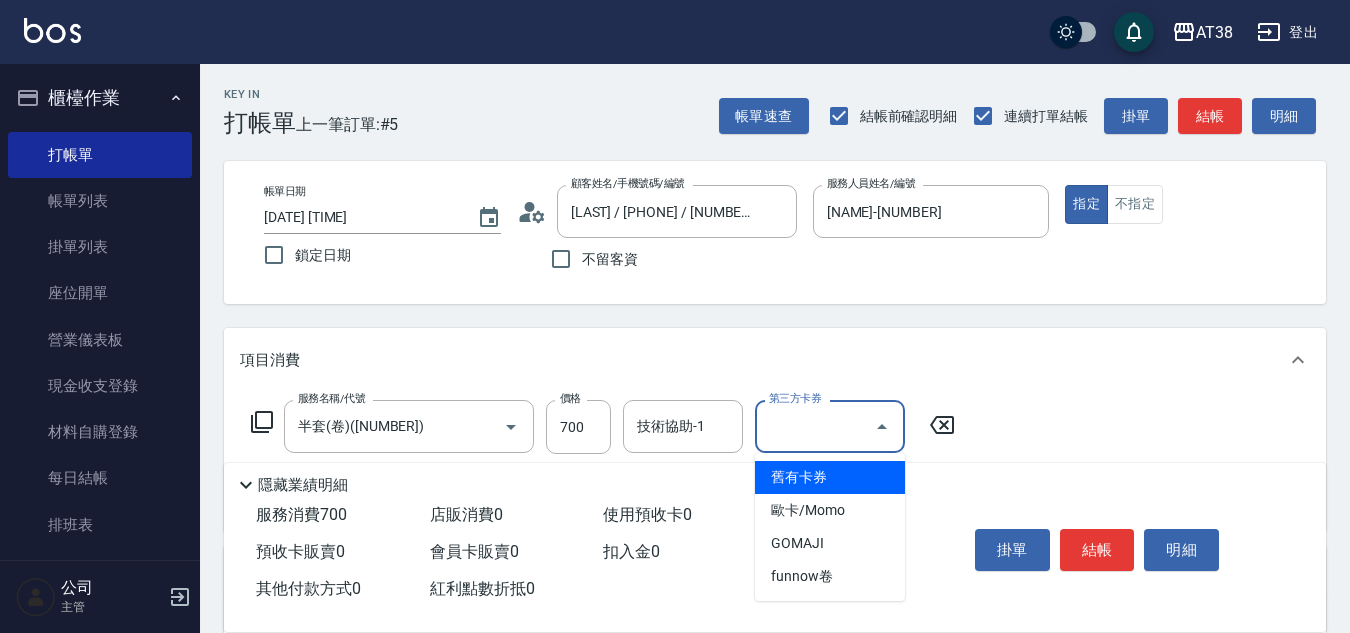 type on "0" 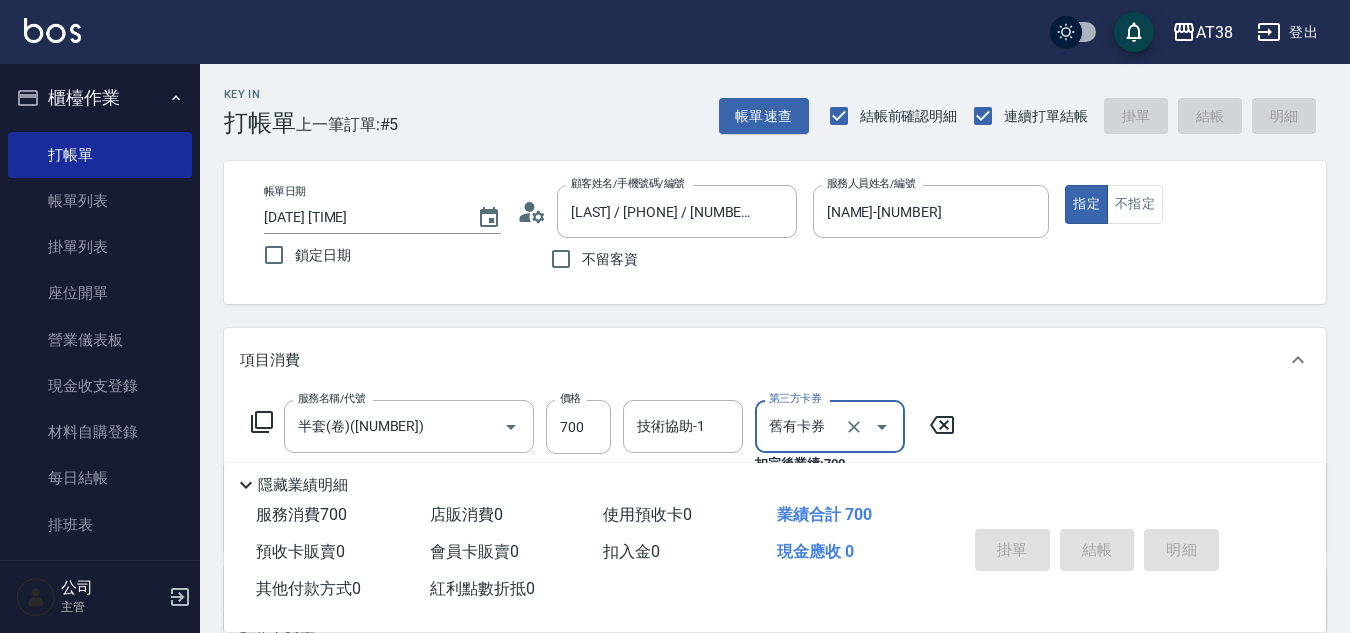 type 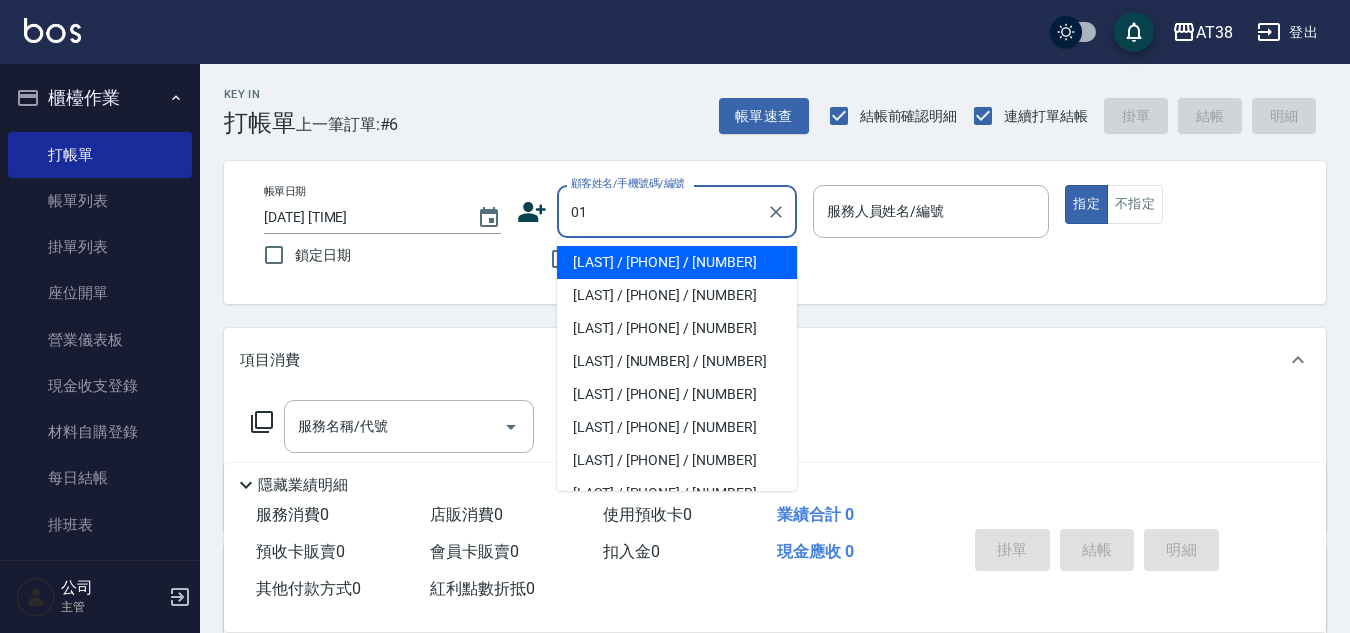 type on "0" 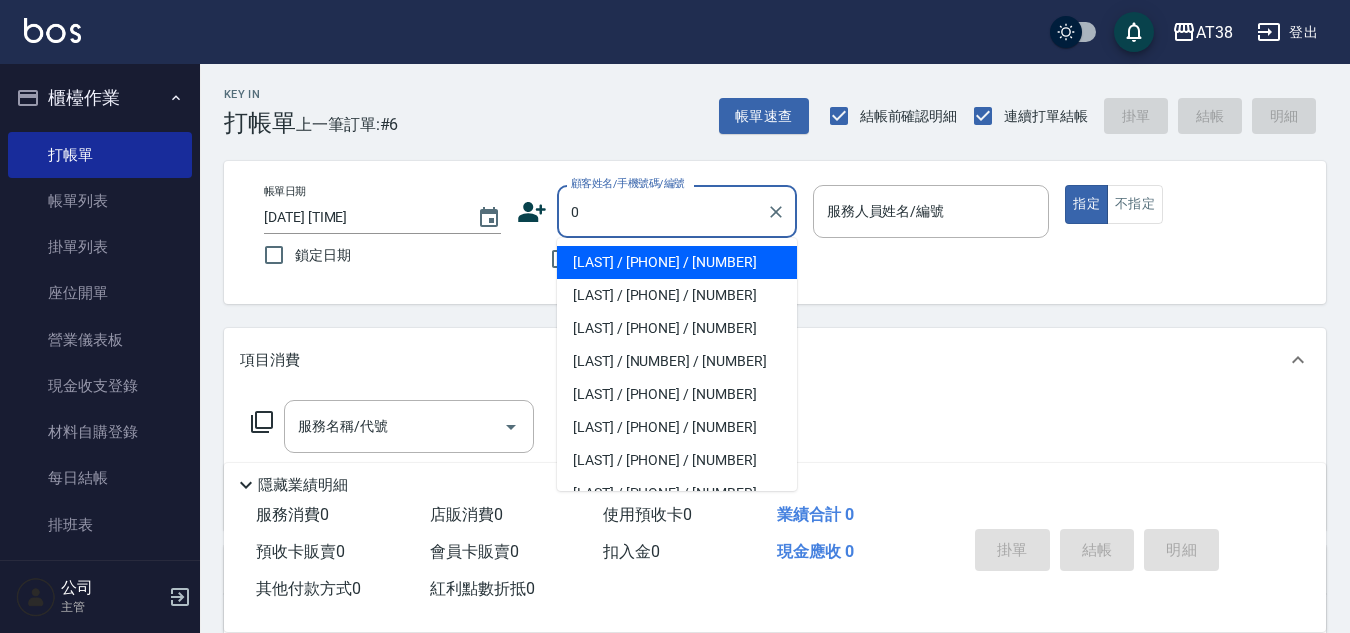 type 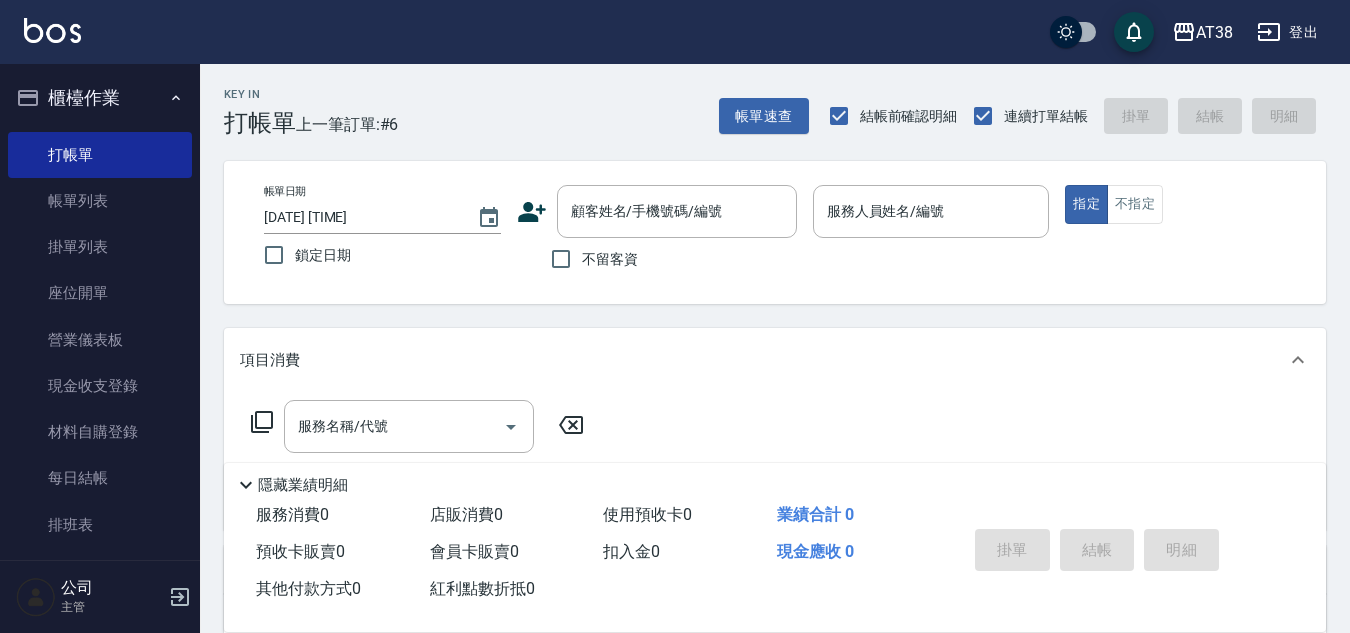 click on "帳單日期 2025/08/09 18:17 鎖定日期 顧客姓名/手機號碼/編號 顧客姓名/手機號碼/編號 不留客資 服務人員姓名/編號 服務人員姓名/編號 指定 不指定" at bounding box center [775, 232] 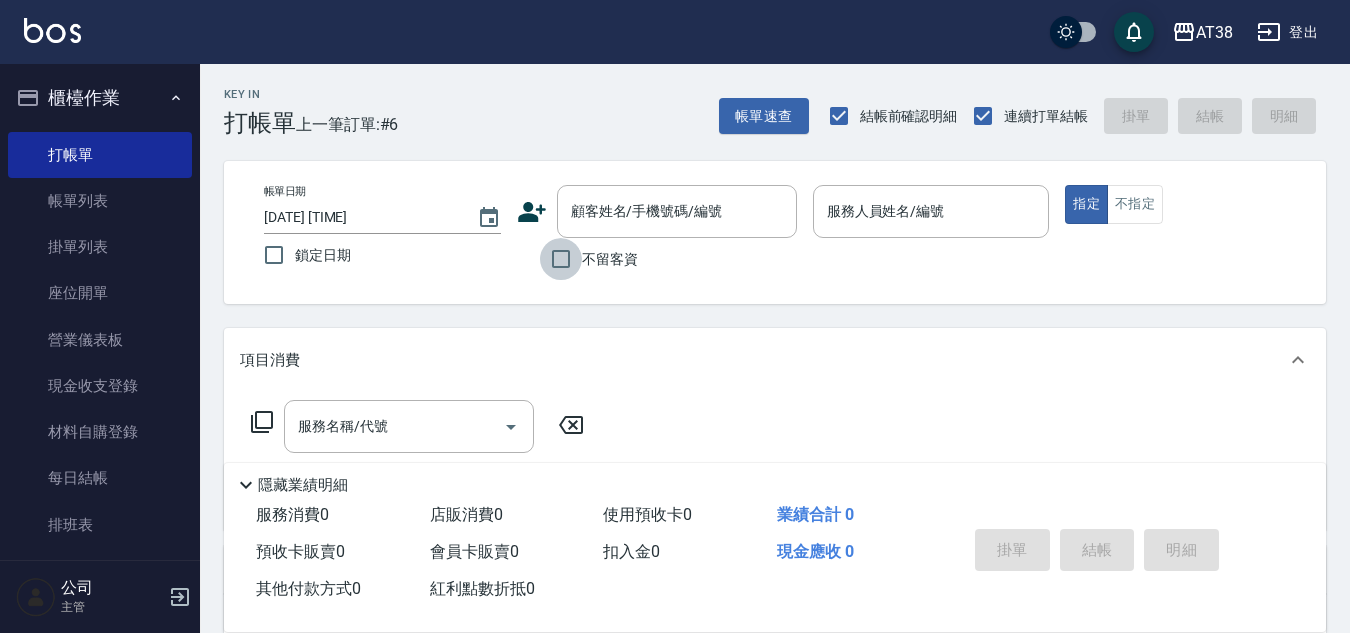 click on "不留客資" at bounding box center (561, 259) 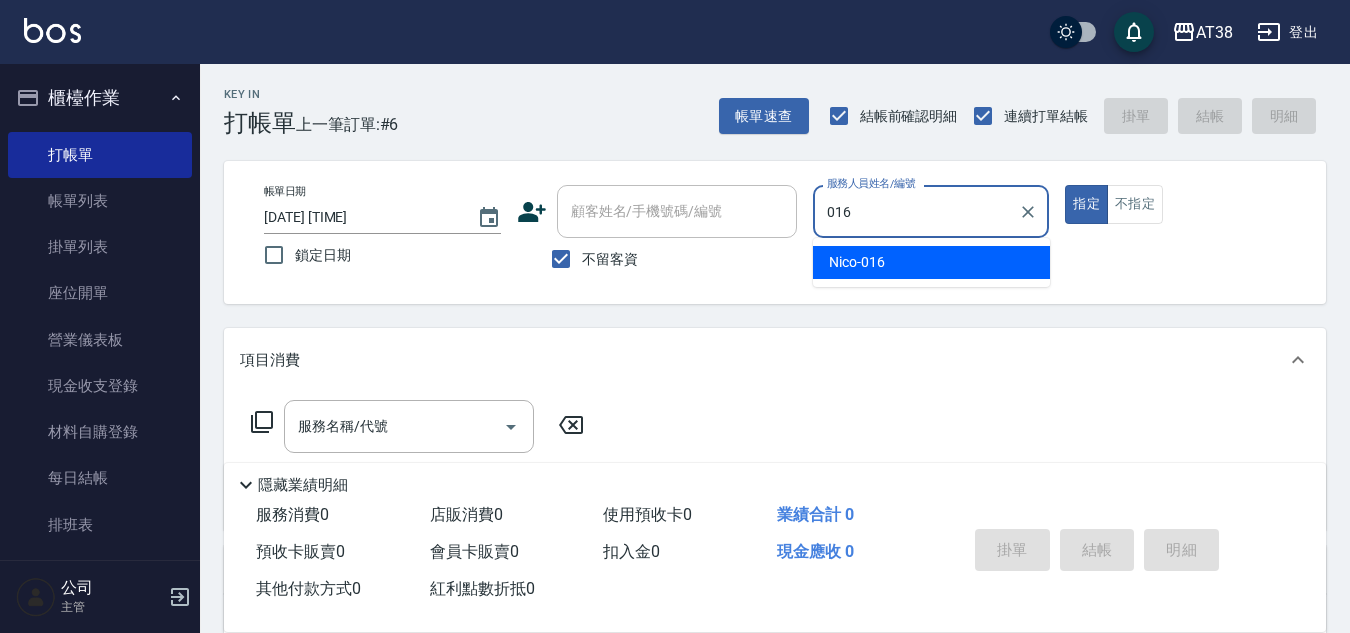 type on "[NAME]-[CODE]" 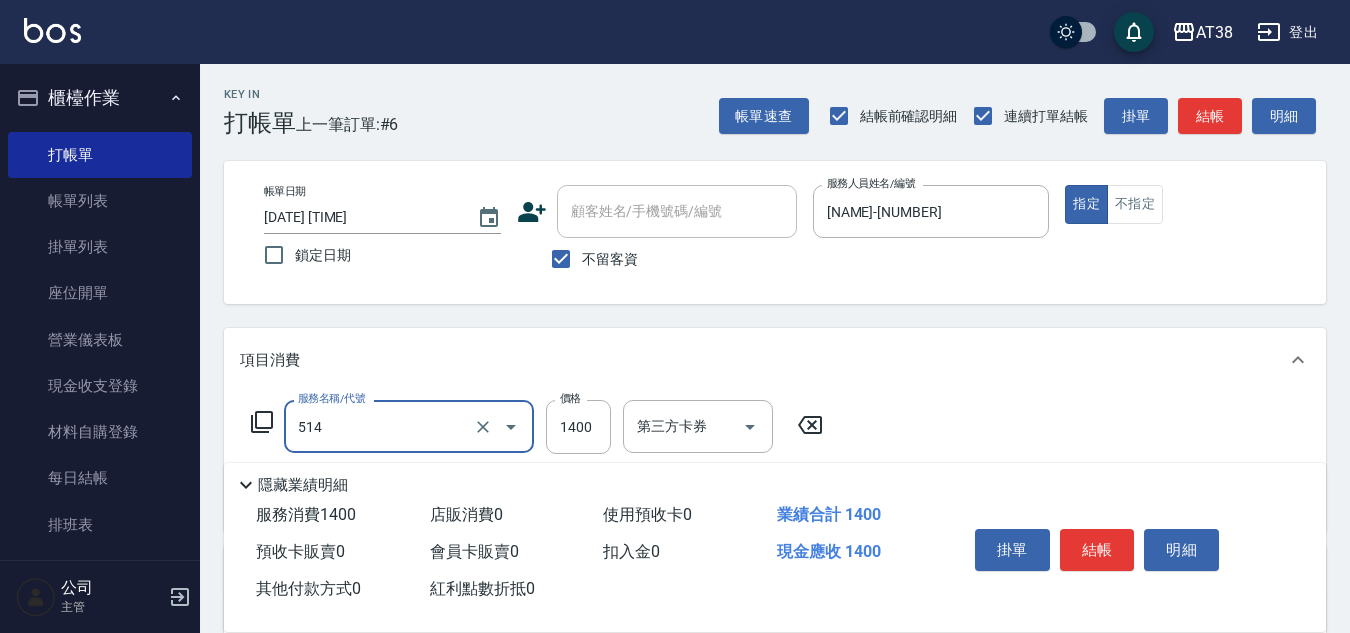 type on "染髮(長)(514)" 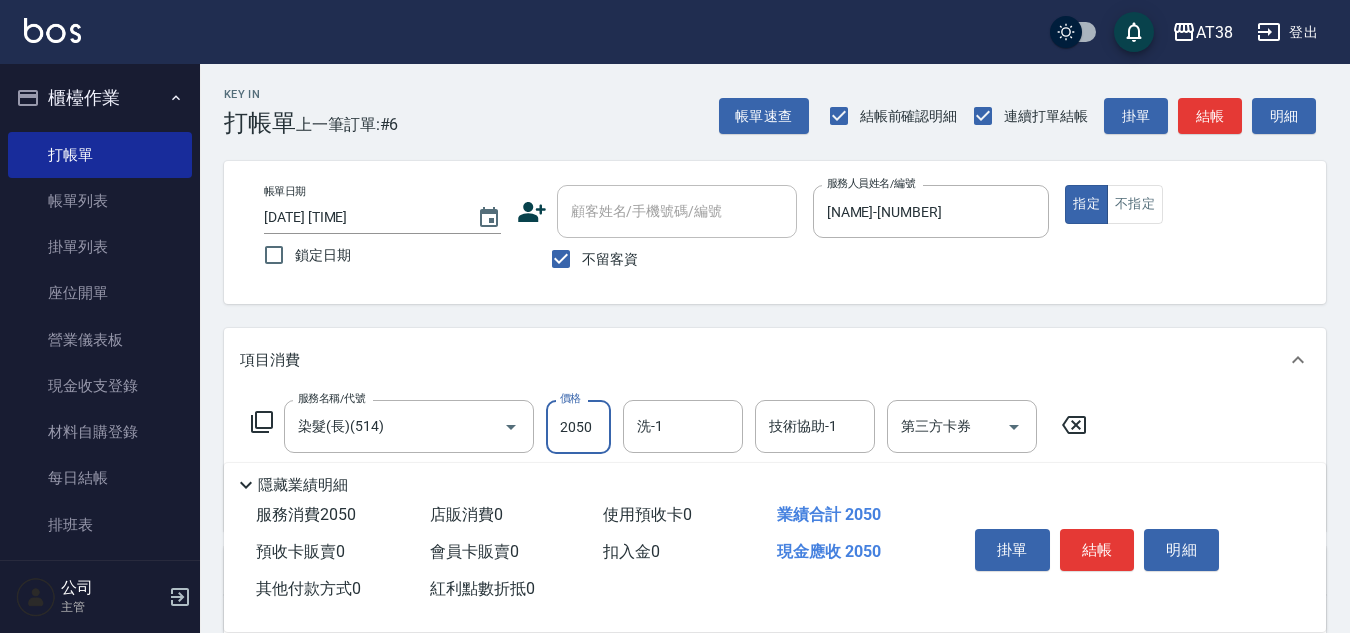 type on "2050" 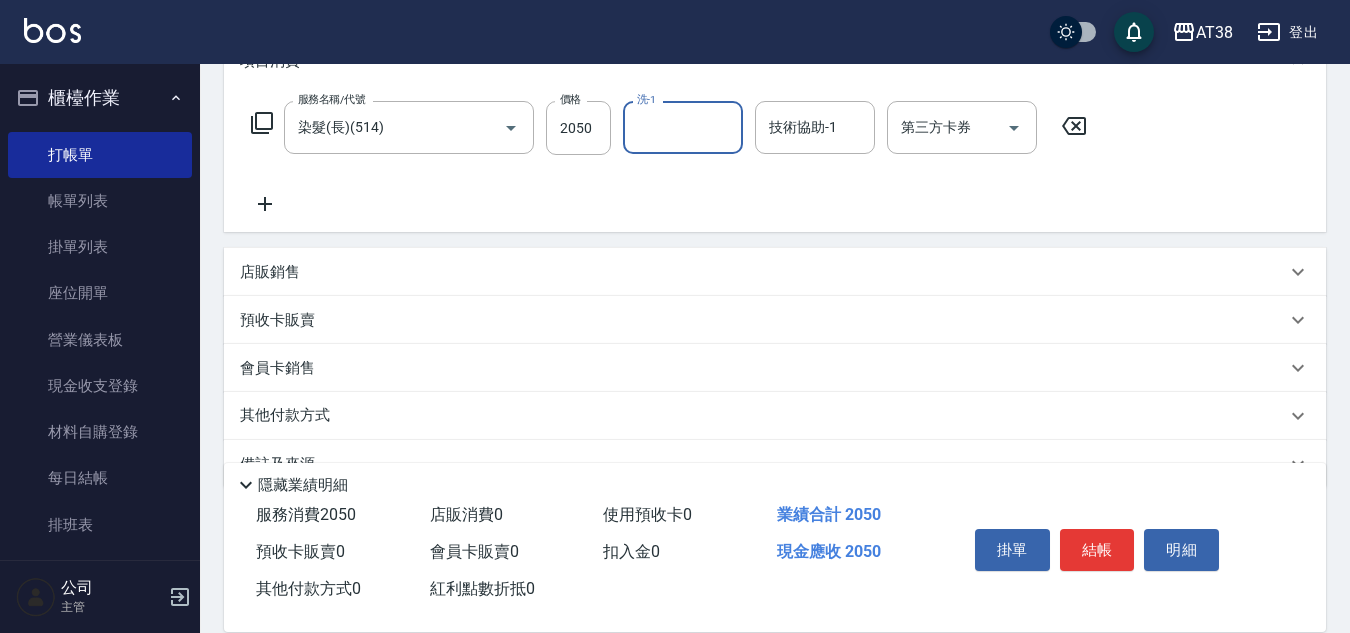 scroll, scrollTop: 300, scrollLeft: 0, axis: vertical 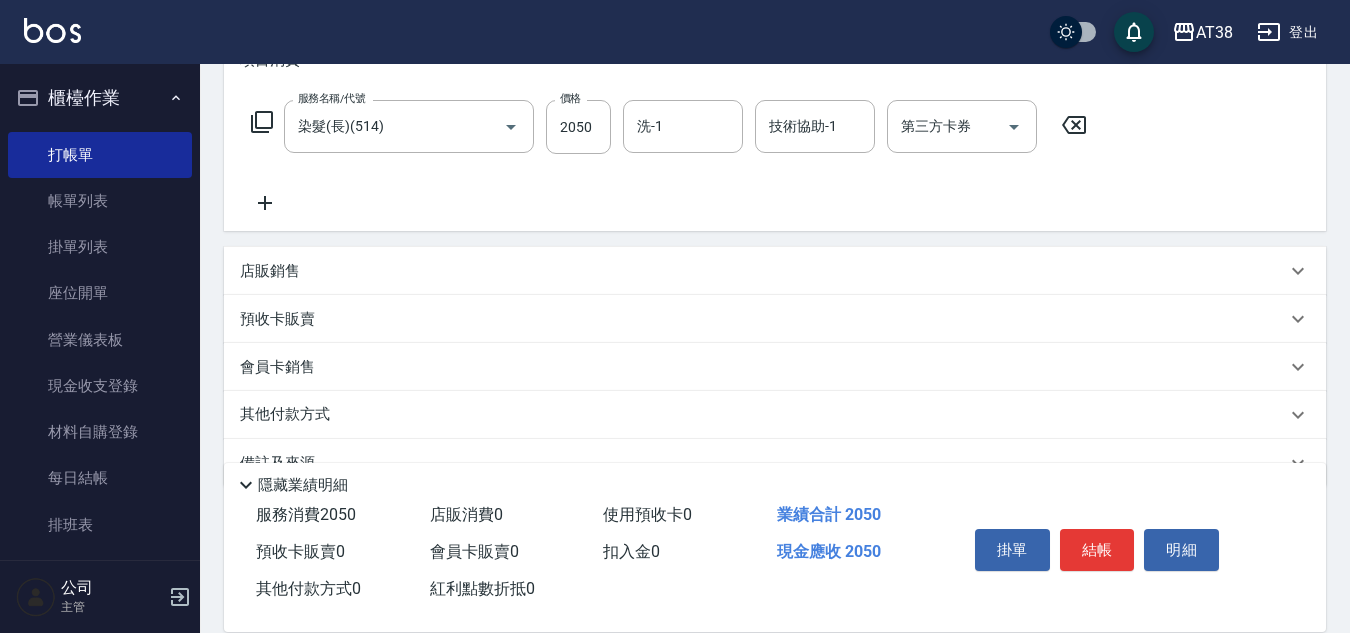 click on "店販銷售" at bounding box center (270, 271) 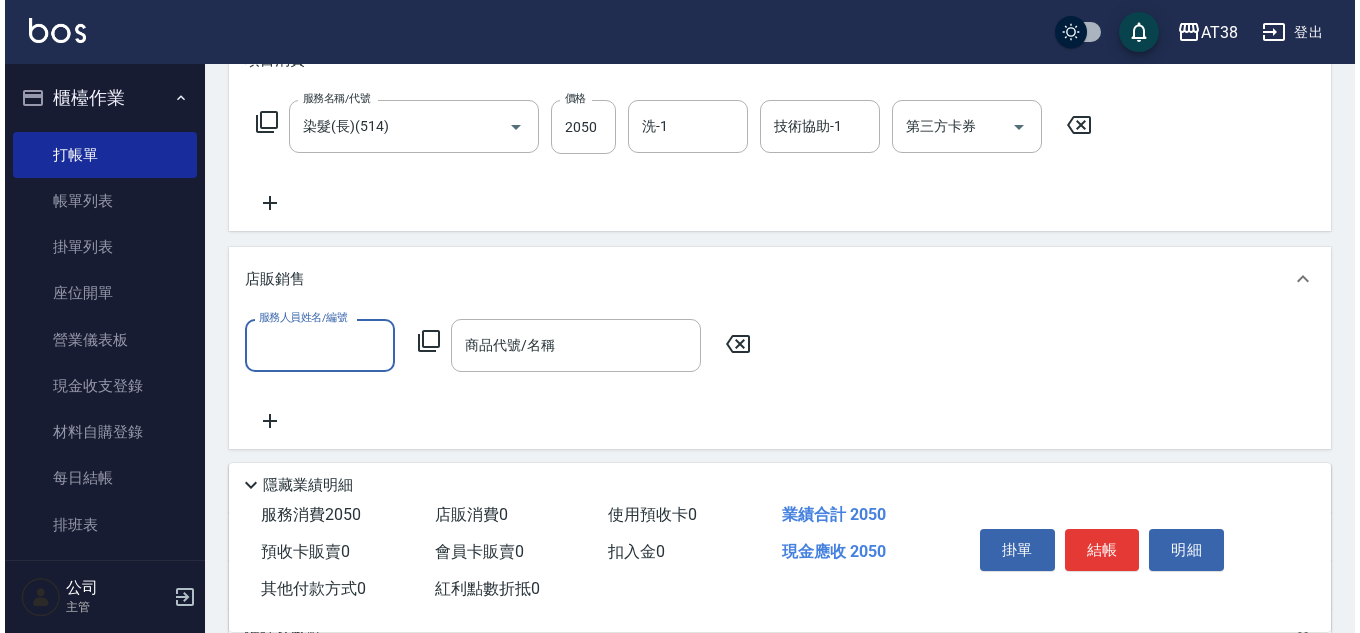 scroll, scrollTop: 0, scrollLeft: 0, axis: both 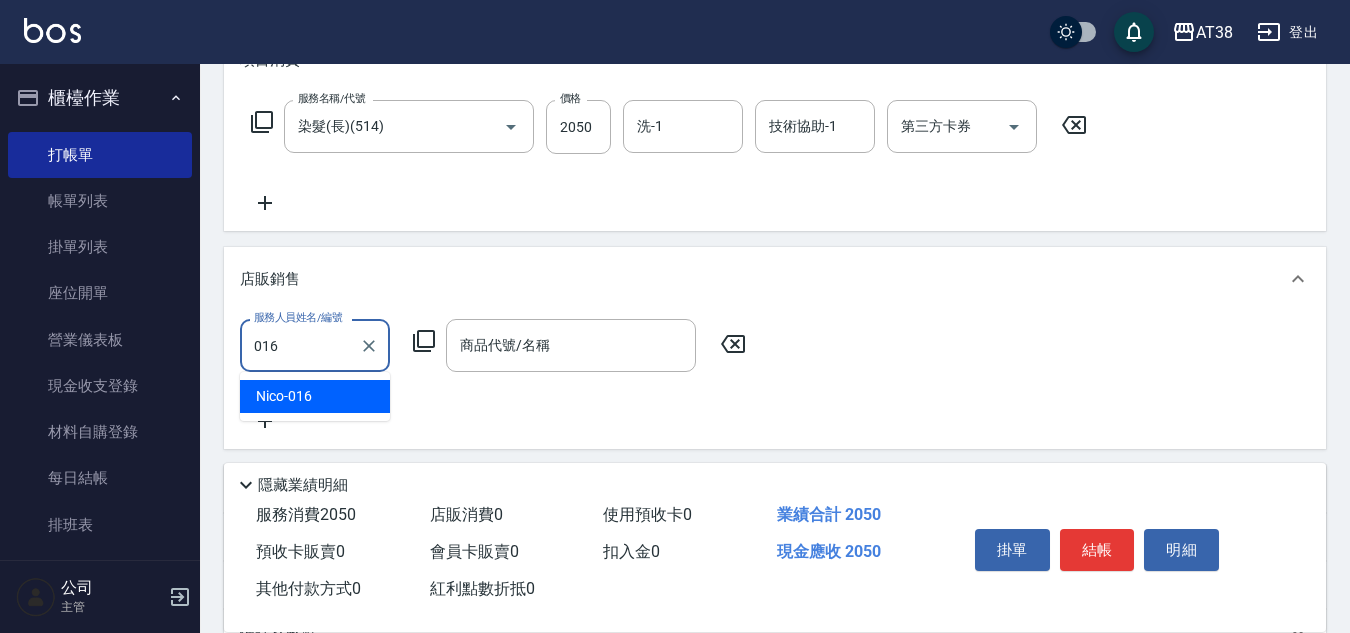 type on "[NAME]-[CODE]" 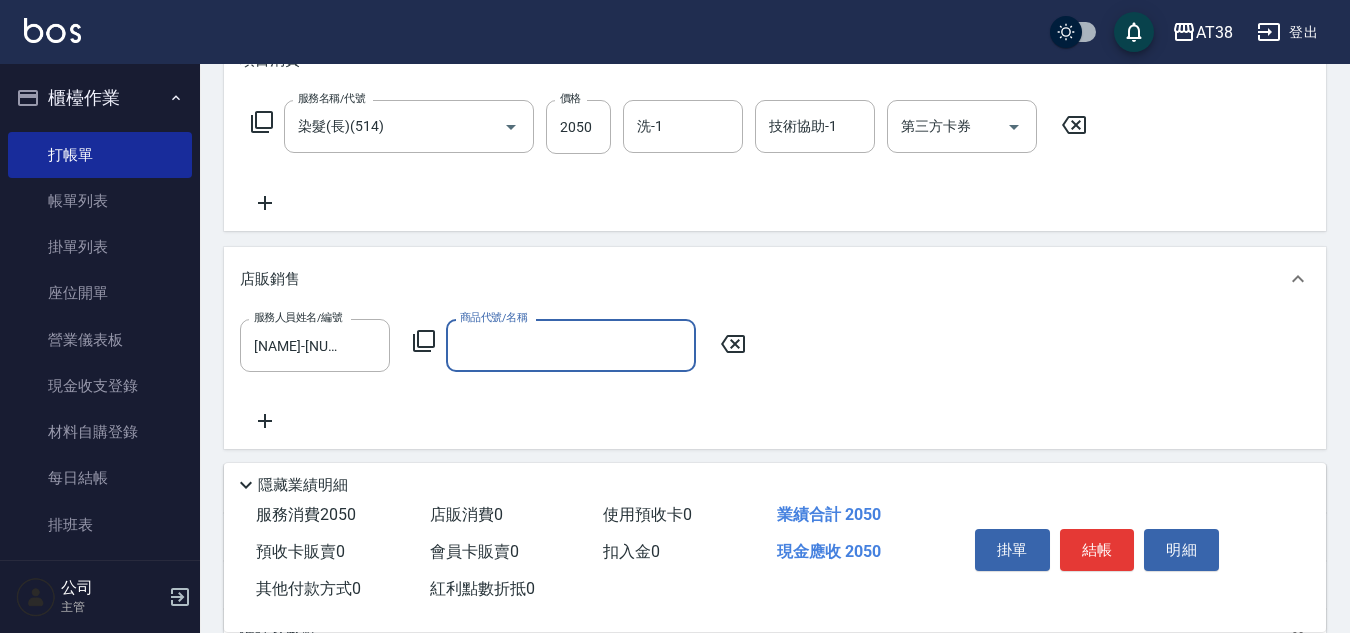 click 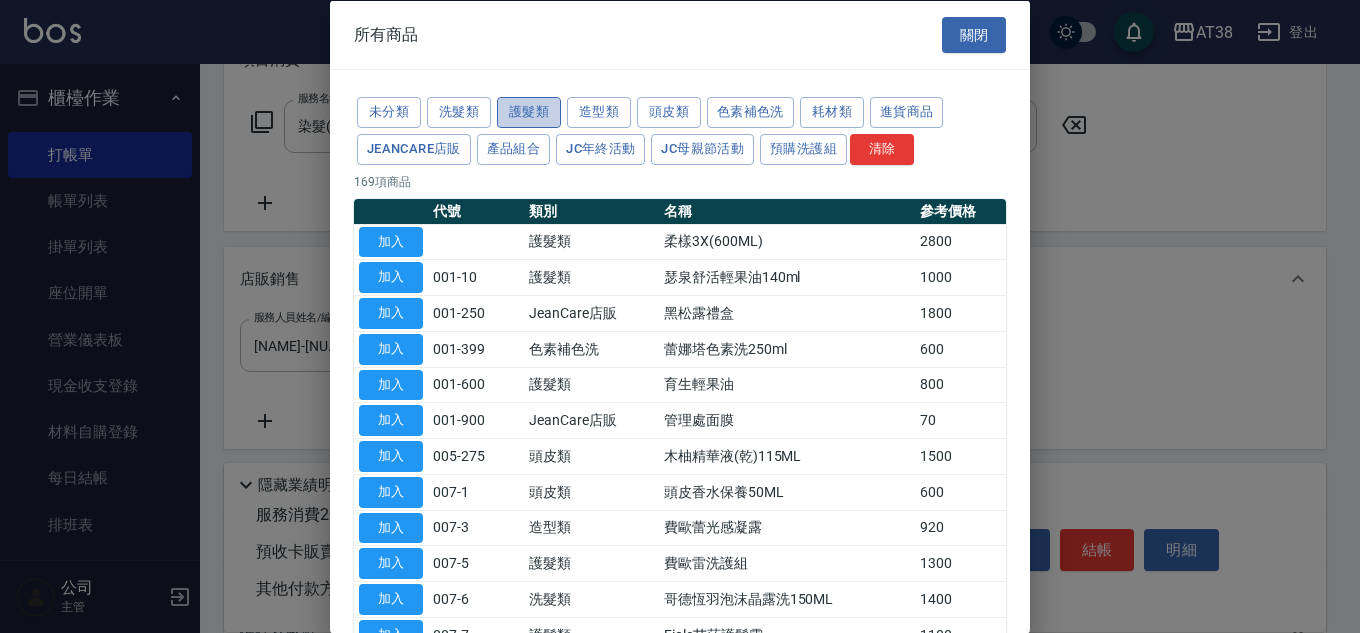 click on "護髮類" at bounding box center [529, 112] 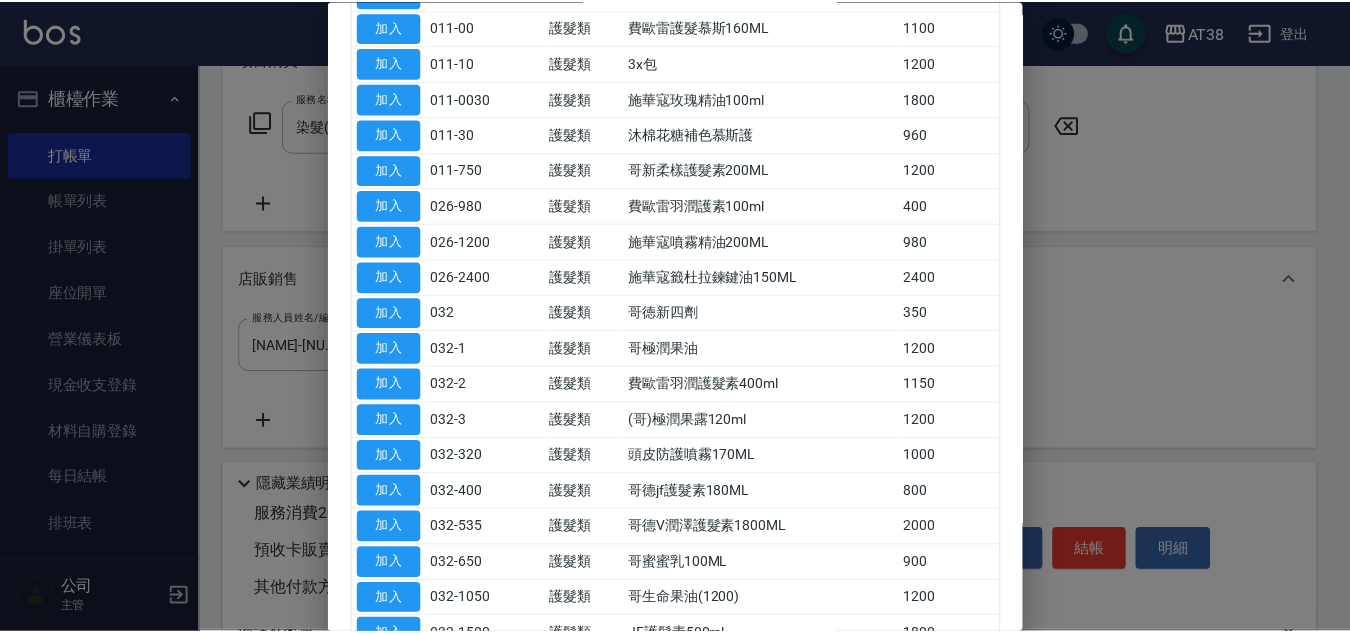 scroll, scrollTop: 600, scrollLeft: 0, axis: vertical 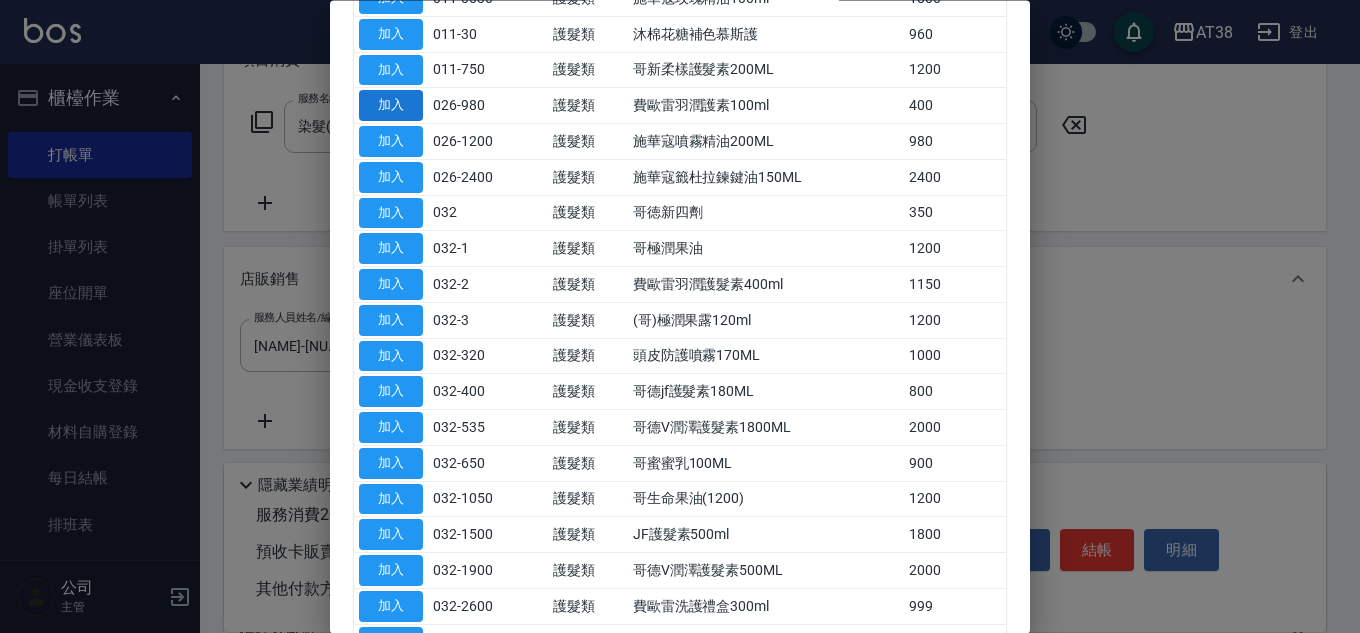 click on "加入" at bounding box center [391, 106] 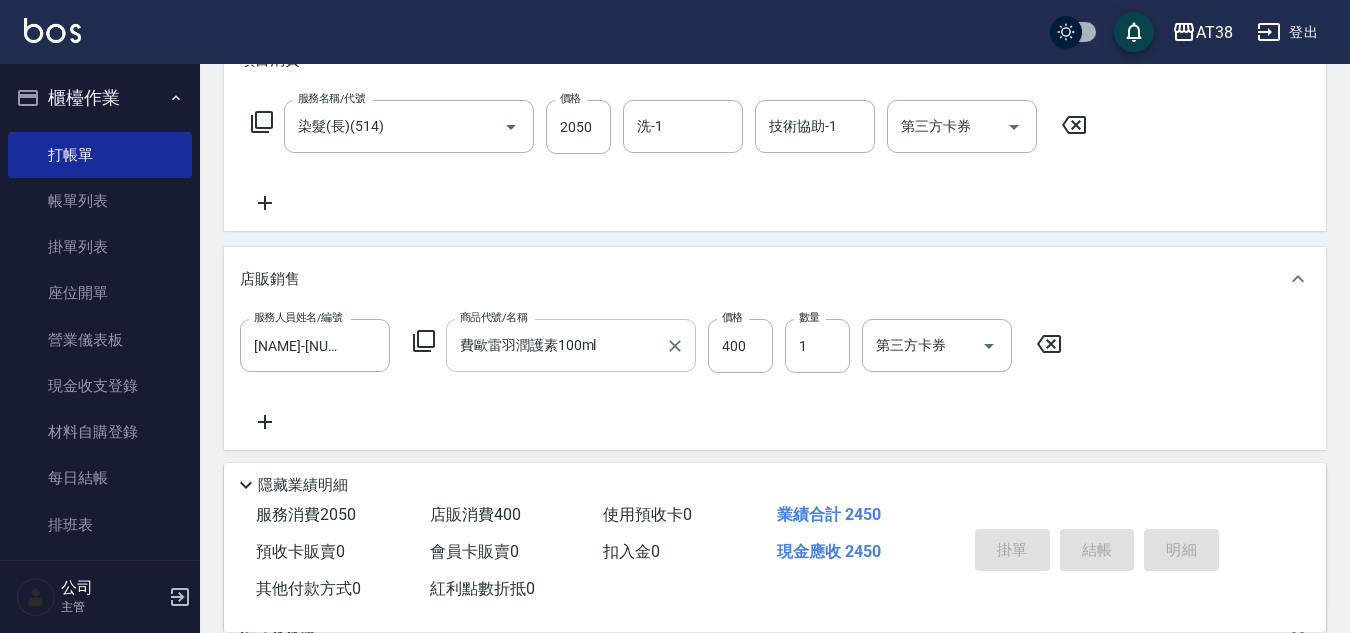 type on "2025/08/09 18:19" 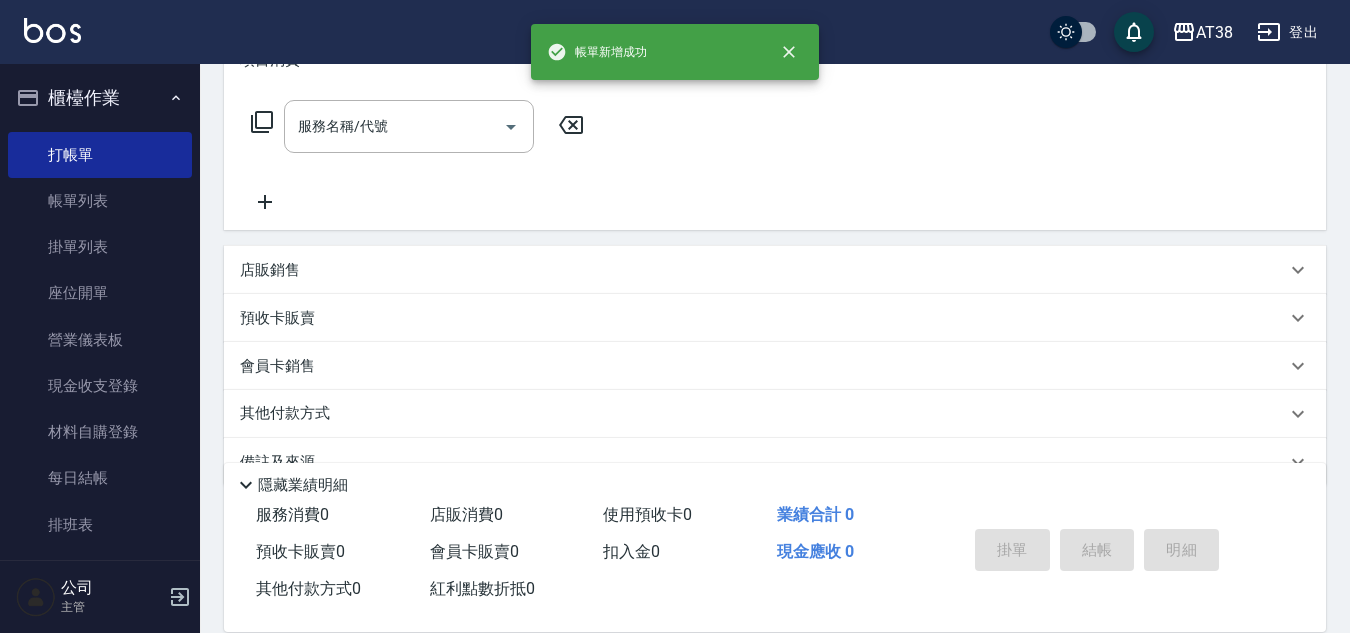scroll, scrollTop: 0, scrollLeft: 0, axis: both 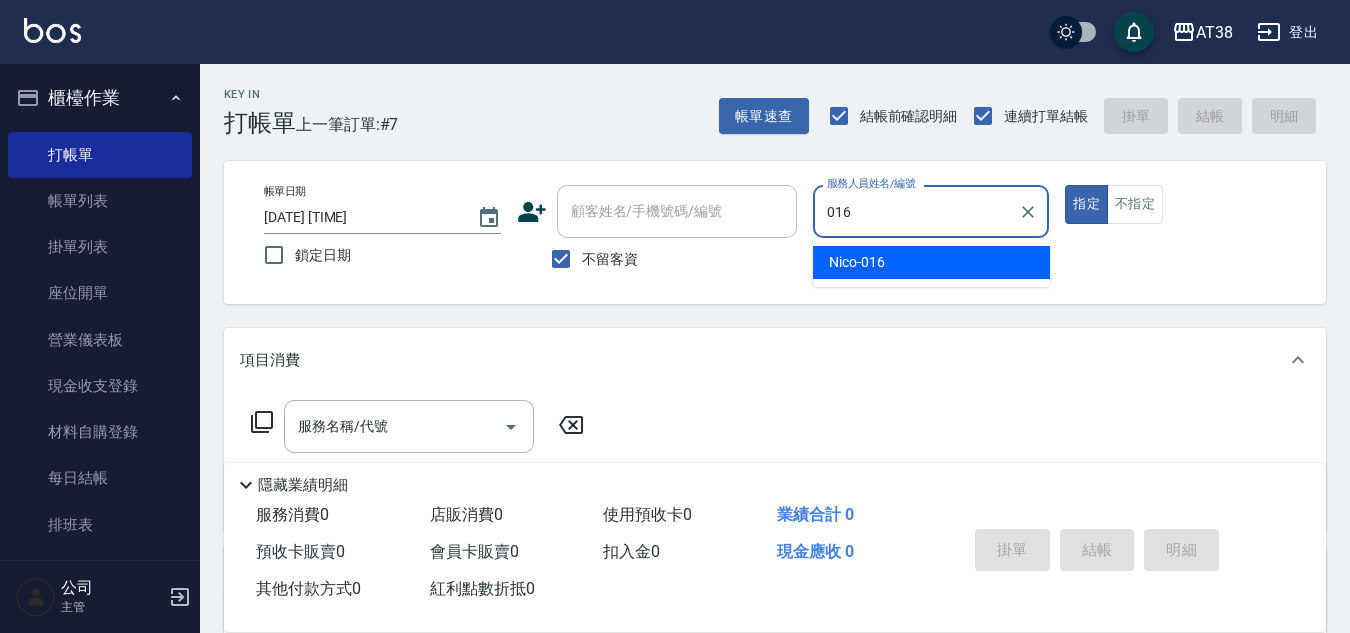 type on "[NAME]-[CODE]" 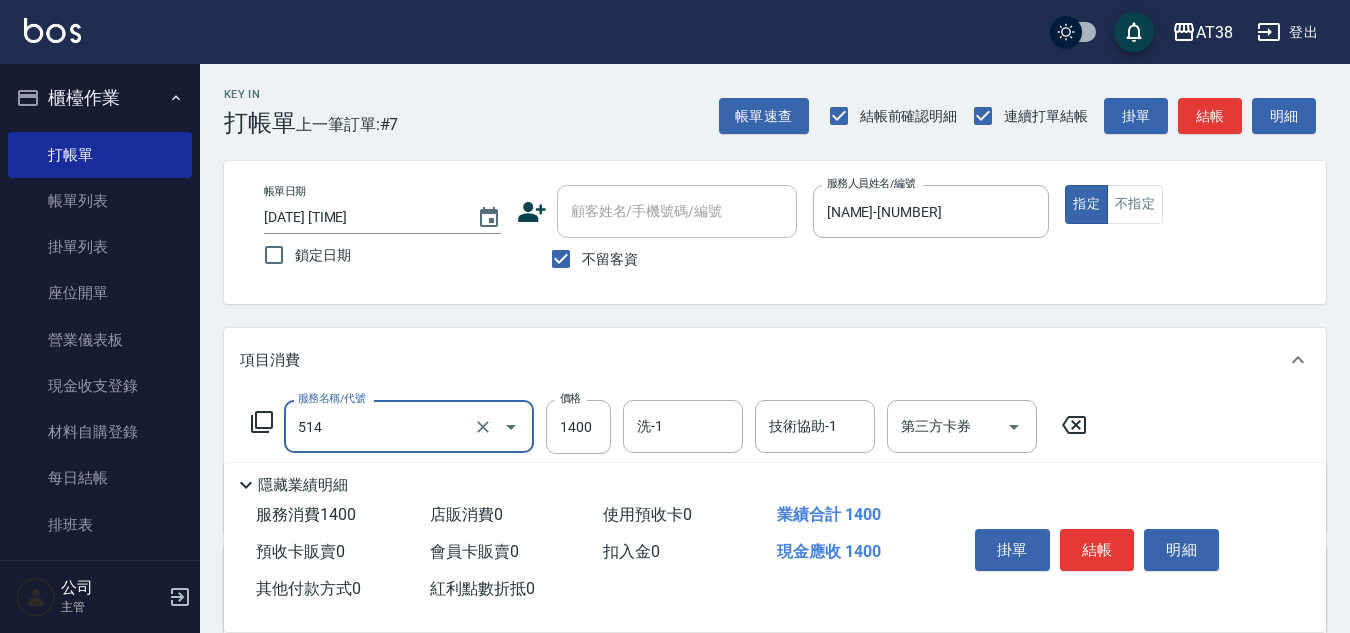 type on "染髮(長)(514)" 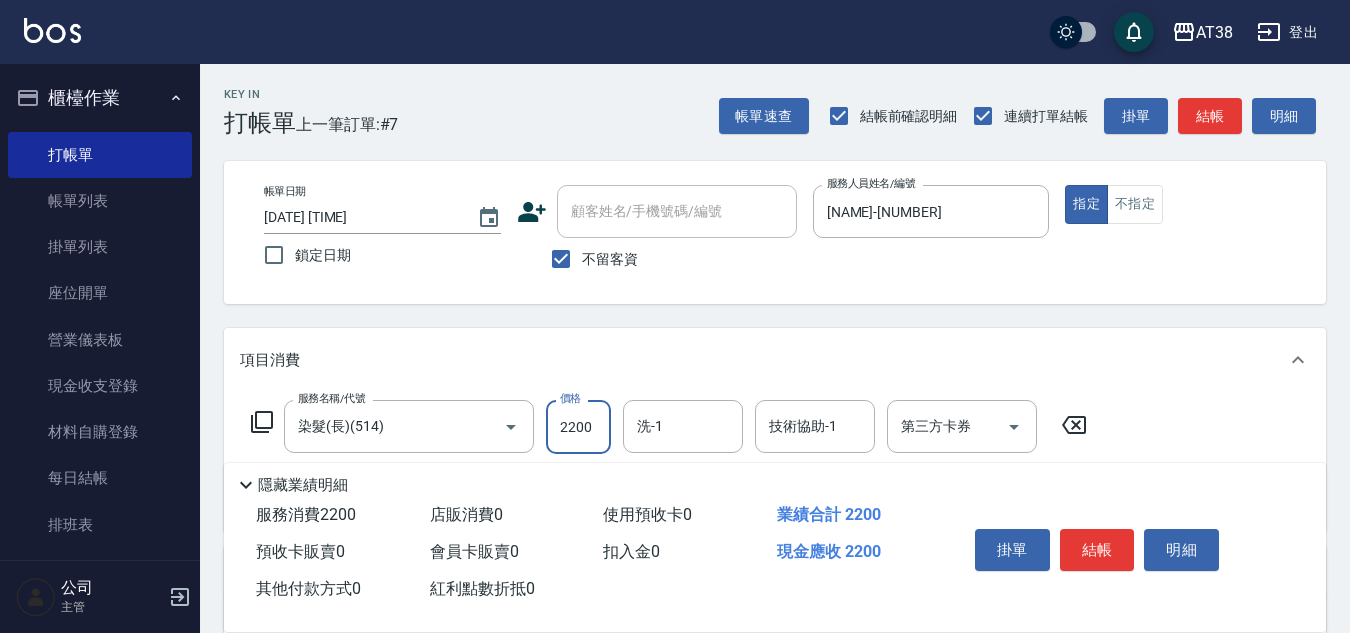 type on "2200" 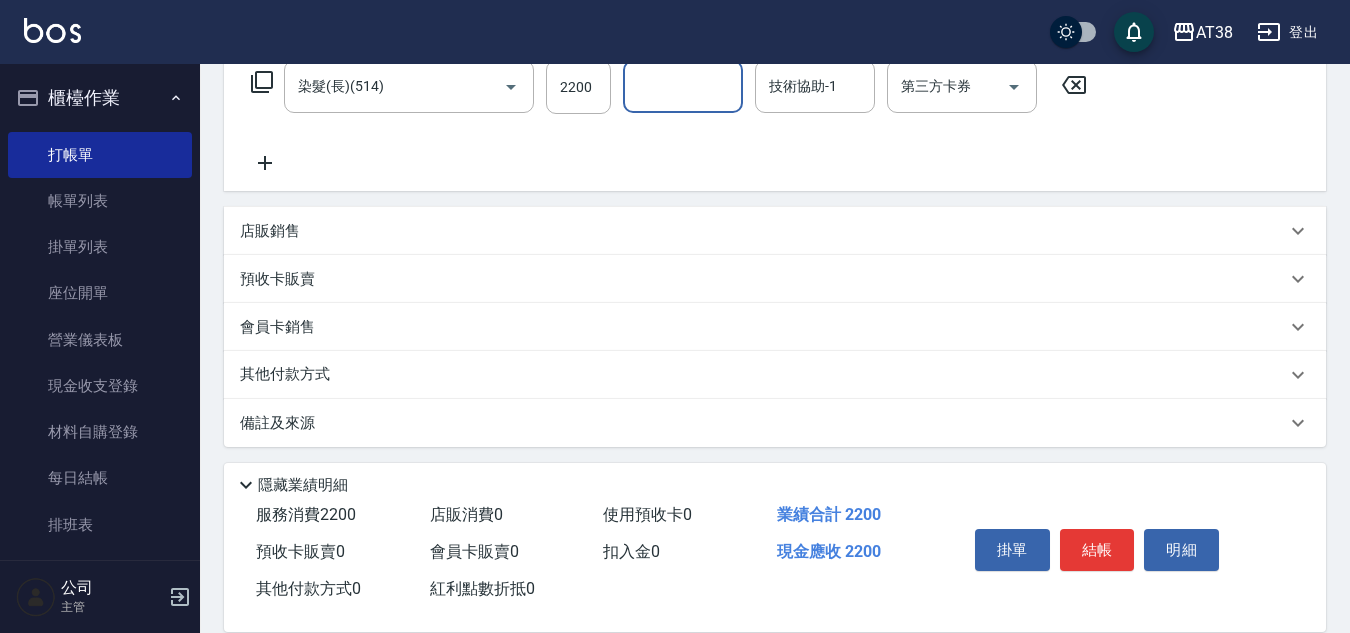 scroll, scrollTop: 346, scrollLeft: 0, axis: vertical 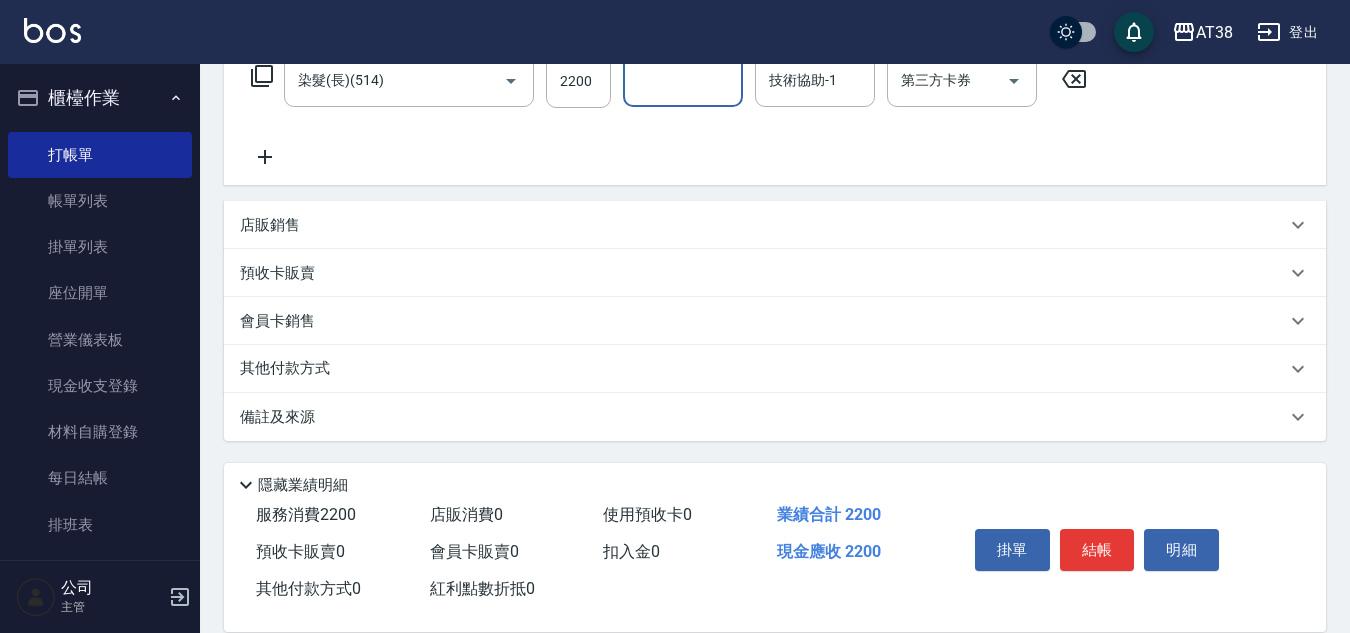 click on "店販銷售" at bounding box center (775, 225) 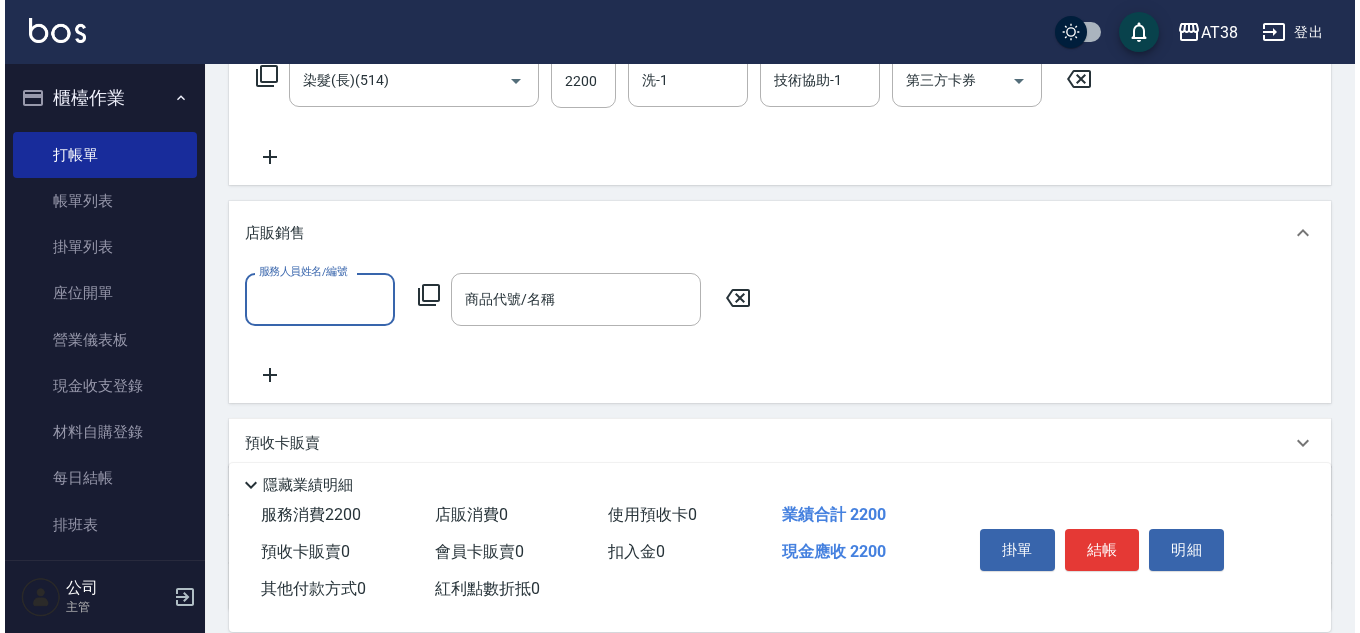 scroll, scrollTop: 0, scrollLeft: 0, axis: both 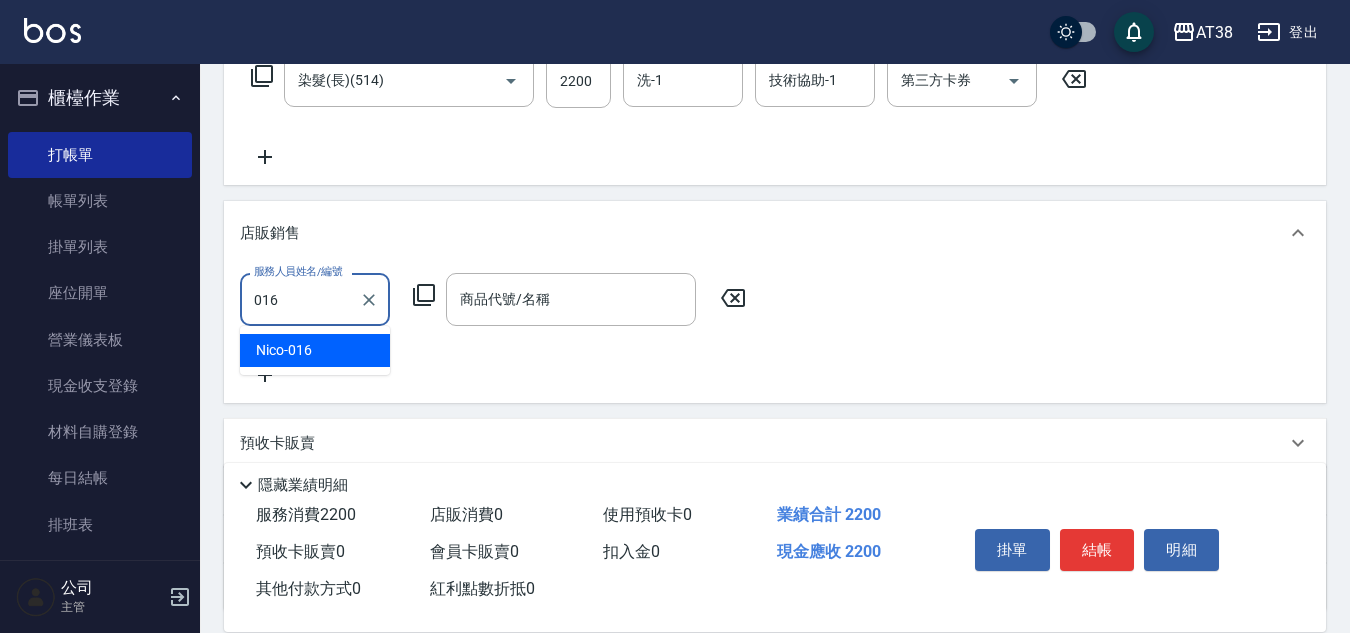 type on "[NAME]-[CODE]" 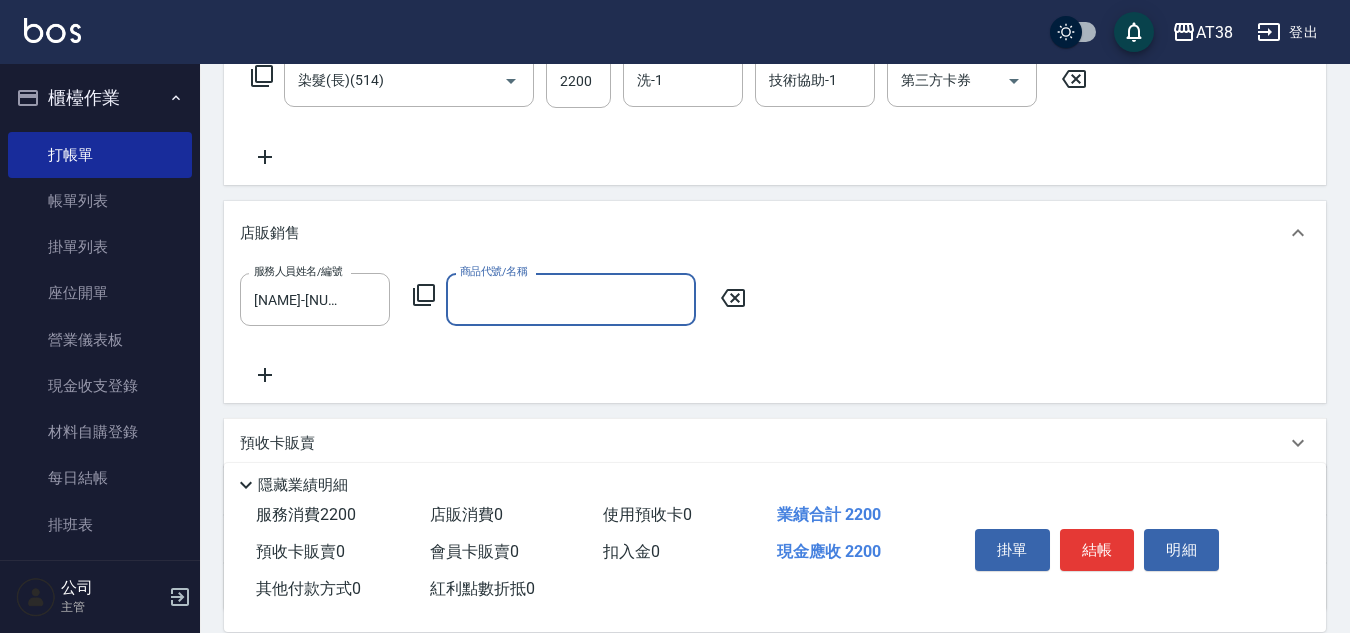 click 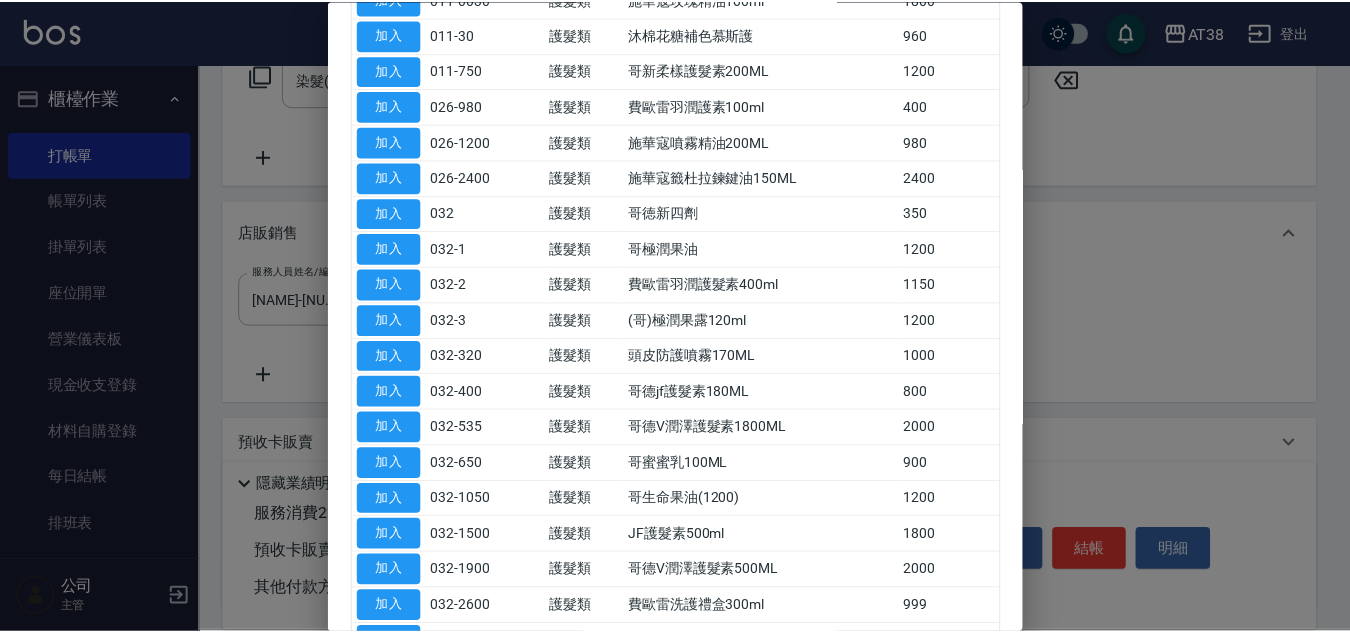 scroll, scrollTop: 700, scrollLeft: 0, axis: vertical 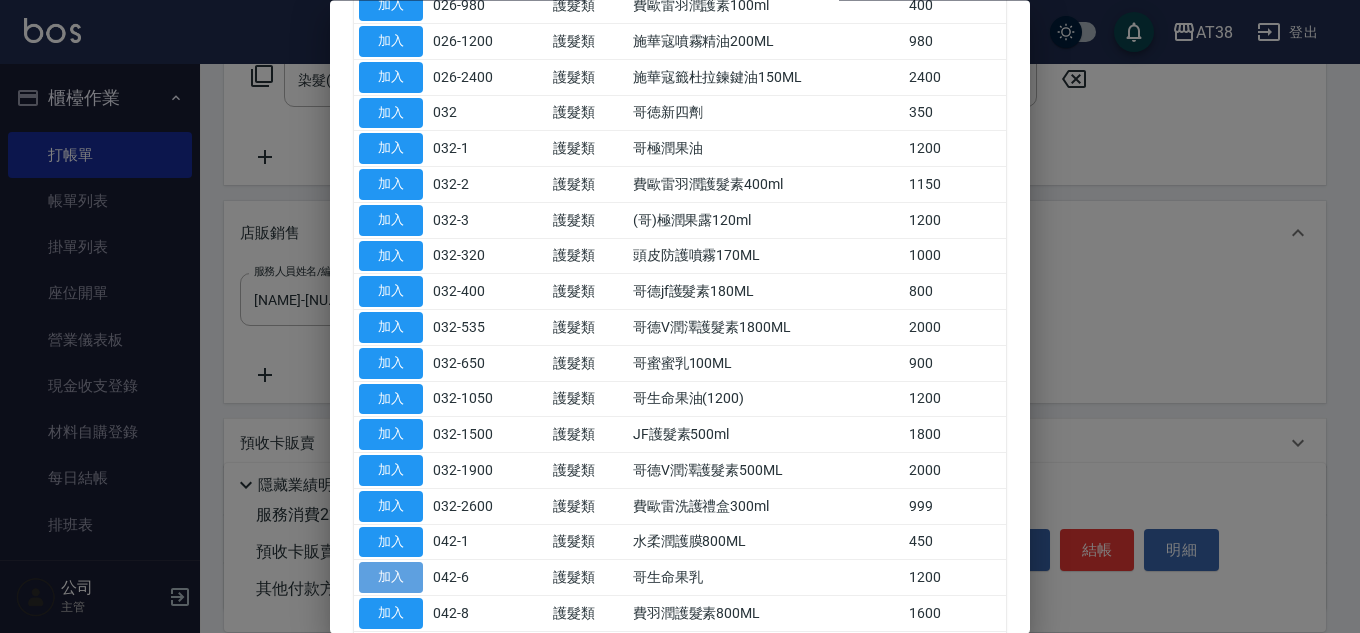 click on "加入" at bounding box center (391, 578) 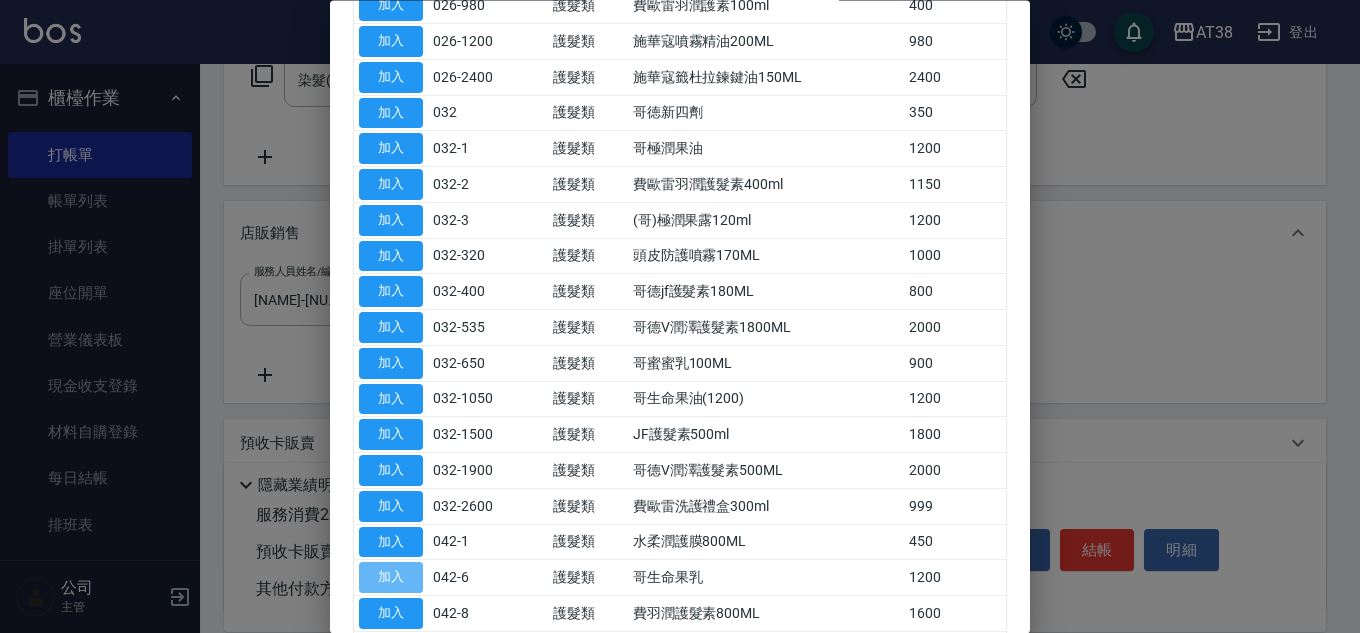 type on "哥生命果乳" 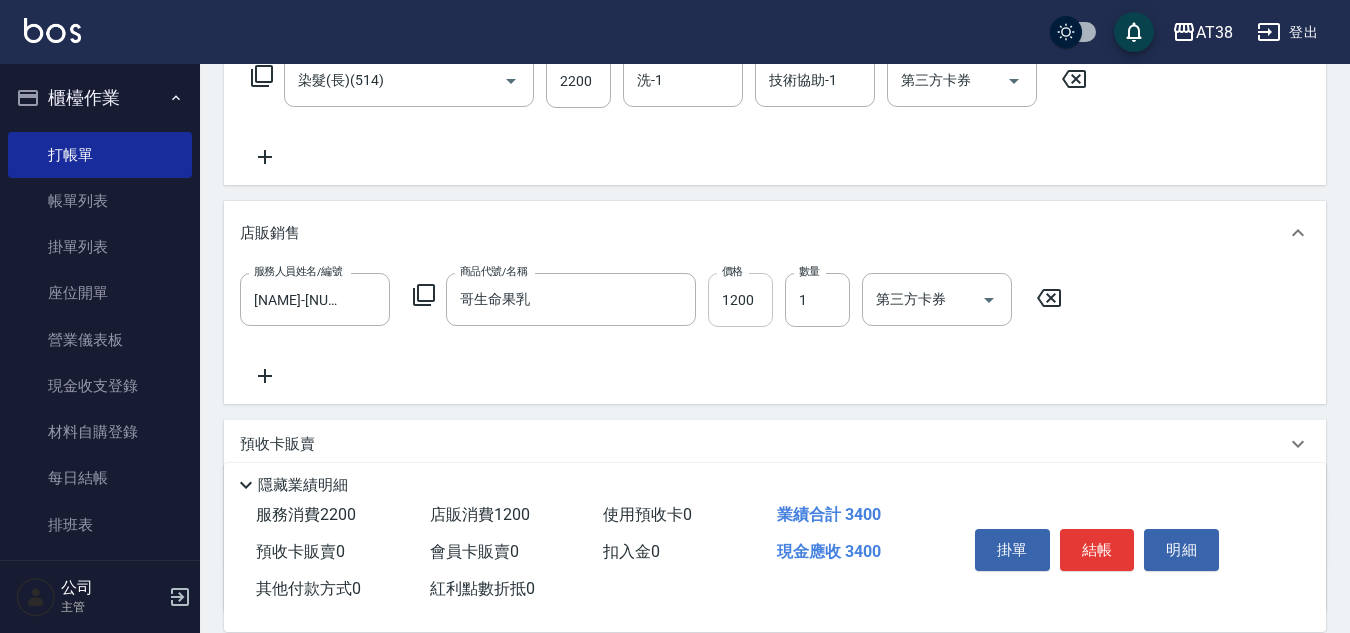 click on "1200" at bounding box center (740, 300) 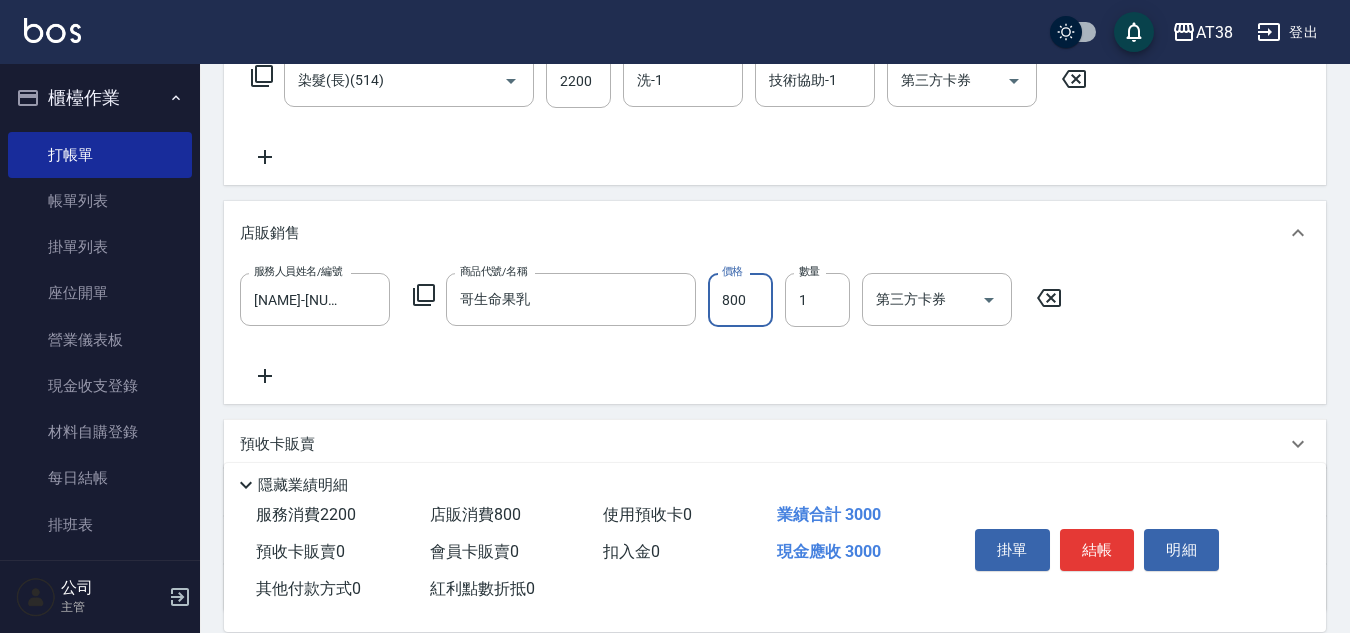 type on "800" 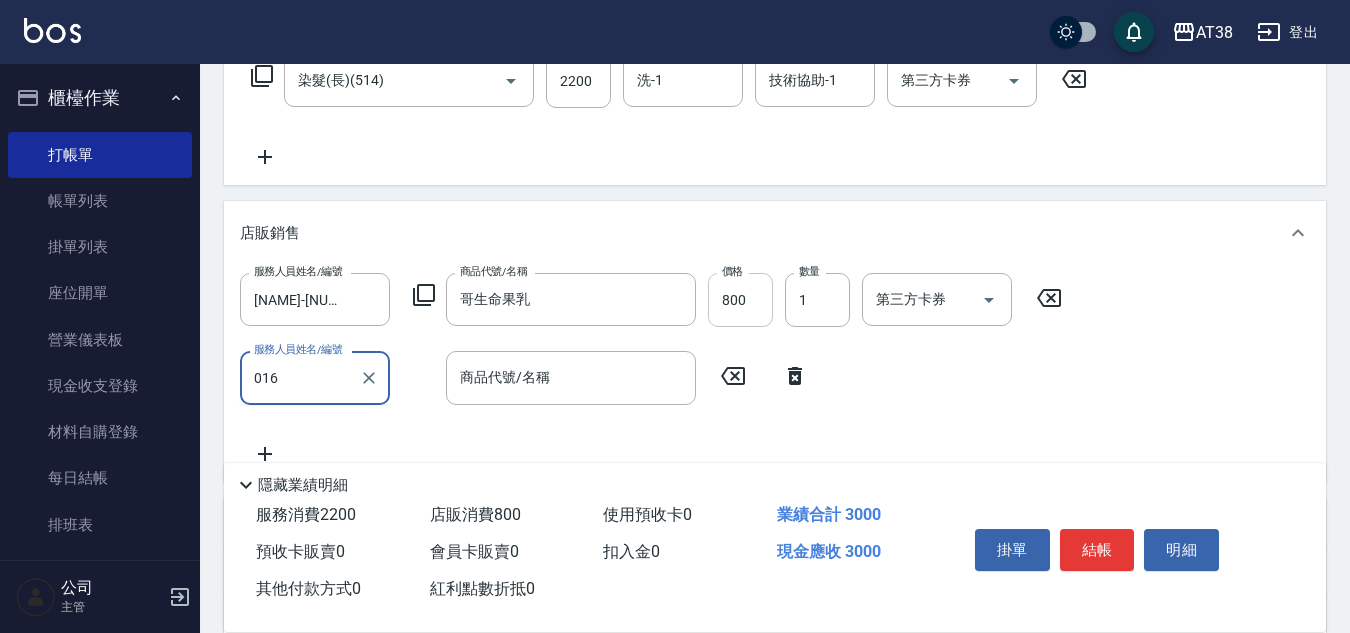 type on "[NAME]-[CODE]" 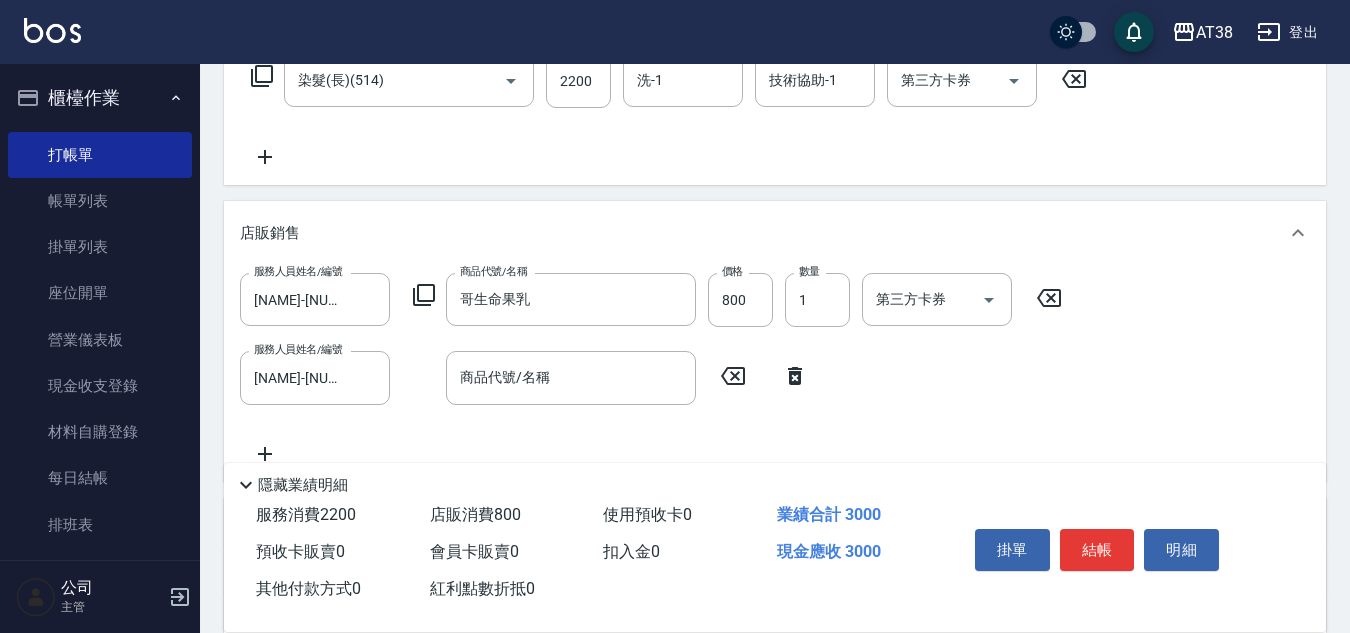 click 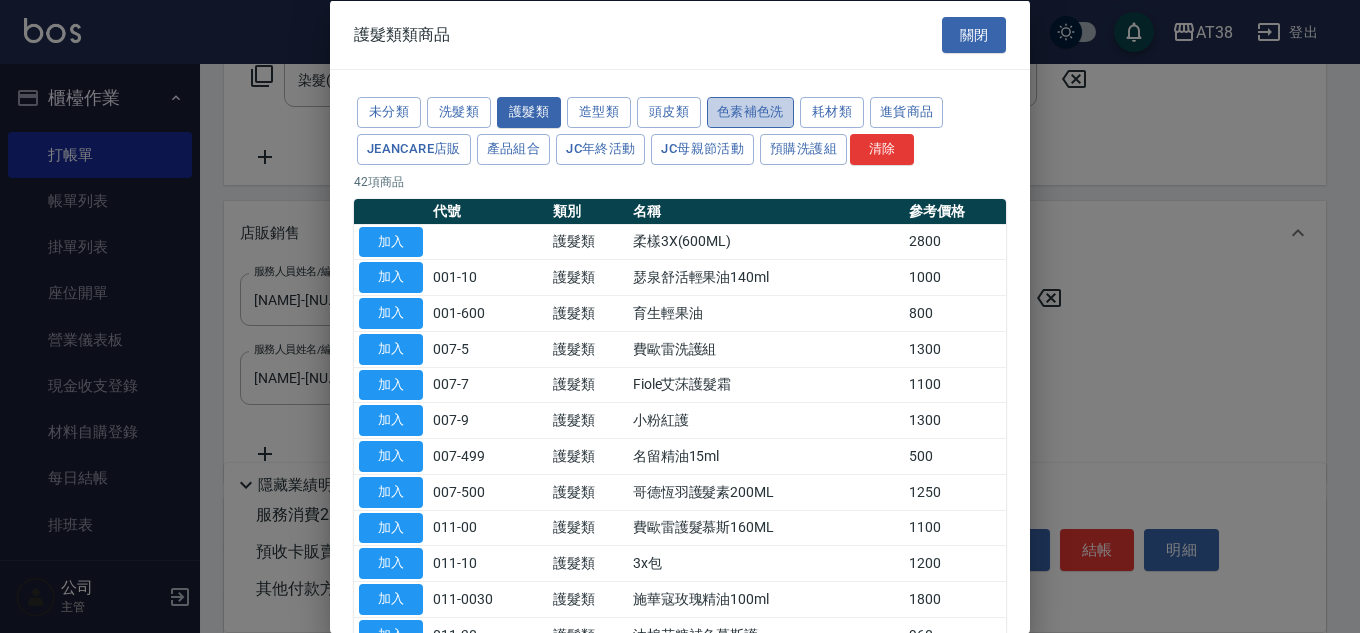 click on "色素補色洗" at bounding box center [750, 112] 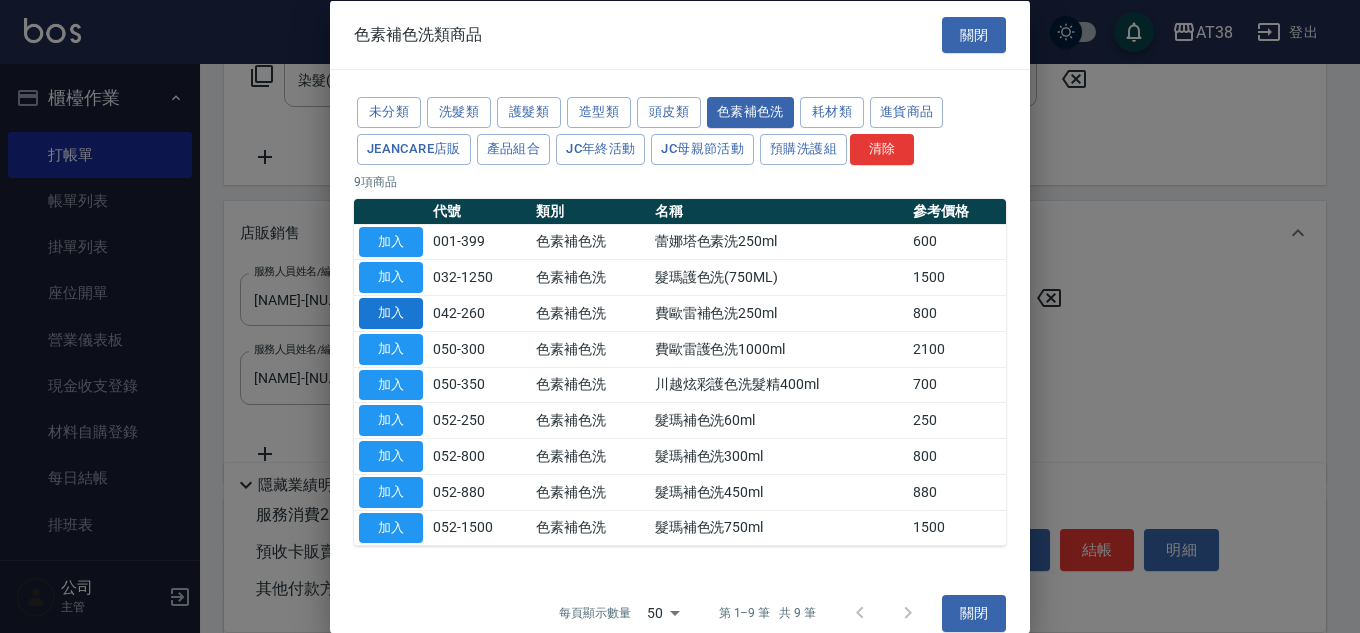 click on "加入" at bounding box center [391, 313] 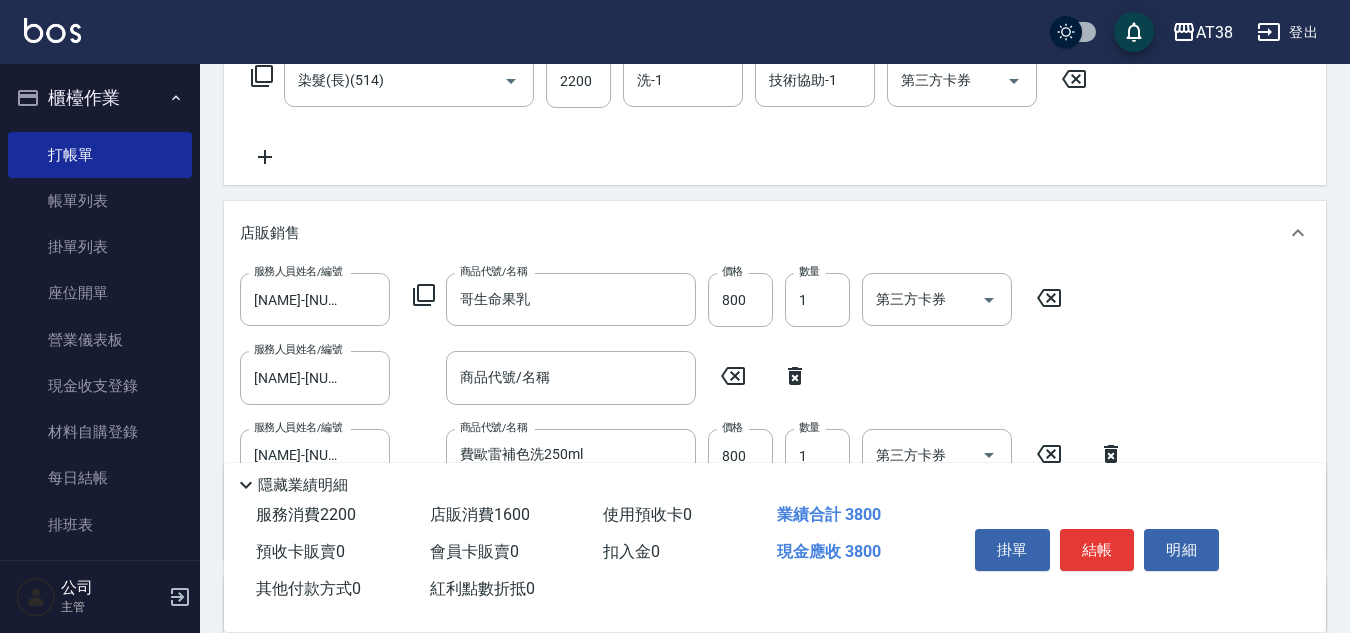 click 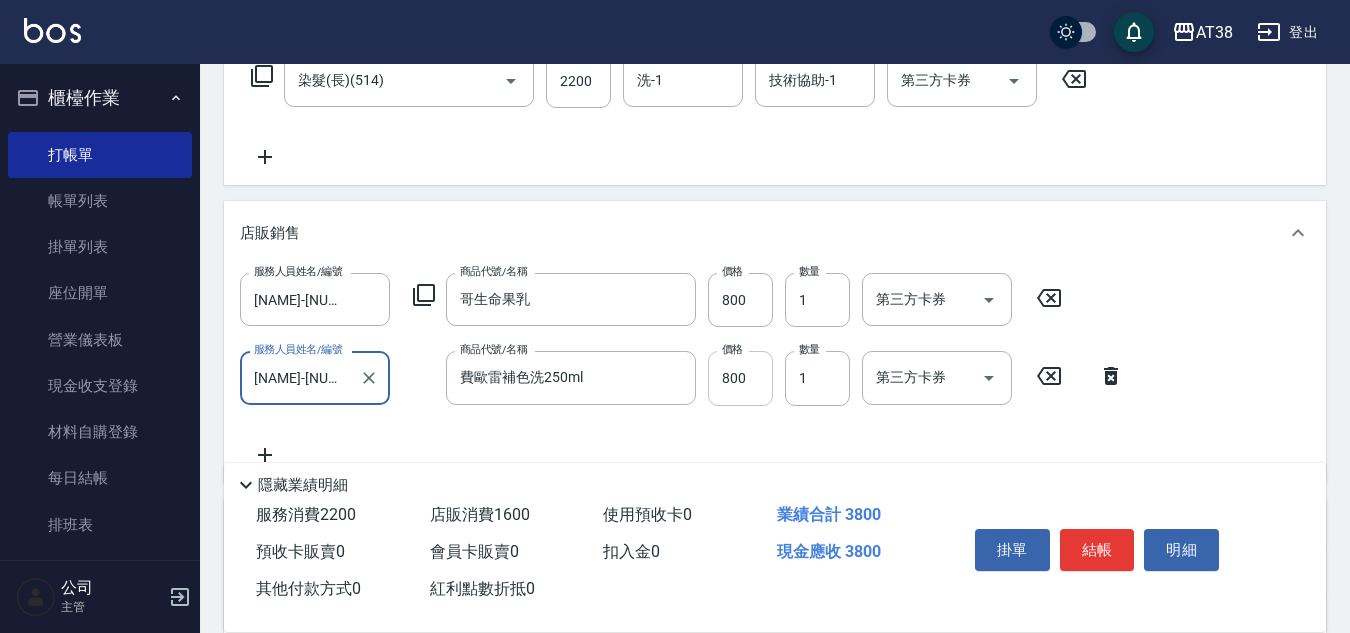 click on "800" at bounding box center [740, 378] 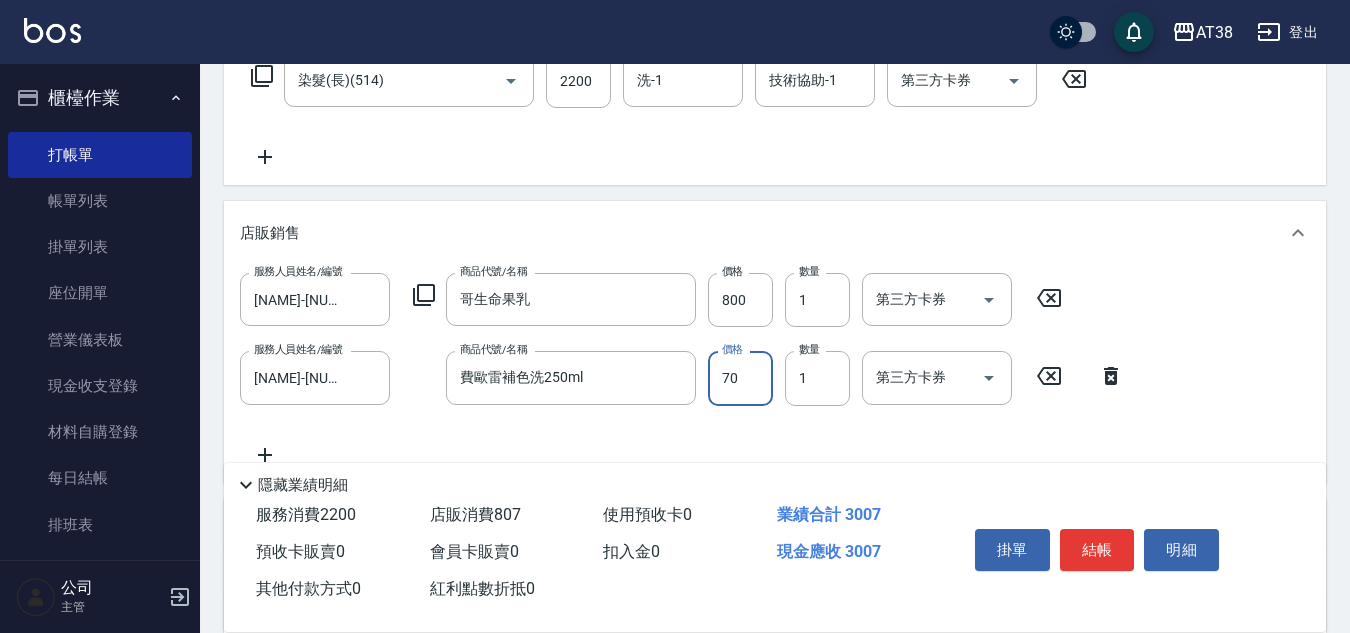 type on "700" 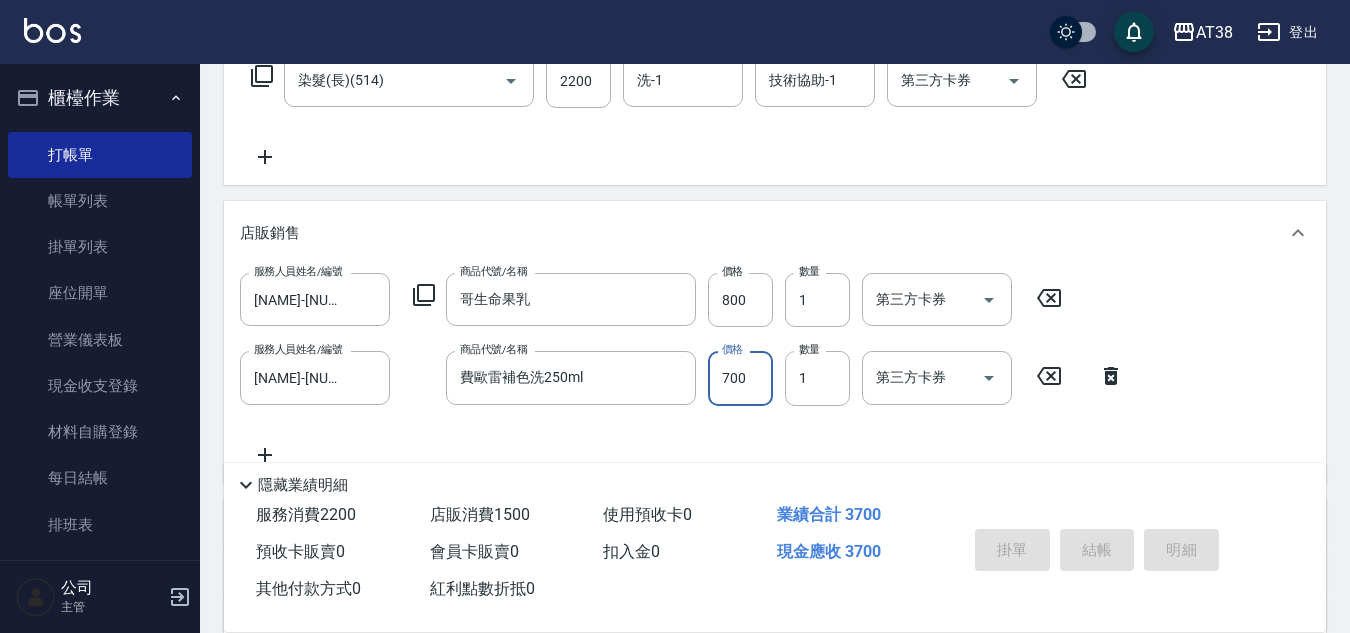 type on "2025/08/09 18:20" 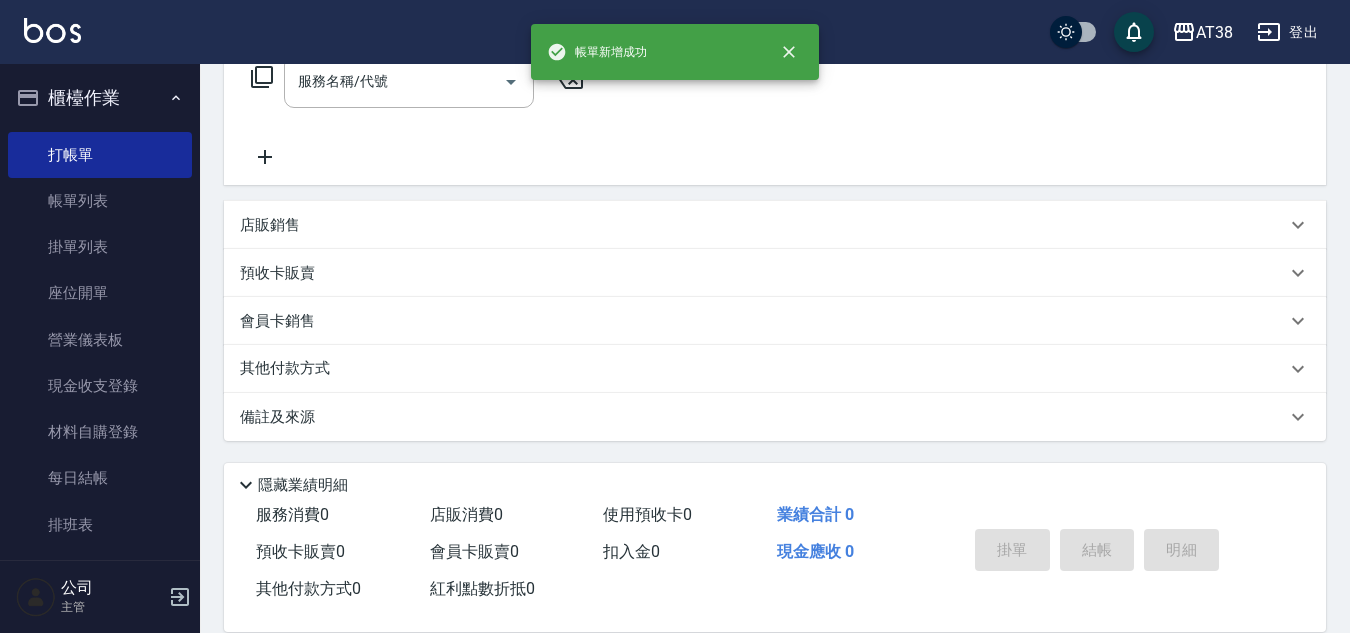 scroll, scrollTop: 0, scrollLeft: 0, axis: both 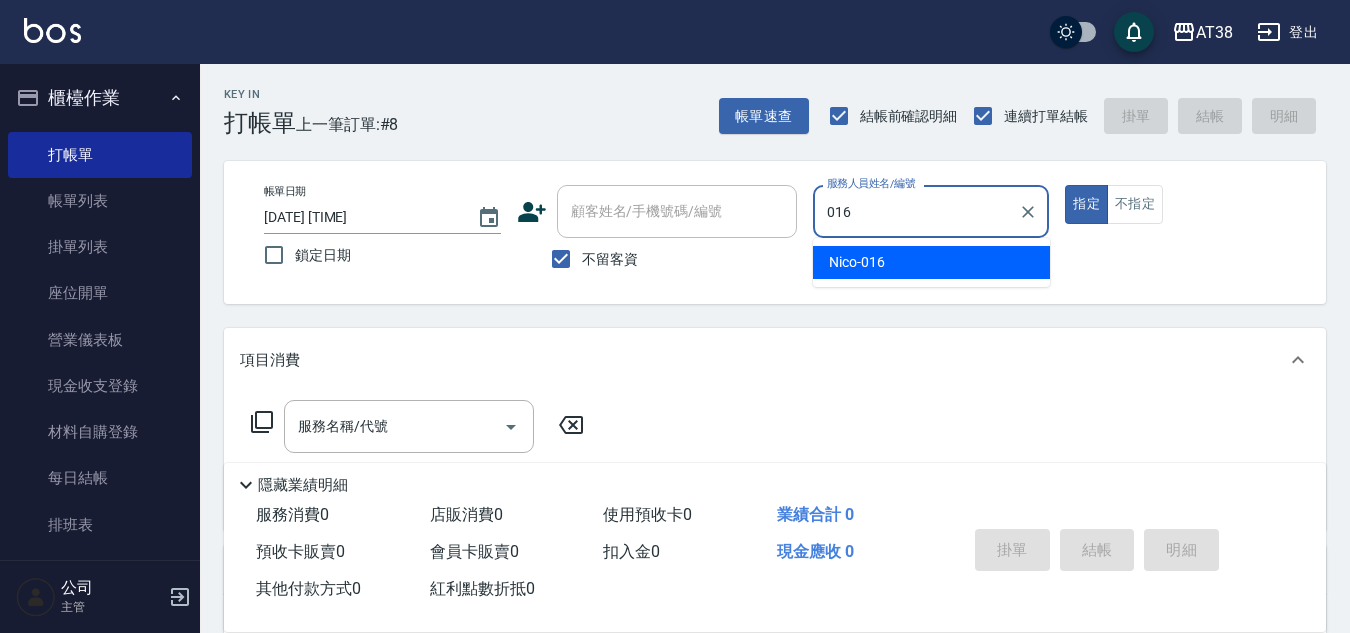 type on "[NAME]-[CODE]" 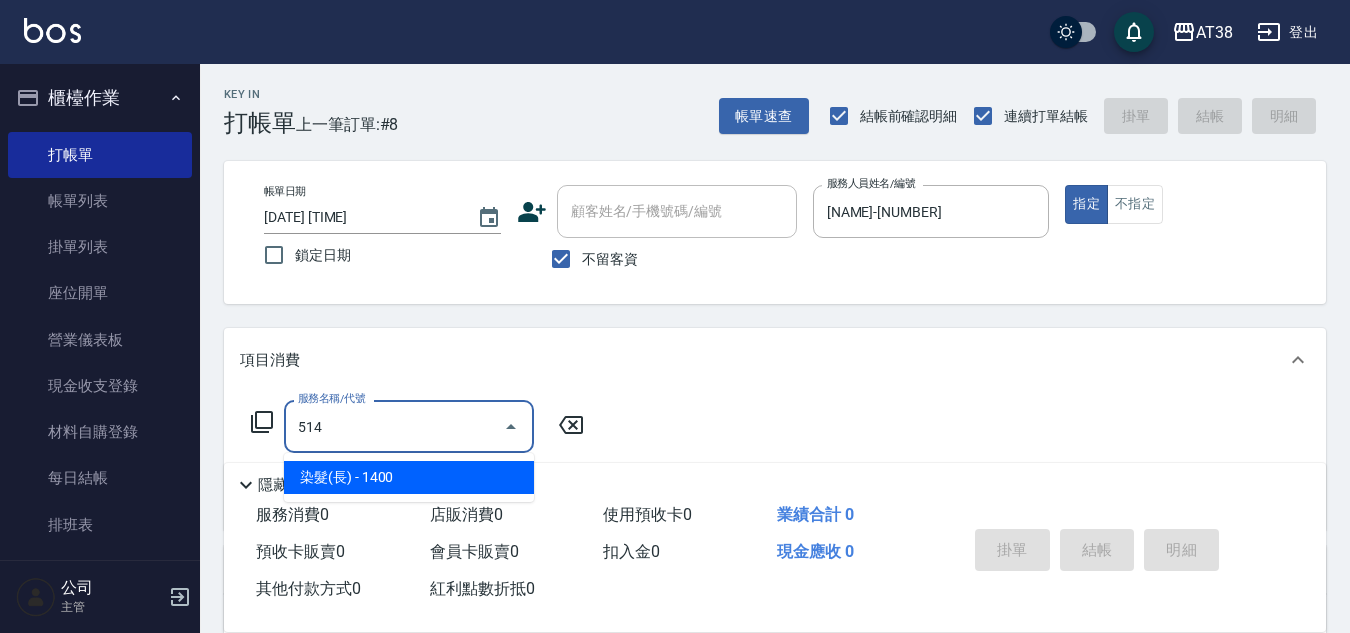 type on "染髮(長)(514)" 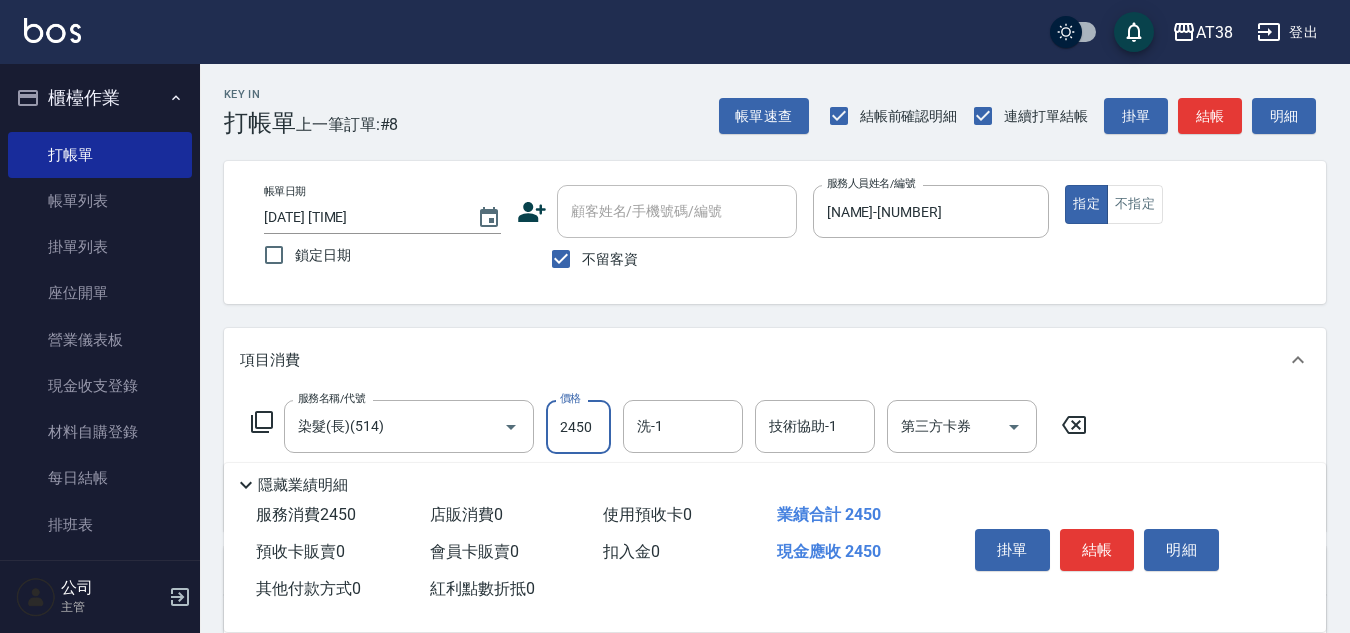 type on "2450" 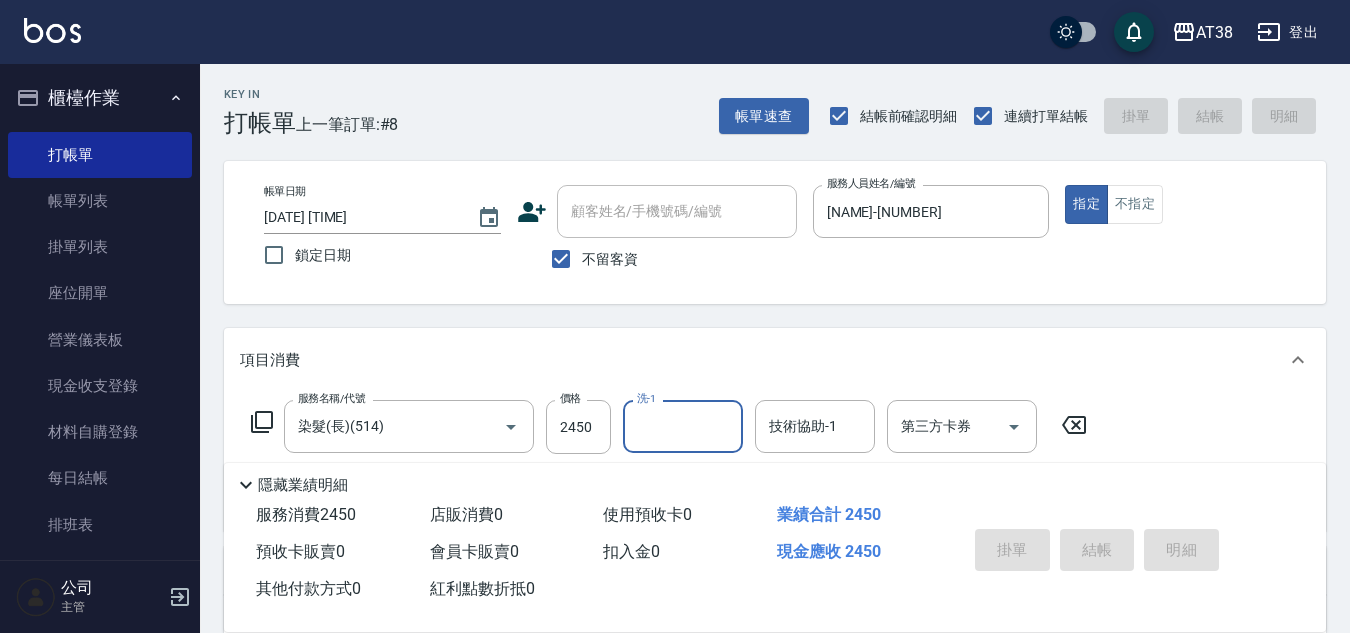 type 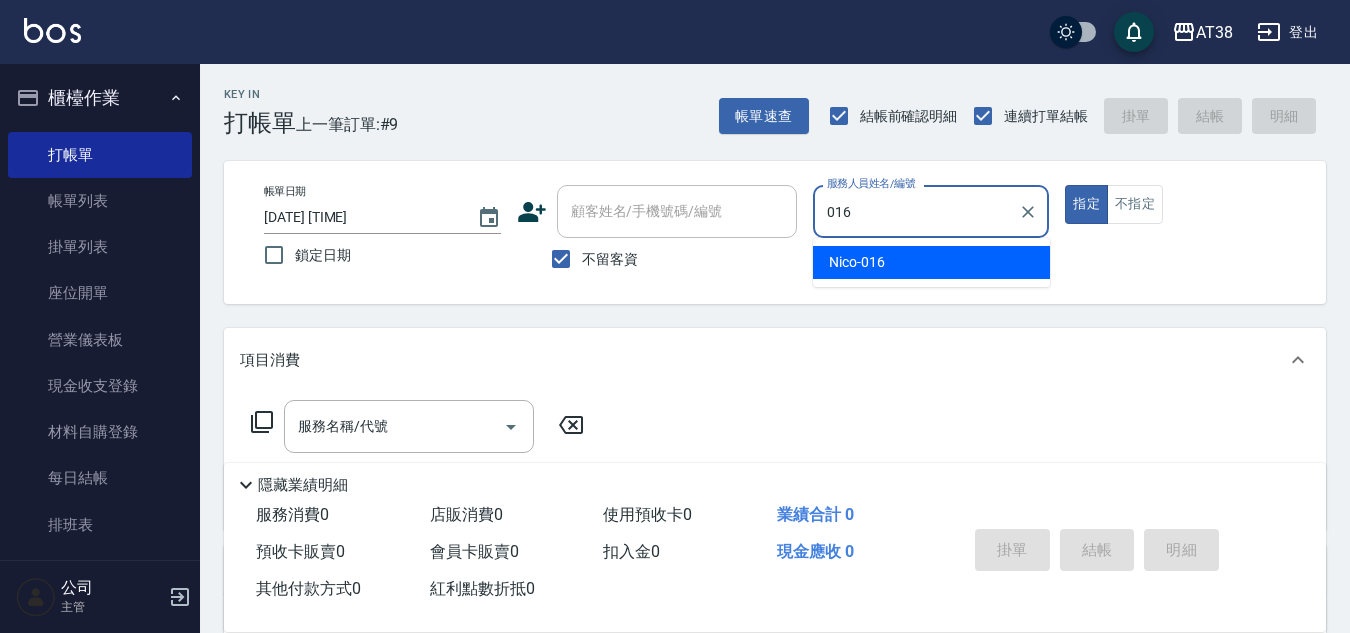 type on "[NAME]-[CODE]" 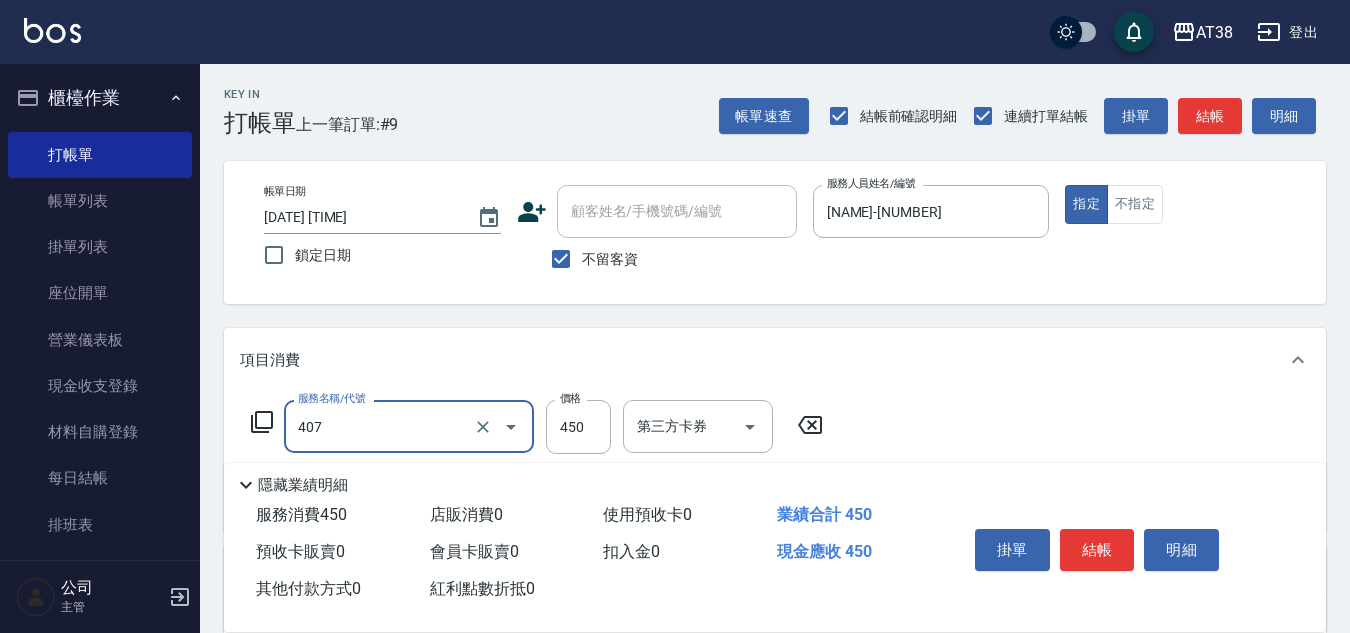 type on "剪髮(407)" 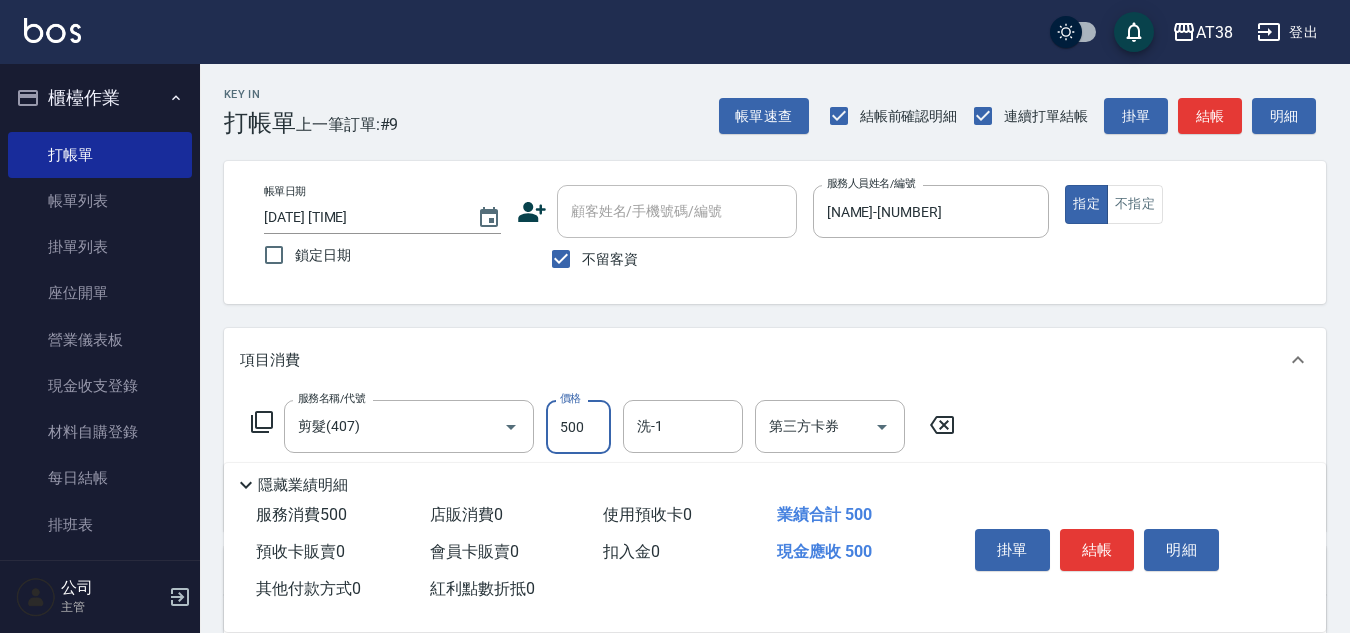 type on "500" 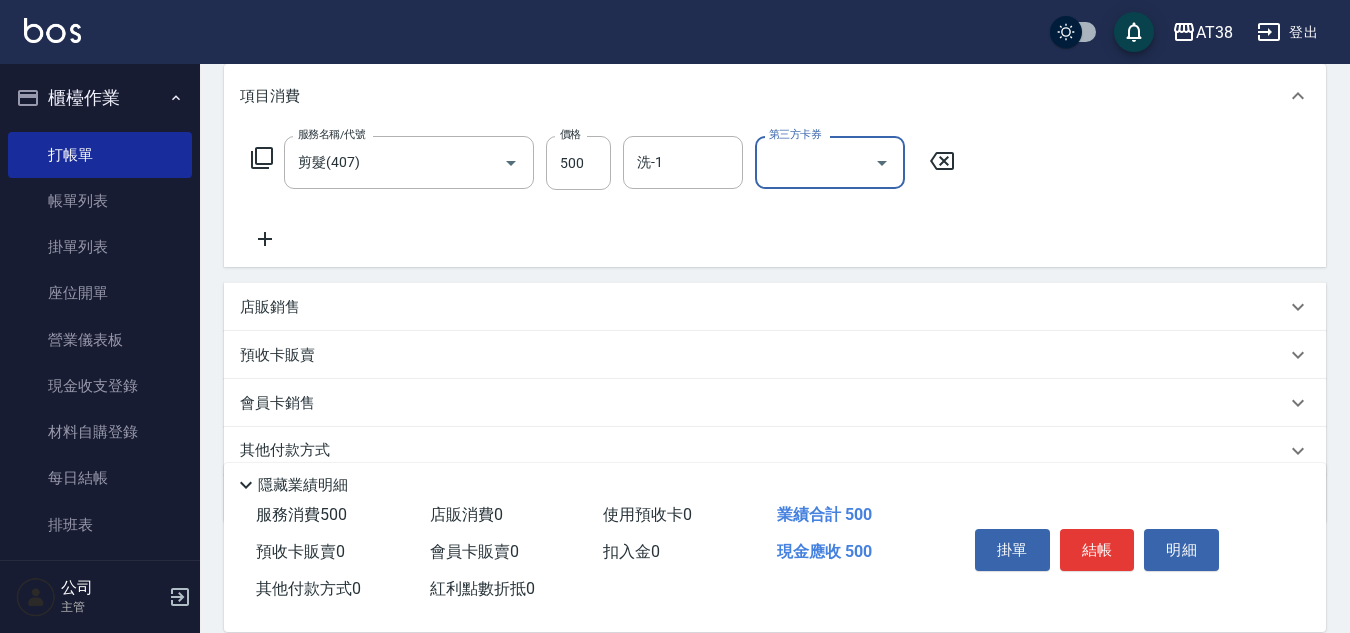 scroll, scrollTop: 300, scrollLeft: 0, axis: vertical 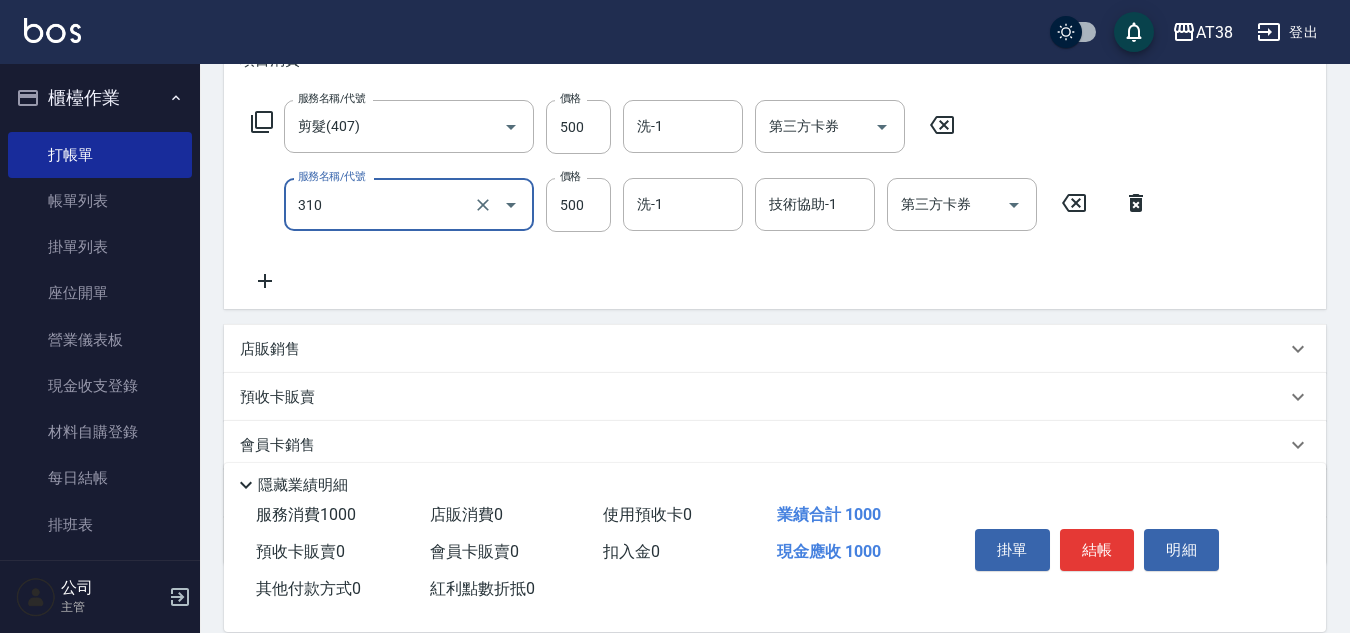 type on "補燙(310)" 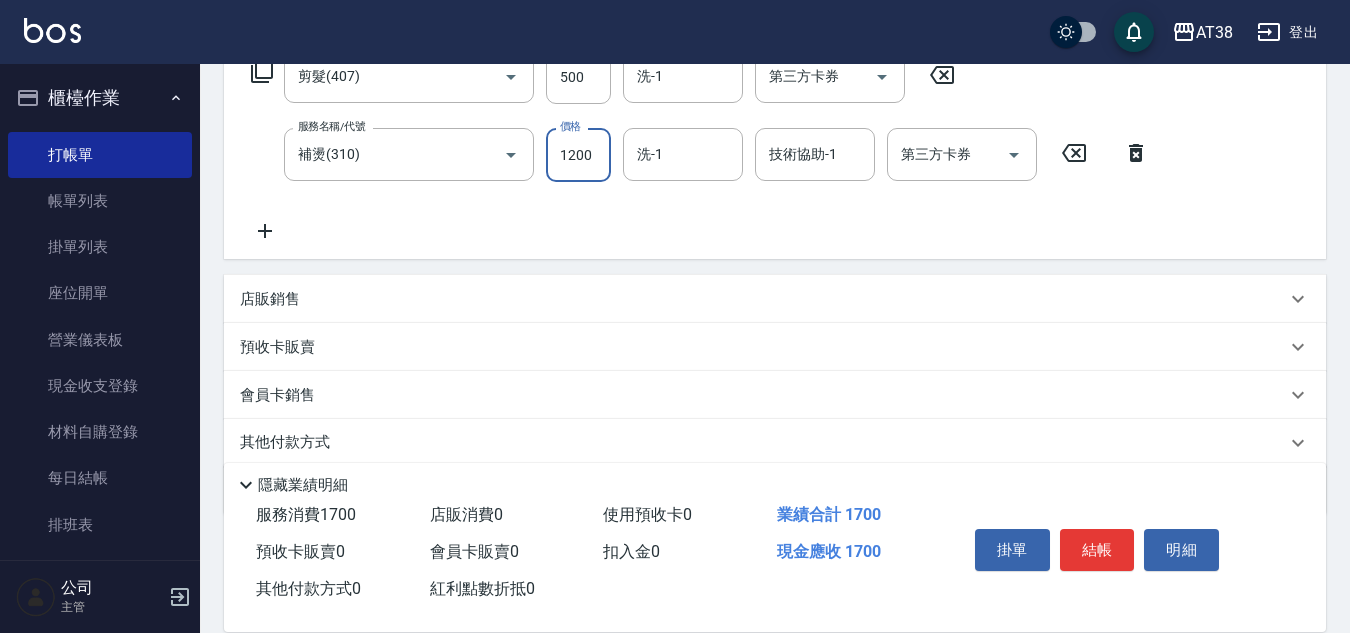 scroll, scrollTop: 400, scrollLeft: 0, axis: vertical 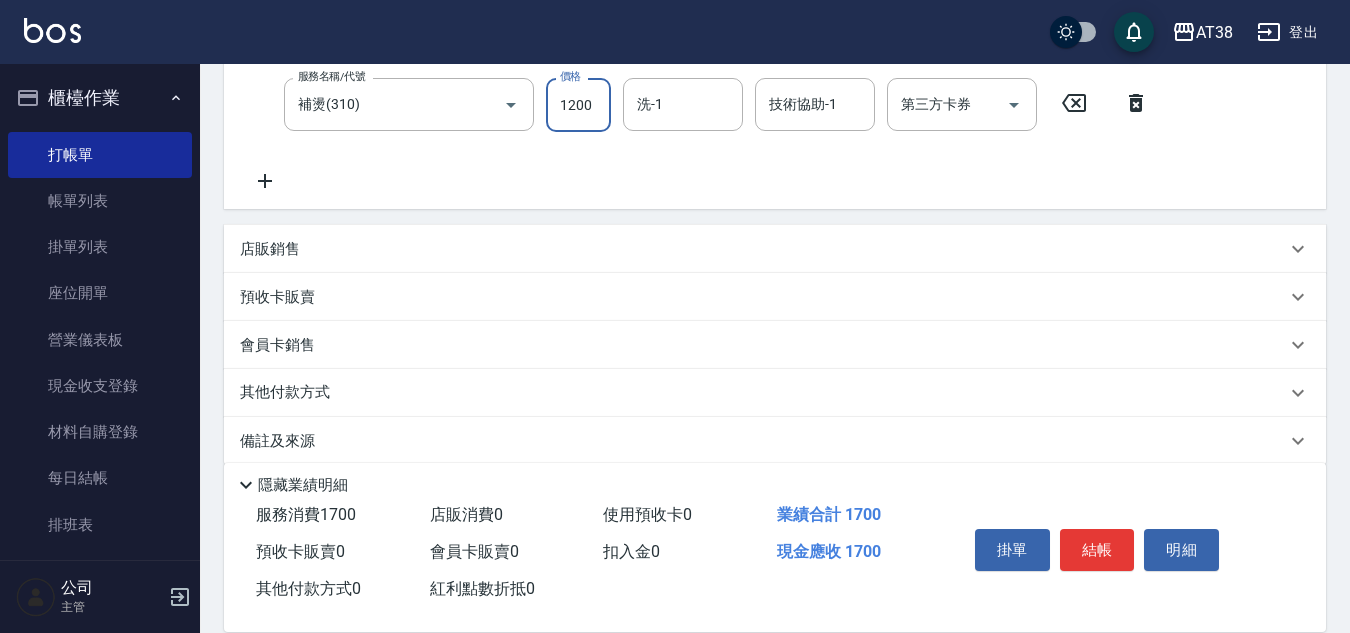type on "1200" 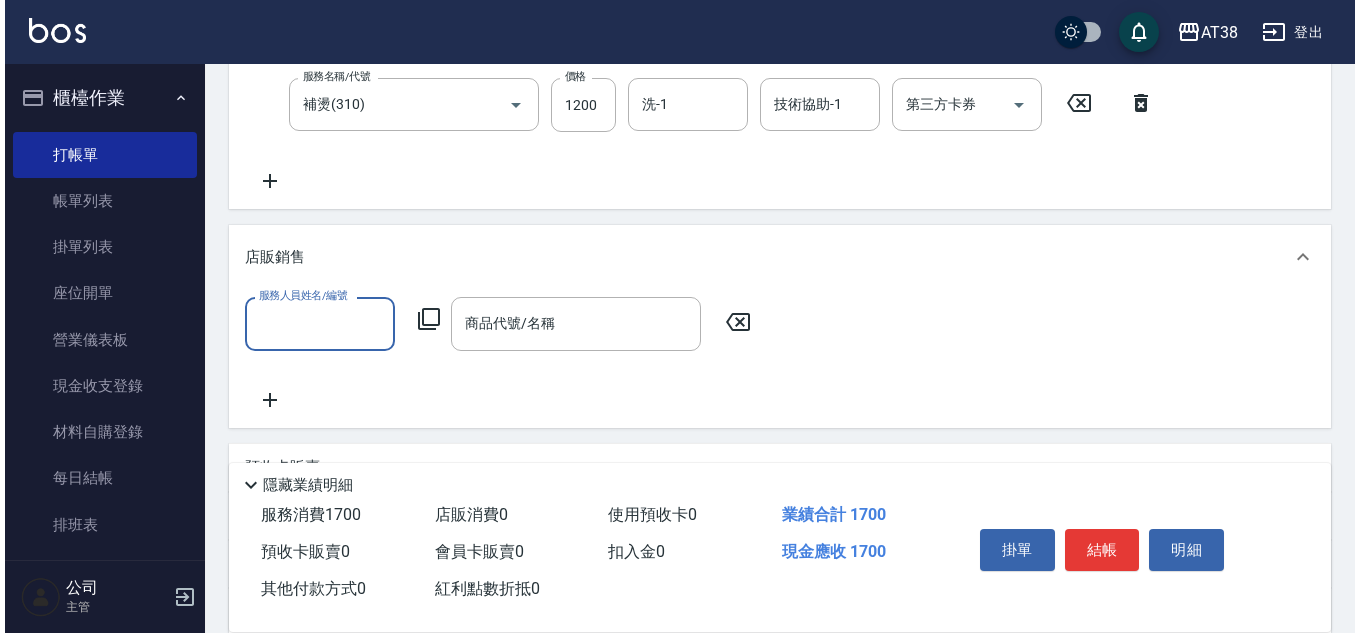 scroll, scrollTop: 0, scrollLeft: 0, axis: both 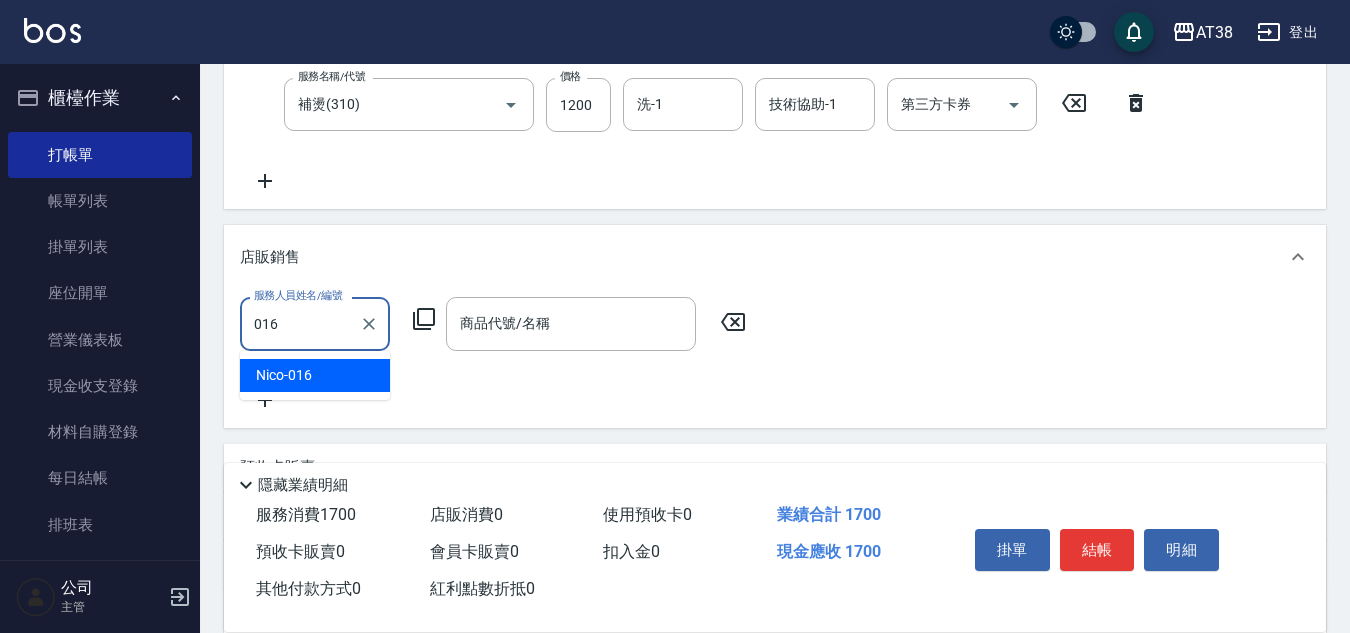 type on "[NAME]-[CODE]" 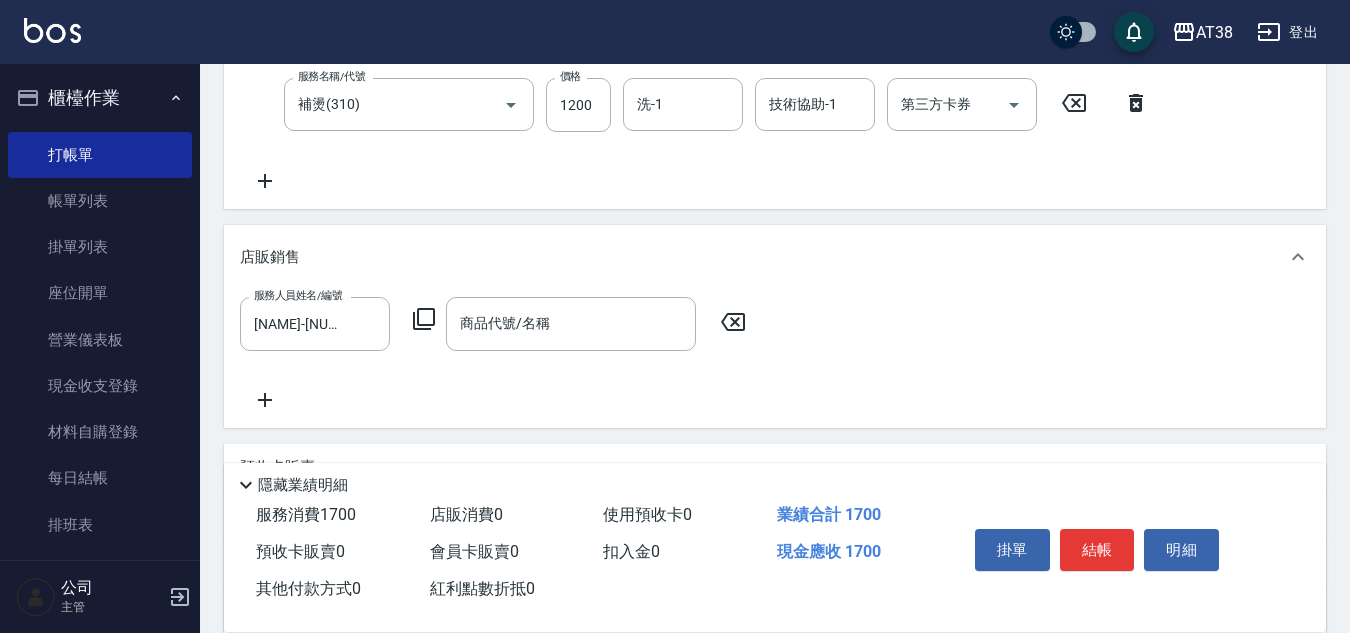 click 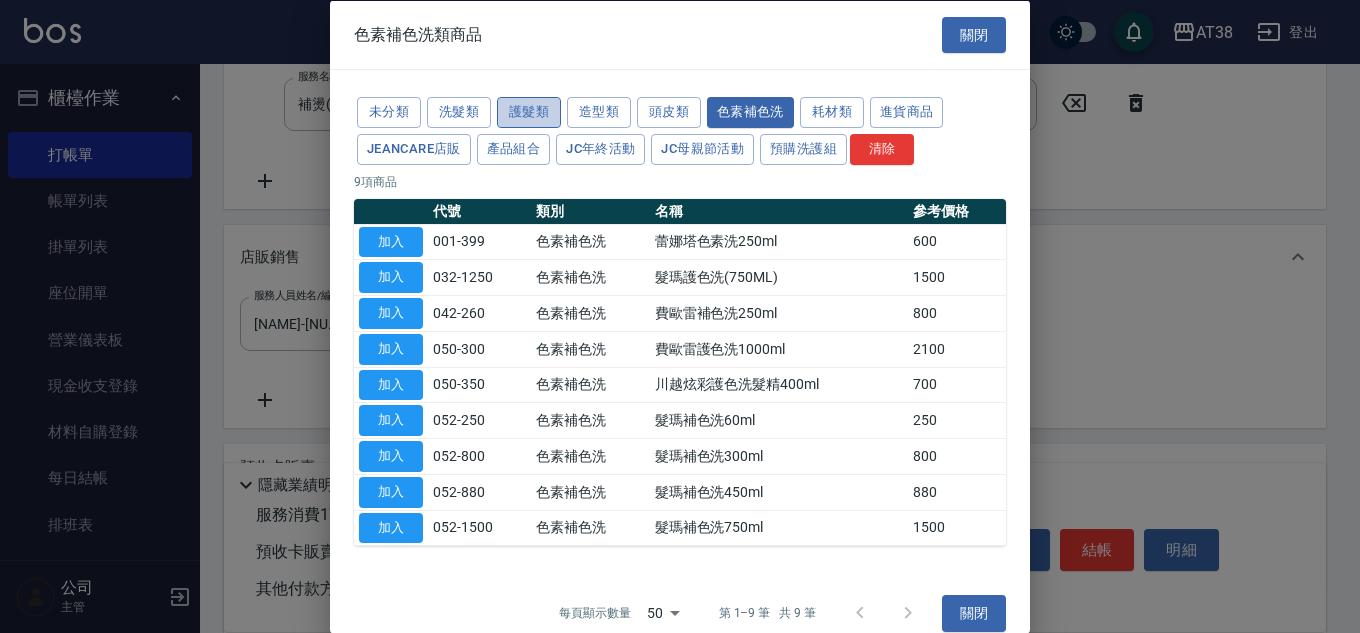 click on "護髮類" at bounding box center (529, 112) 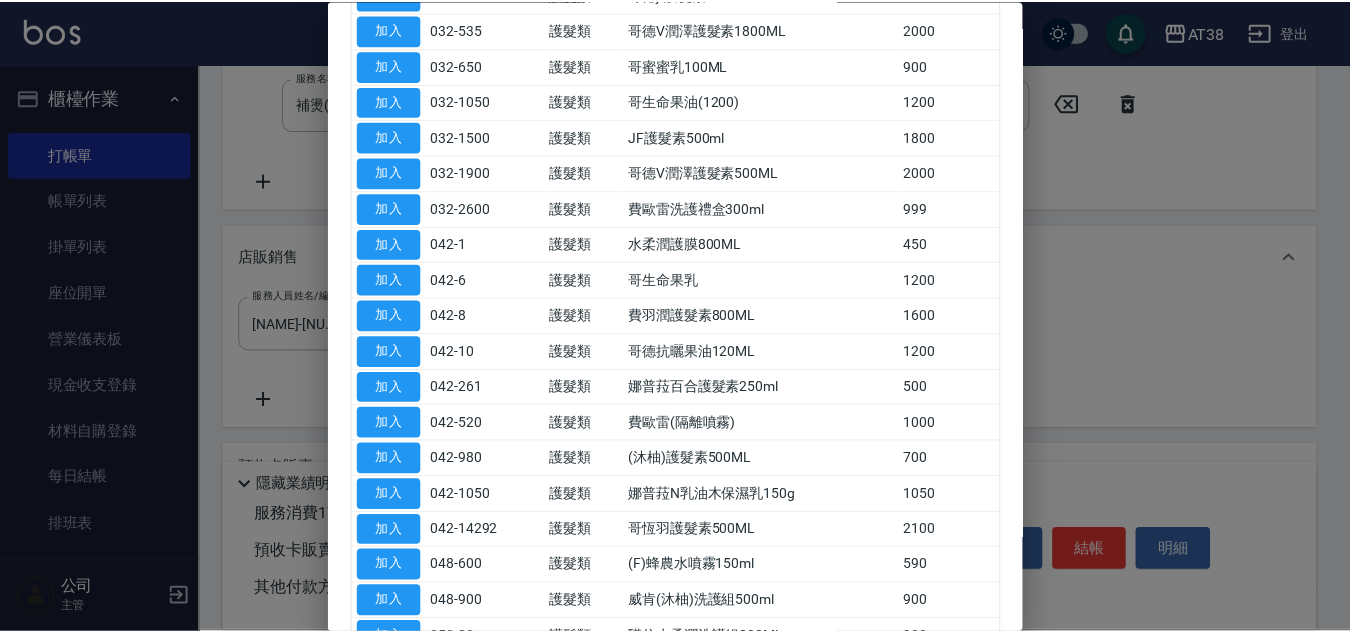 scroll, scrollTop: 1000, scrollLeft: 0, axis: vertical 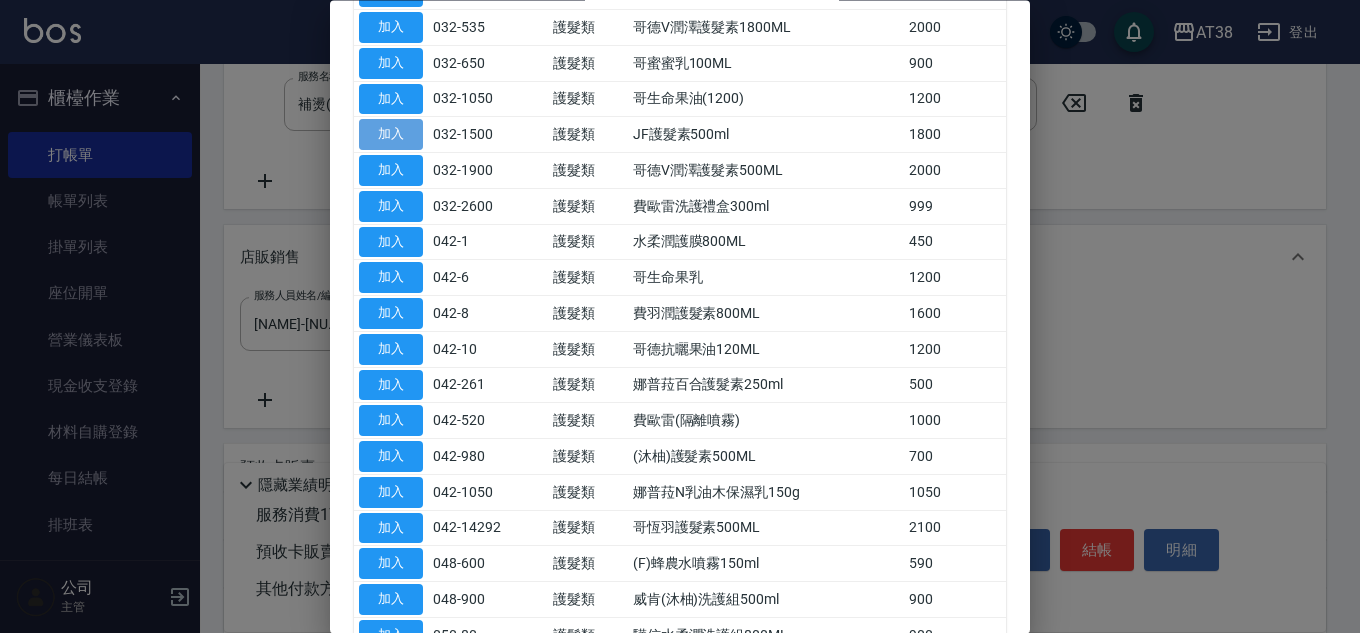 click on "加入" at bounding box center [391, 135] 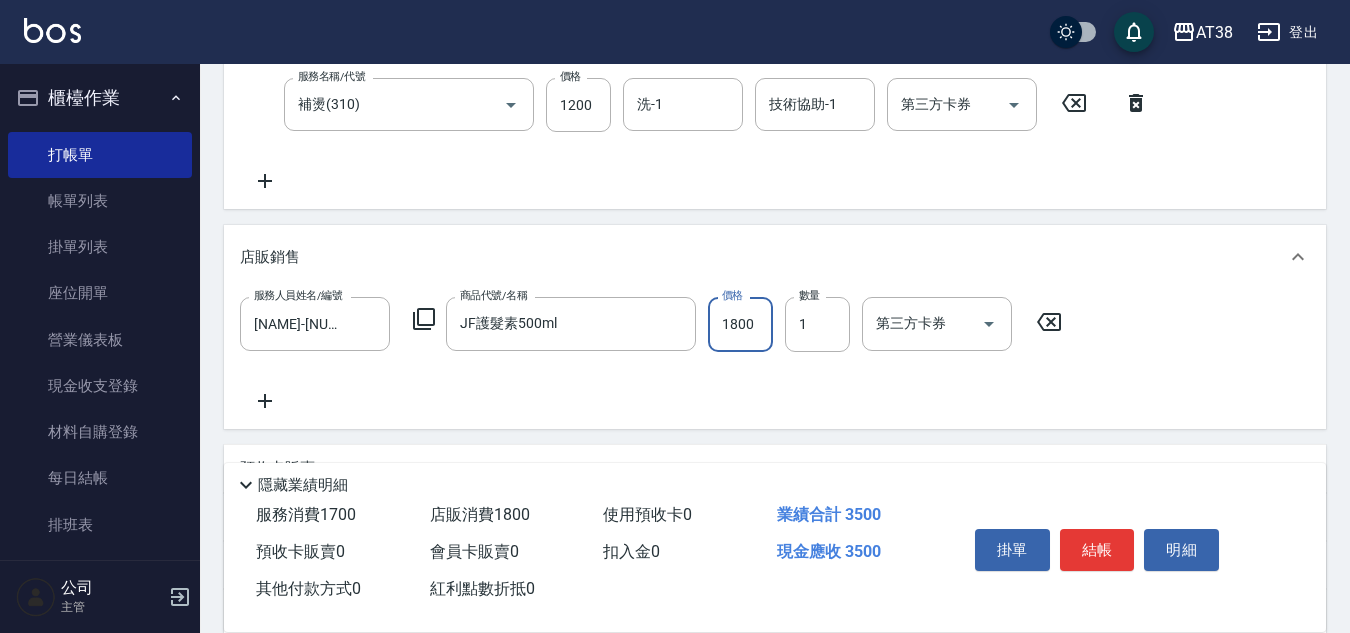 click on "1800" at bounding box center (740, 324) 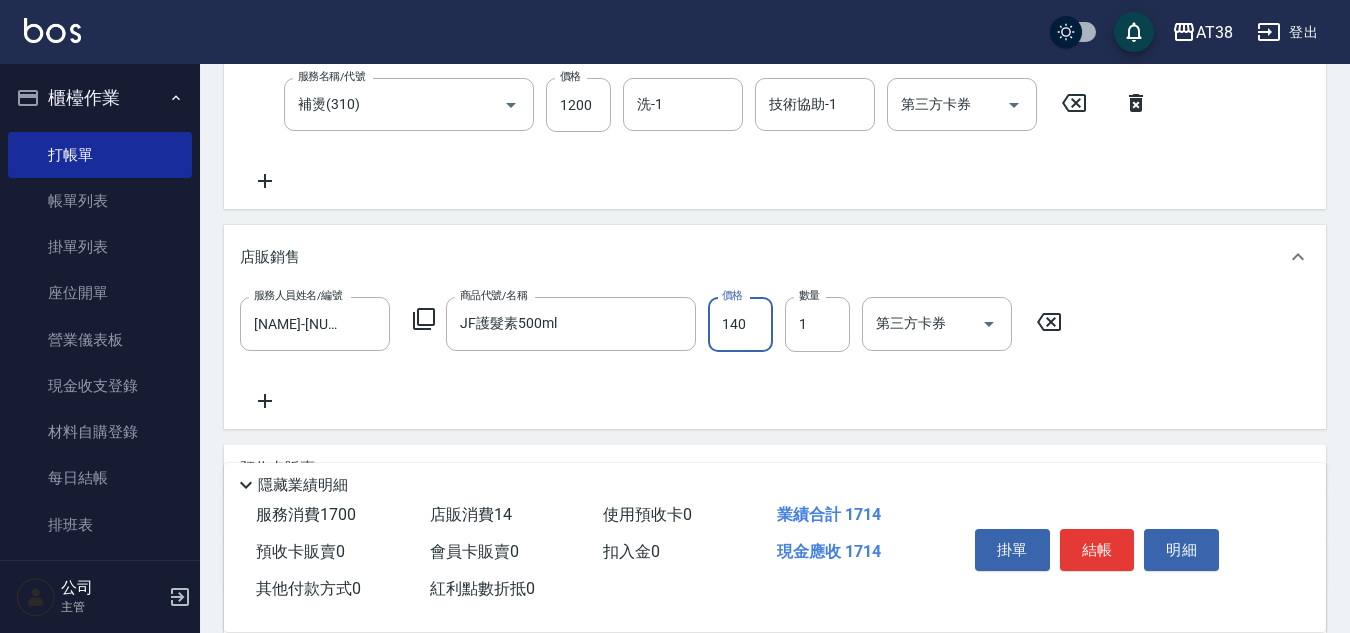 type on "1400" 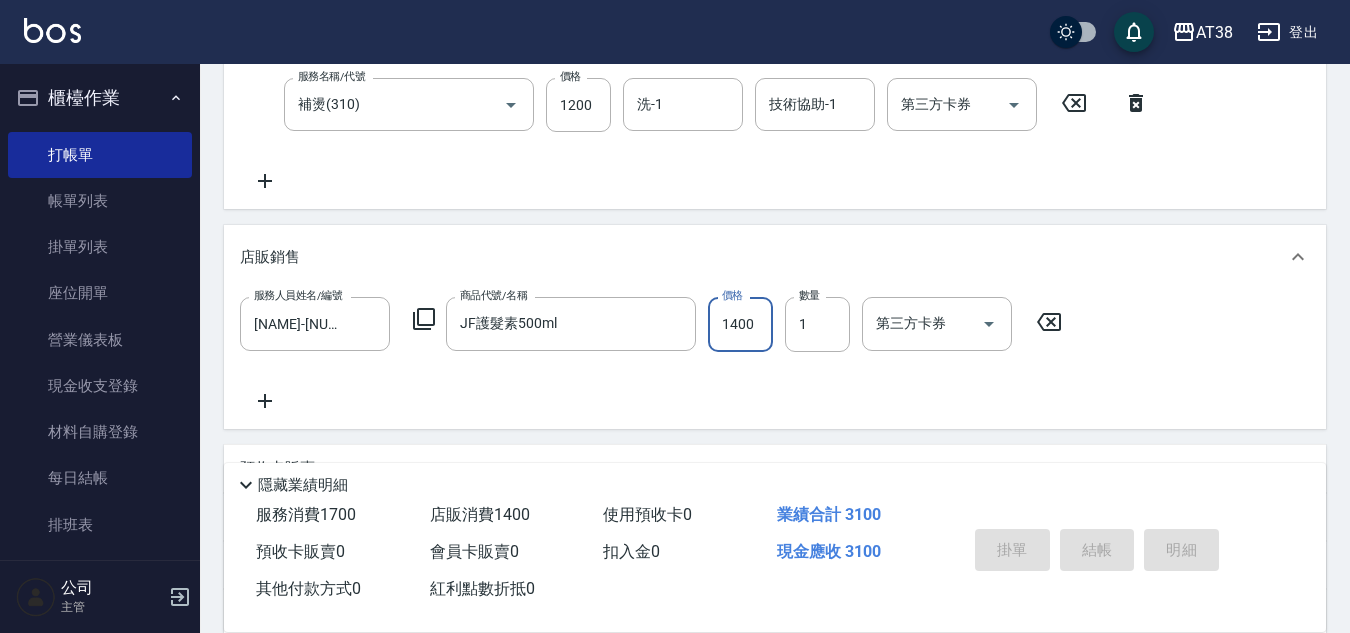 type on "2025/08/09 18:26" 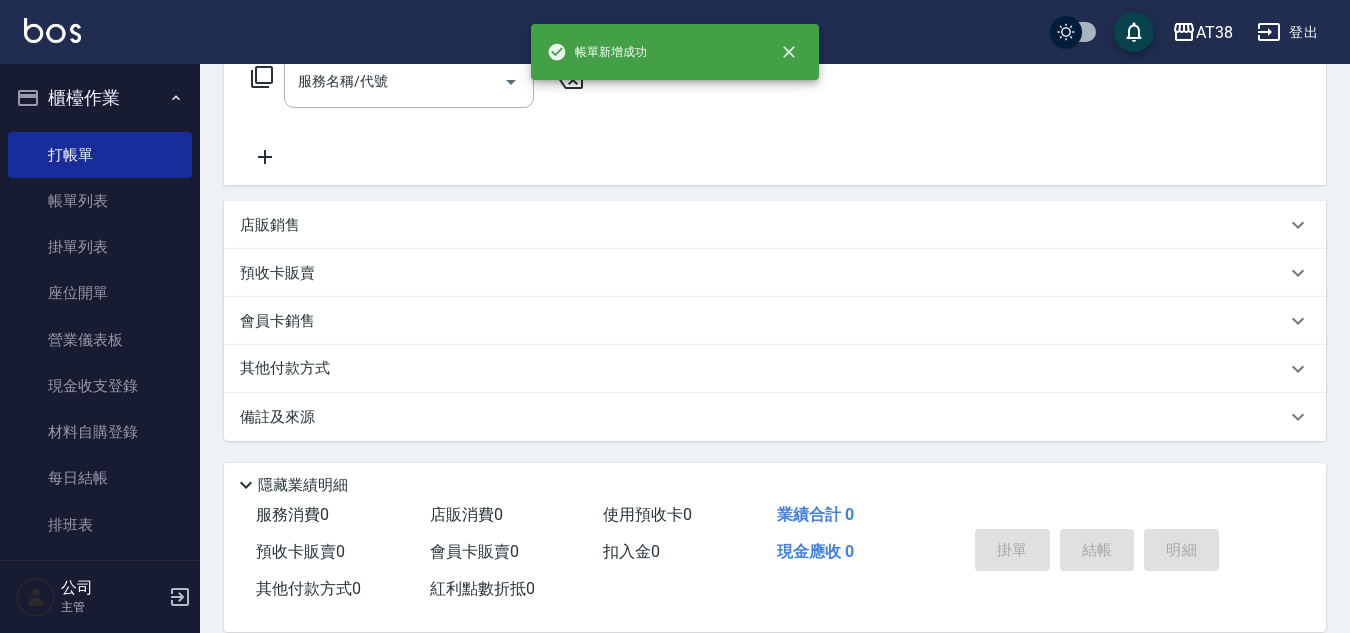 scroll, scrollTop: 0, scrollLeft: 0, axis: both 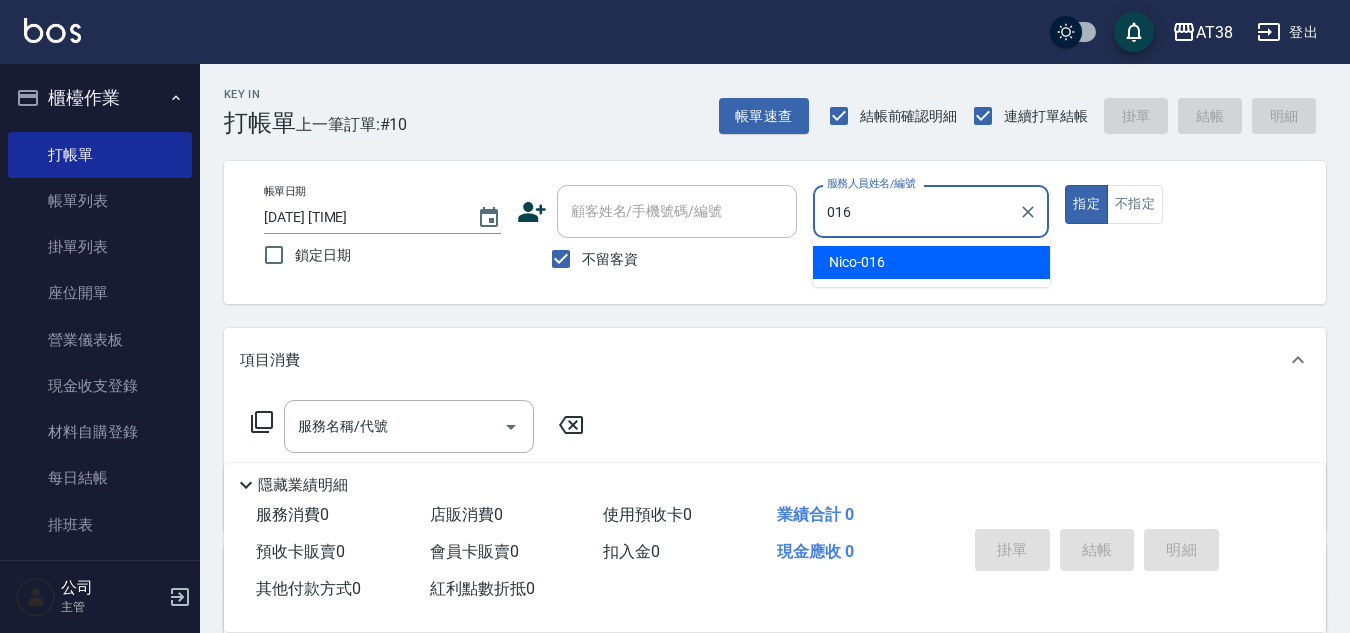 type on "[NAME]-[CODE]" 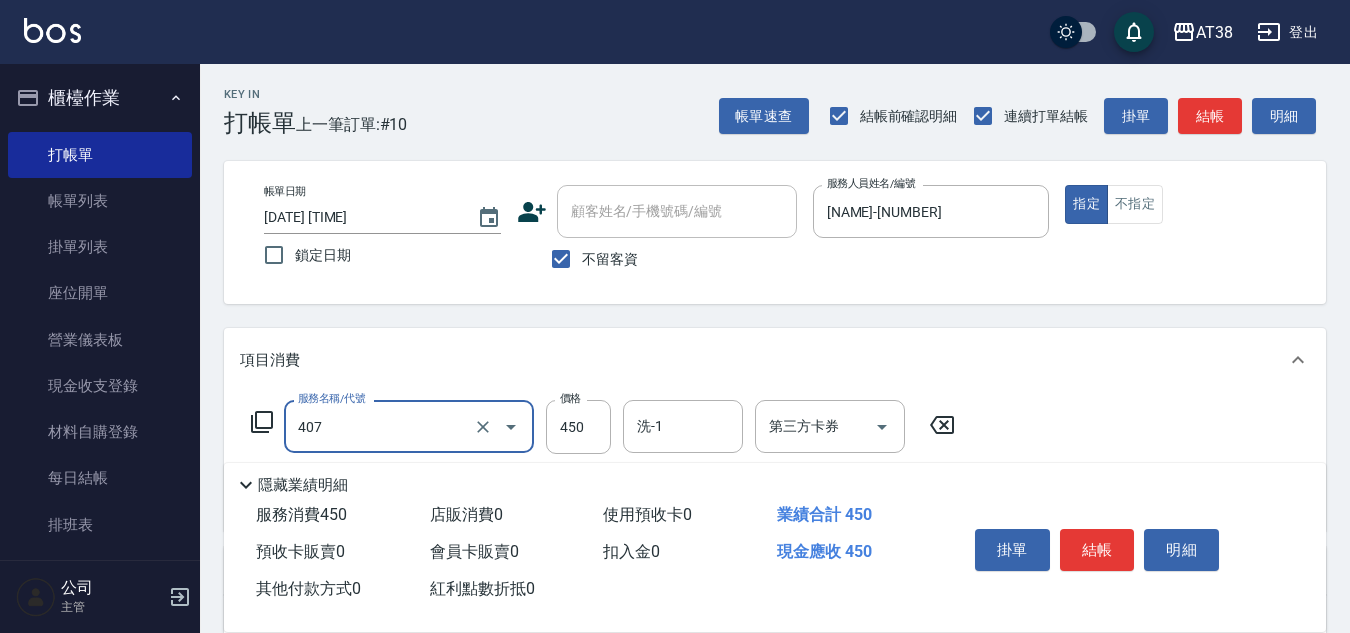 type on "剪髮(407)" 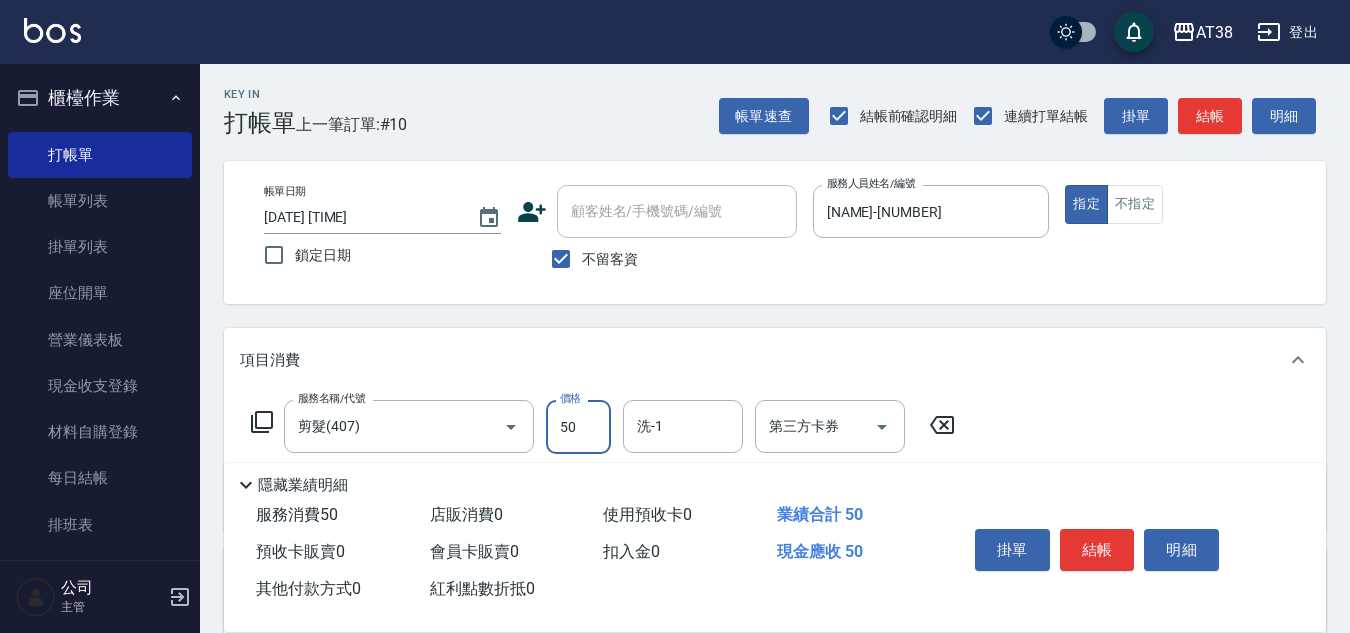 type on "500" 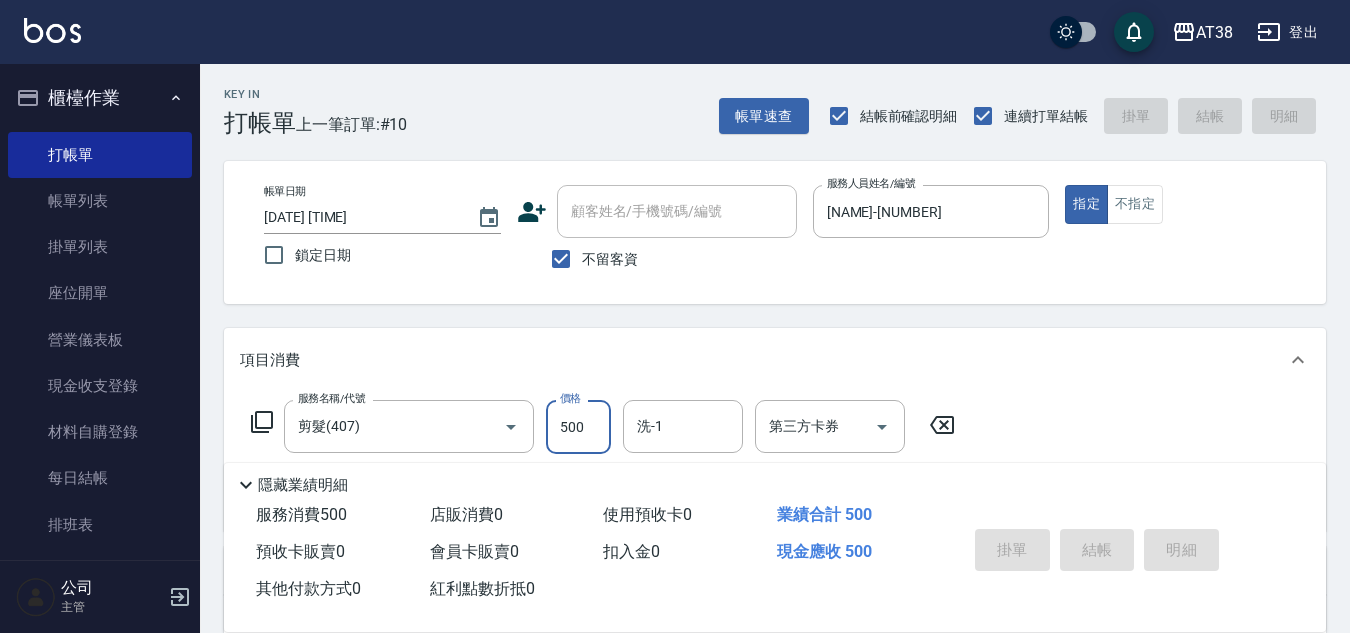 type 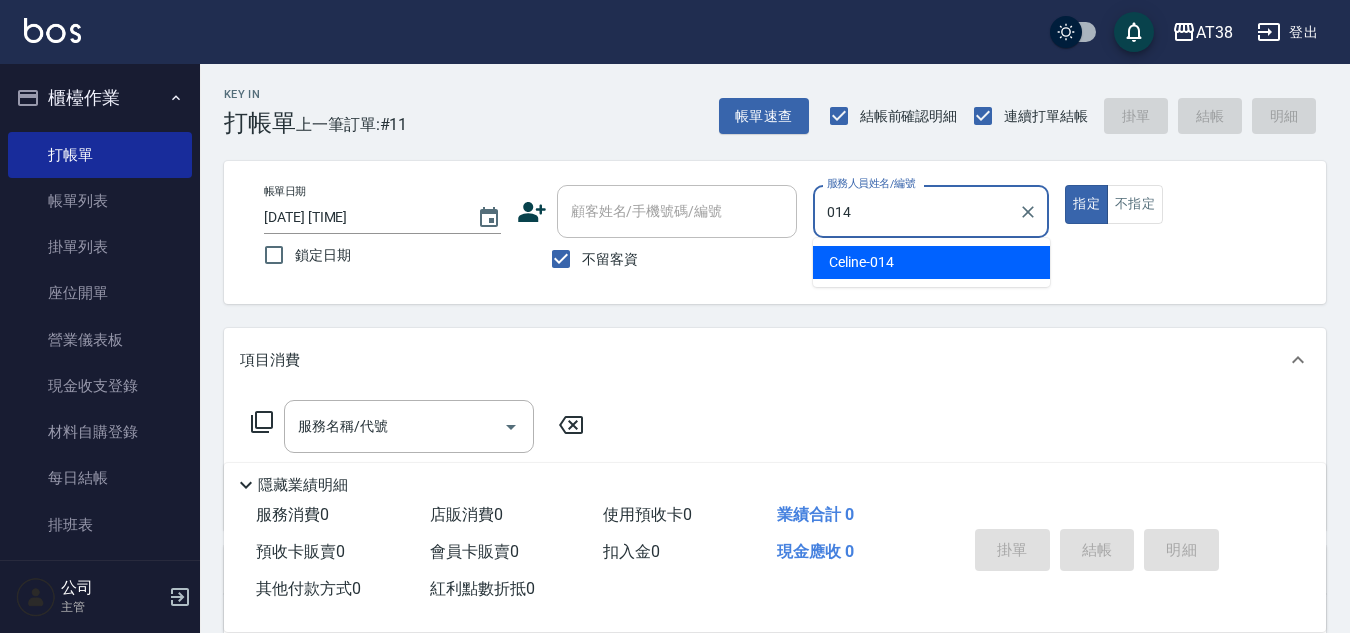 type on "[NAME]-[CODE]" 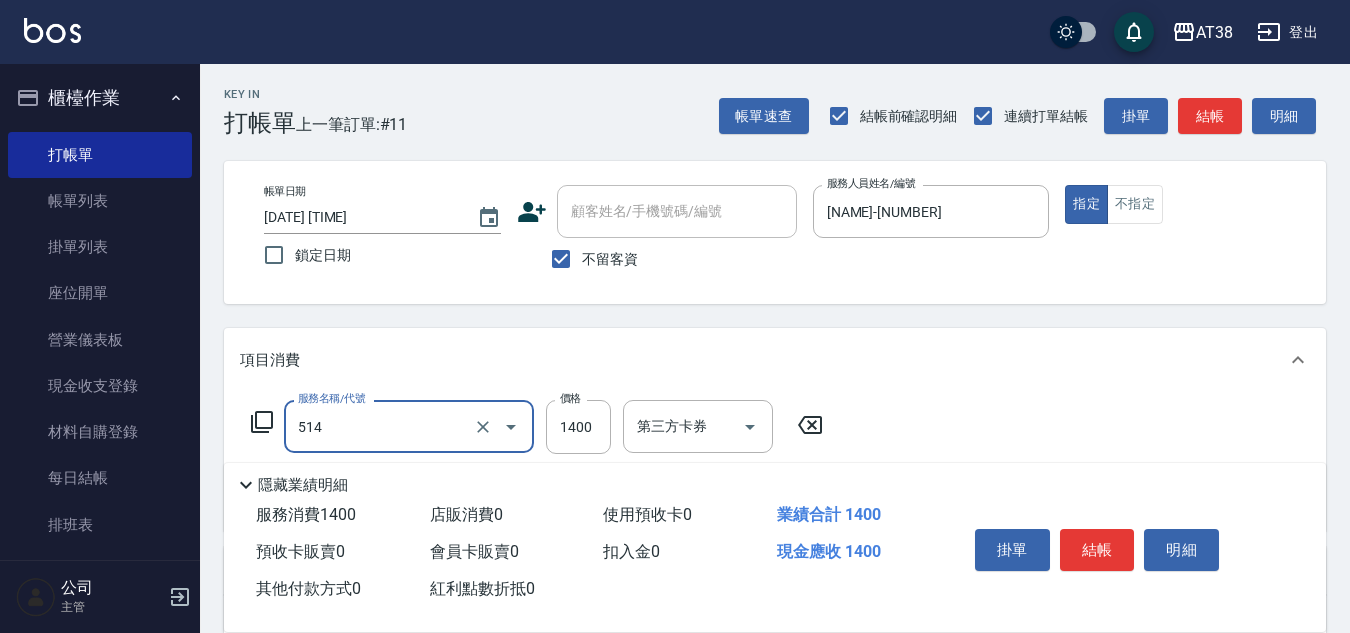 type on "染髮(長)(514)" 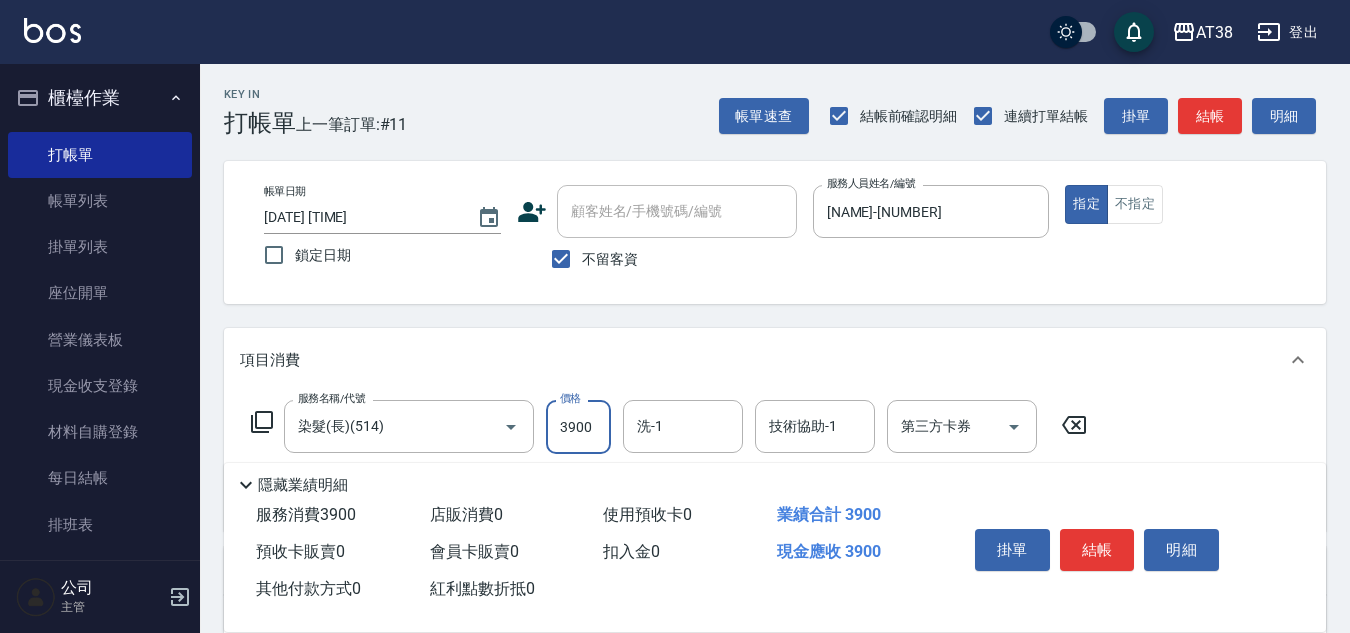 type on "3900" 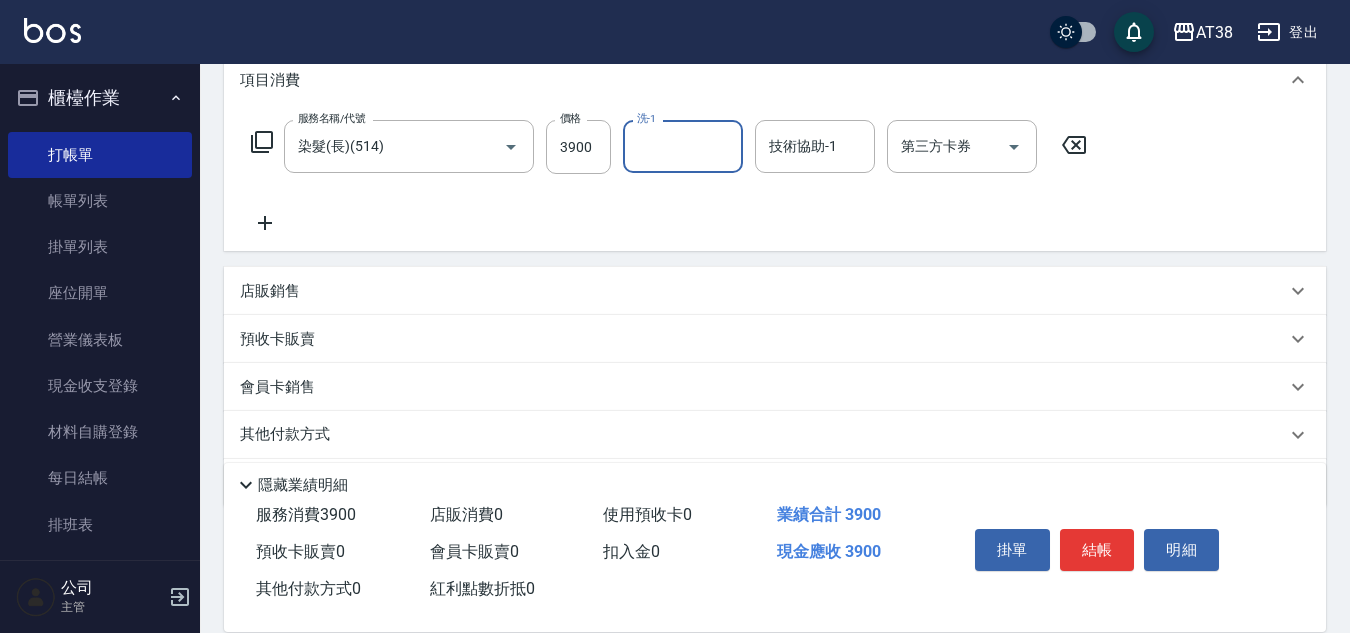 scroll, scrollTop: 346, scrollLeft: 0, axis: vertical 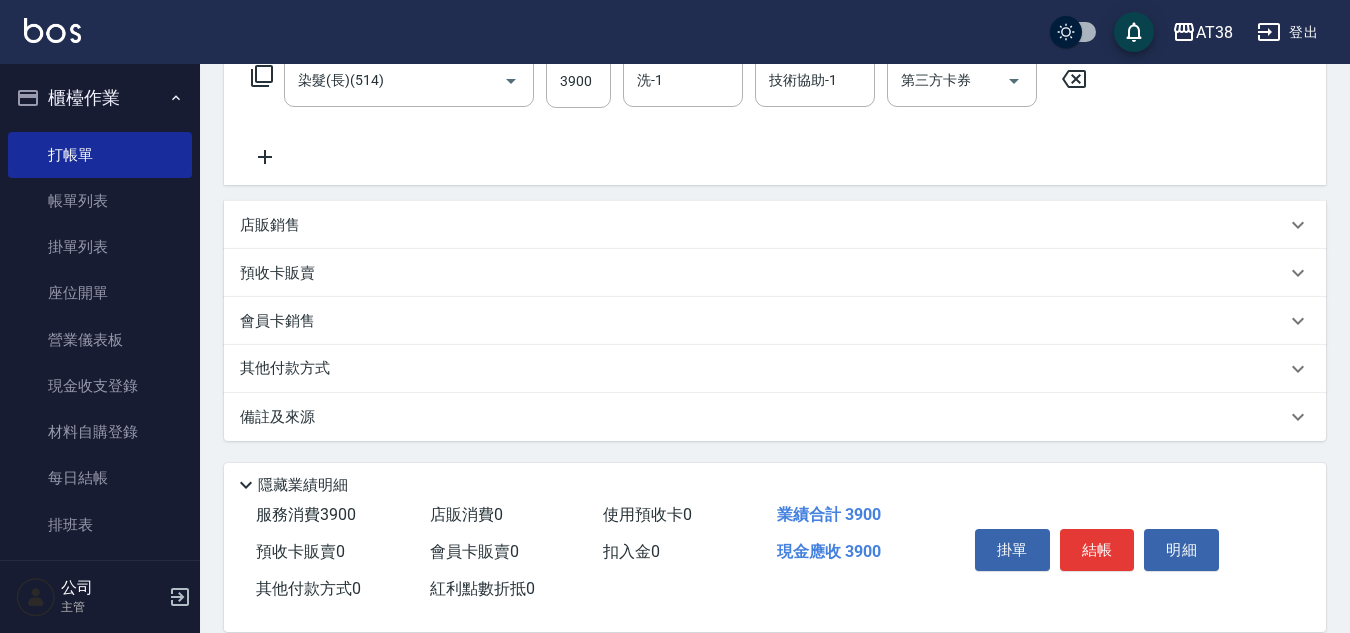 click on "店販銷售" at bounding box center (775, 225) 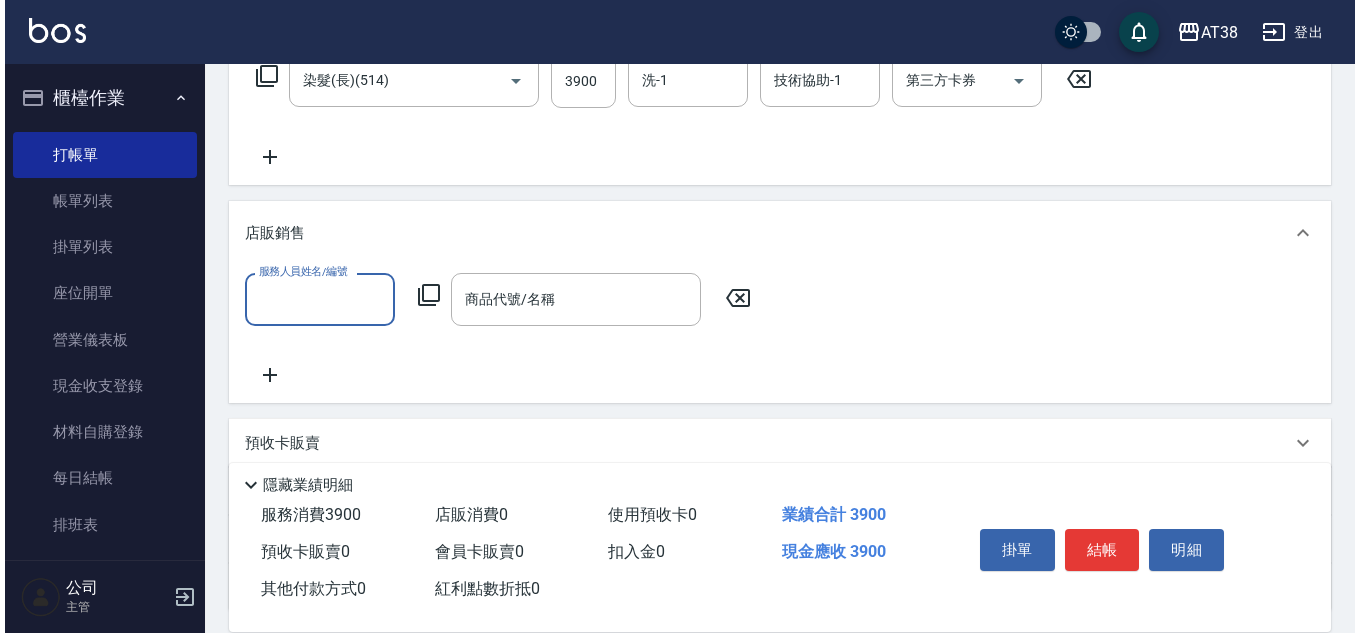 scroll, scrollTop: 0, scrollLeft: 0, axis: both 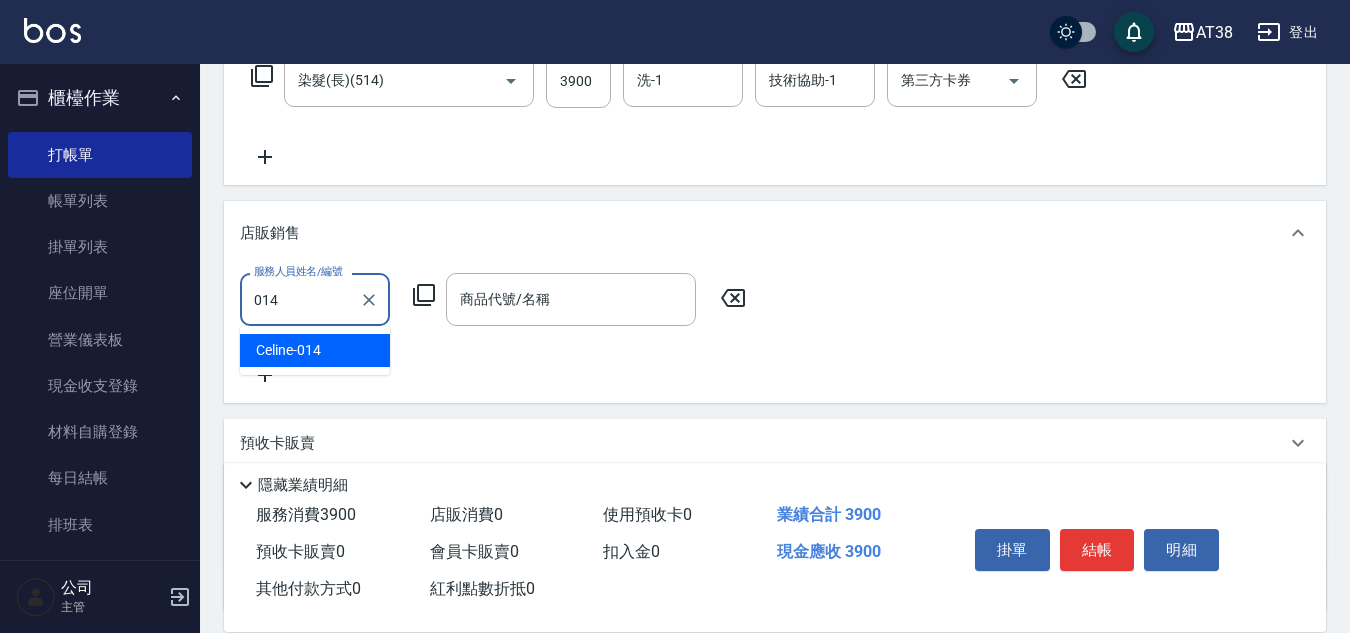 type on "[NAME]-[CODE]" 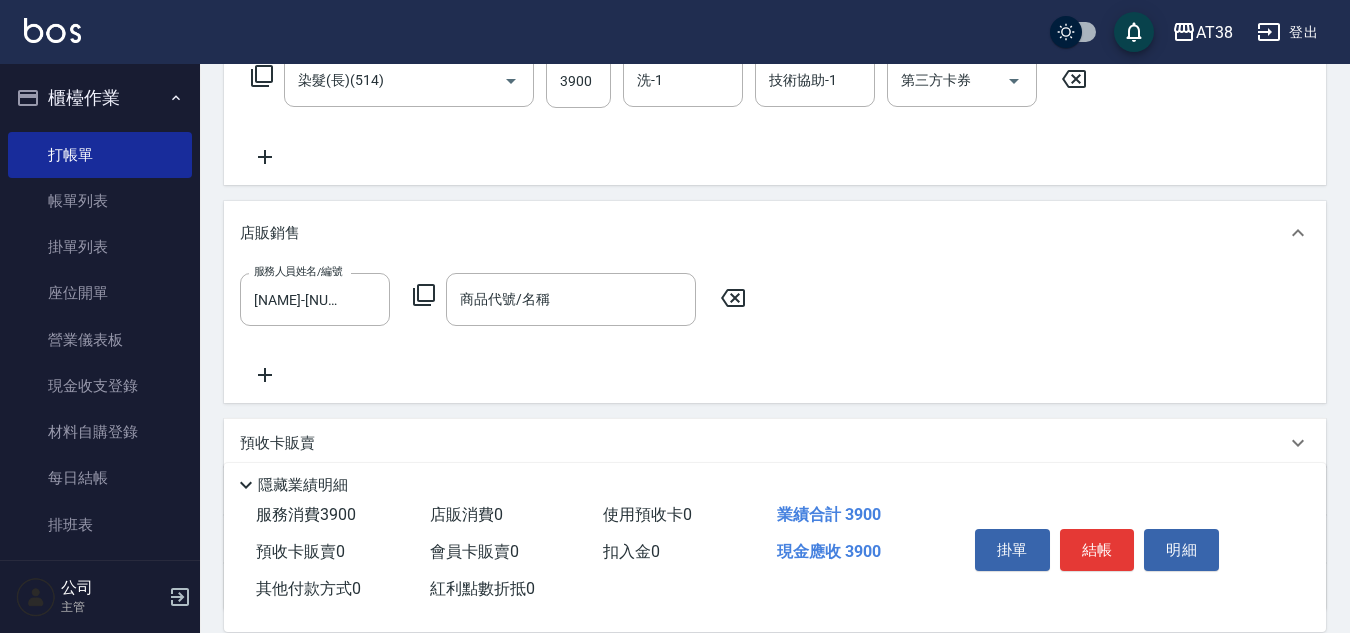 click 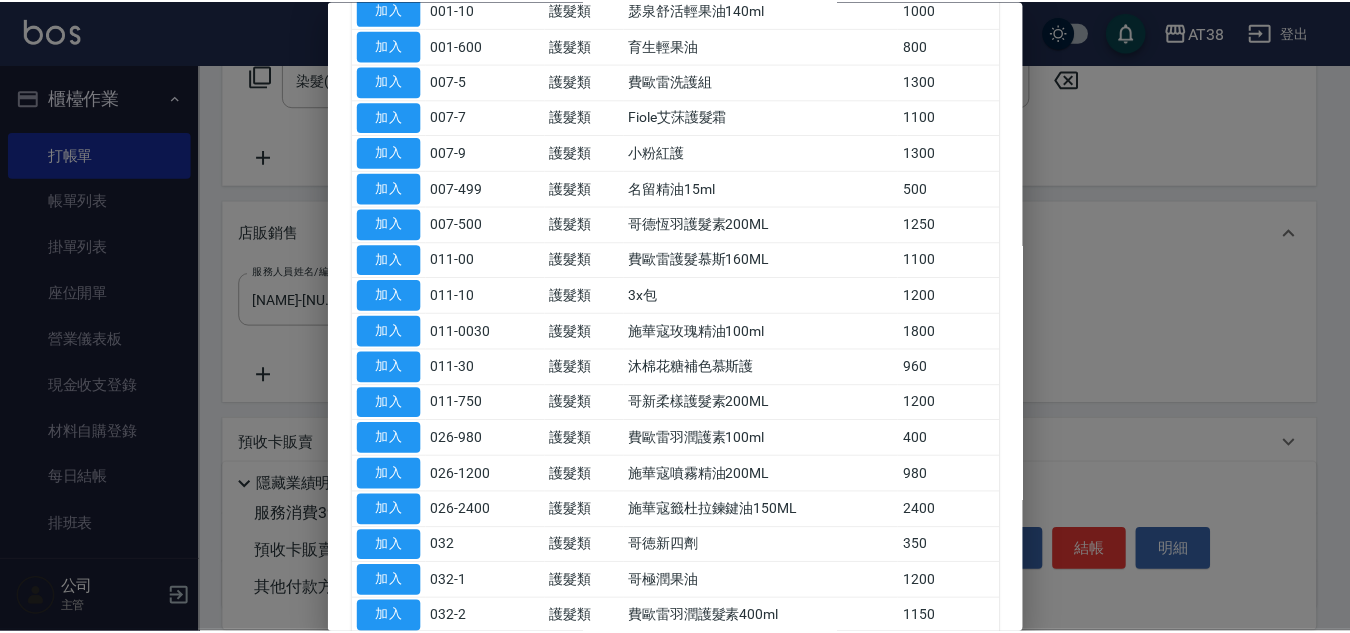 scroll, scrollTop: 300, scrollLeft: 0, axis: vertical 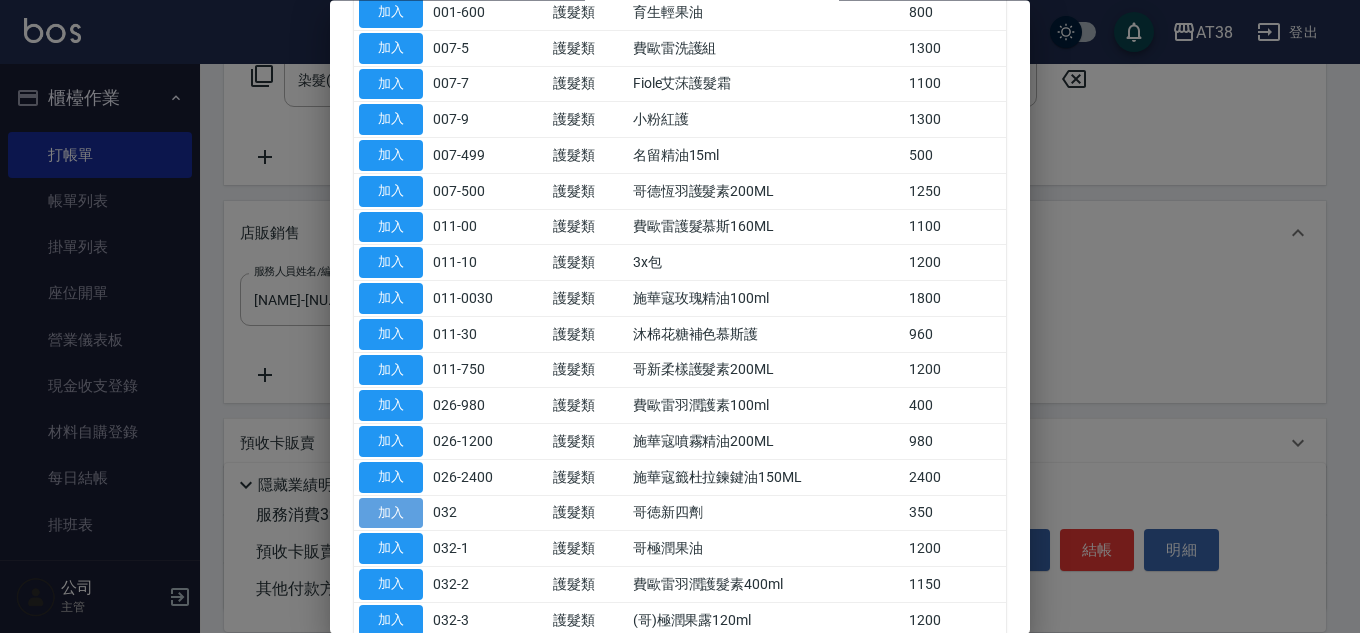 click on "加入" at bounding box center (391, 513) 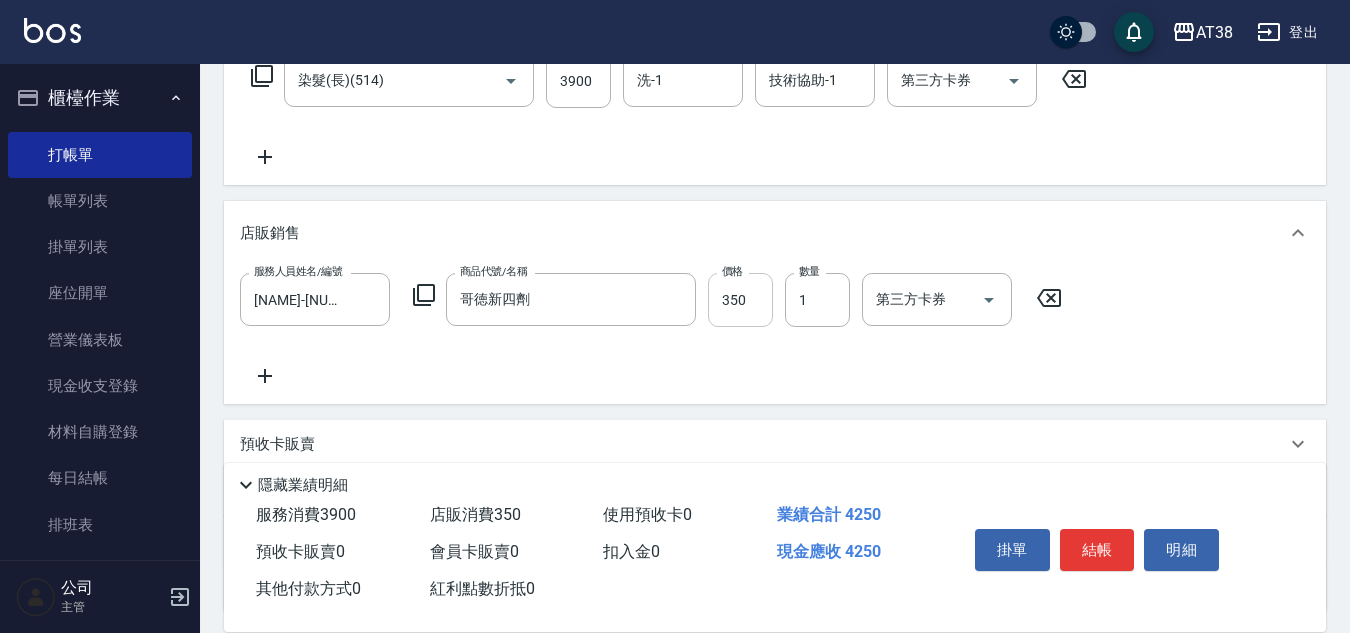 click on "350" at bounding box center (740, 300) 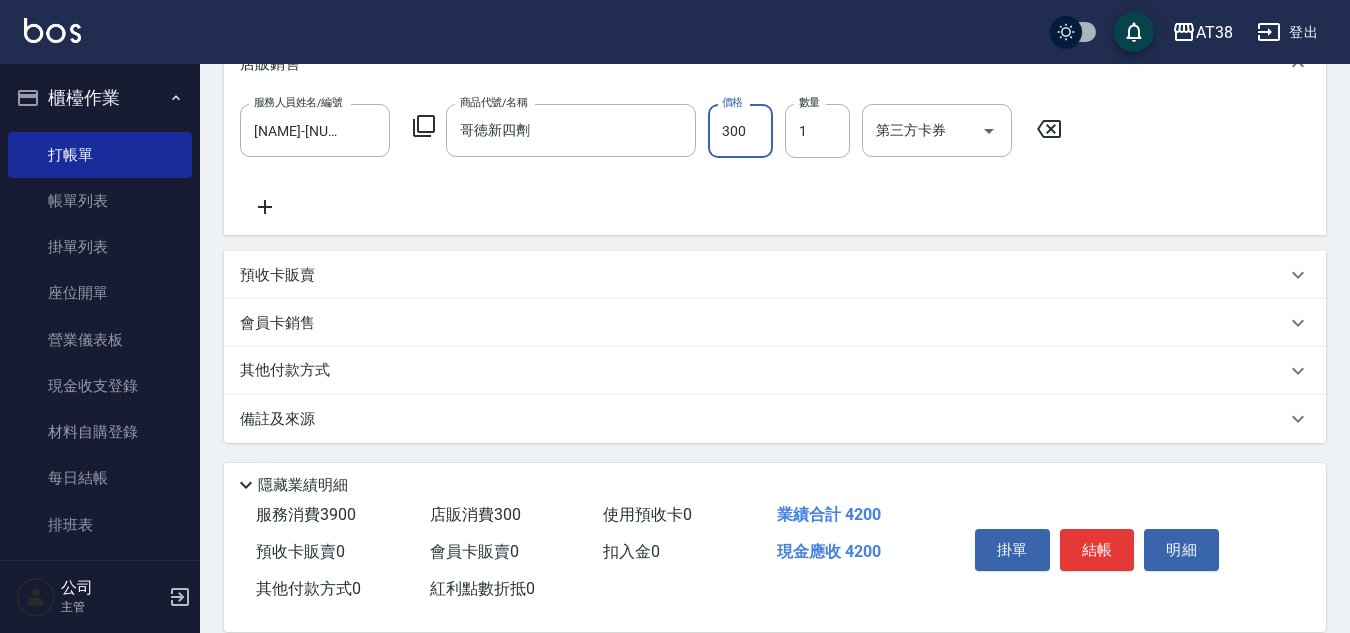 scroll, scrollTop: 517, scrollLeft: 0, axis: vertical 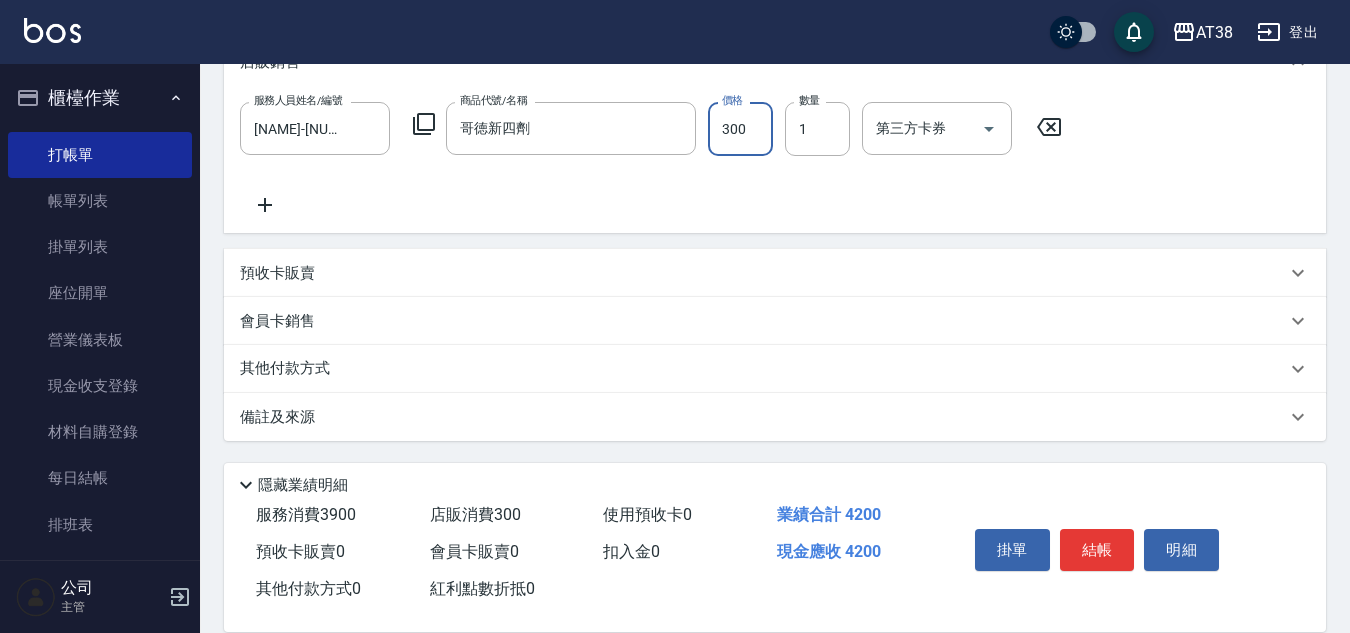 type on "300" 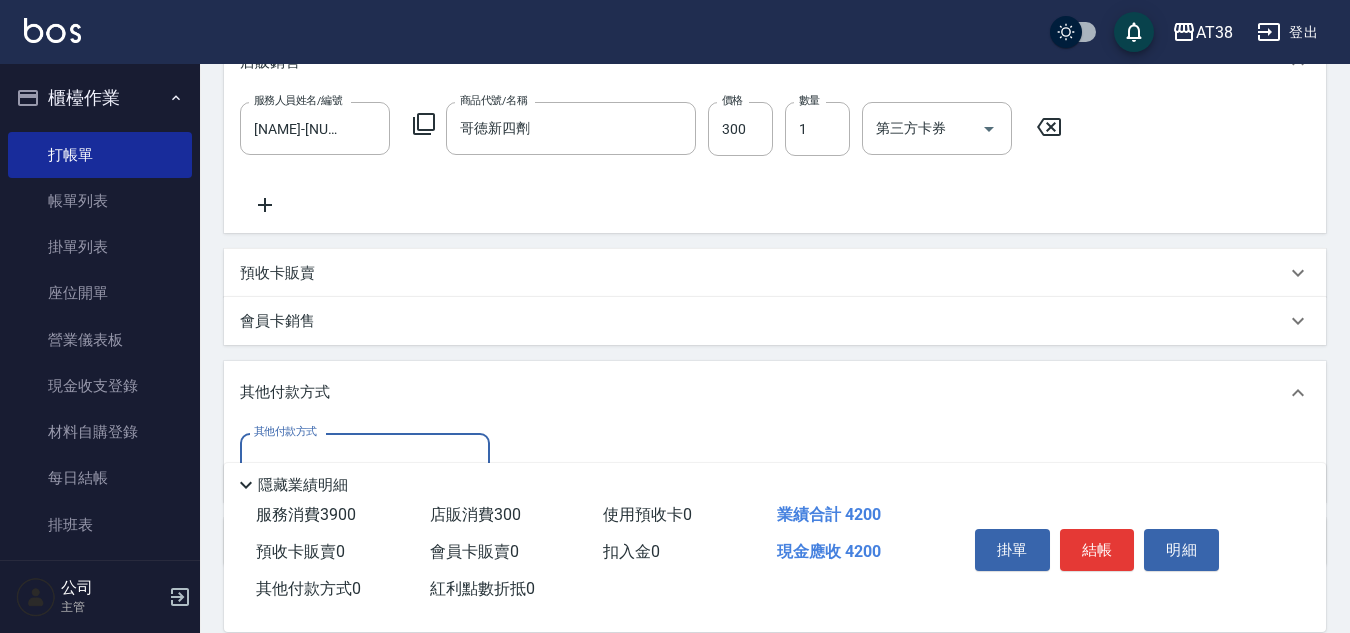 scroll, scrollTop: 0, scrollLeft: 0, axis: both 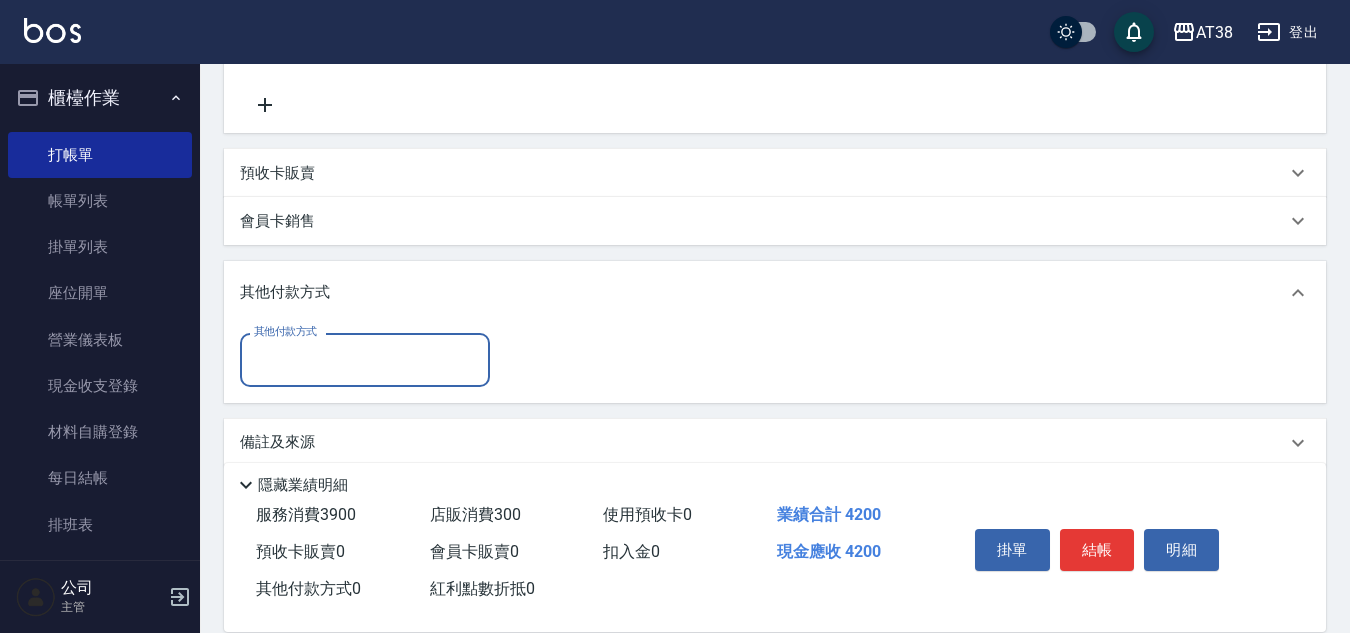 click on "其他付款方式" at bounding box center (285, 331) 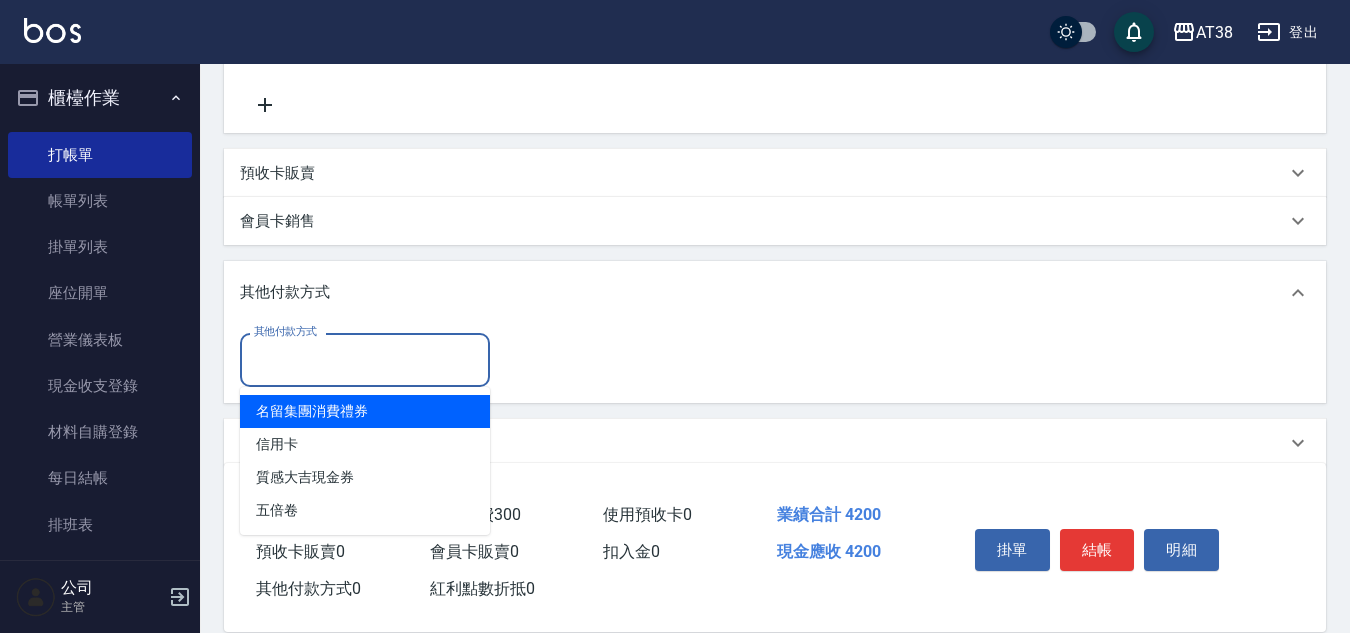 click on "其他付款方式" at bounding box center (365, 359) 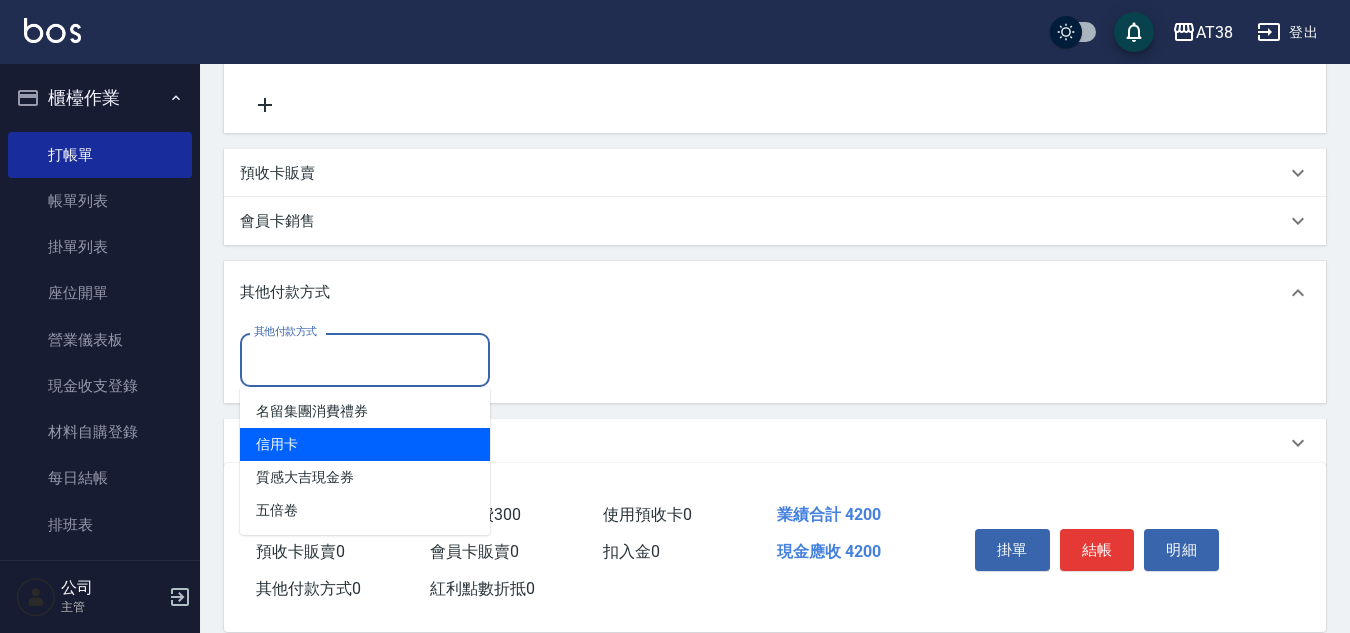 click on "信用卡" at bounding box center (365, 444) 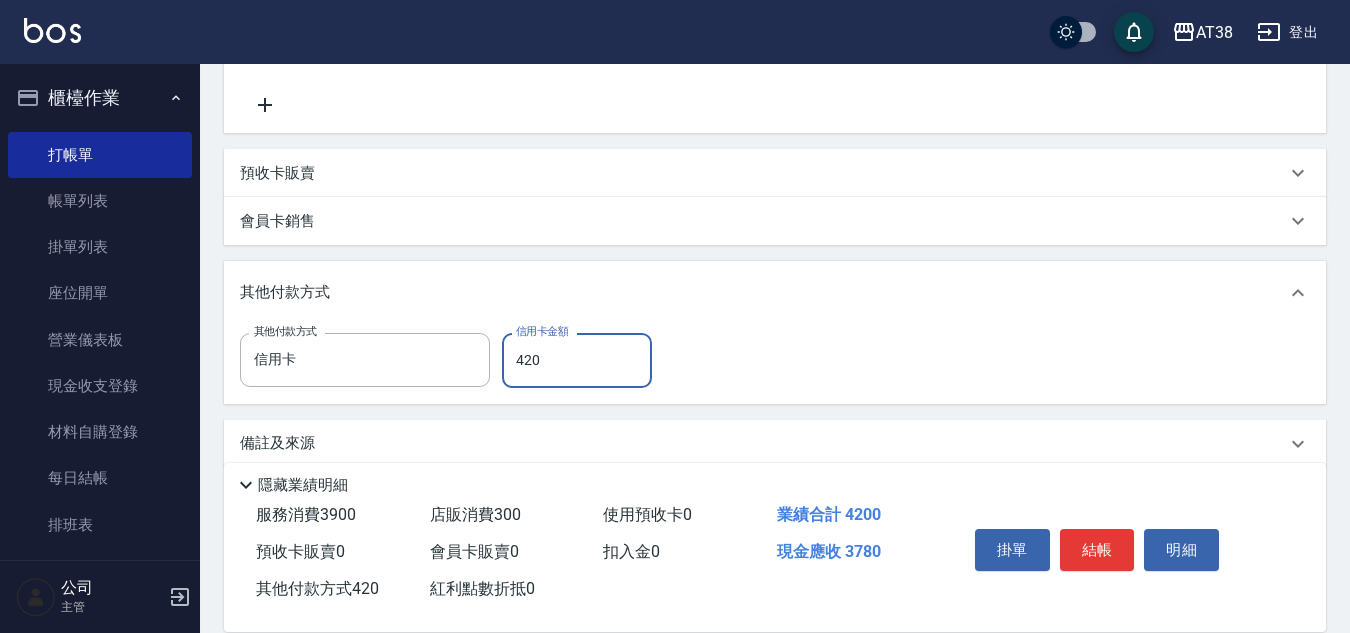 type on "4200" 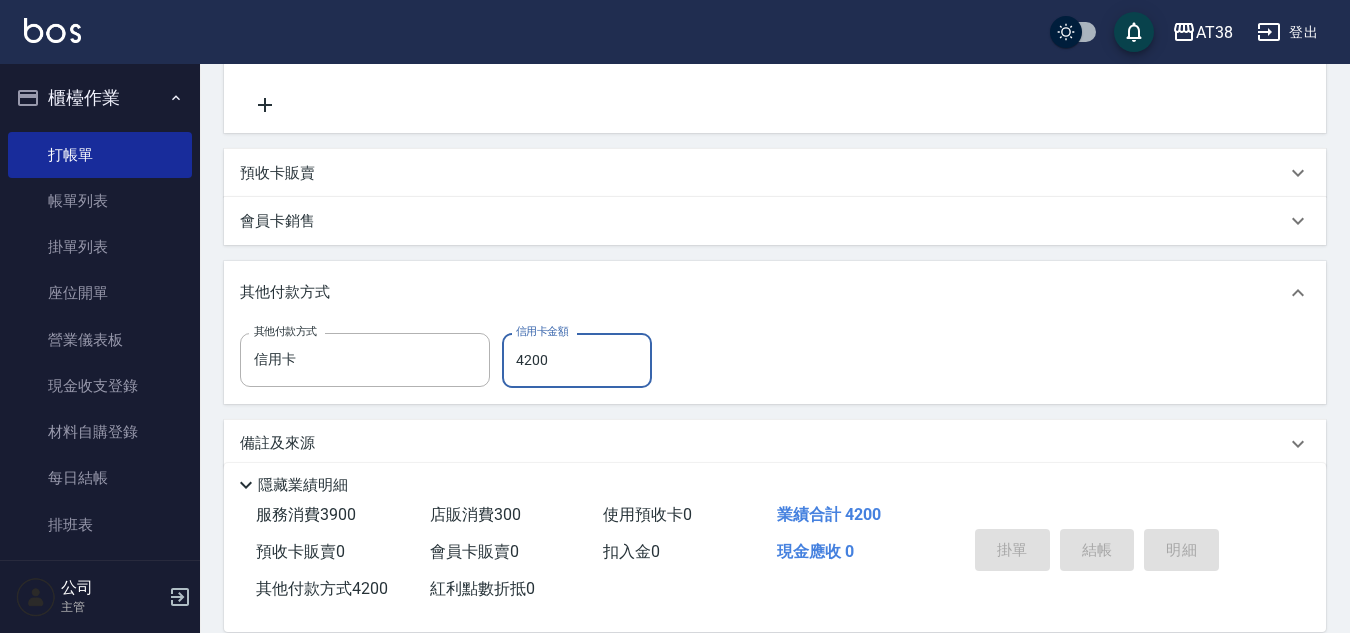 type on "2025/08/09 18:27" 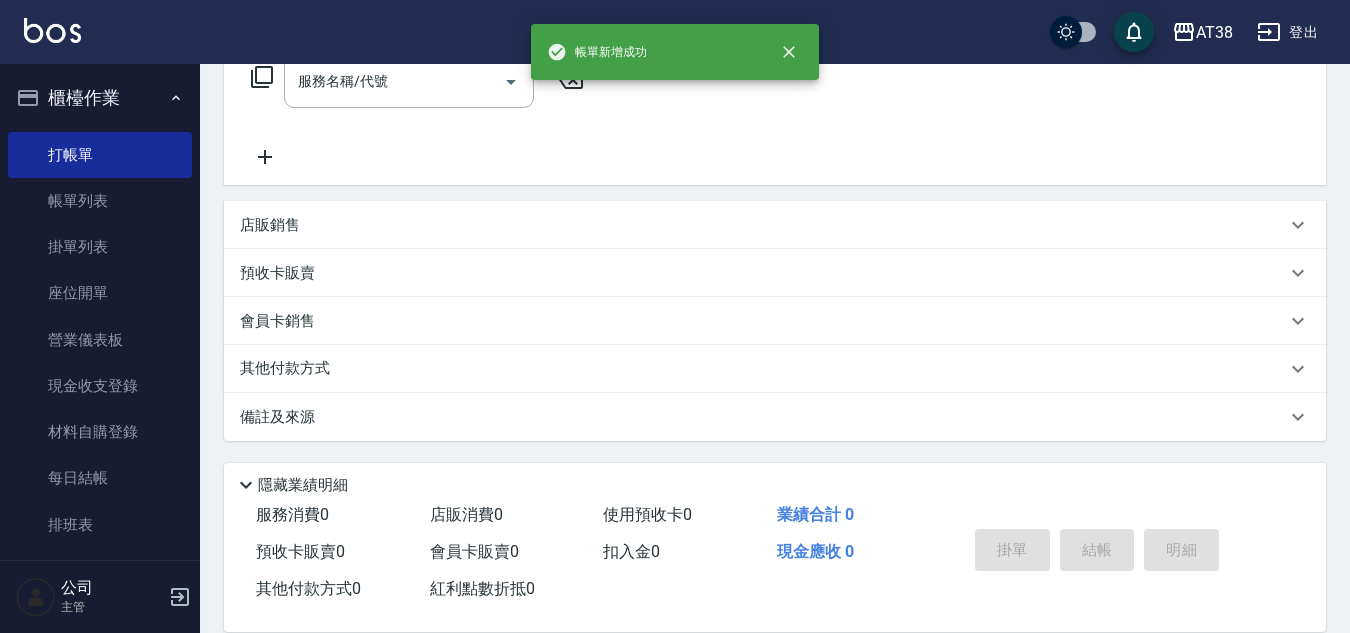 scroll, scrollTop: 0, scrollLeft: 0, axis: both 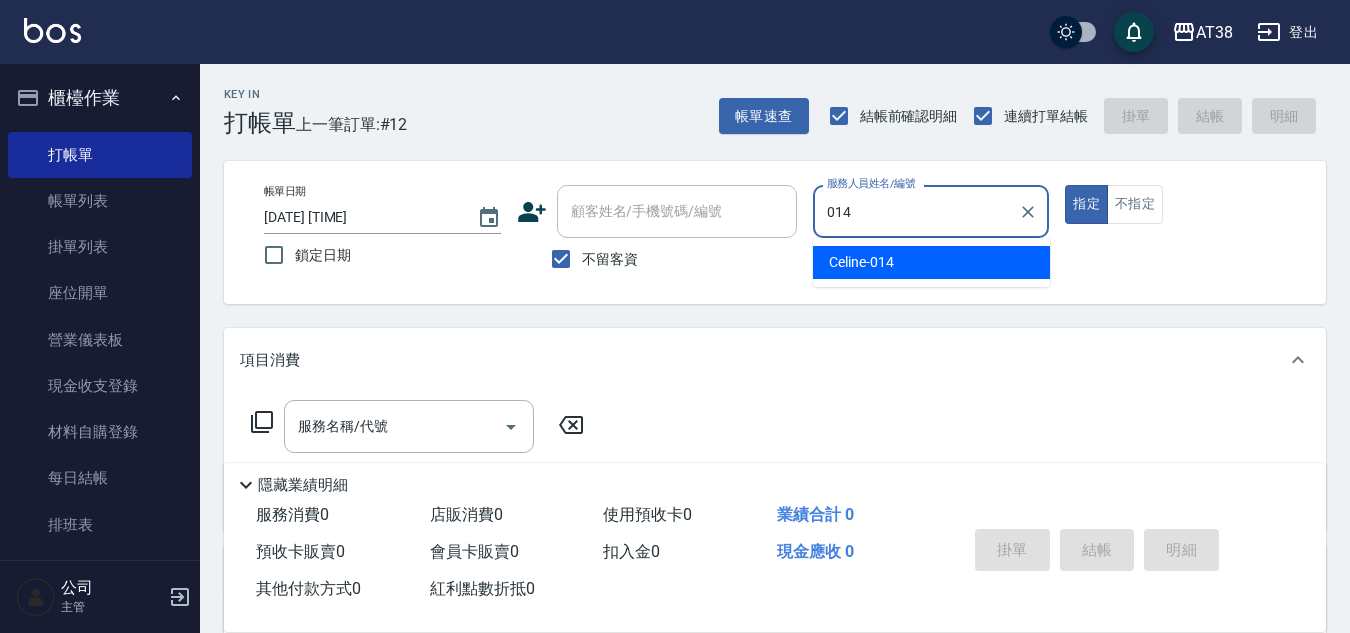 type on "[NAME]-[CODE]" 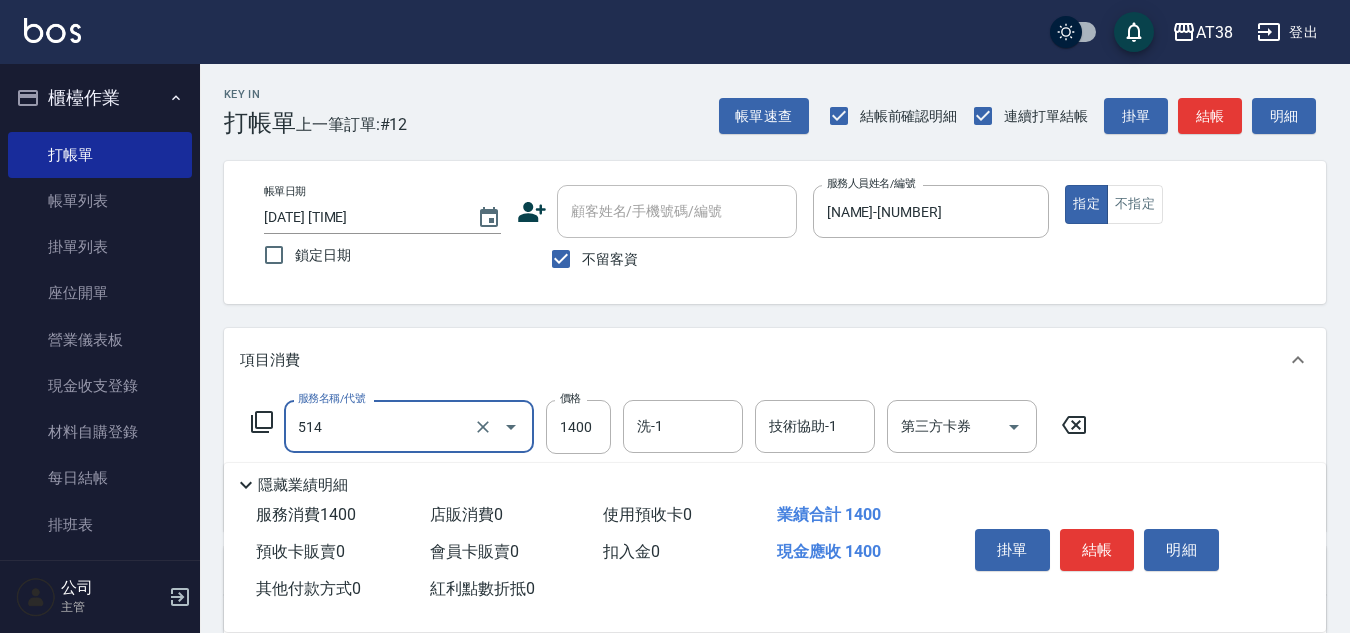 type on "染髮(長)(514)" 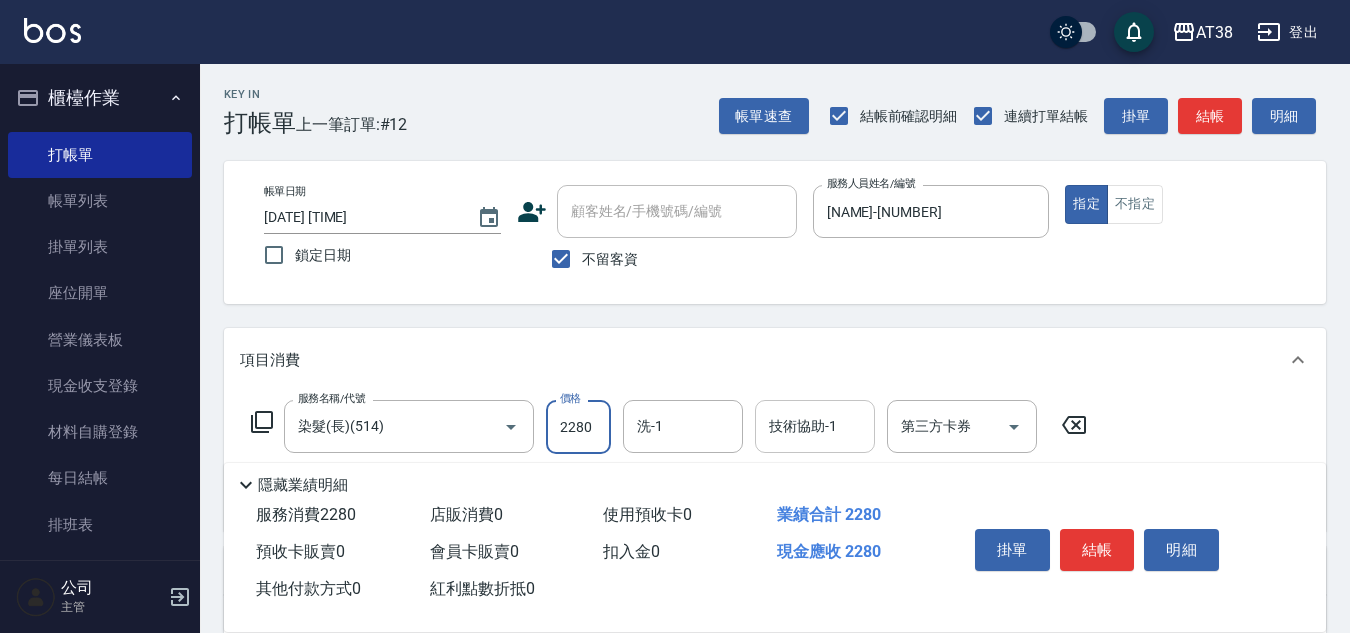 type on "2280" 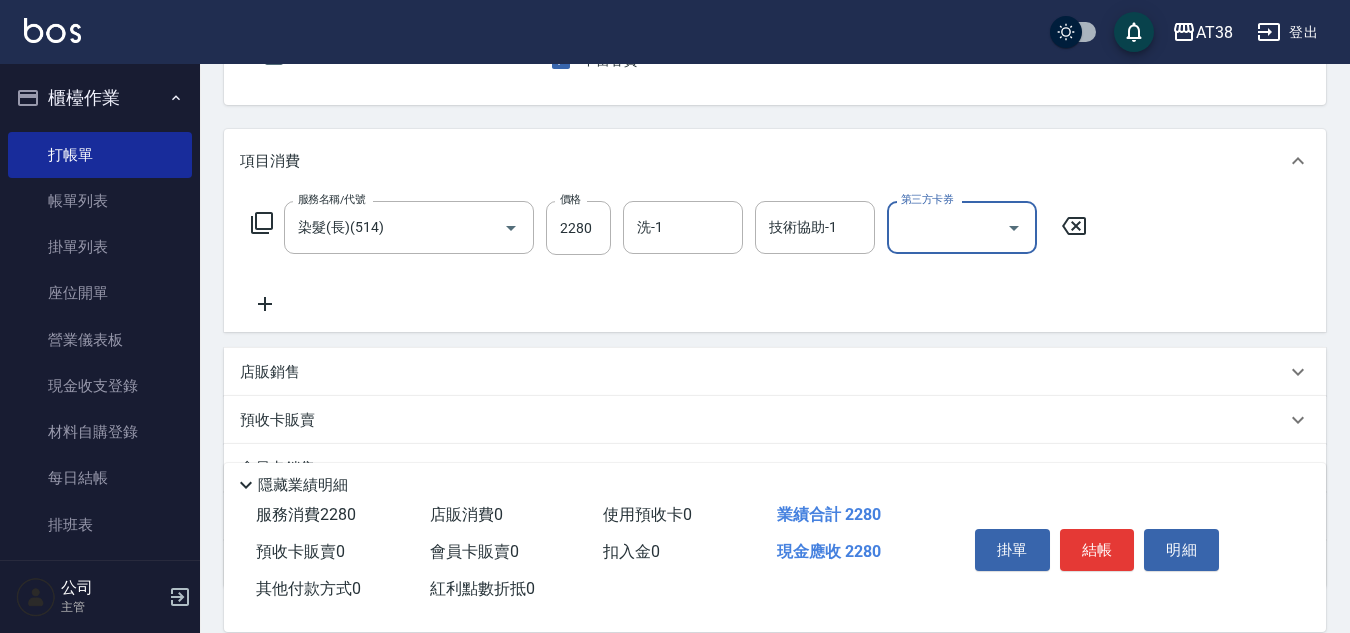scroll, scrollTop: 200, scrollLeft: 0, axis: vertical 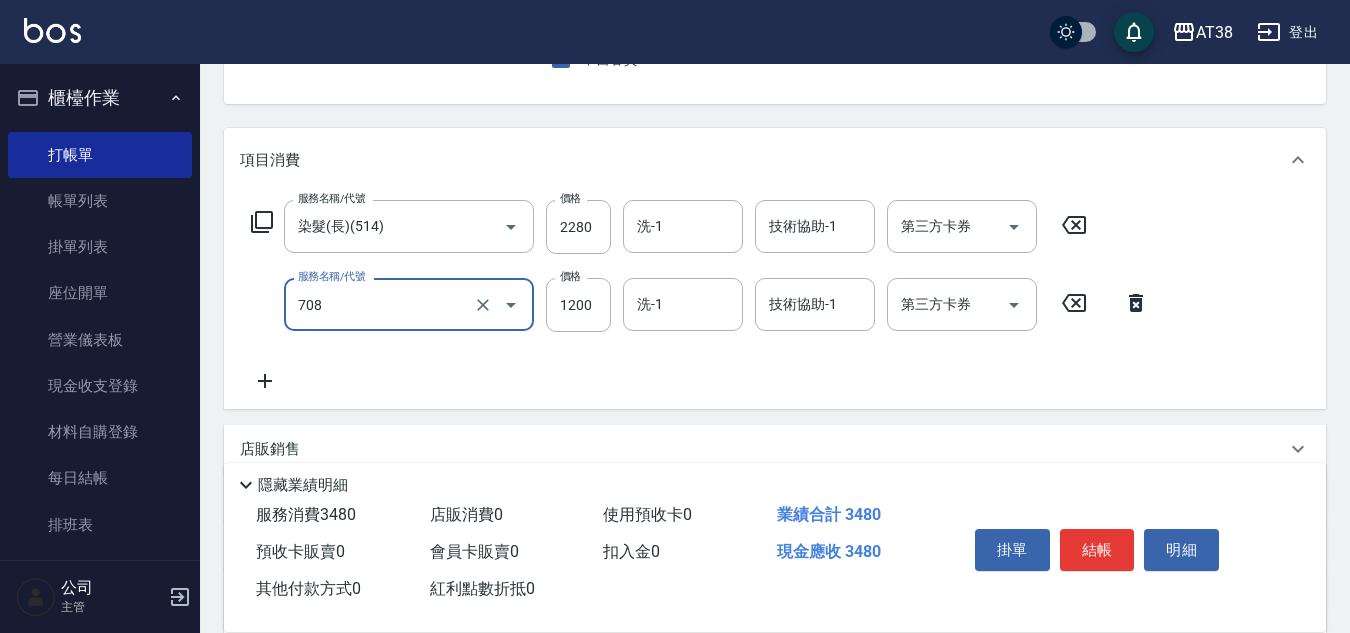type on "哥德三劑護髮(708)" 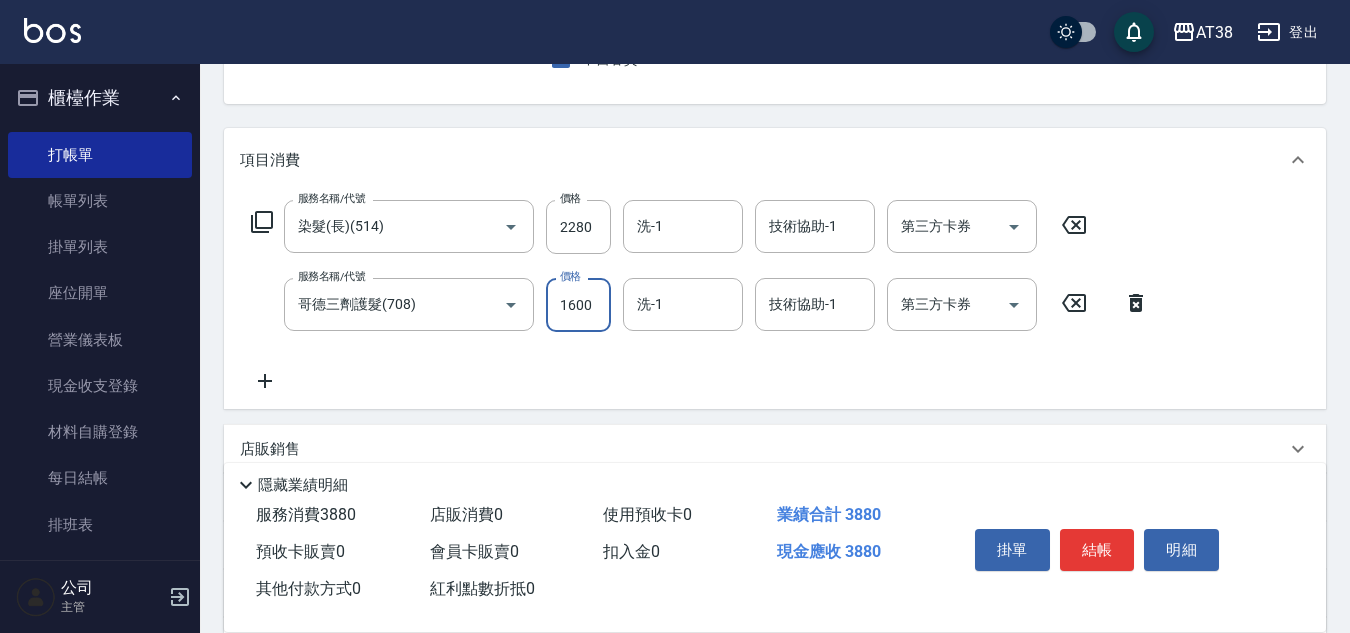 type on "1600" 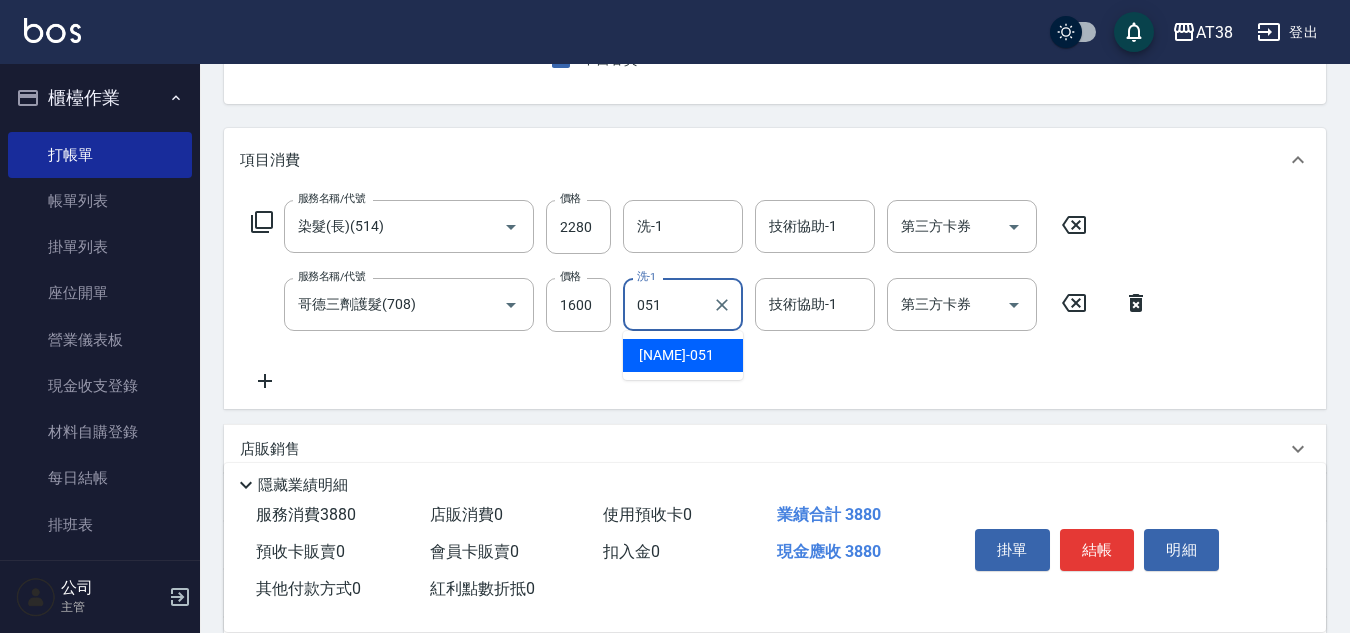 type on "[NAME]-[CODE]" 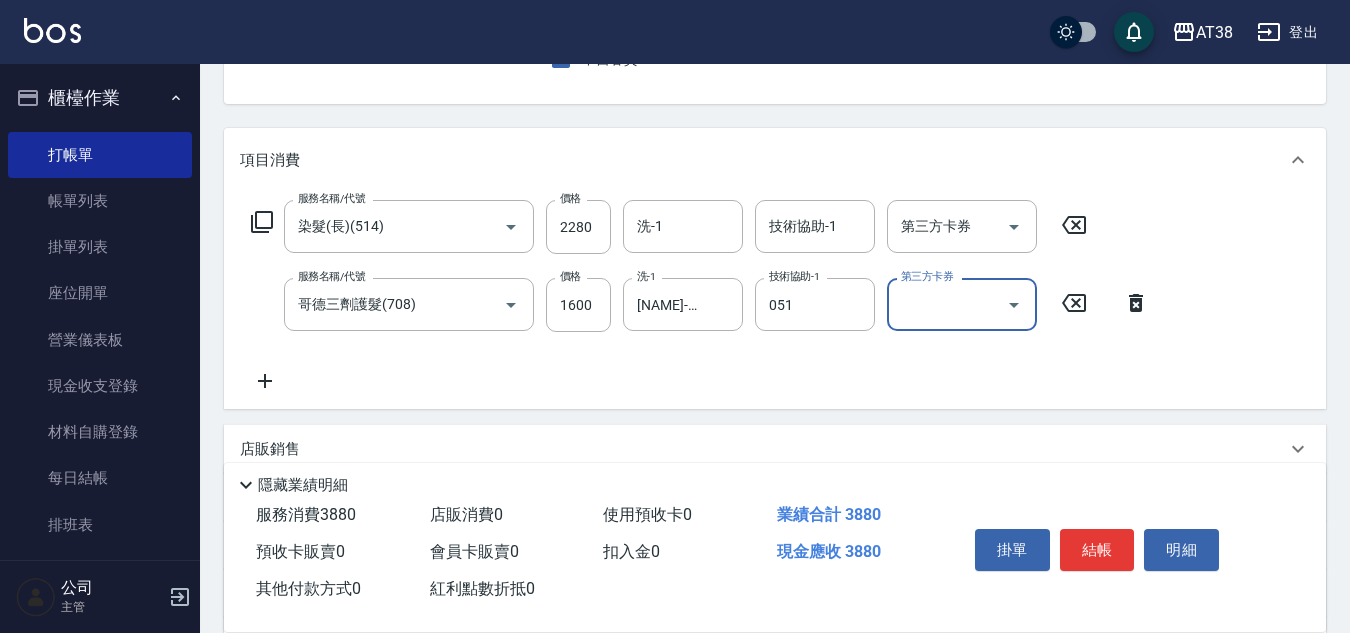 type on "[NAME]-[CODE]" 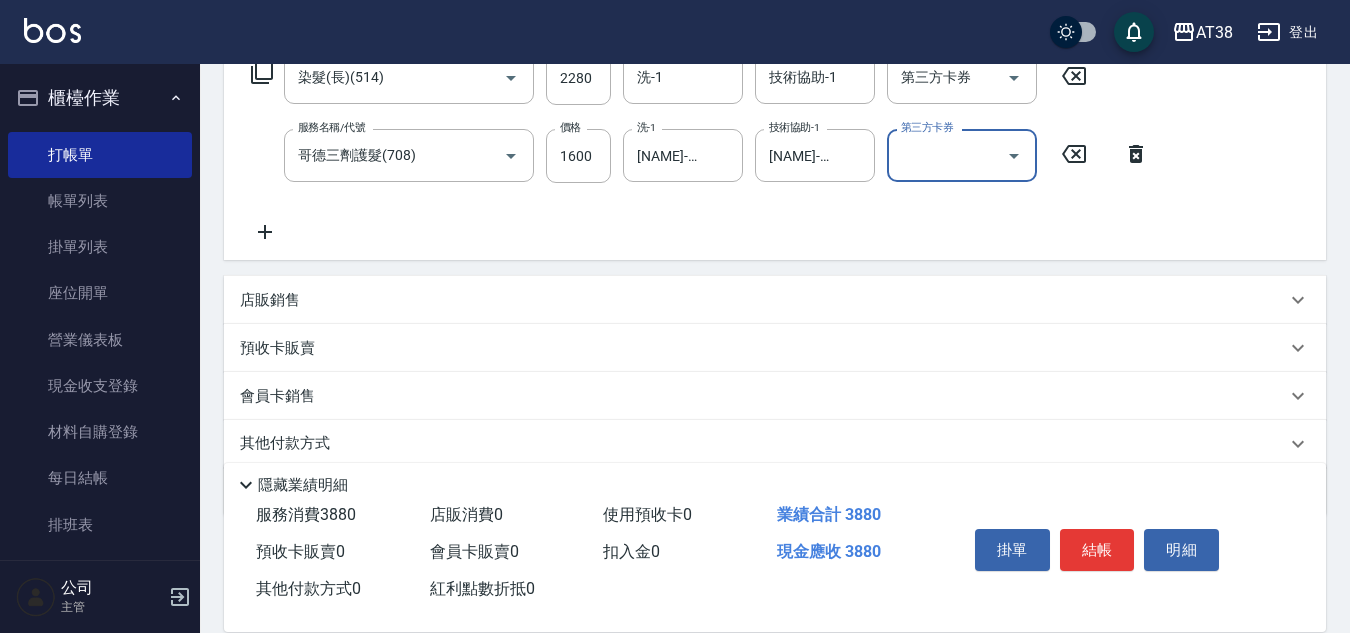 scroll, scrollTop: 400, scrollLeft: 0, axis: vertical 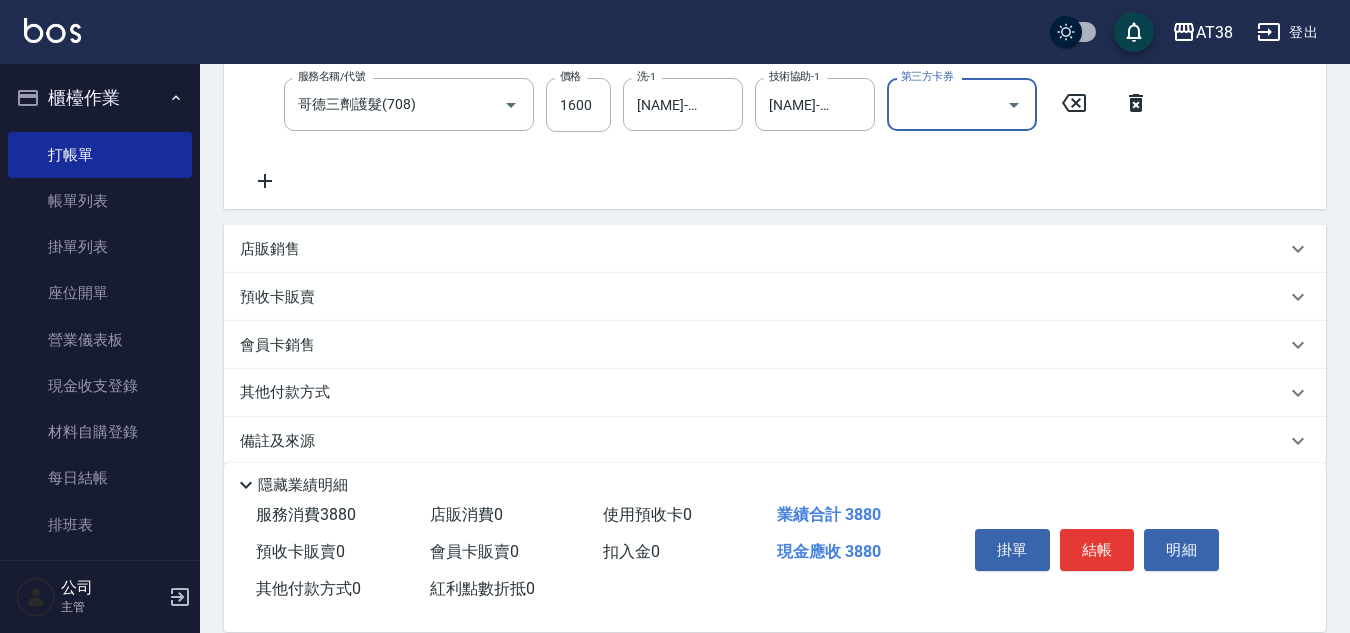 click on "店販銷售" at bounding box center [270, 249] 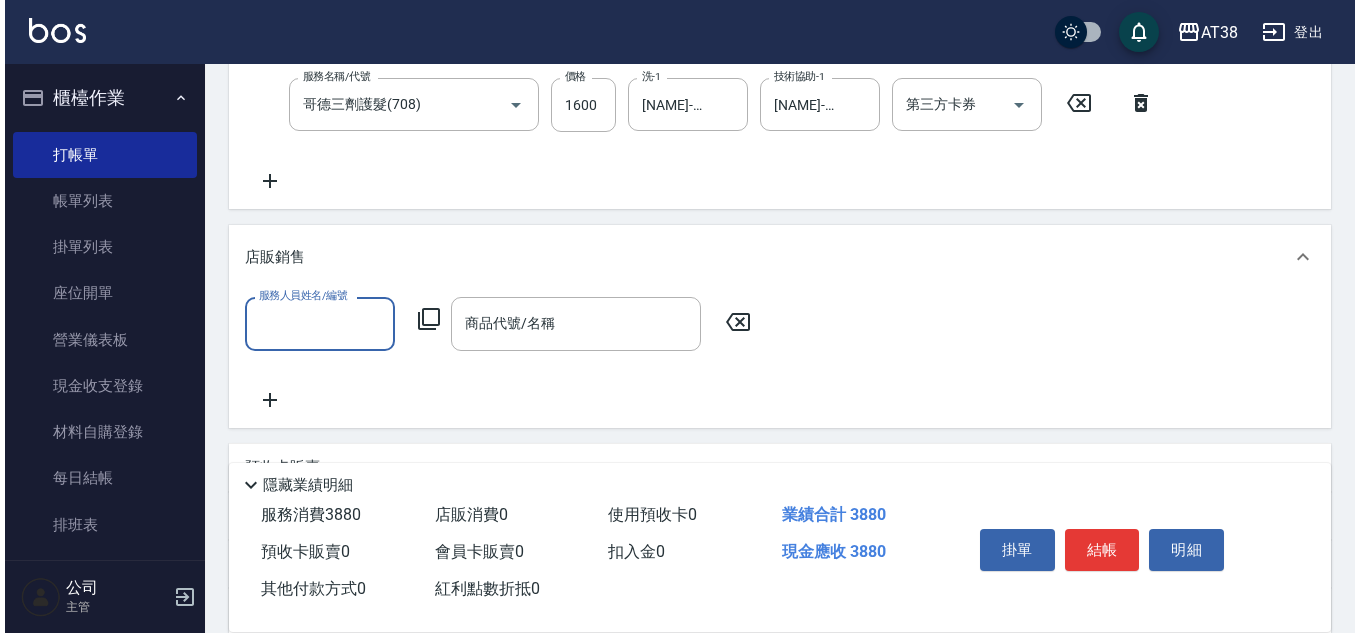 scroll, scrollTop: 0, scrollLeft: 0, axis: both 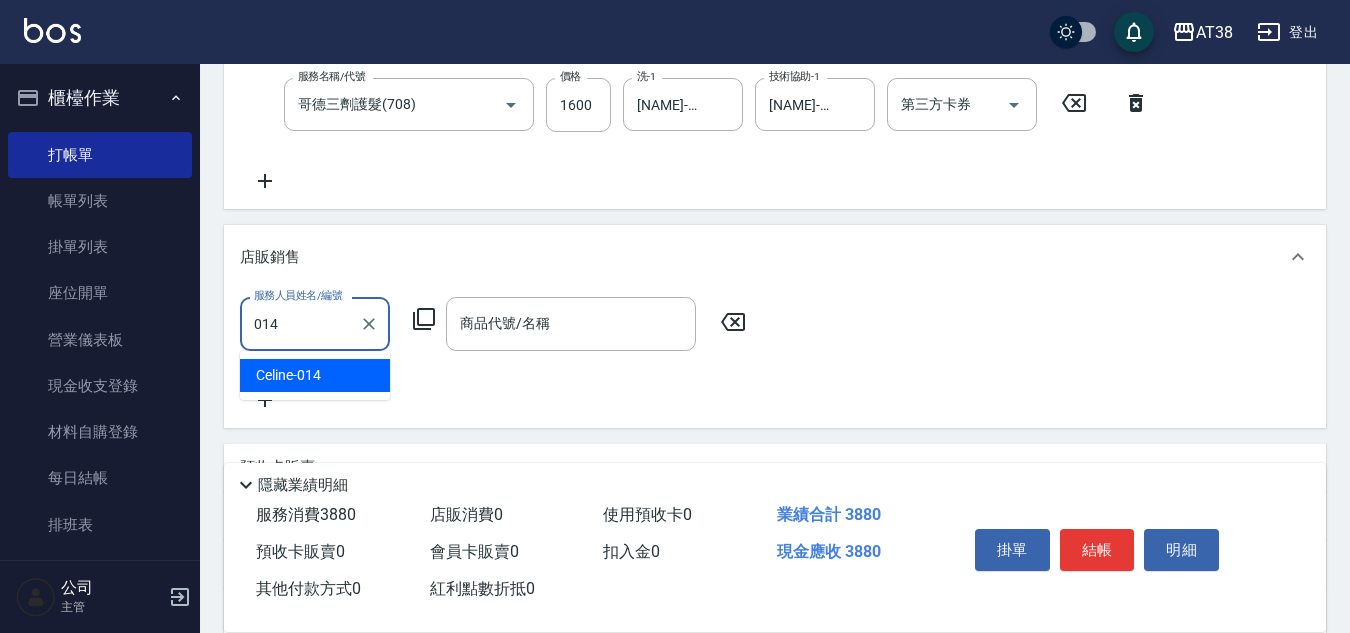 type on "[NAME]-[CODE]" 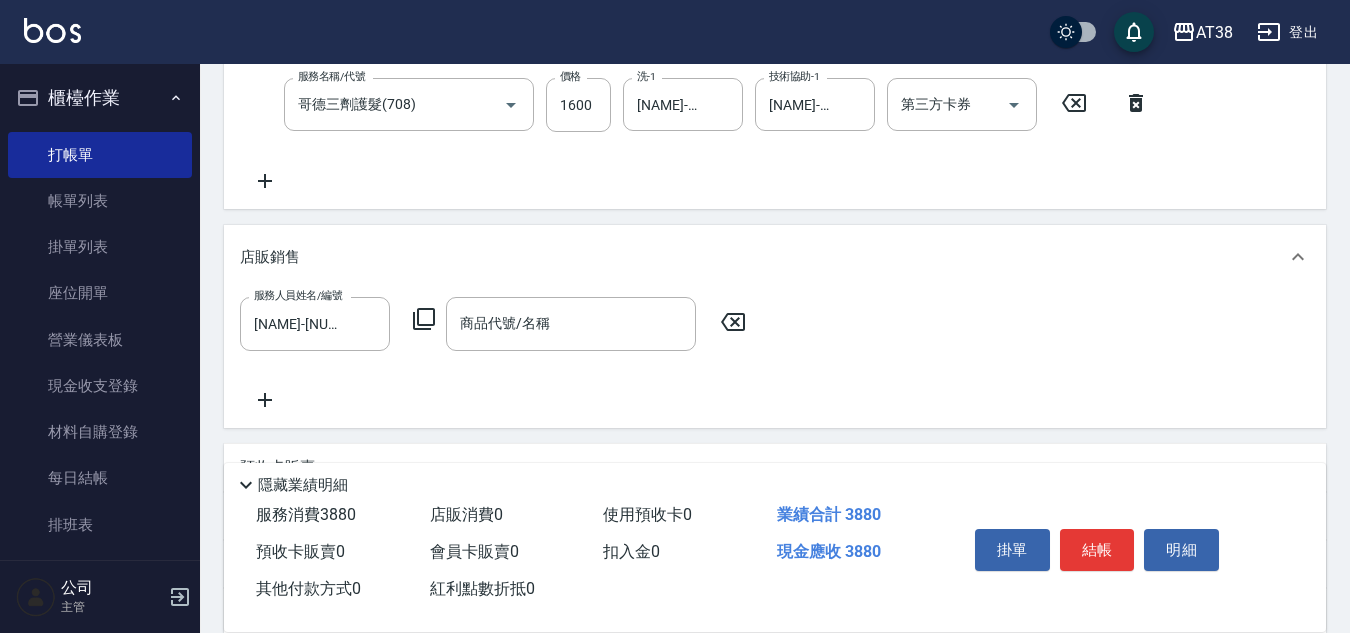 click 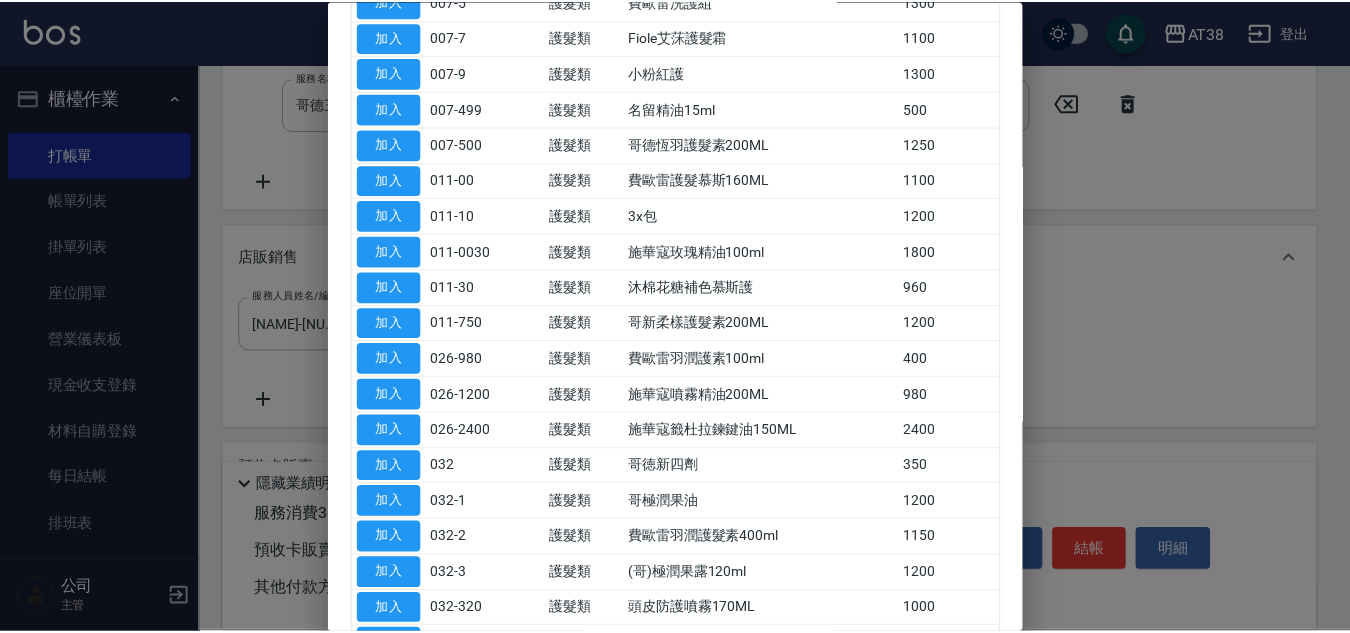 scroll, scrollTop: 400, scrollLeft: 0, axis: vertical 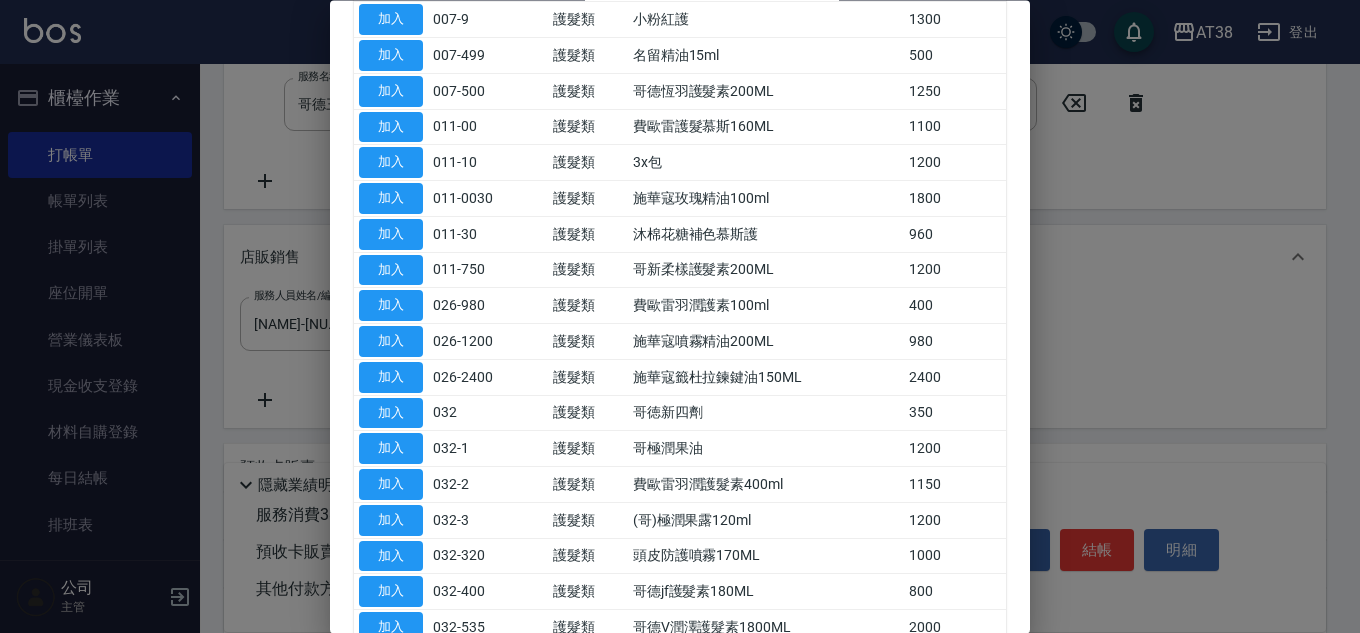 click on "加入" at bounding box center (391, 413) 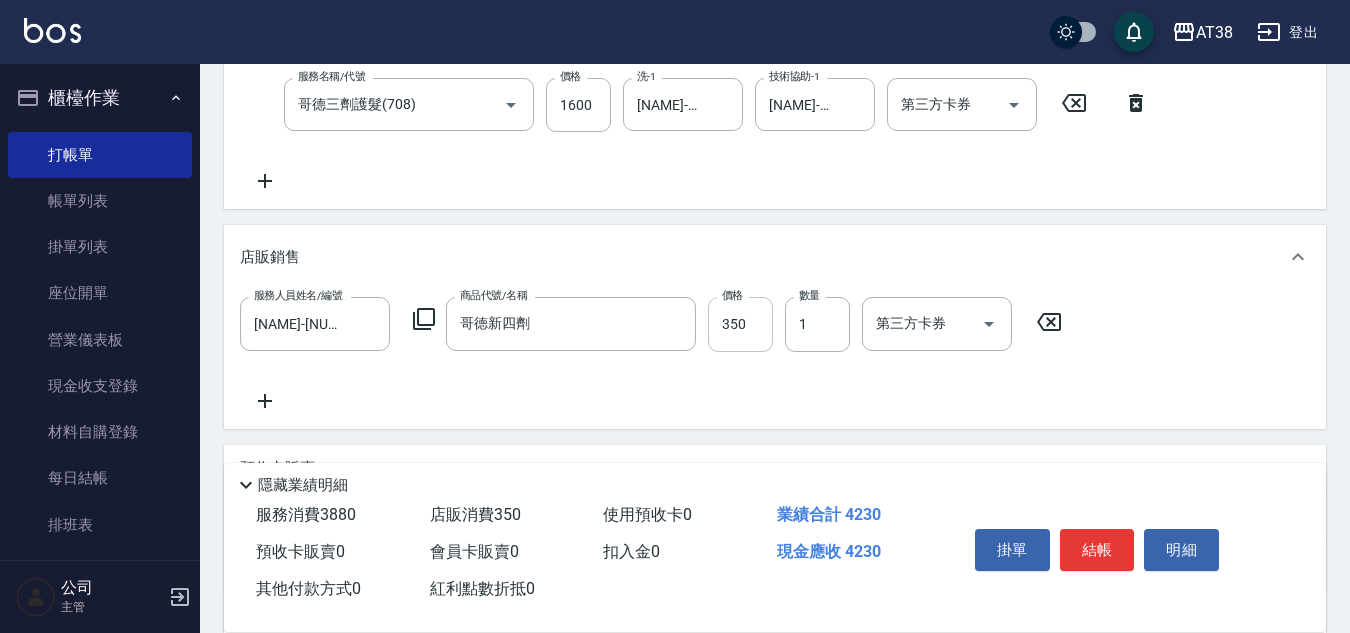 click on "350" at bounding box center [740, 324] 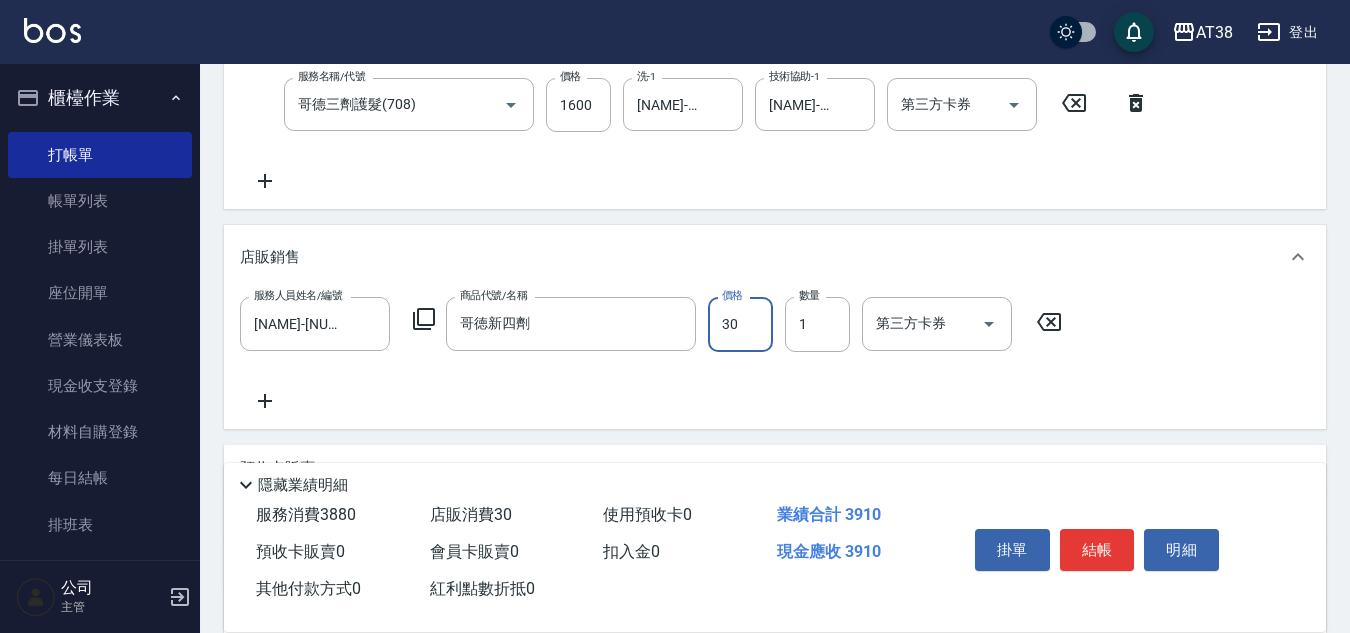 type on "300" 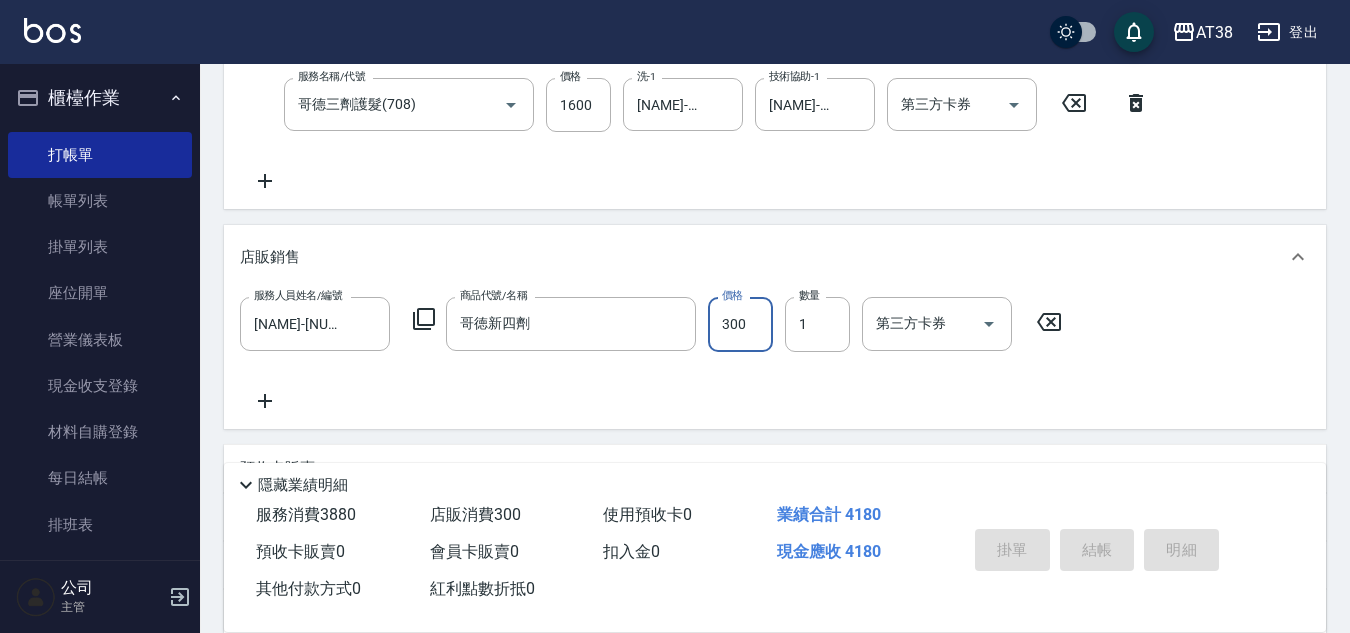 type on "2025/08/09 18:30" 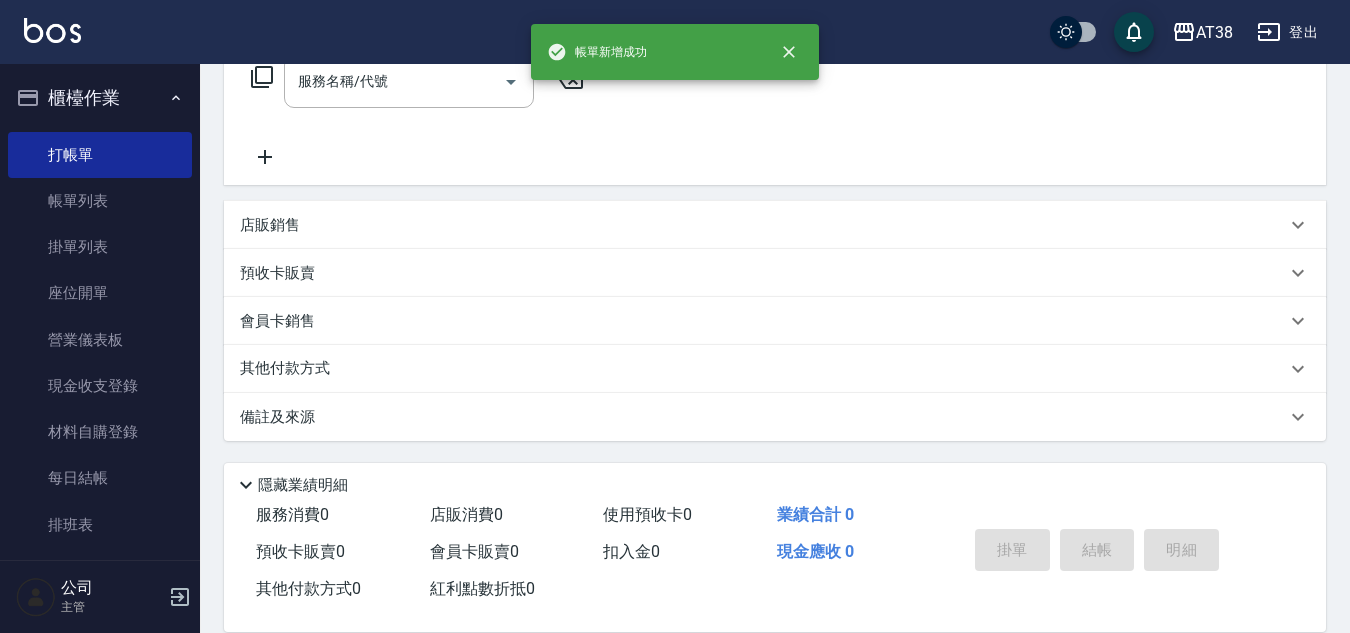 scroll, scrollTop: 0, scrollLeft: 0, axis: both 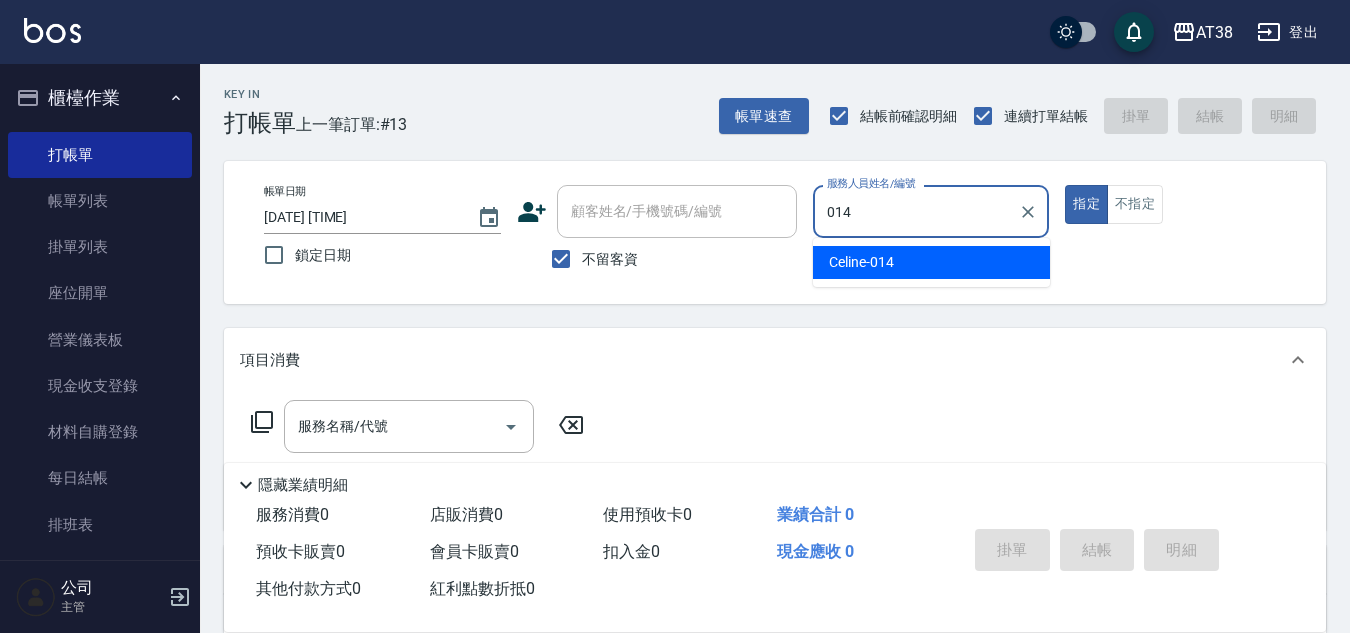 type on "[NAME]-[CODE]" 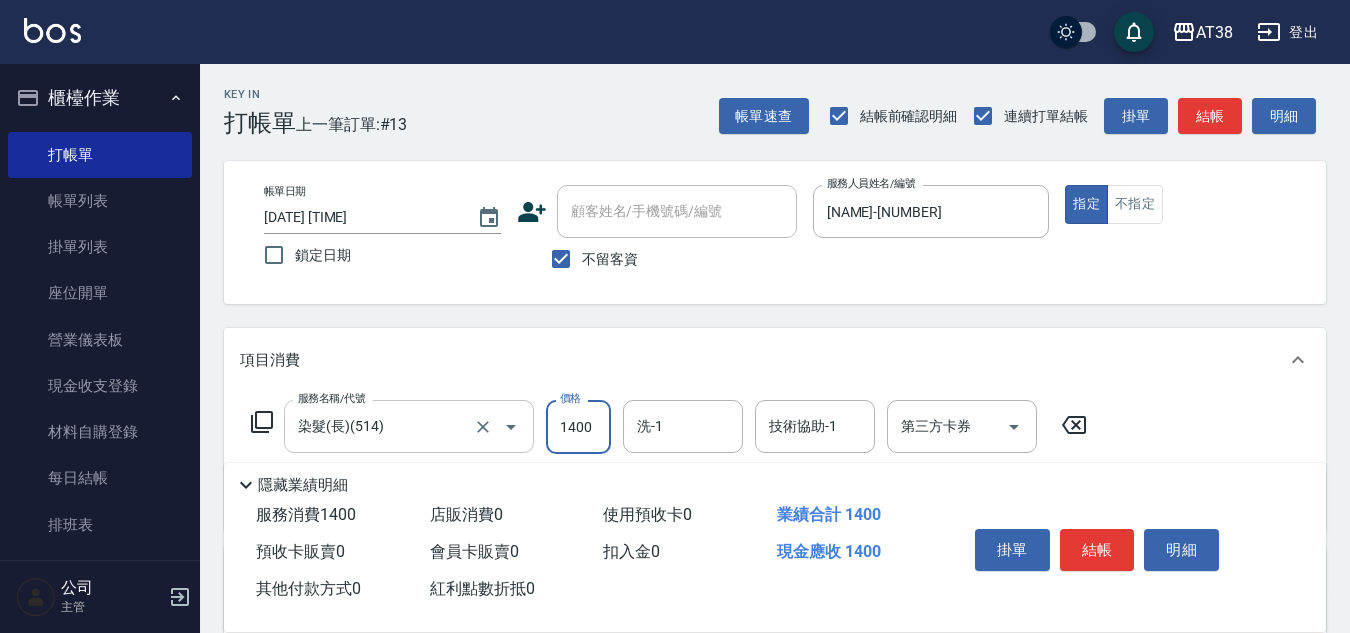 click on "染髮(長)(514) 服務名稱/代號" at bounding box center (409, 426) 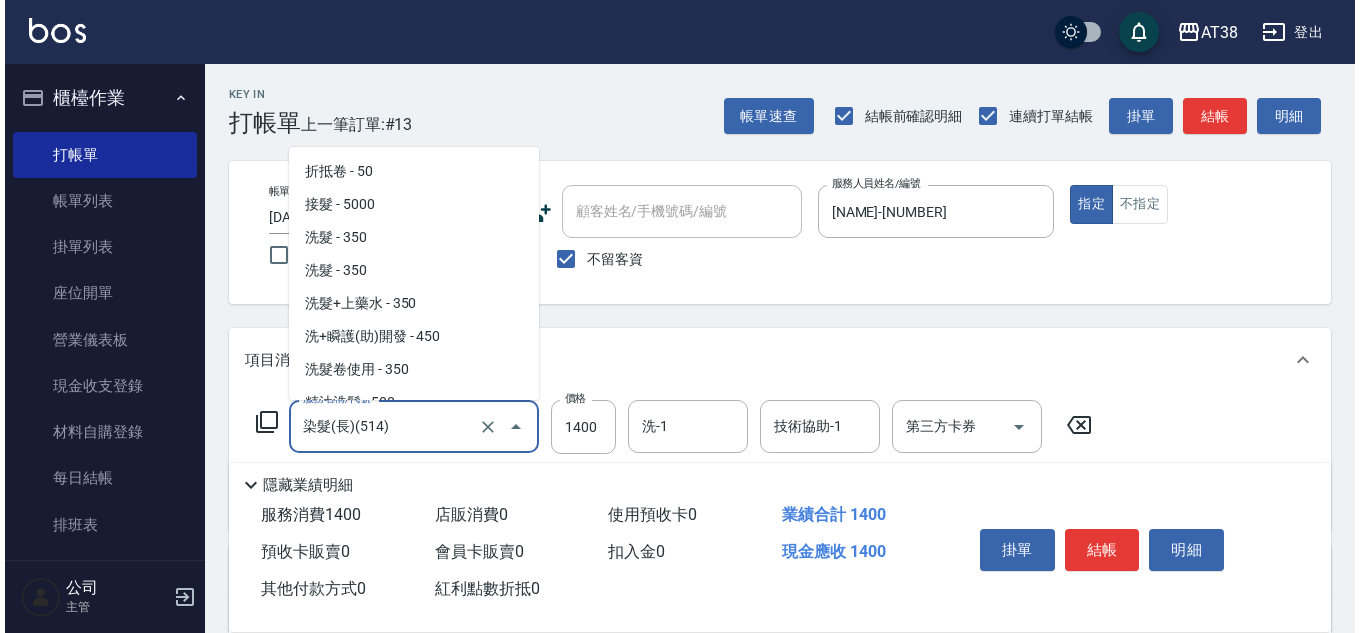 scroll, scrollTop: 877, scrollLeft: 0, axis: vertical 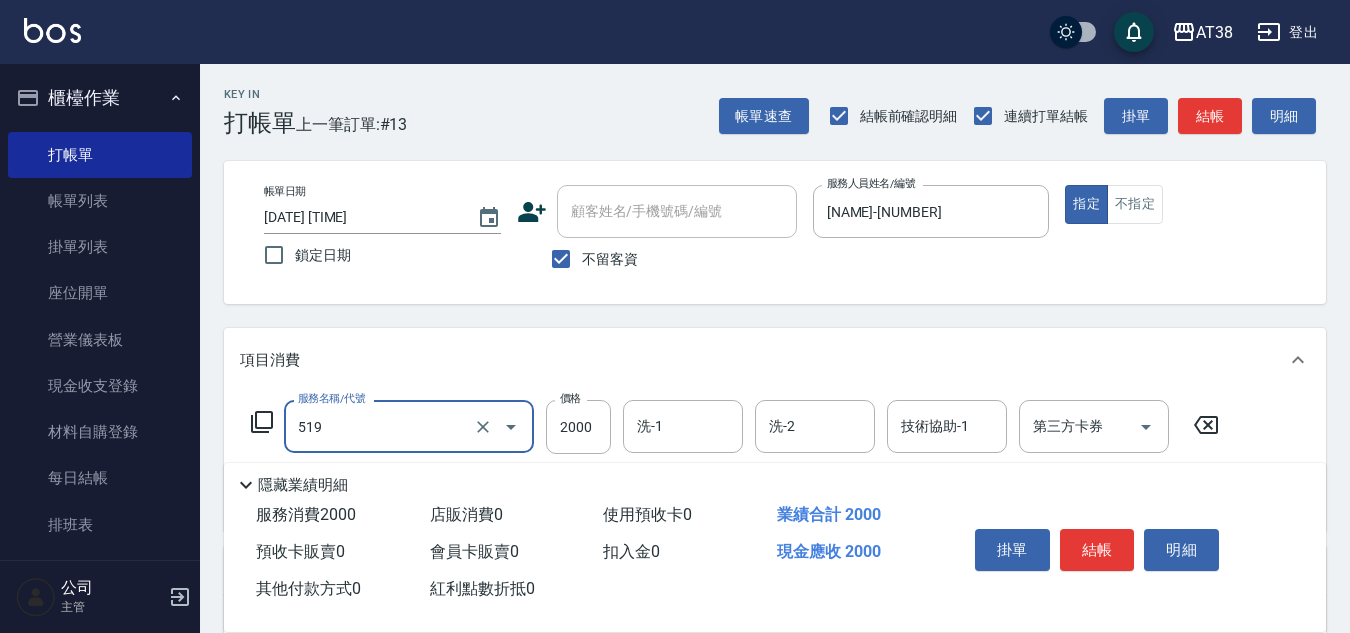 type on "網路染髮(519)" 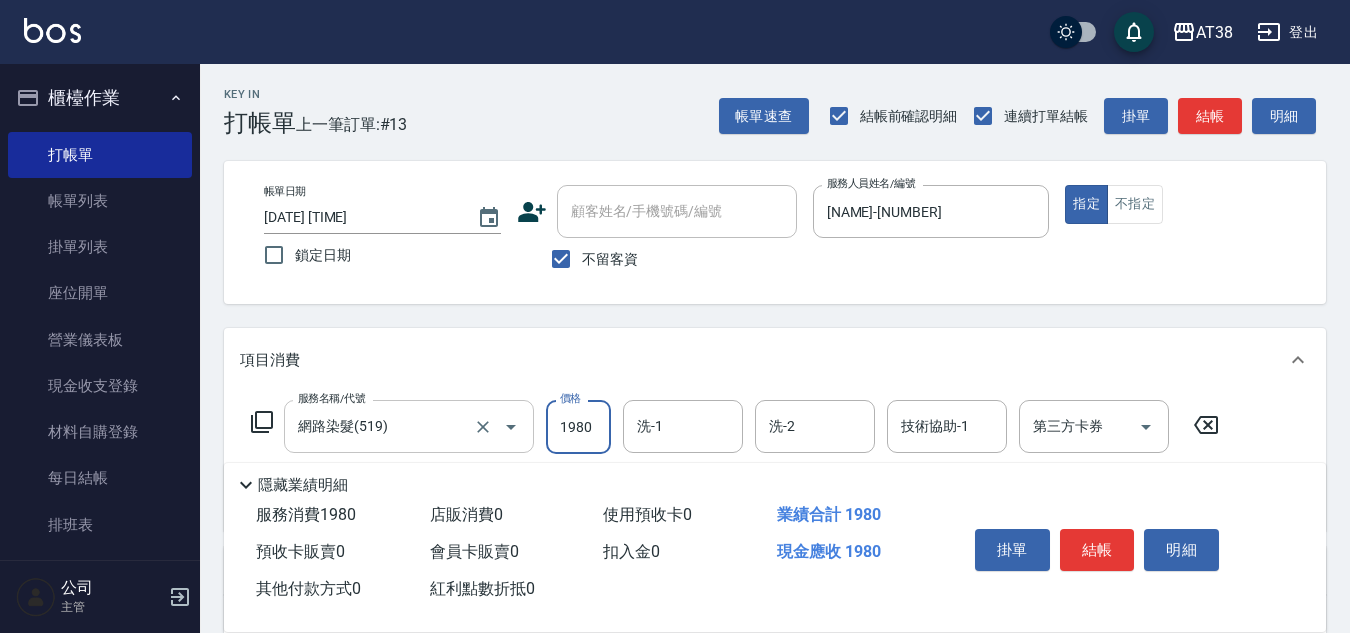 type on "1980" 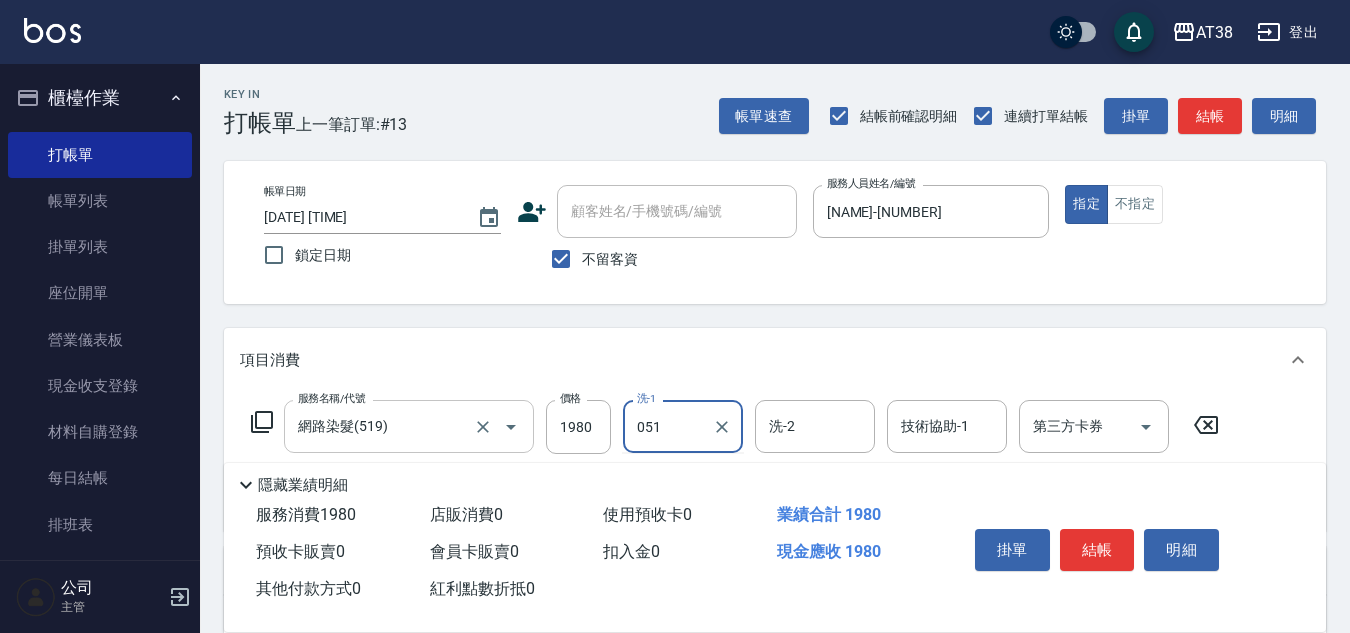type on "[NAME]-[CODE]" 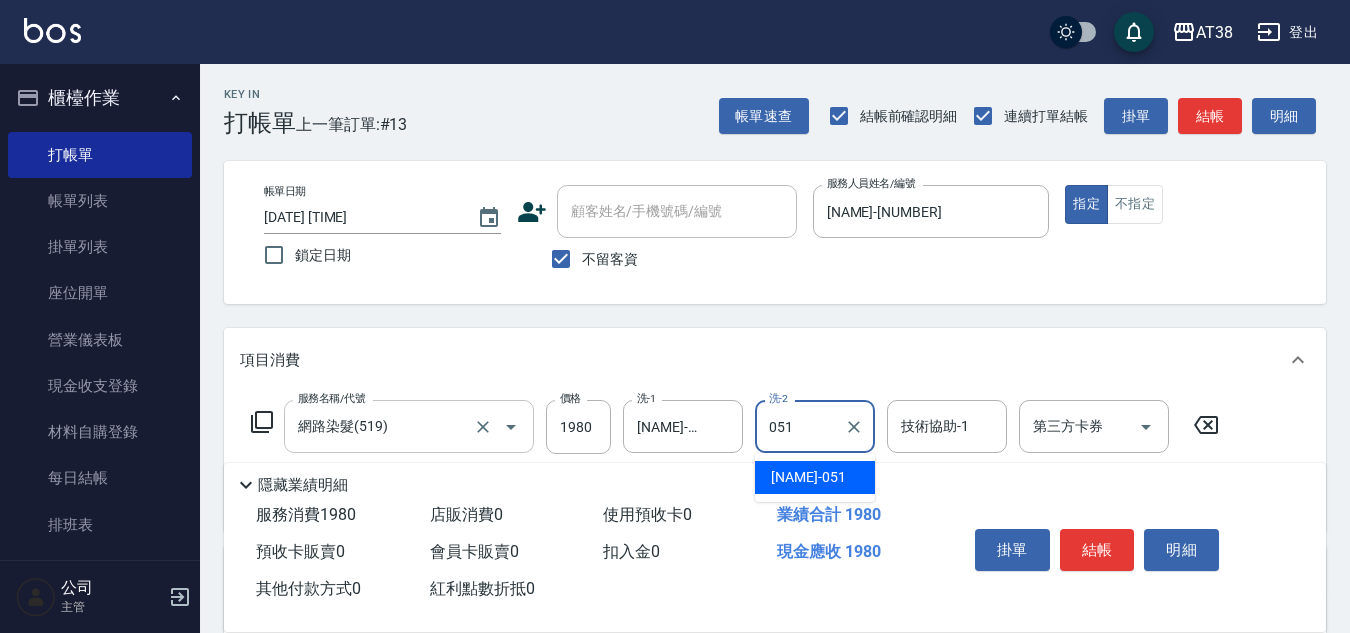 type on "[NAME]-[CODE]" 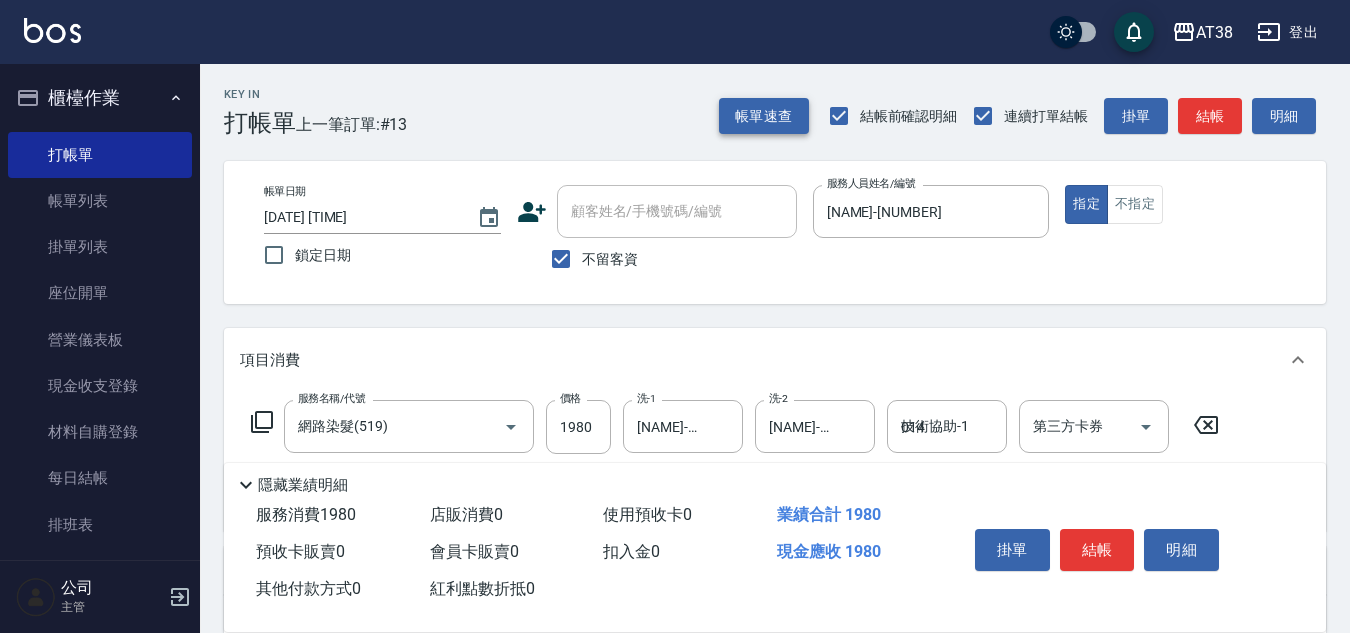 click on "帳單速查" at bounding box center [764, 116] 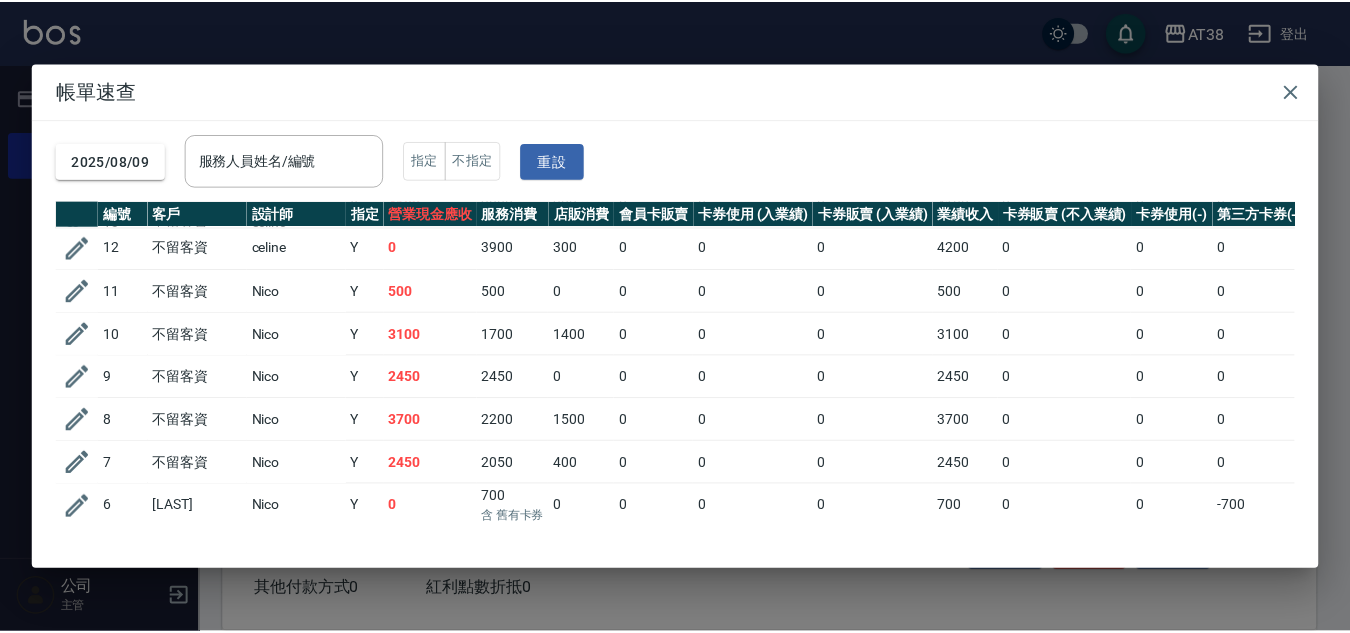 scroll, scrollTop: 0, scrollLeft: 0, axis: both 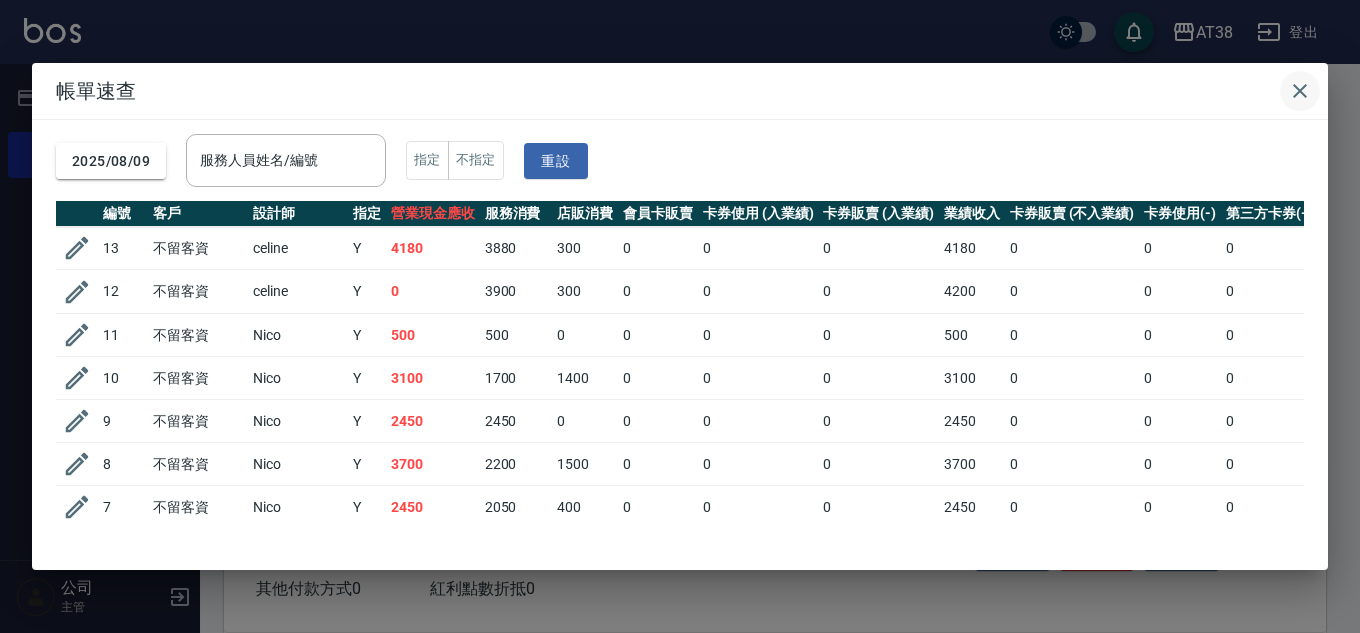 click 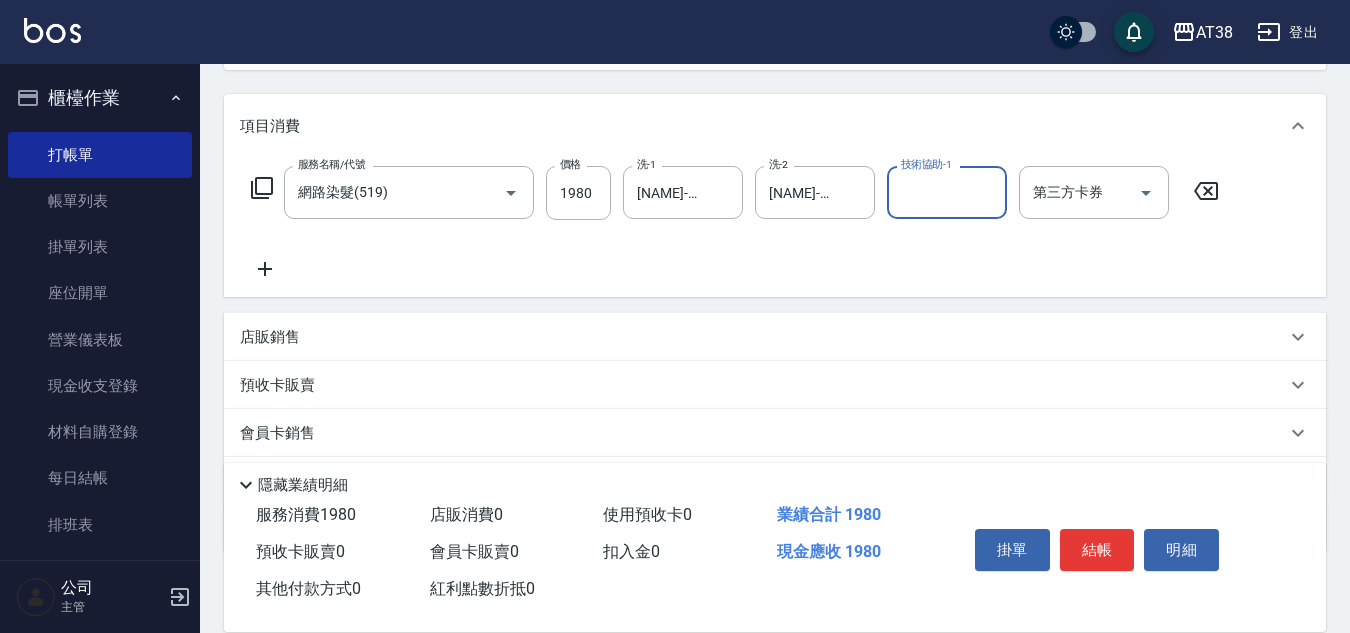 scroll, scrollTop: 0, scrollLeft: 0, axis: both 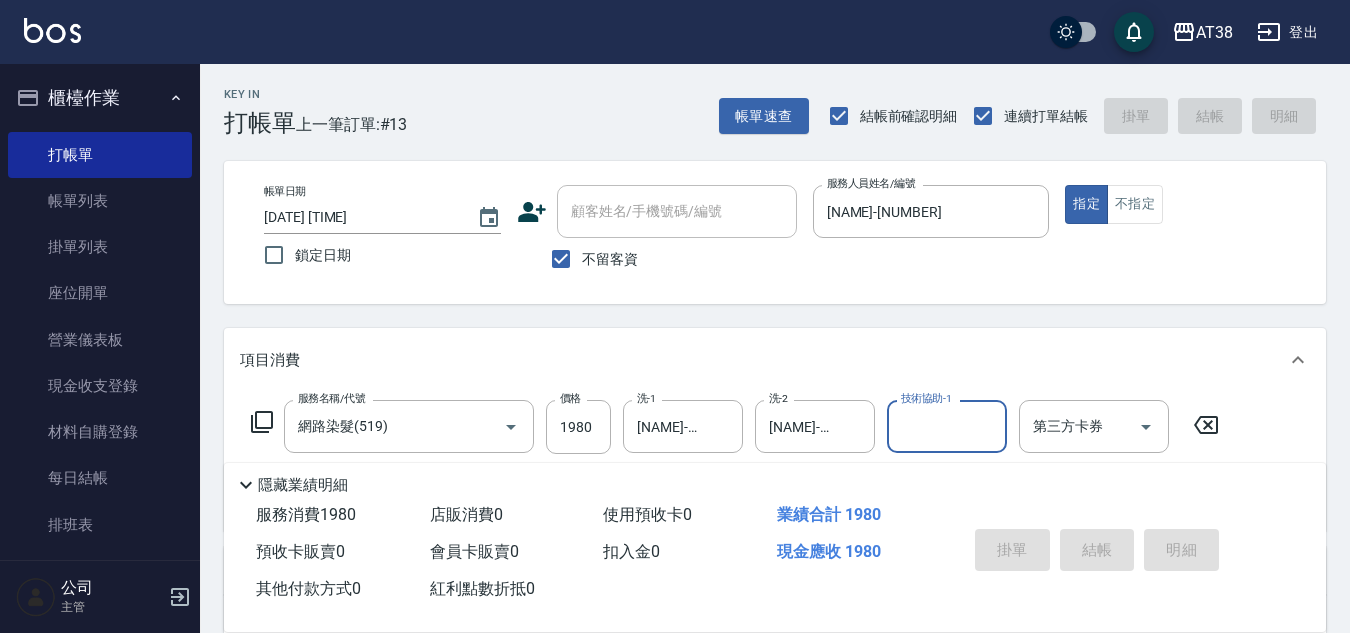 type on "2025/08/09 18:32" 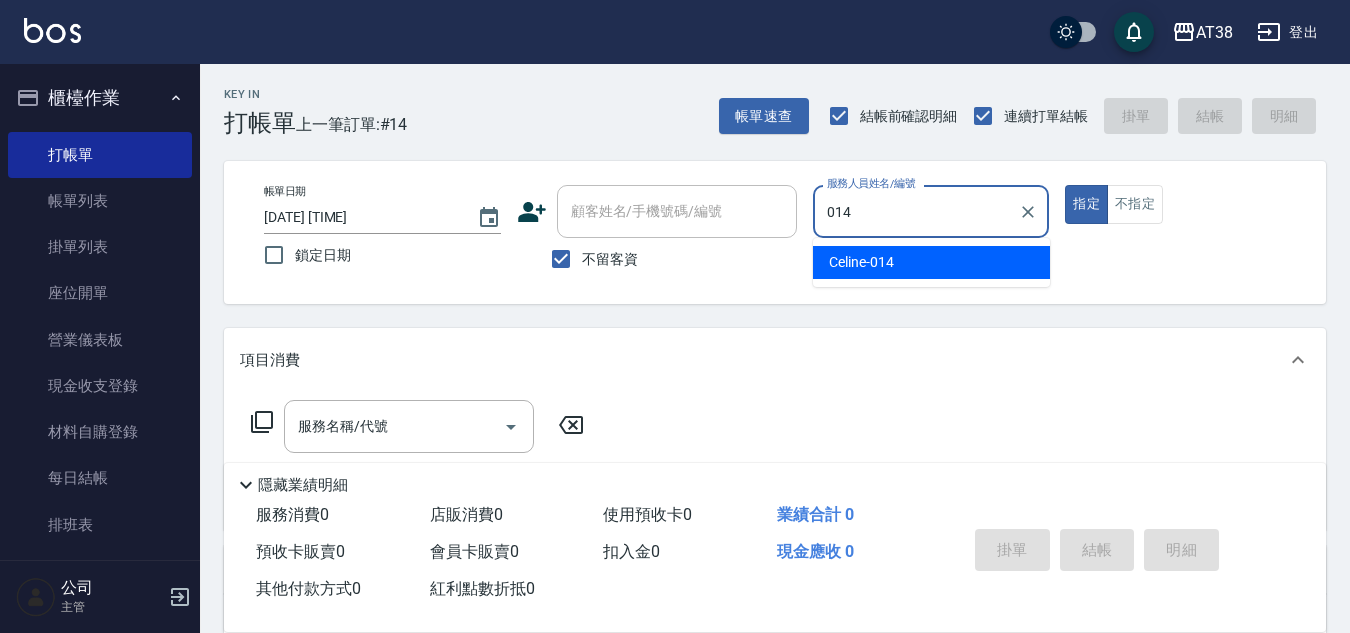 type on "[NAME]-[CODE]" 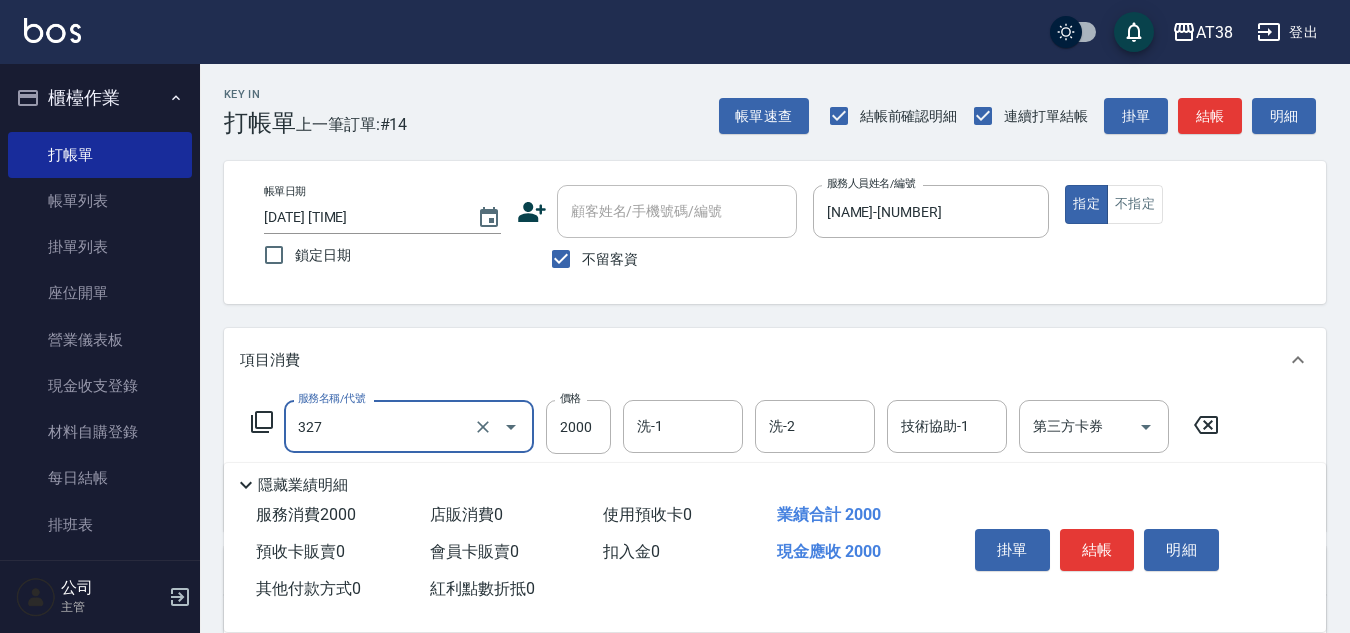 type on "溫塑燙(327)" 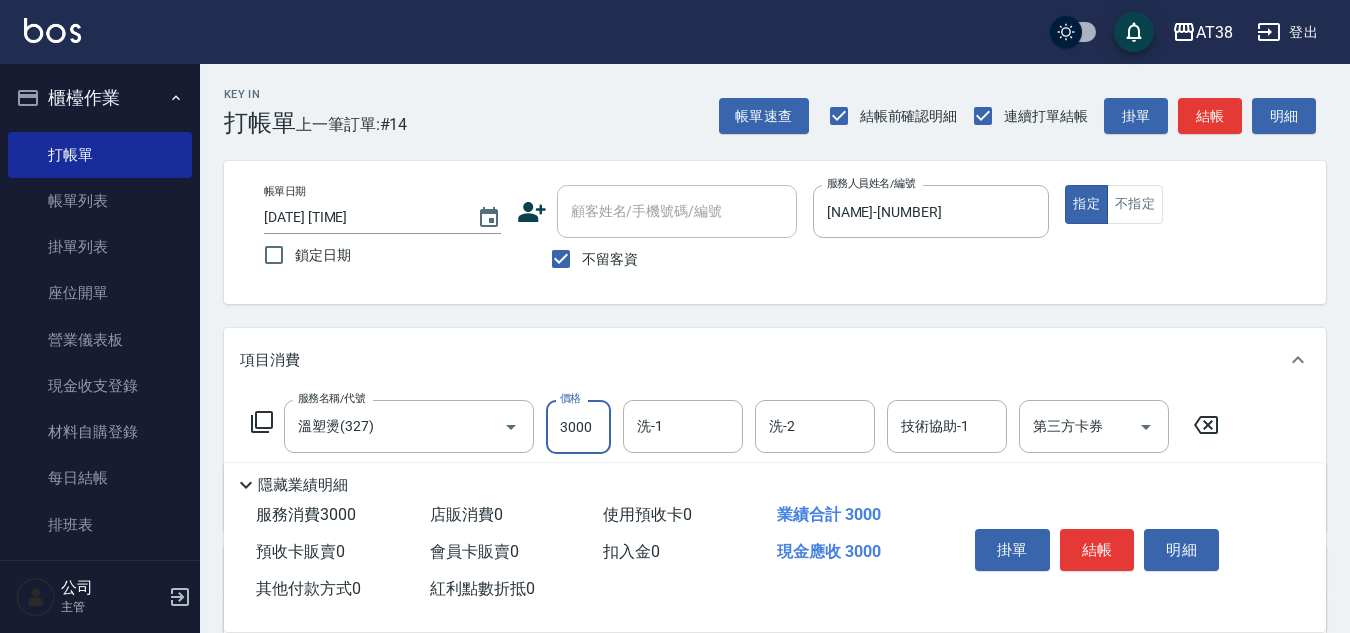 type on "3000" 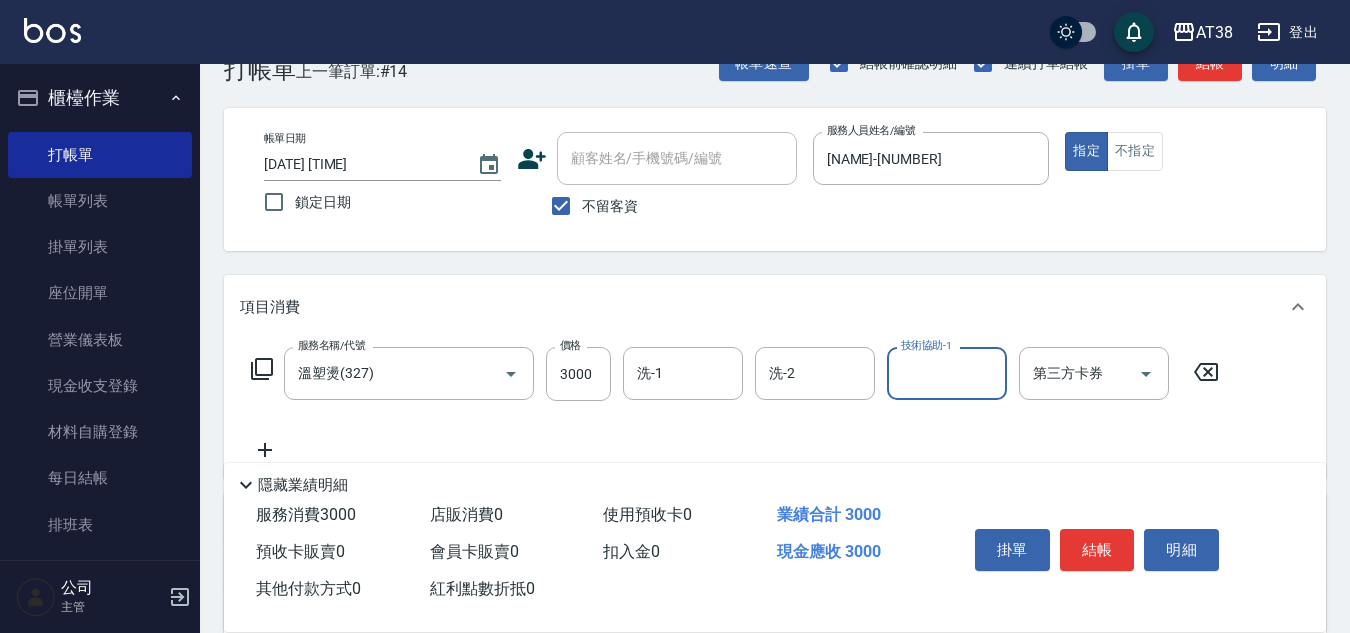 scroll, scrollTop: 100, scrollLeft: 0, axis: vertical 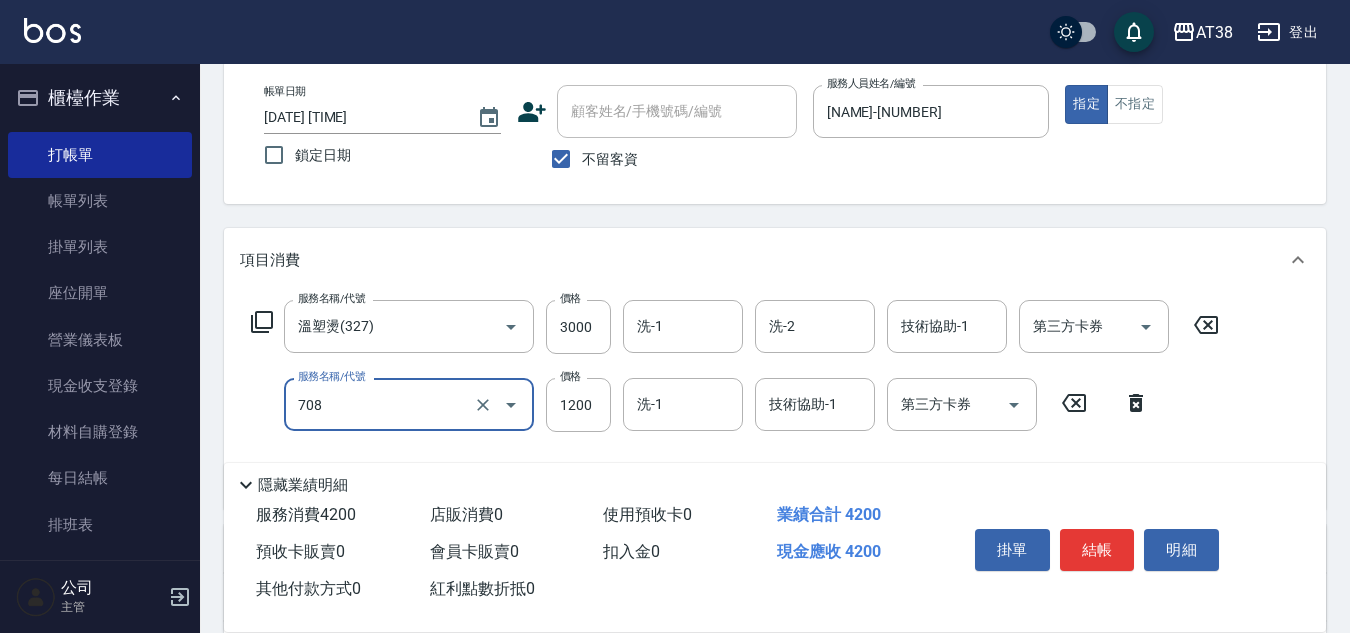 type on "哥德三劑護髮(708)" 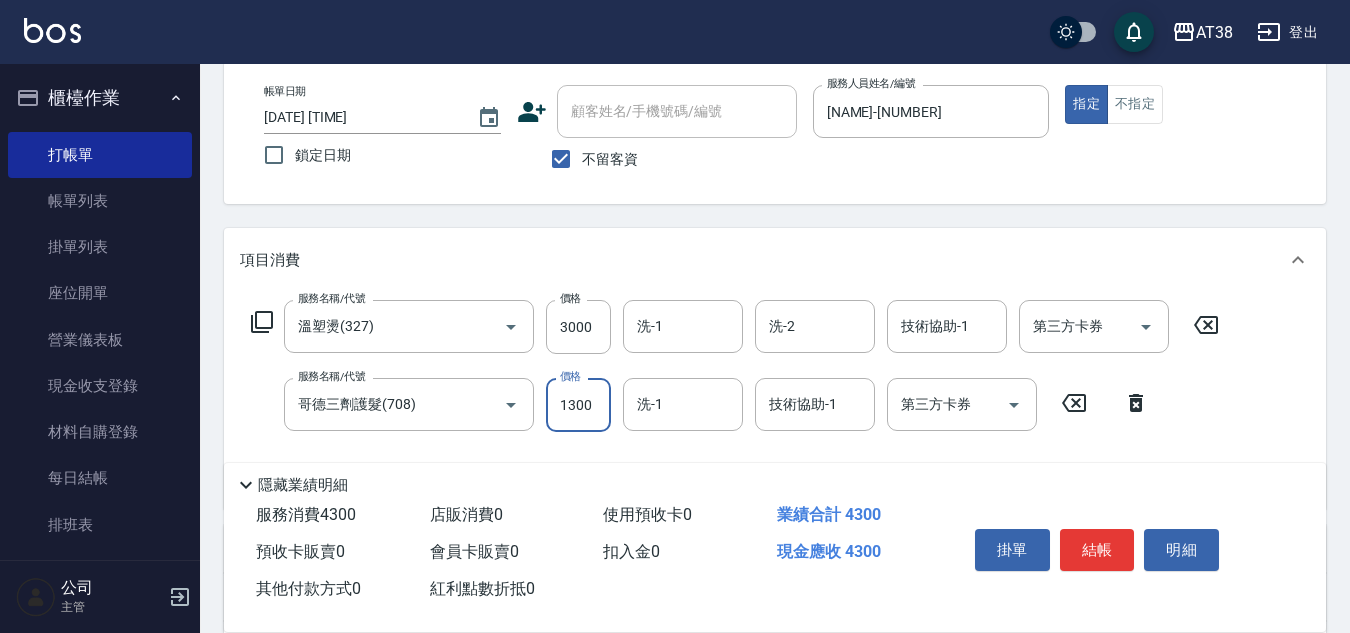 type on "1300" 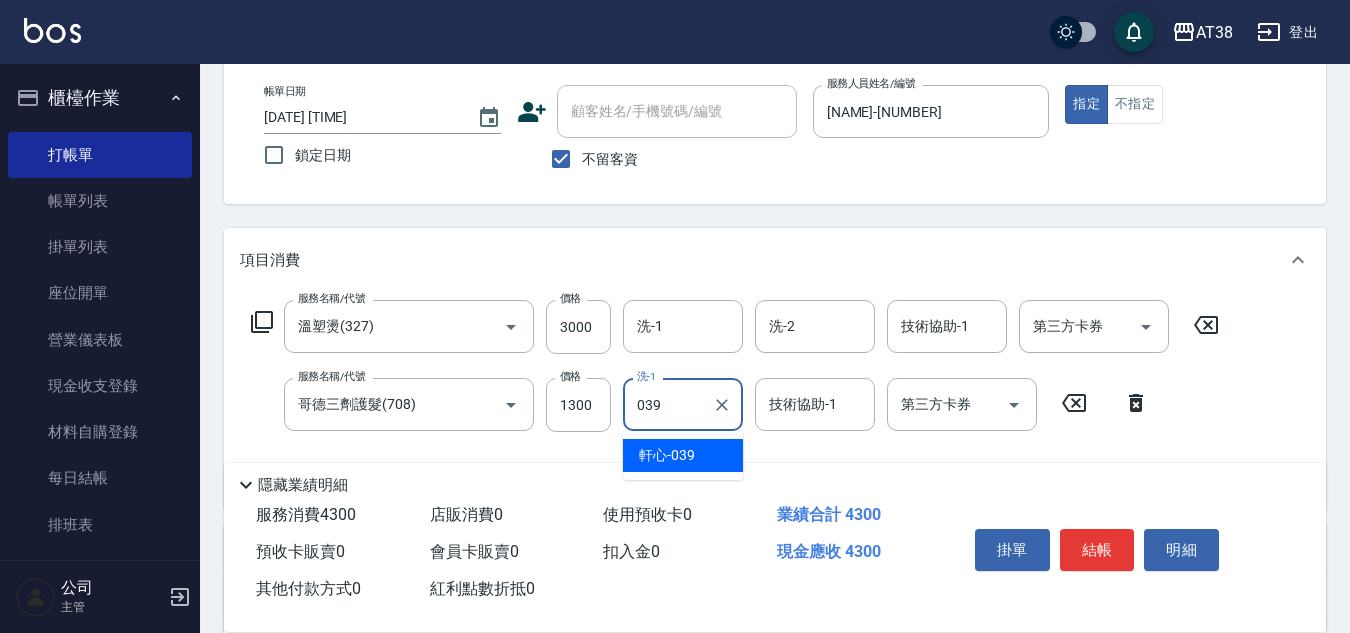 type on "軒心-039" 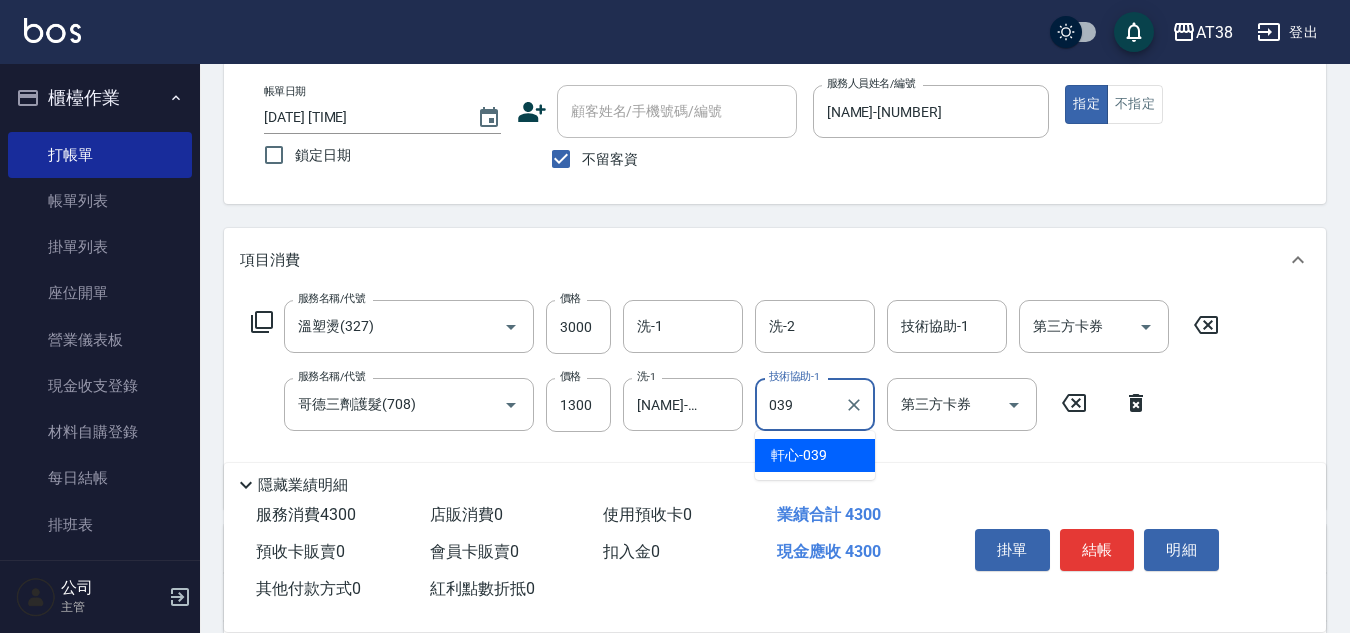 type on "軒心-039" 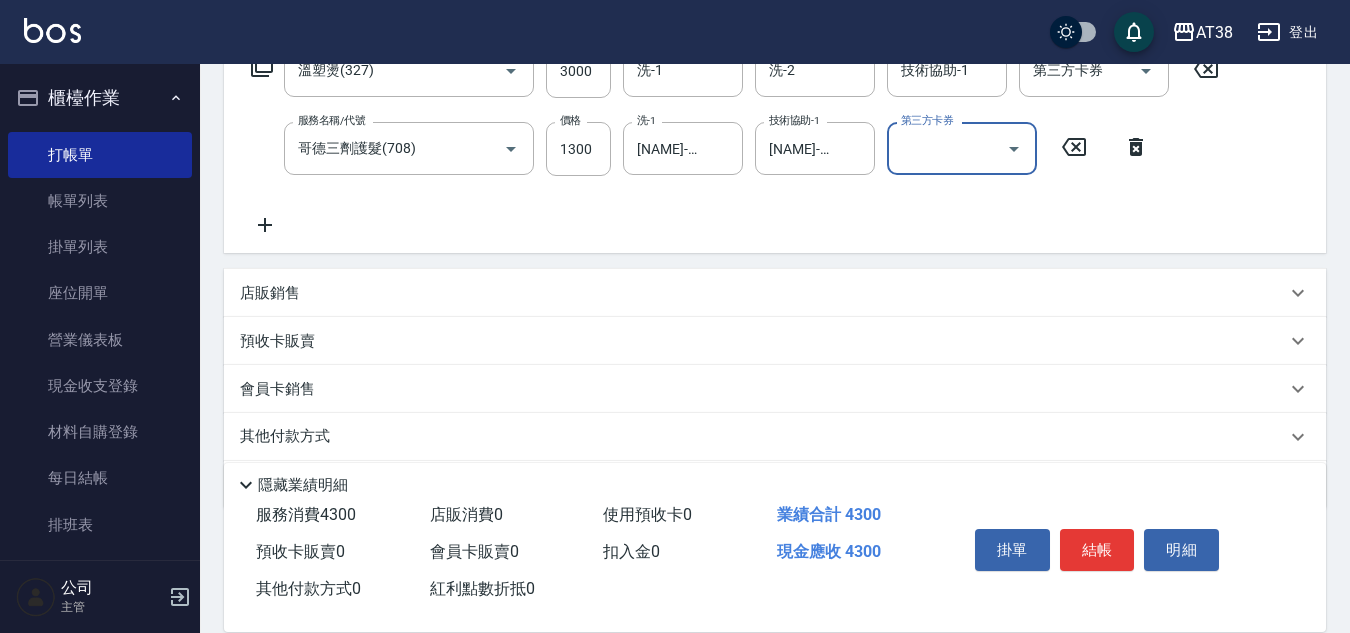 scroll, scrollTop: 424, scrollLeft: 0, axis: vertical 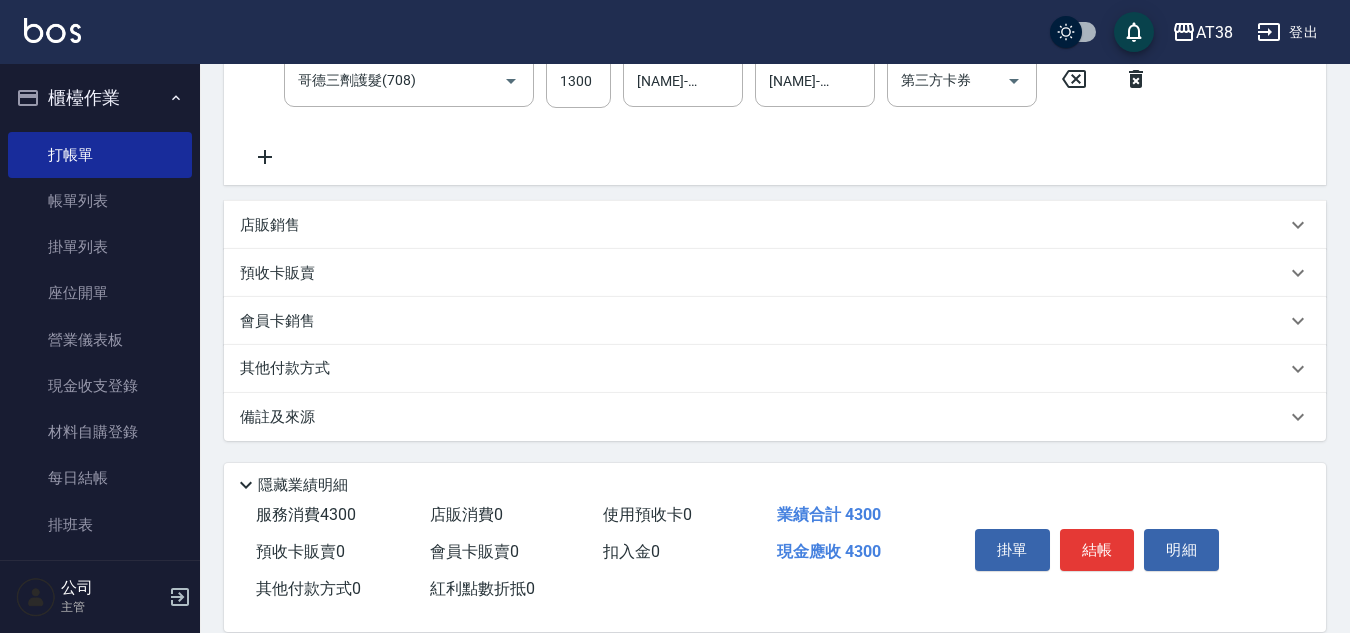 click on "店販銷售" at bounding box center [270, 225] 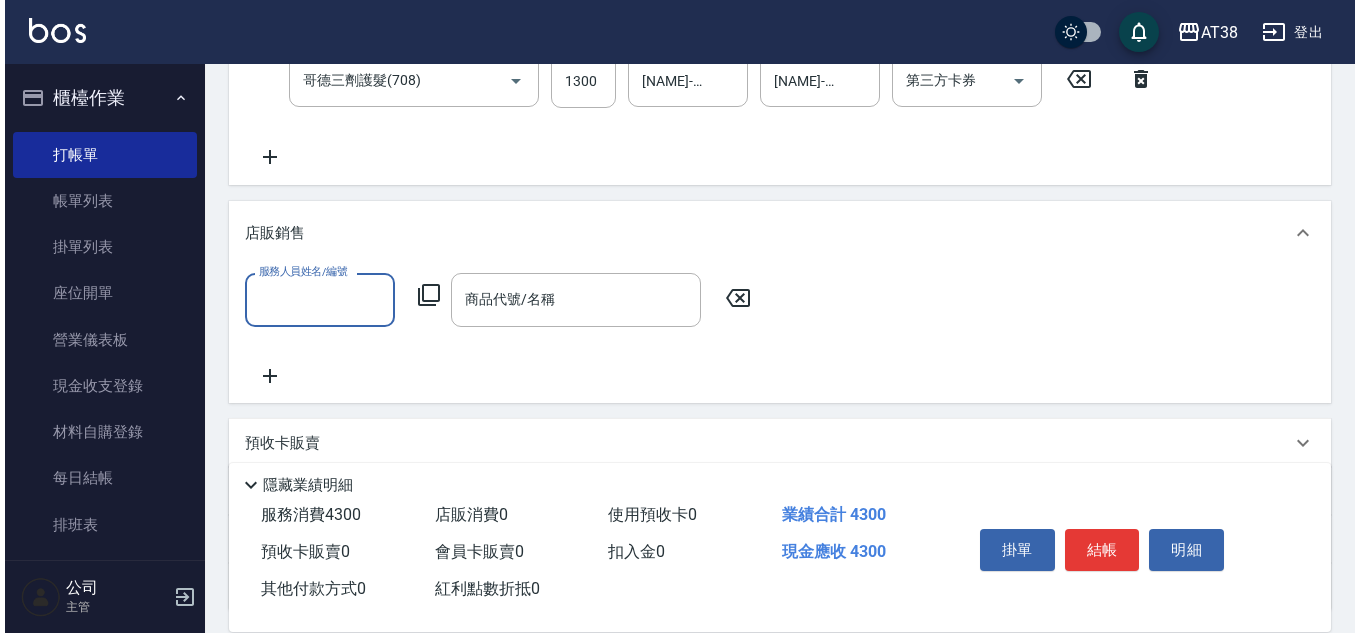 scroll, scrollTop: 0, scrollLeft: 0, axis: both 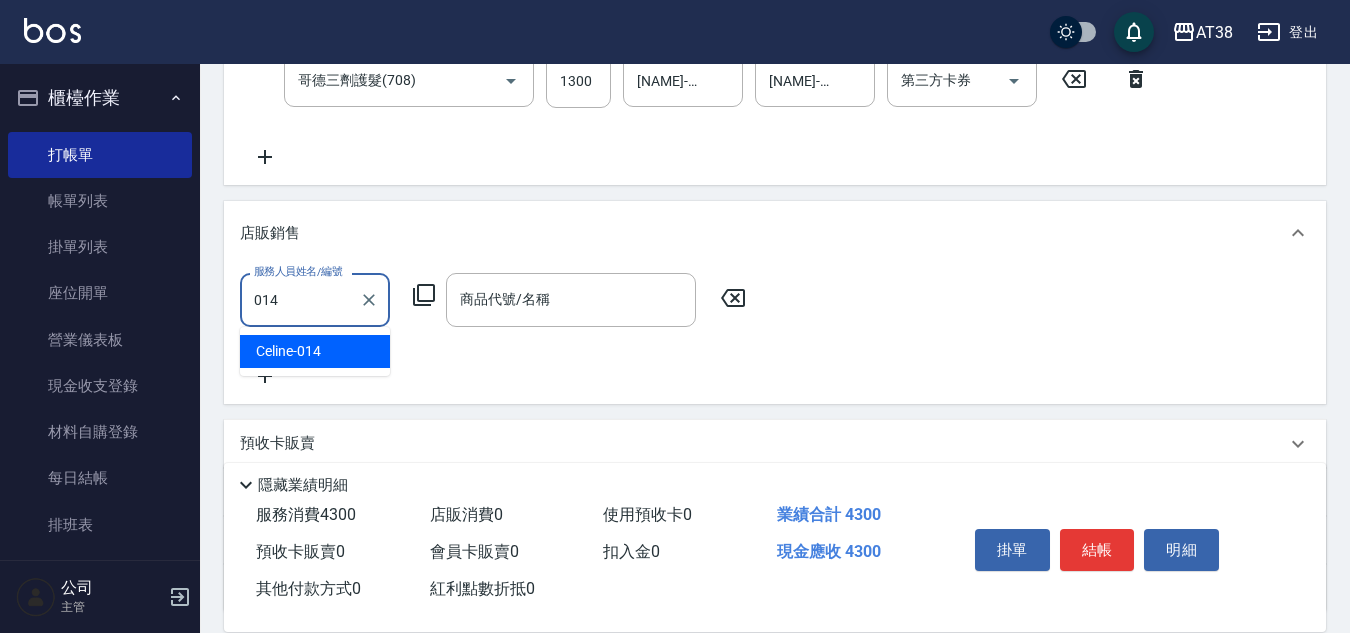 type on "[NAME]-[CODE]" 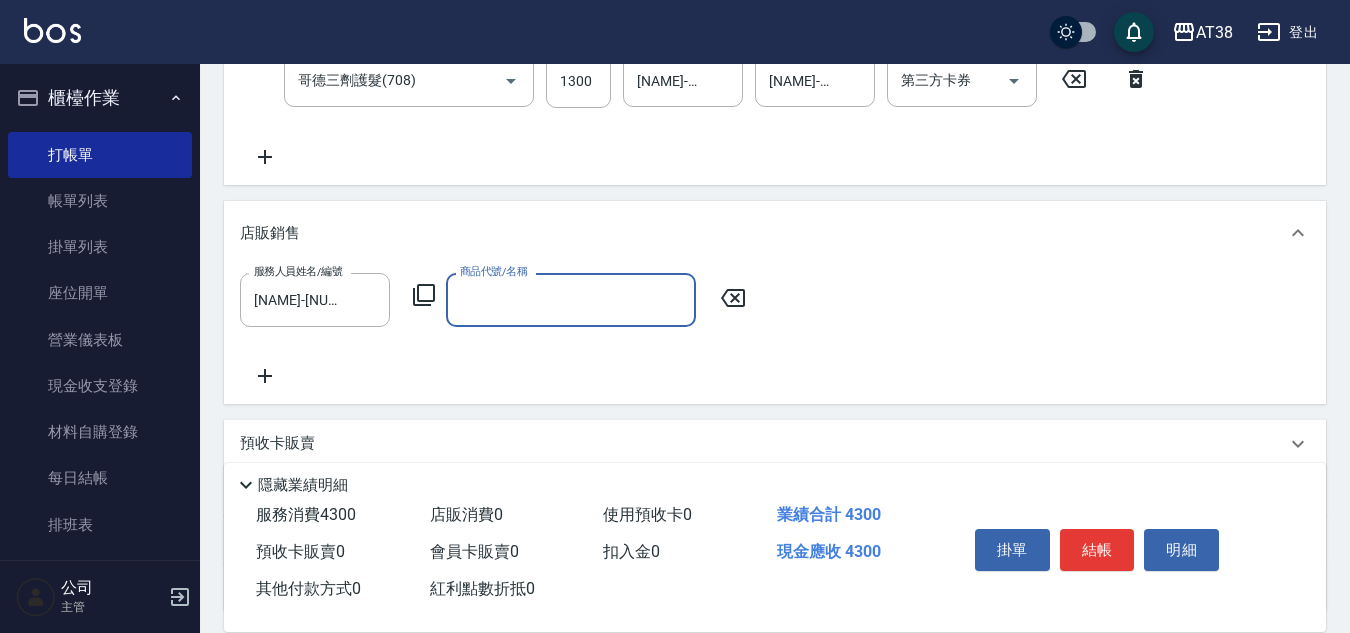 click 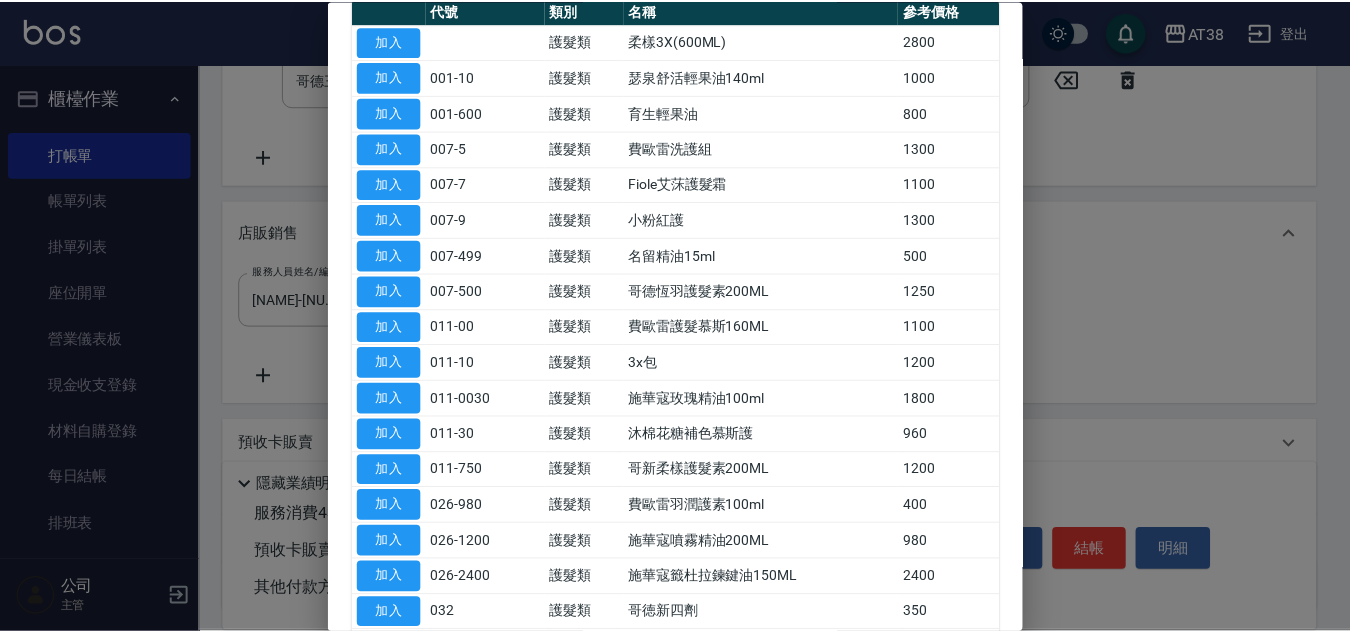 scroll, scrollTop: 300, scrollLeft: 0, axis: vertical 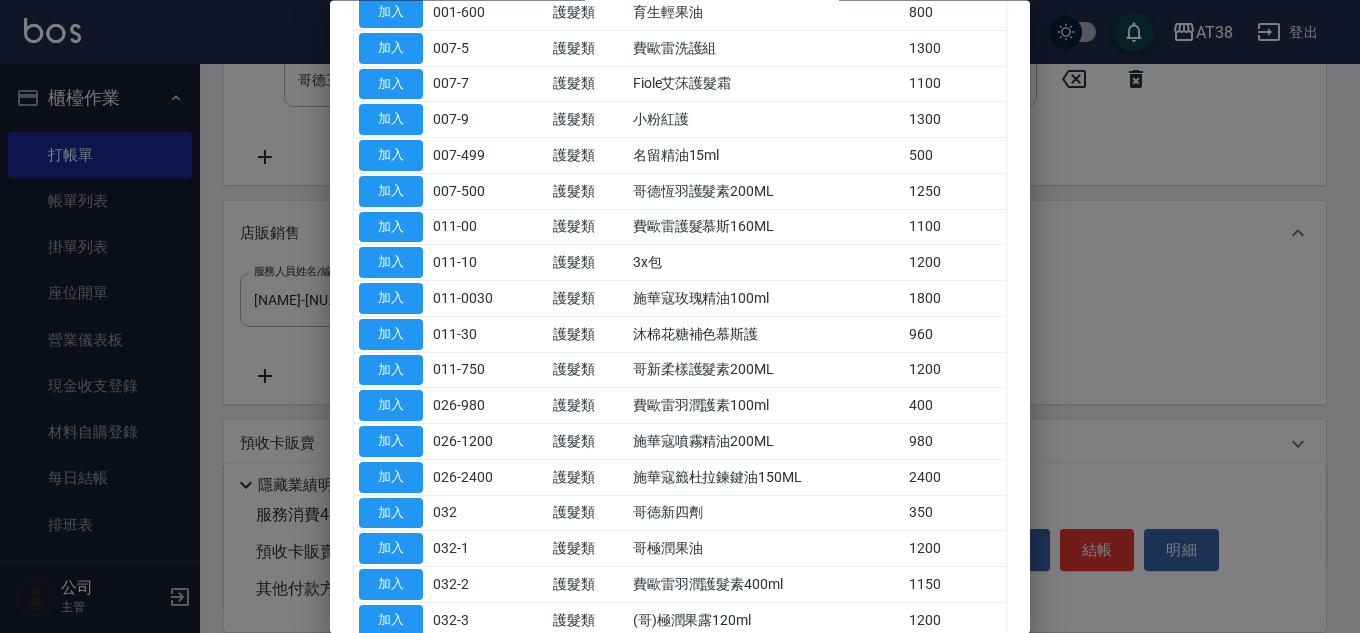 click on "加入" at bounding box center [391, 513] 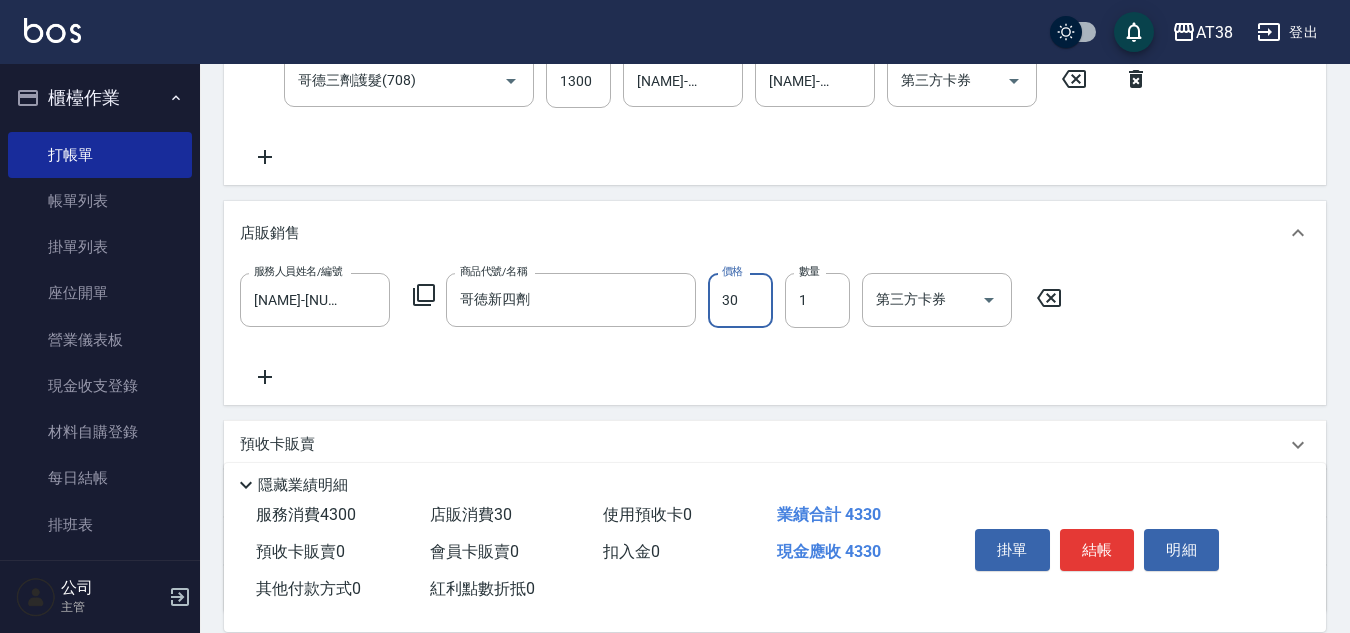 type on "300" 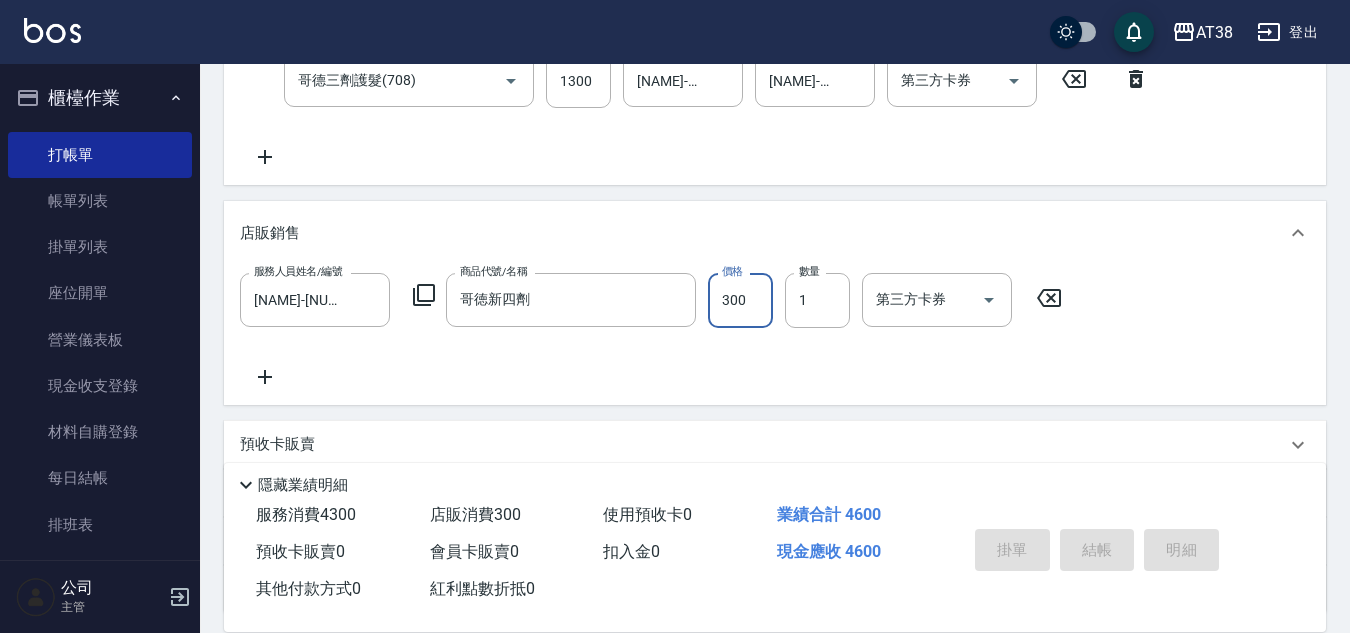 type 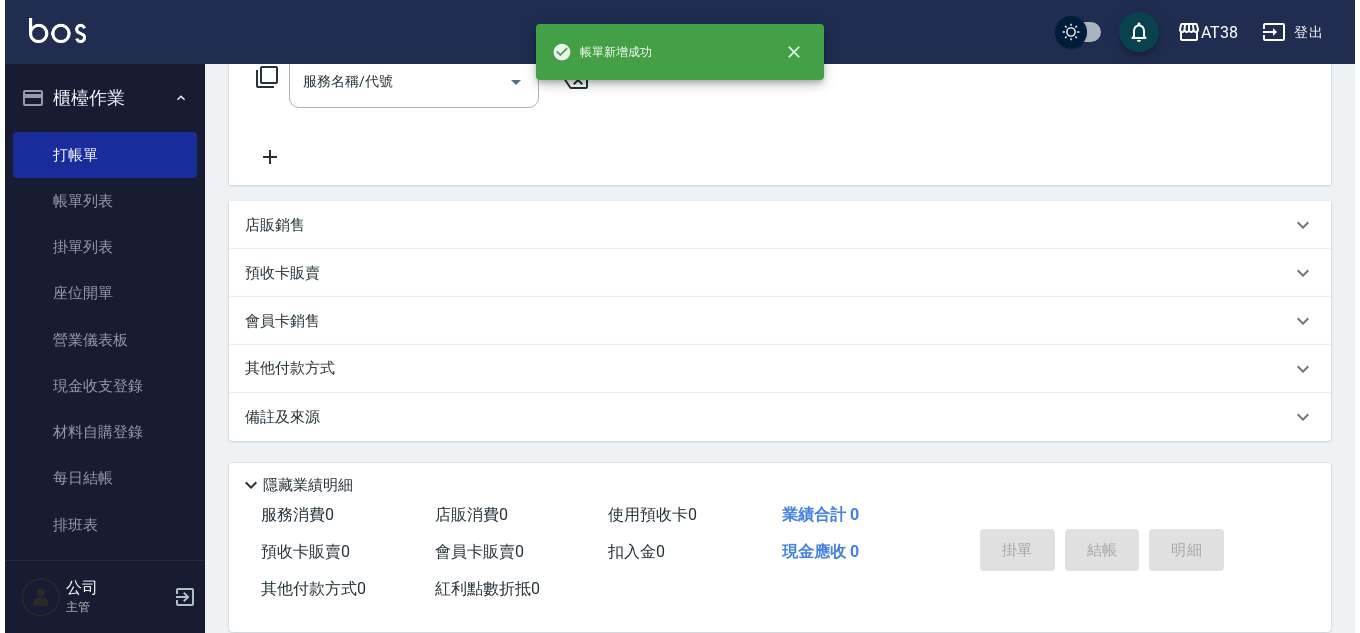 scroll, scrollTop: 0, scrollLeft: 0, axis: both 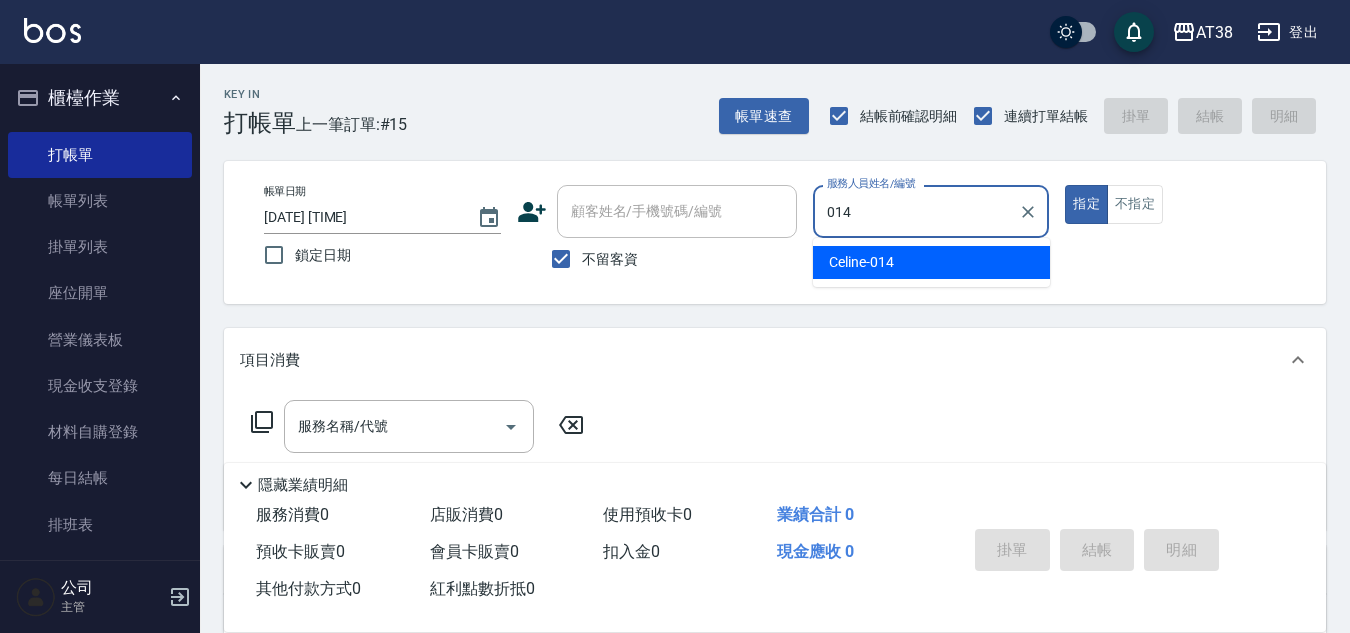 type on "[NAME]-[CODE]" 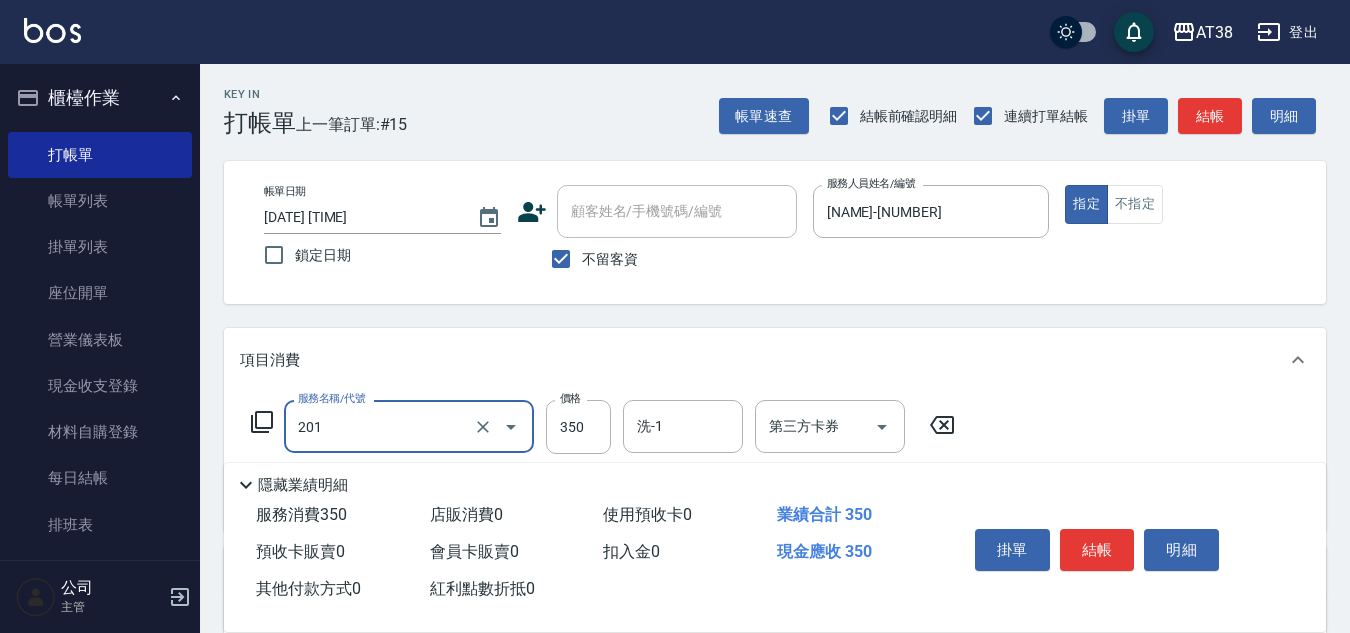 type on "洗髮(201)" 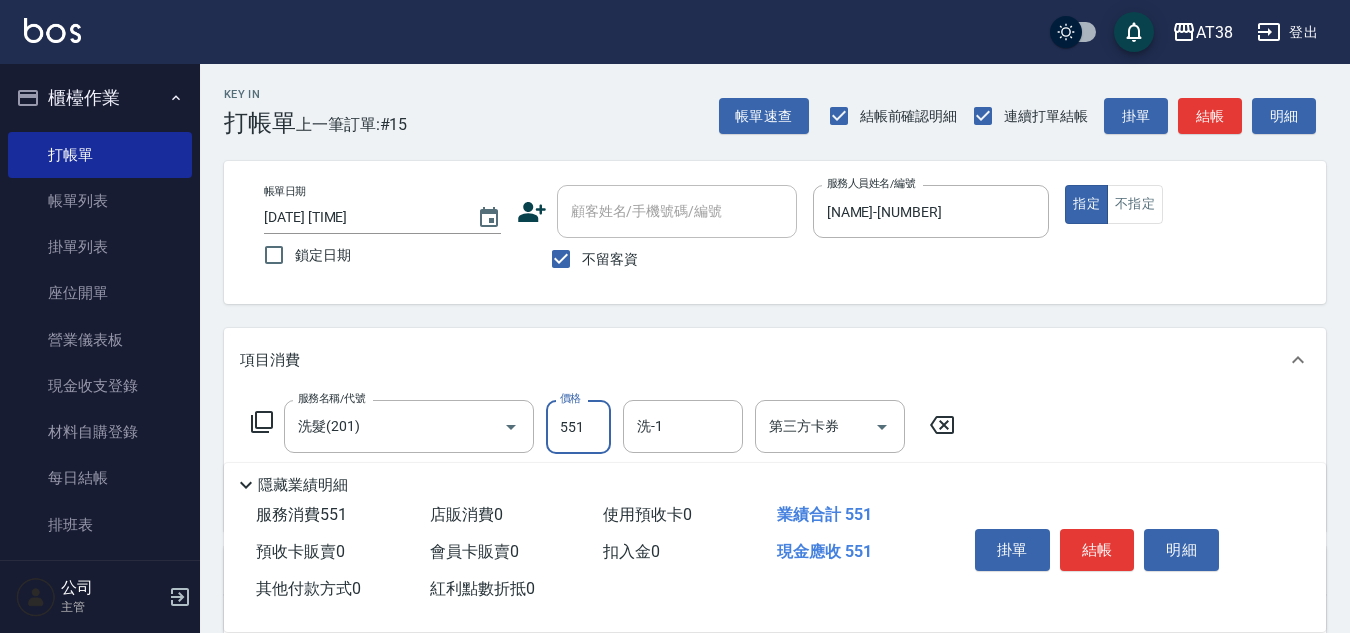click on "551" at bounding box center [578, 427] 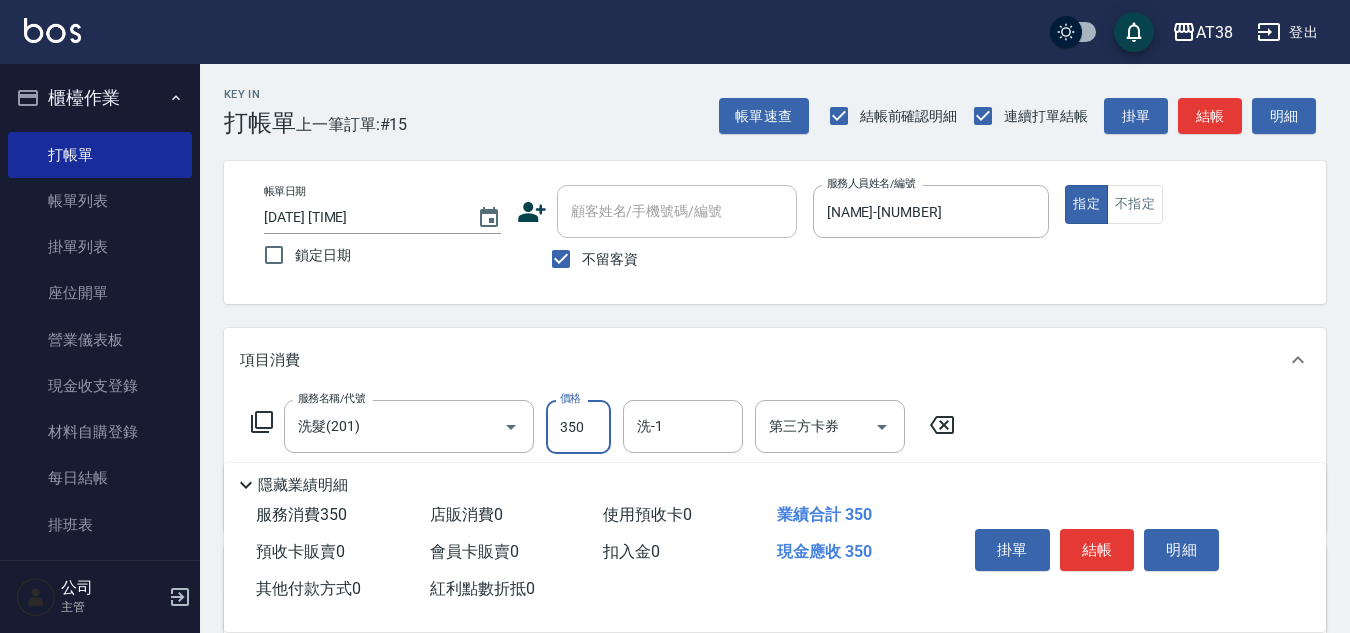 type on "350" 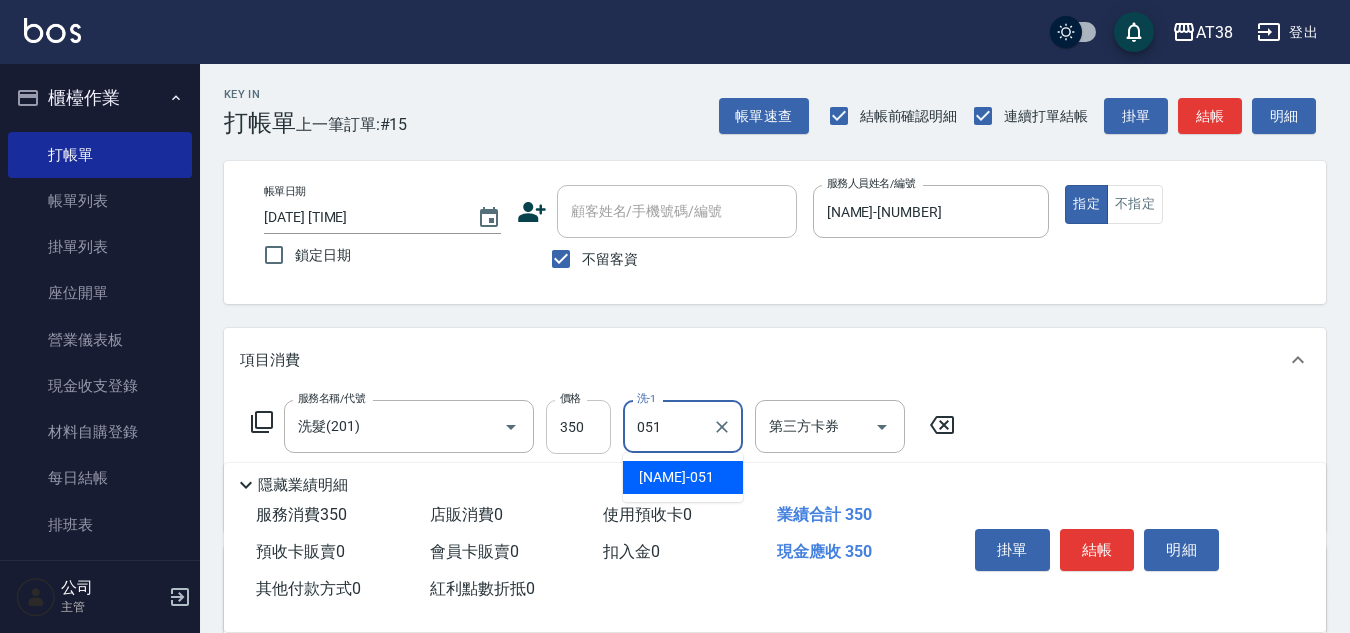 type on "[NAME]-[CODE]" 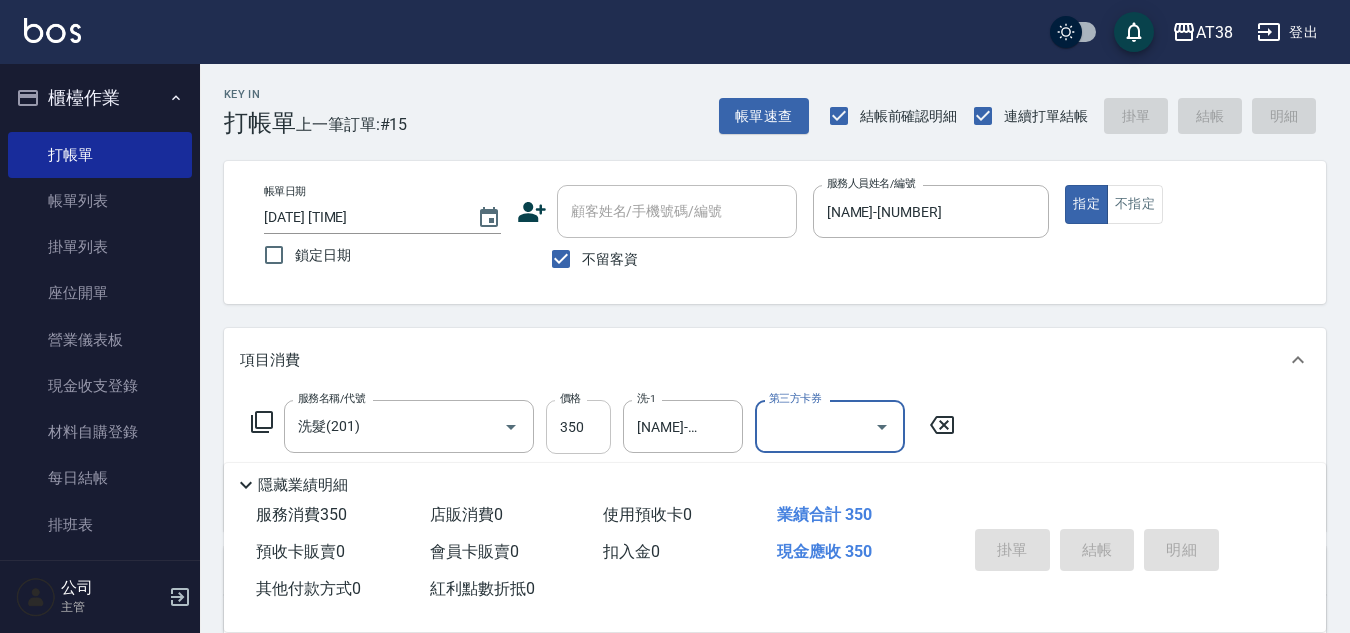 type on "2025/08/09 18:33" 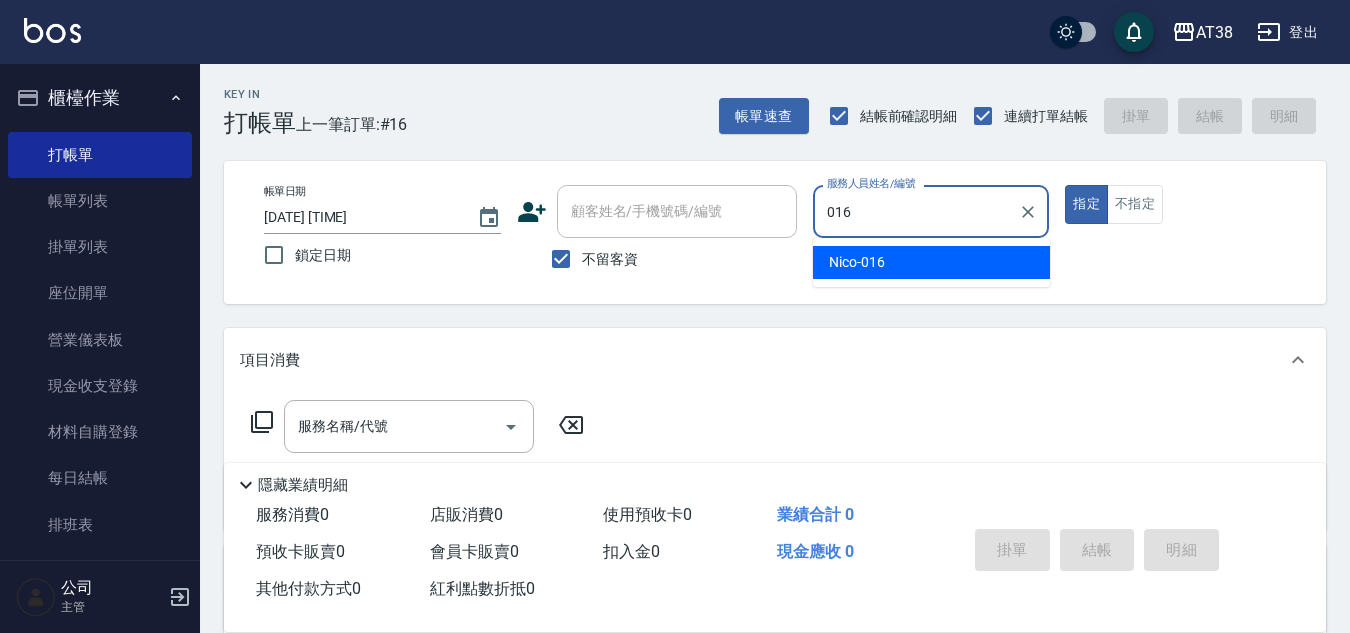 type on "[NAME]-[CODE]" 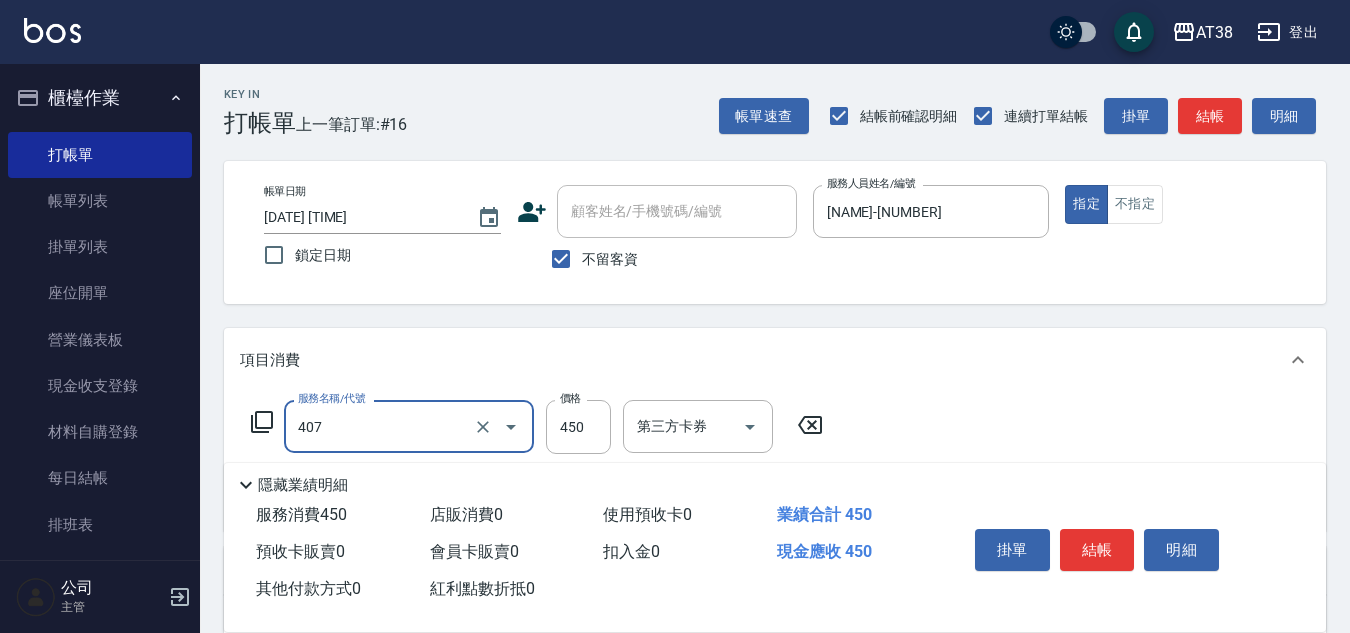 type on "剪髮(407)" 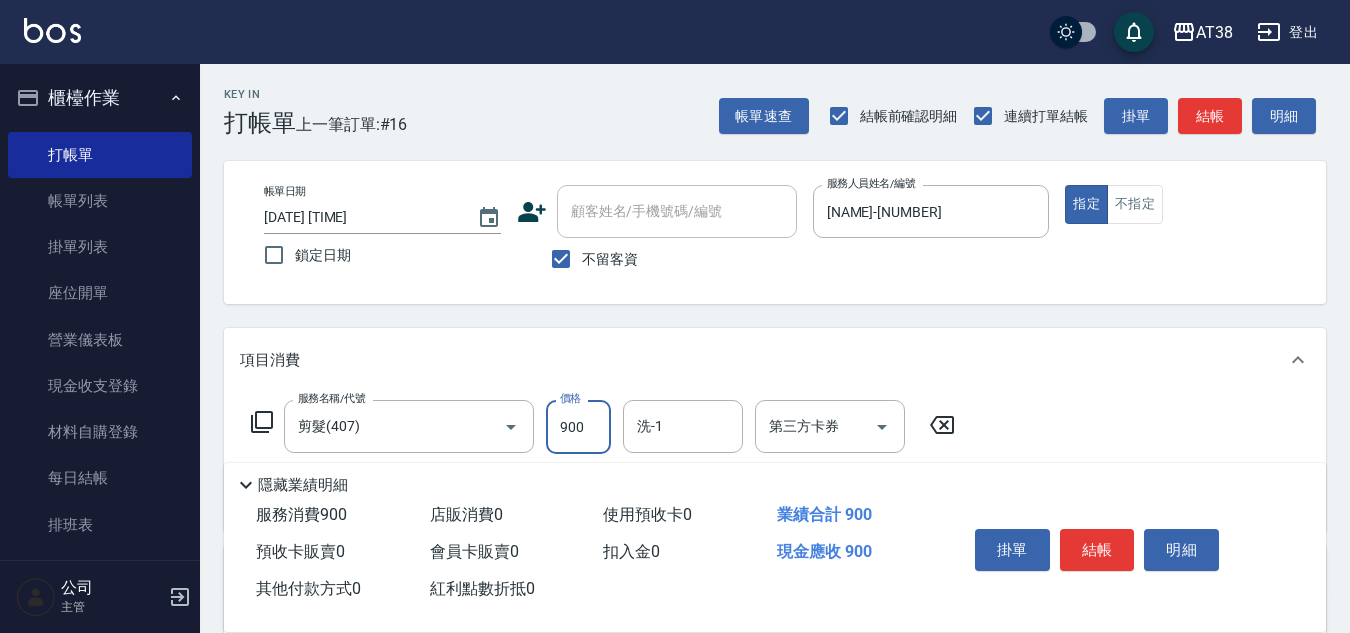 type on "900" 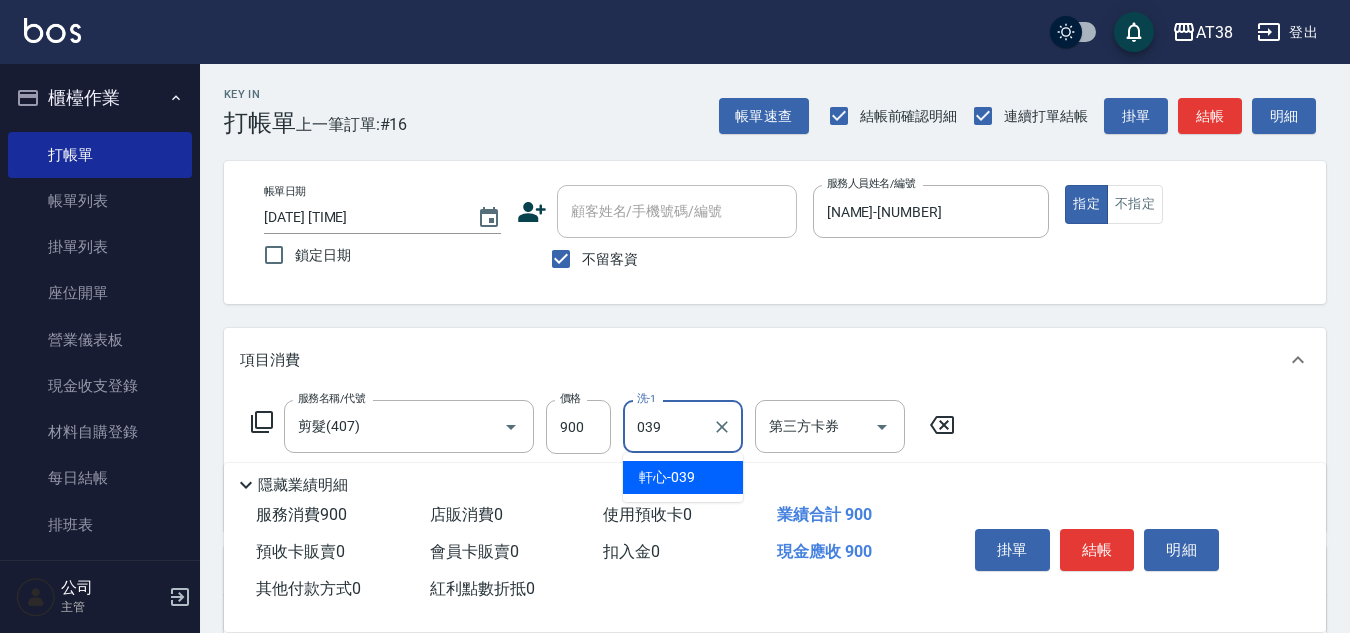 type on "軒心-039" 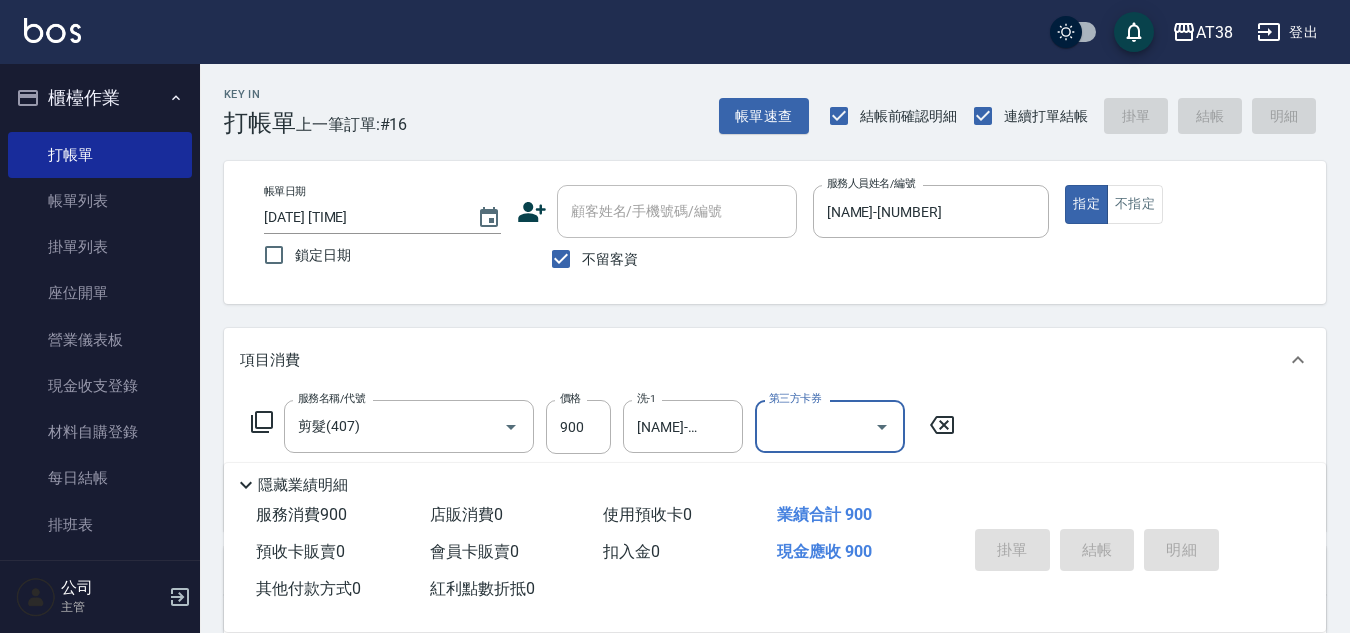 type 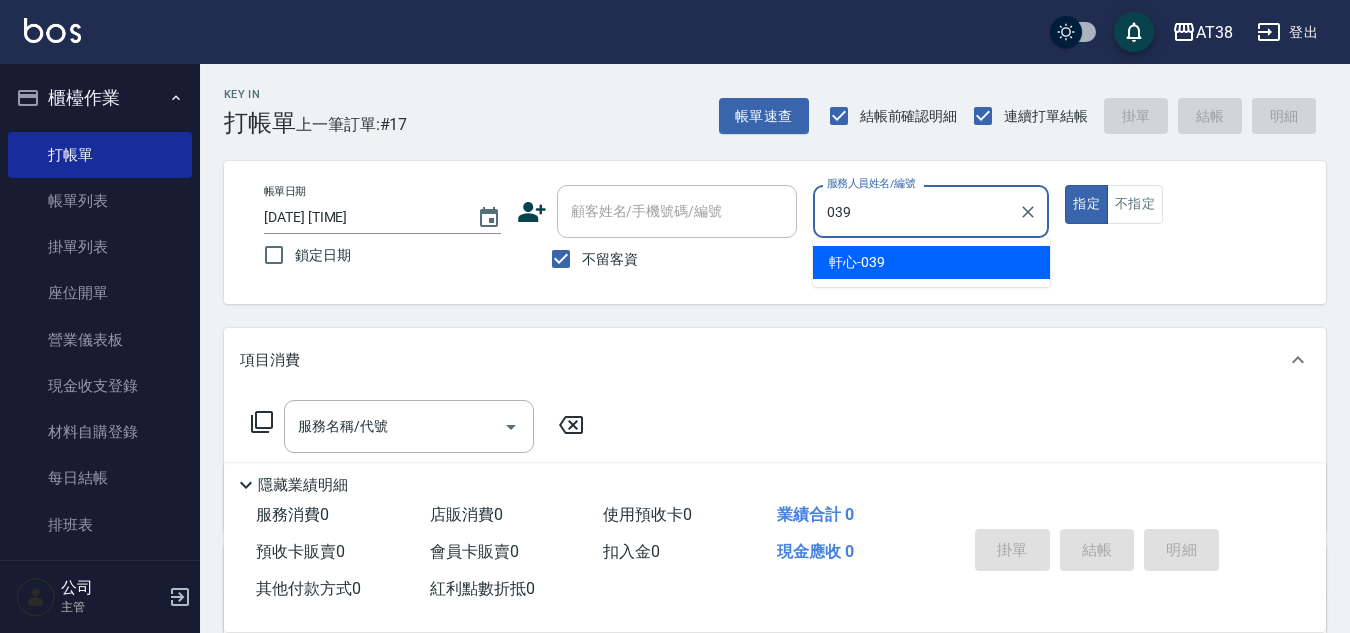 type on "軒心-039" 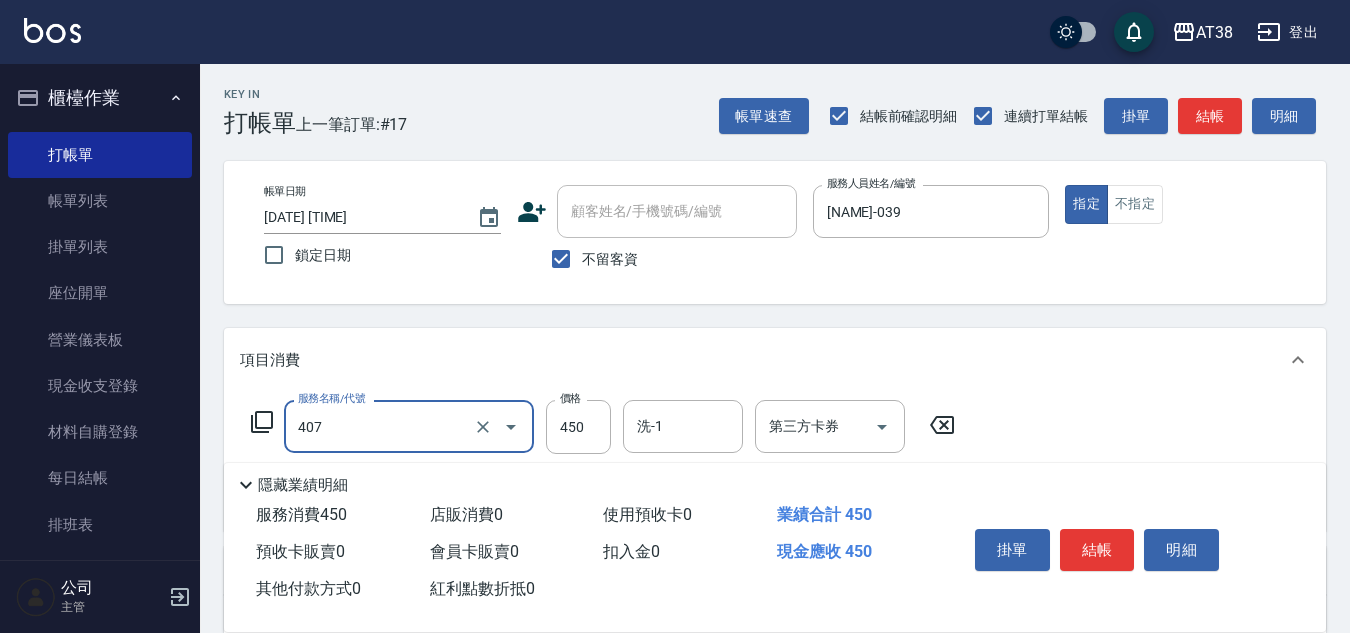 type on "剪髮(407)" 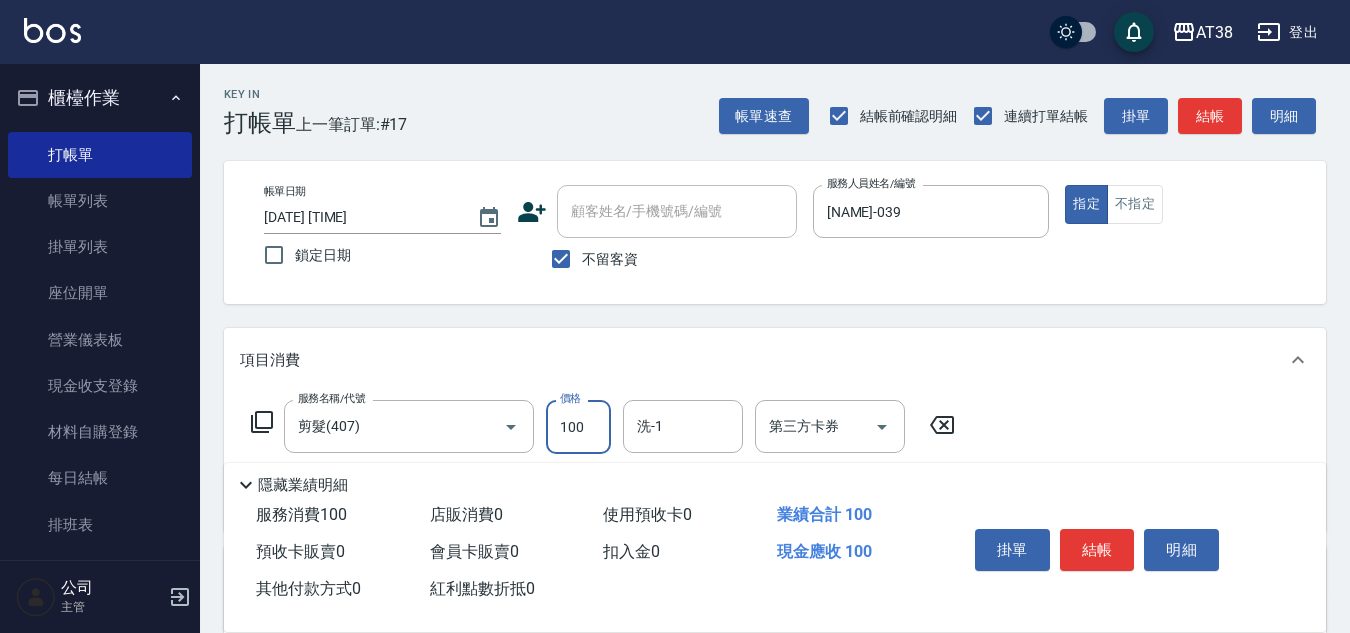 type on "1000" 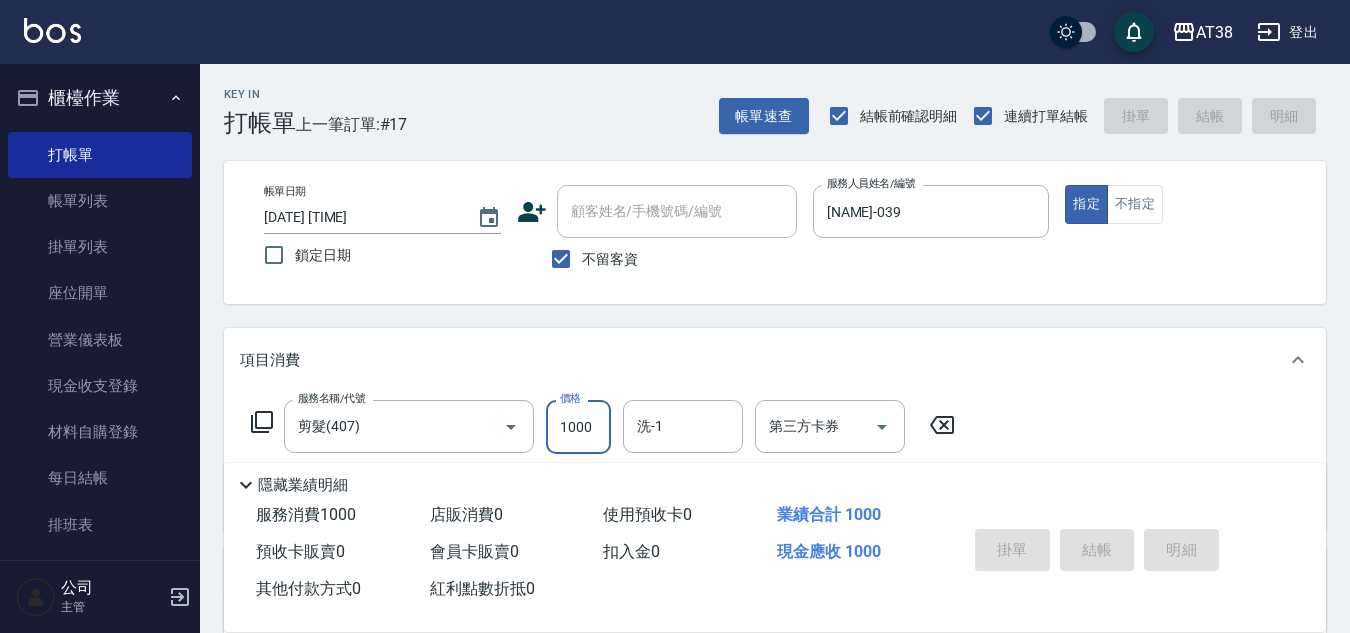 type 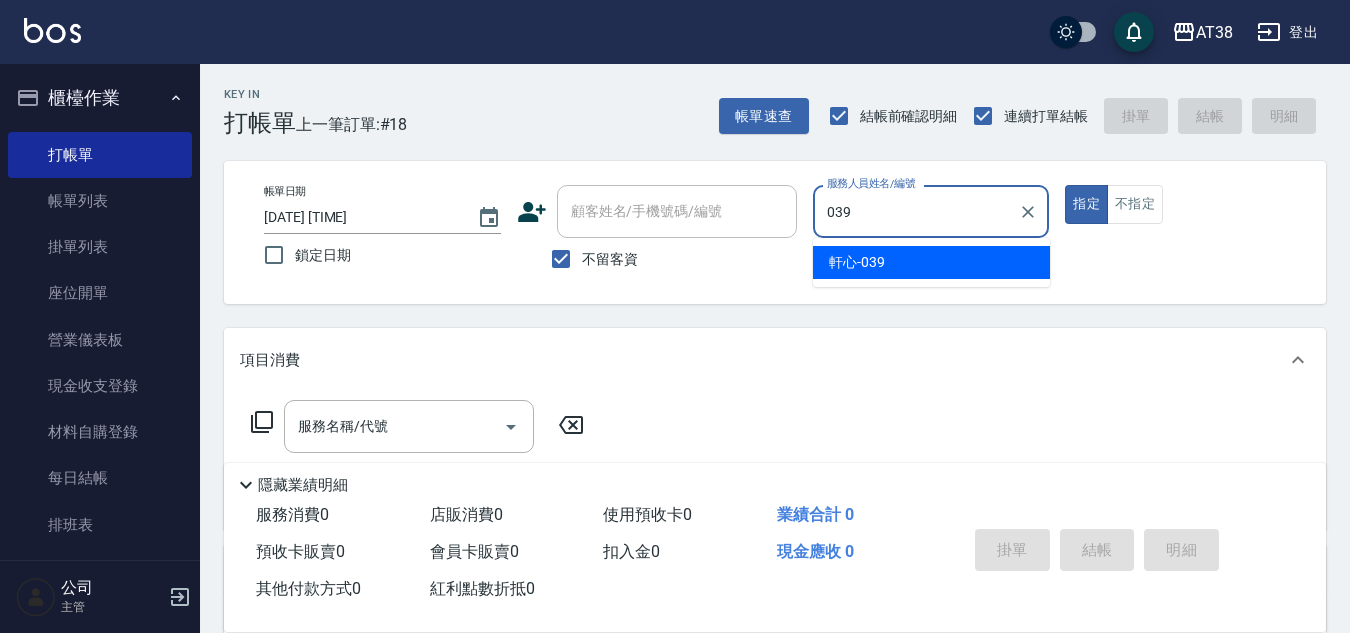 type on "軒心-039" 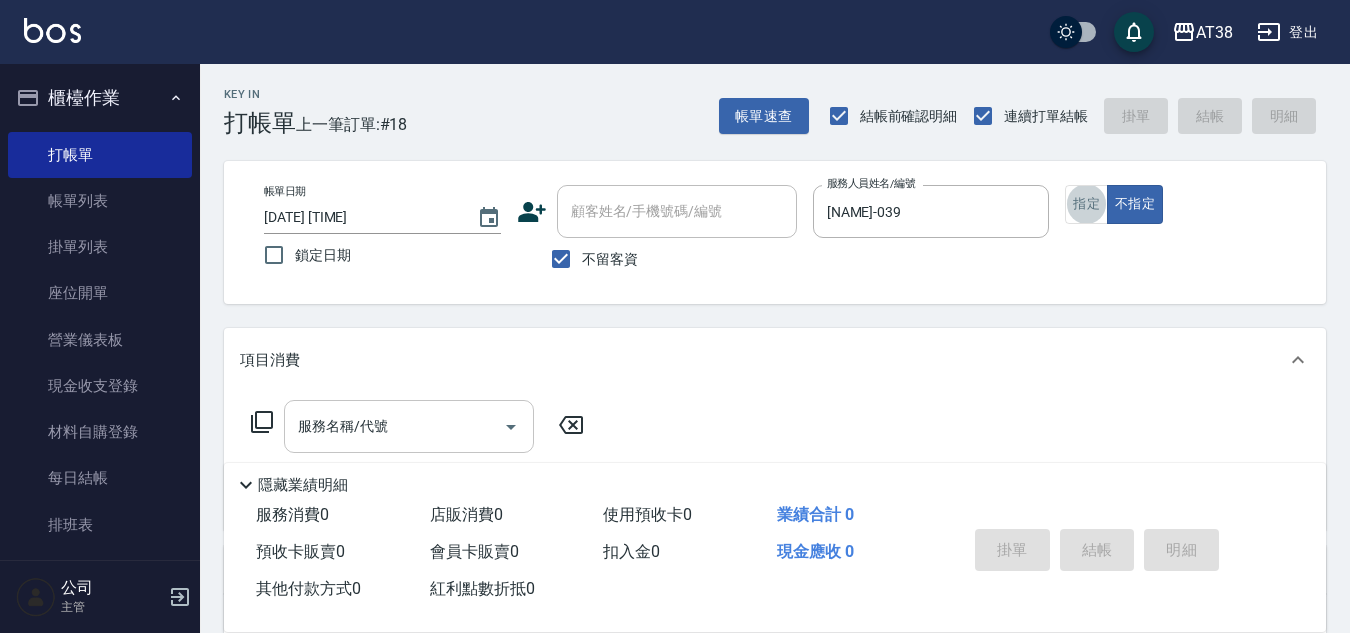 click on "服務名稱/代號" at bounding box center (394, 426) 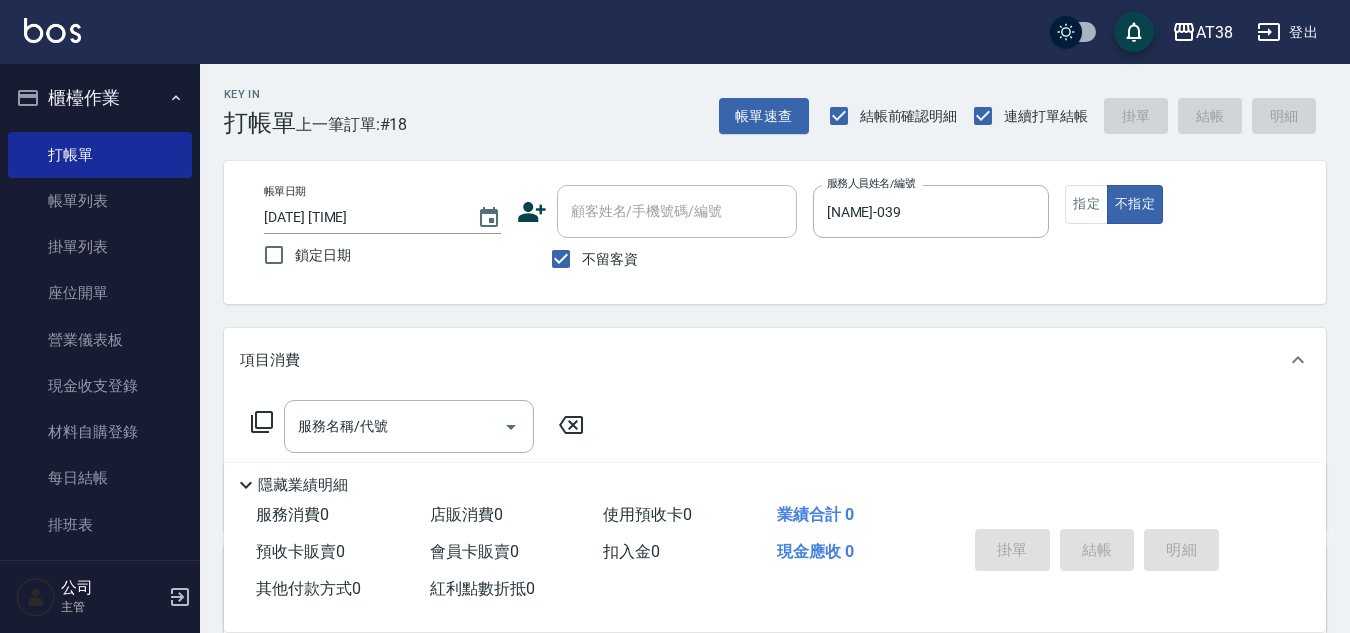 click 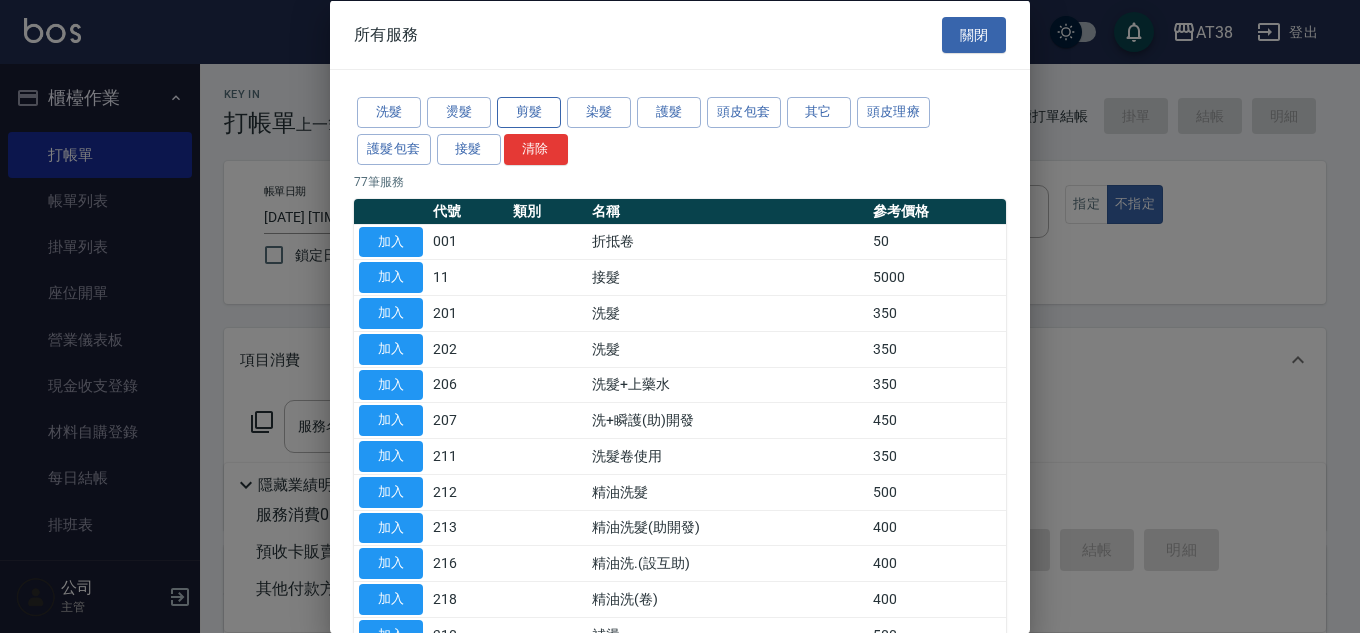 click on "剪髮" at bounding box center (529, 112) 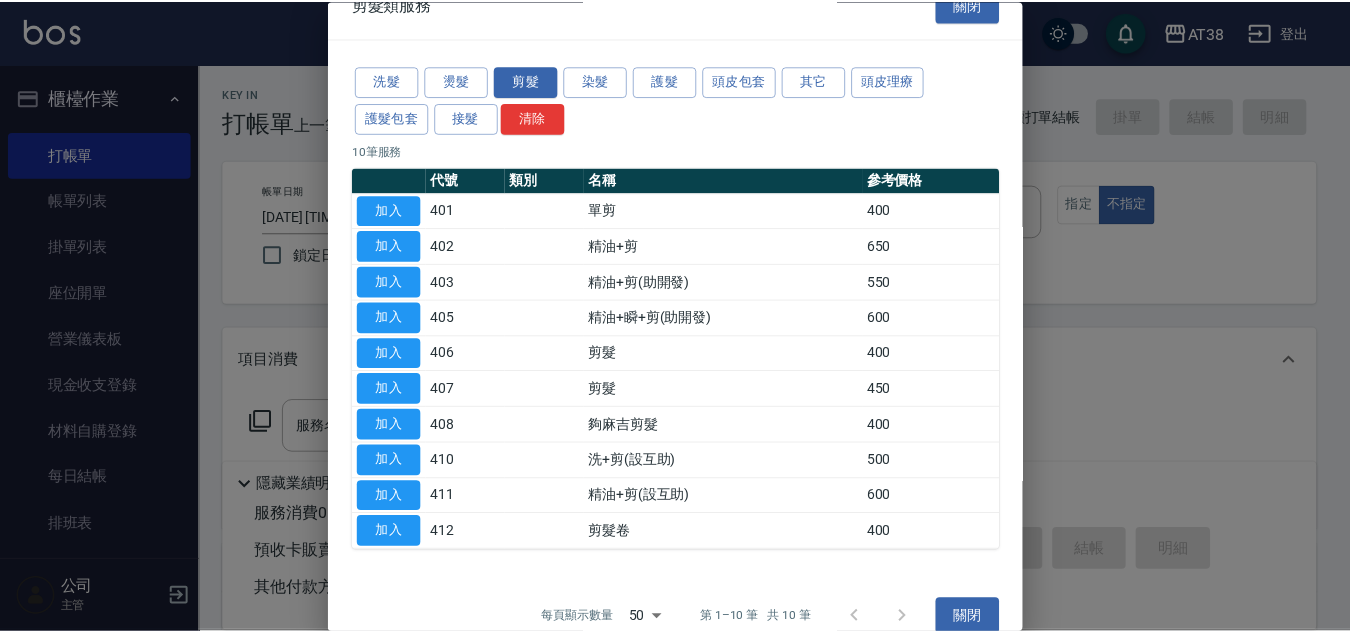 scroll, scrollTop: 58, scrollLeft: 0, axis: vertical 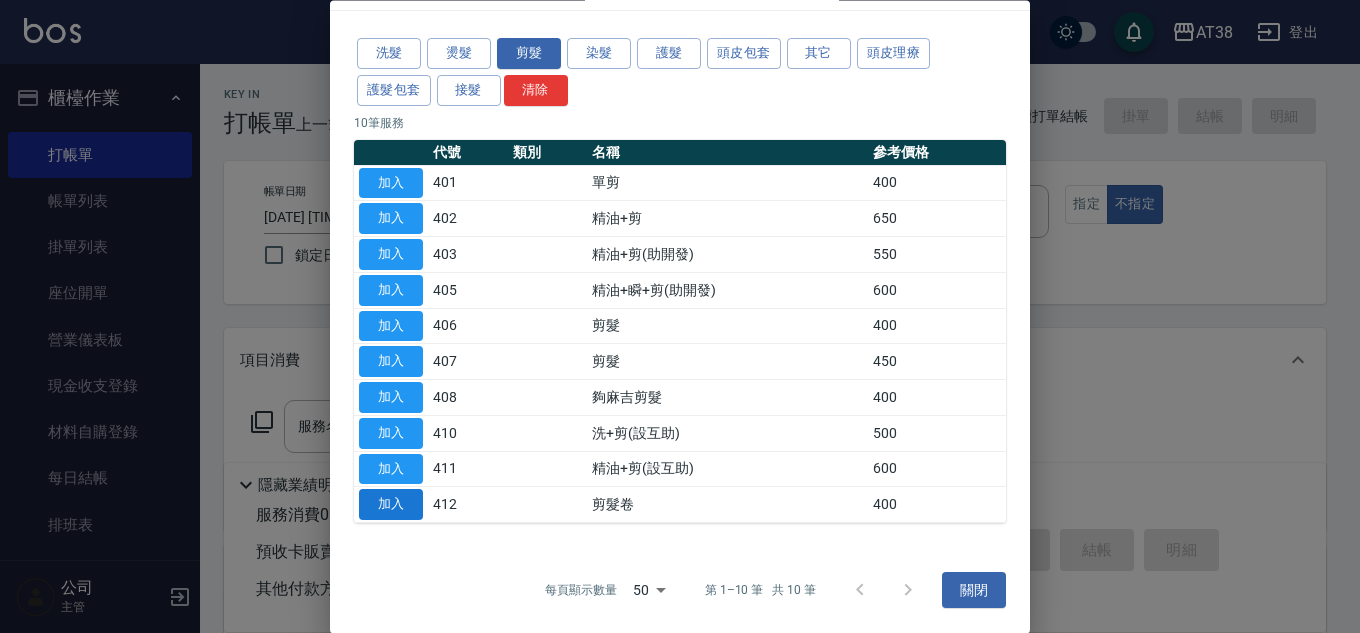 click on "加入" at bounding box center [391, 505] 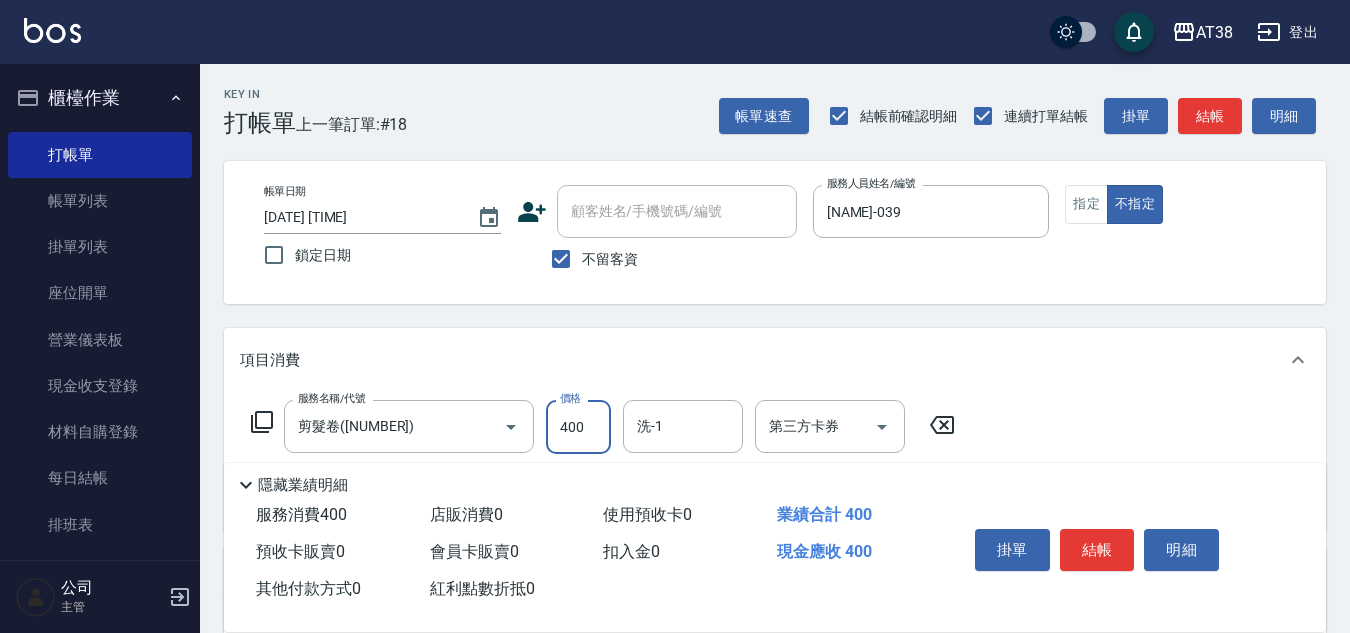 drag, startPoint x: 579, startPoint y: 422, endPoint x: 590, endPoint y: 421, distance: 11.045361 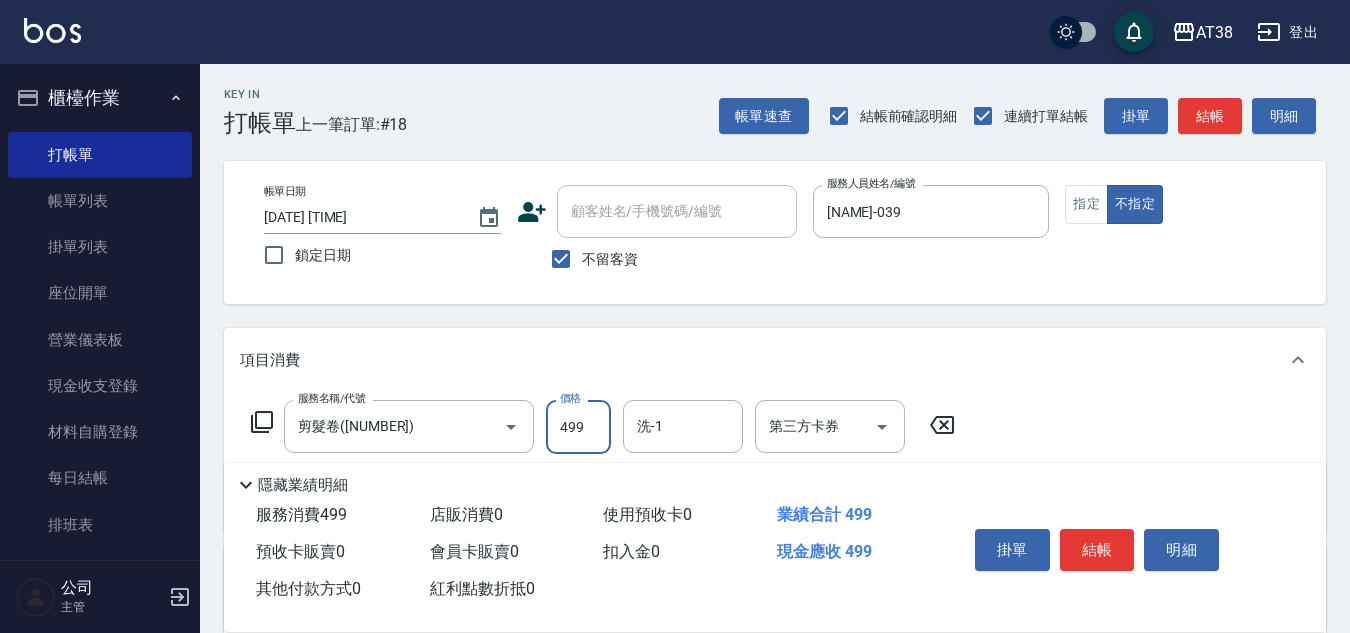 type on "499" 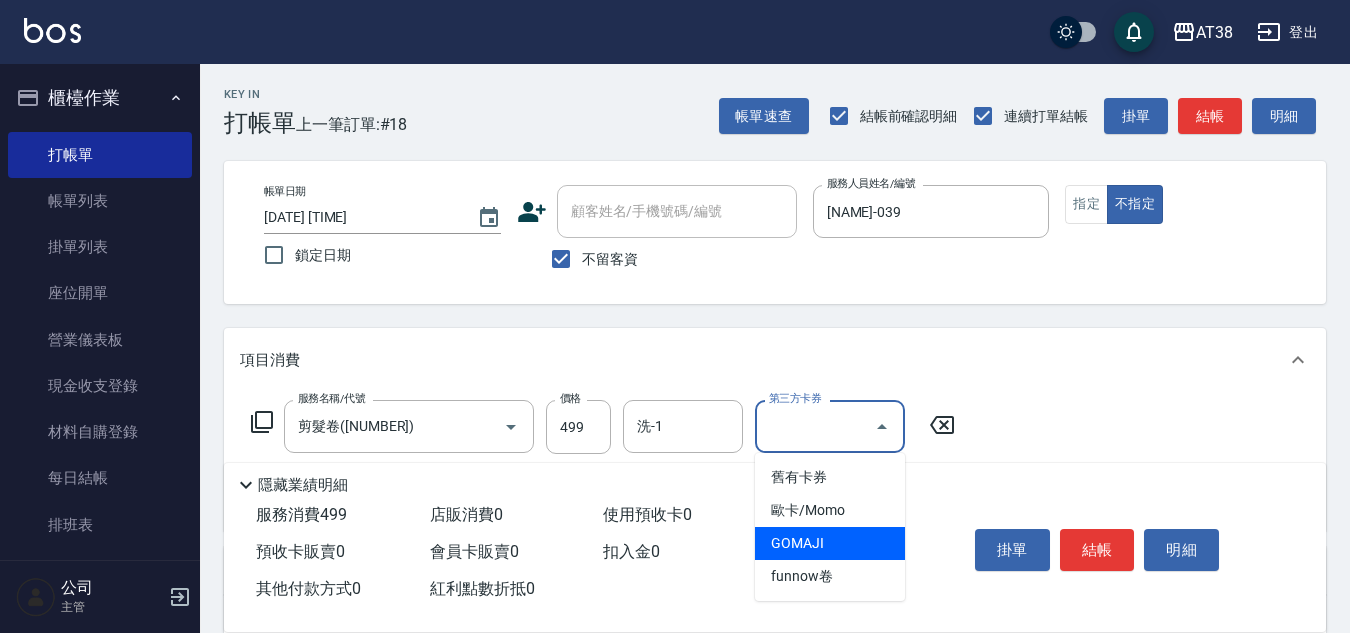 click on "GOMAJI" at bounding box center [830, 543] 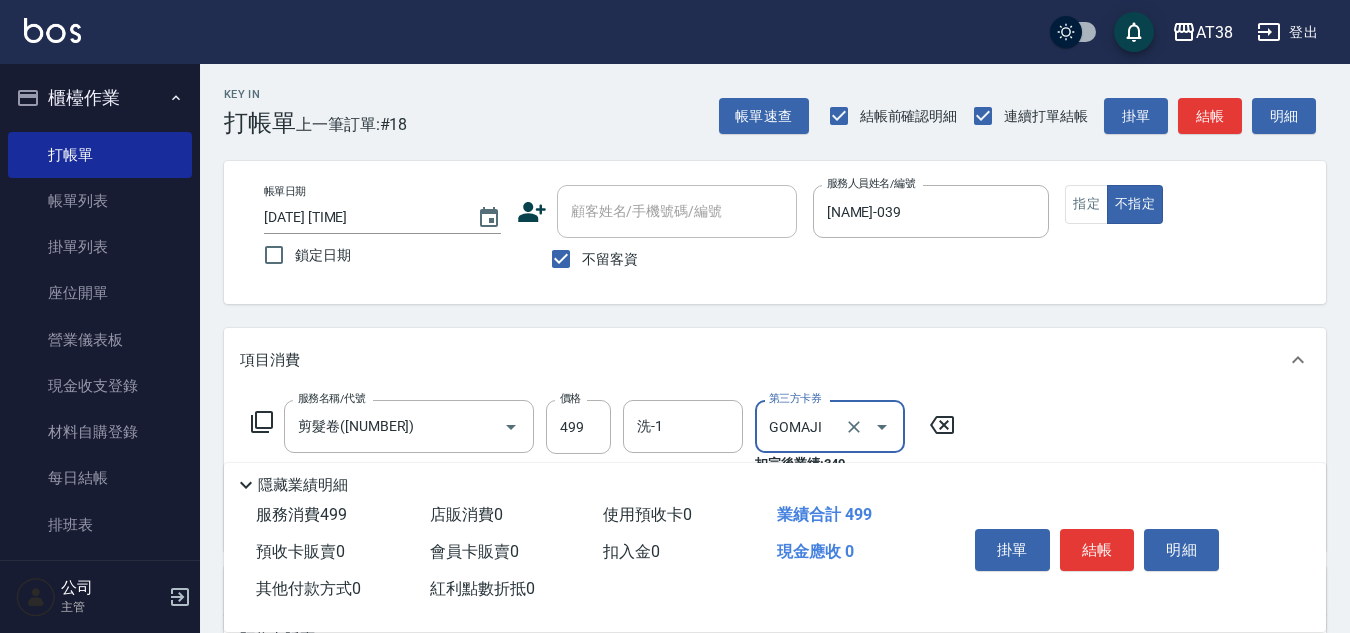 type on "GOMAJI" 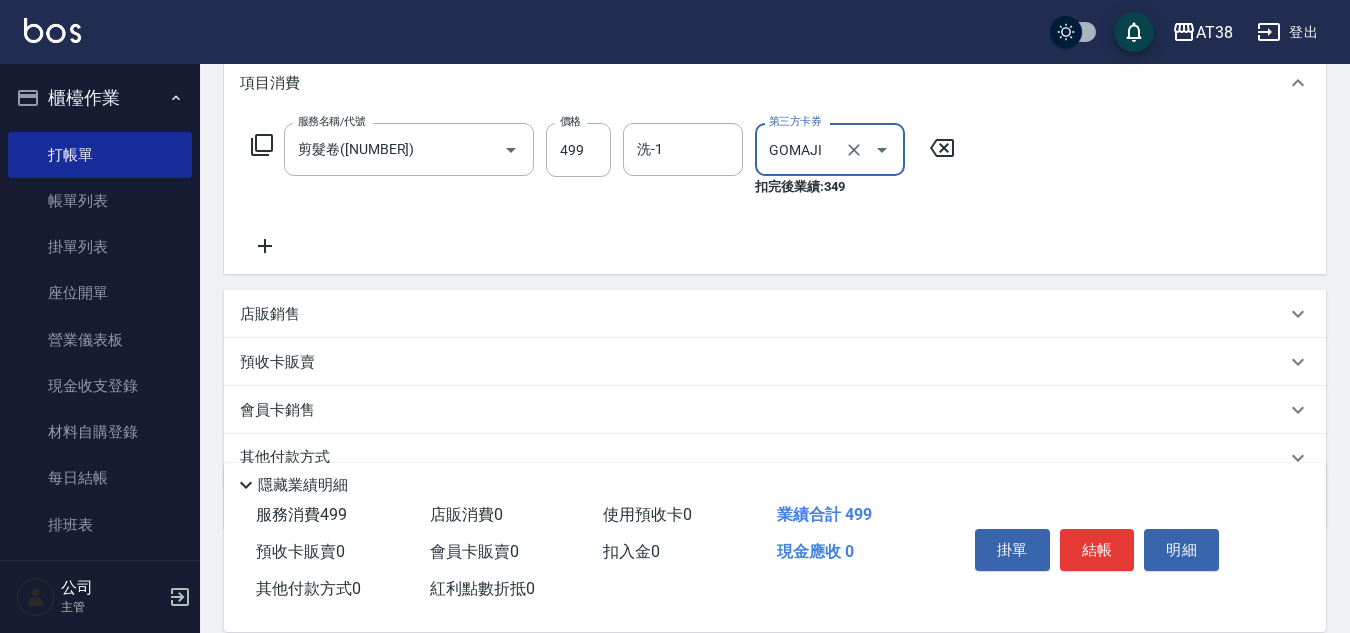 scroll, scrollTop: 300, scrollLeft: 0, axis: vertical 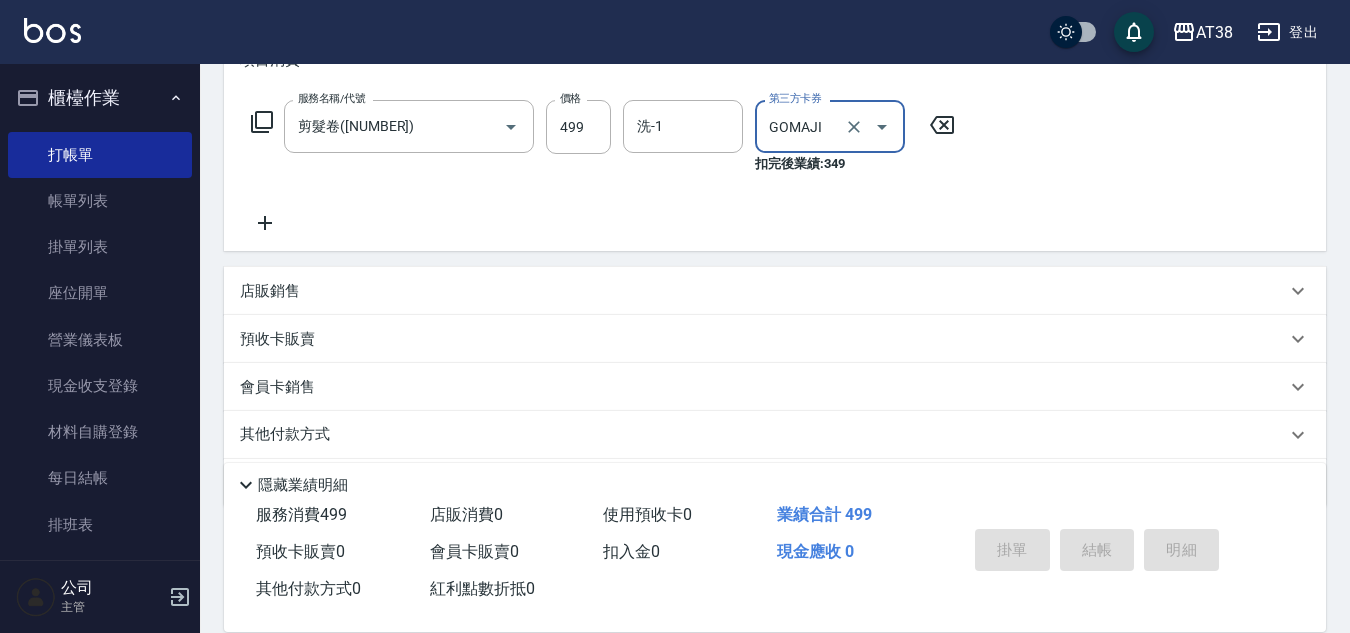 type on "2025/08/09 18:34" 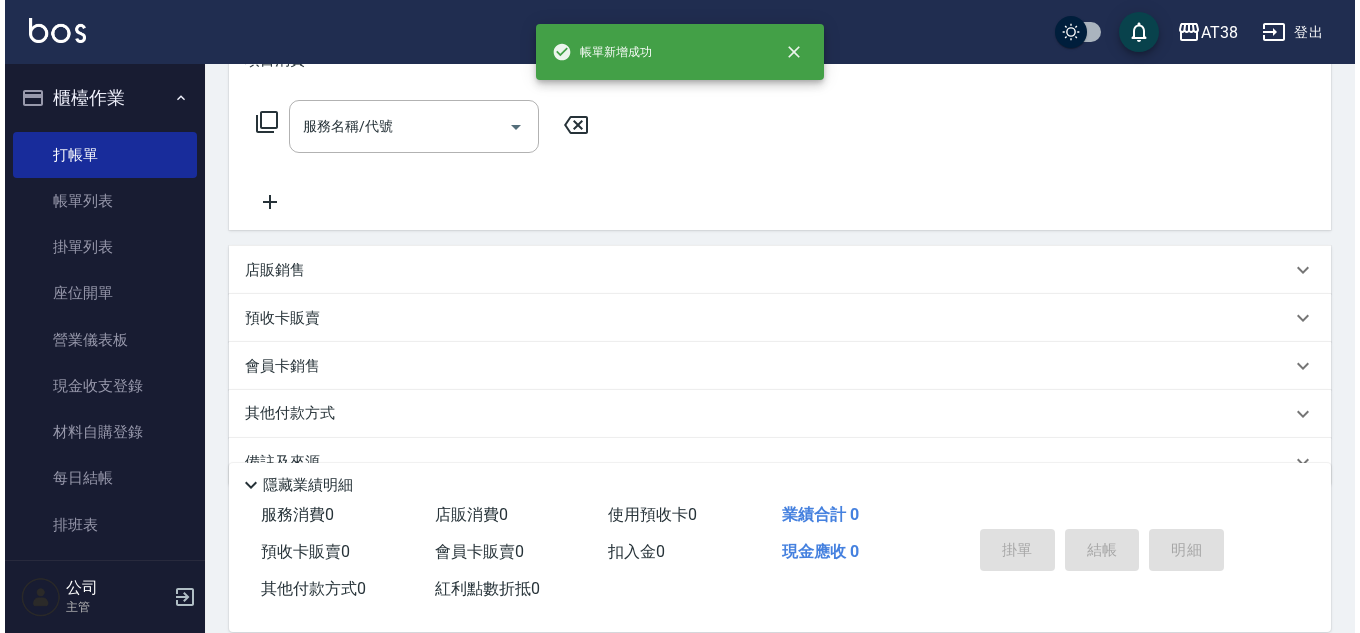 scroll, scrollTop: 0, scrollLeft: 0, axis: both 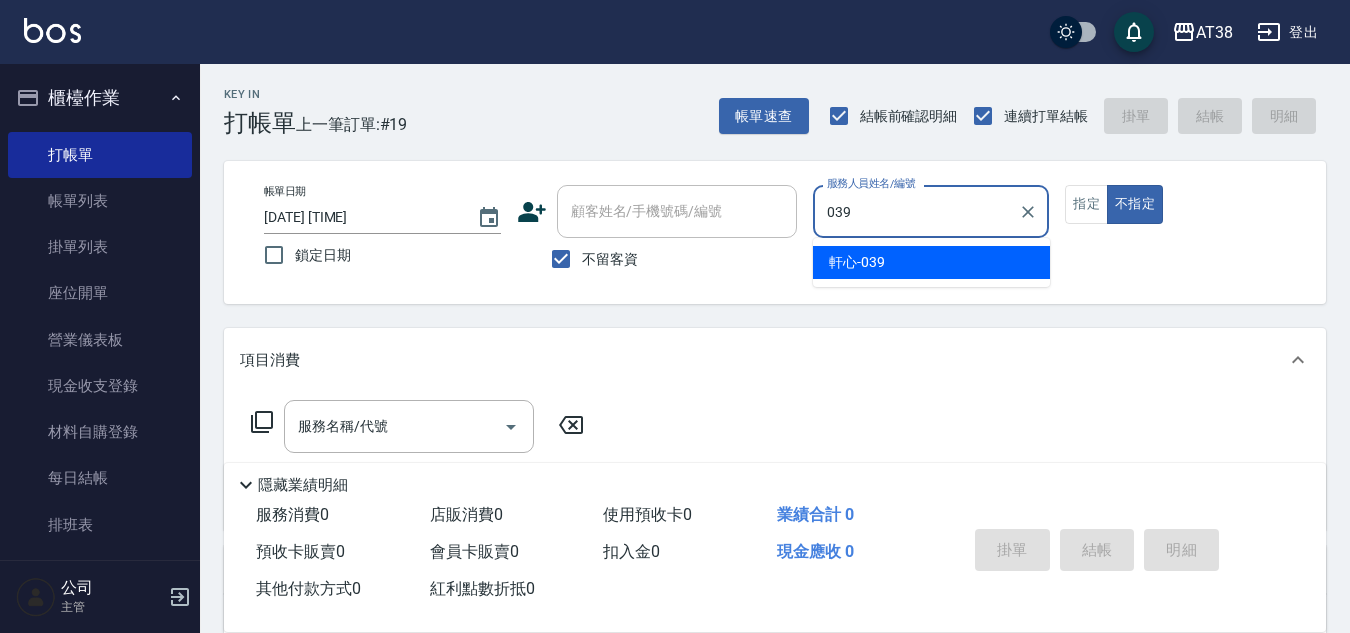 type on "軒心-039" 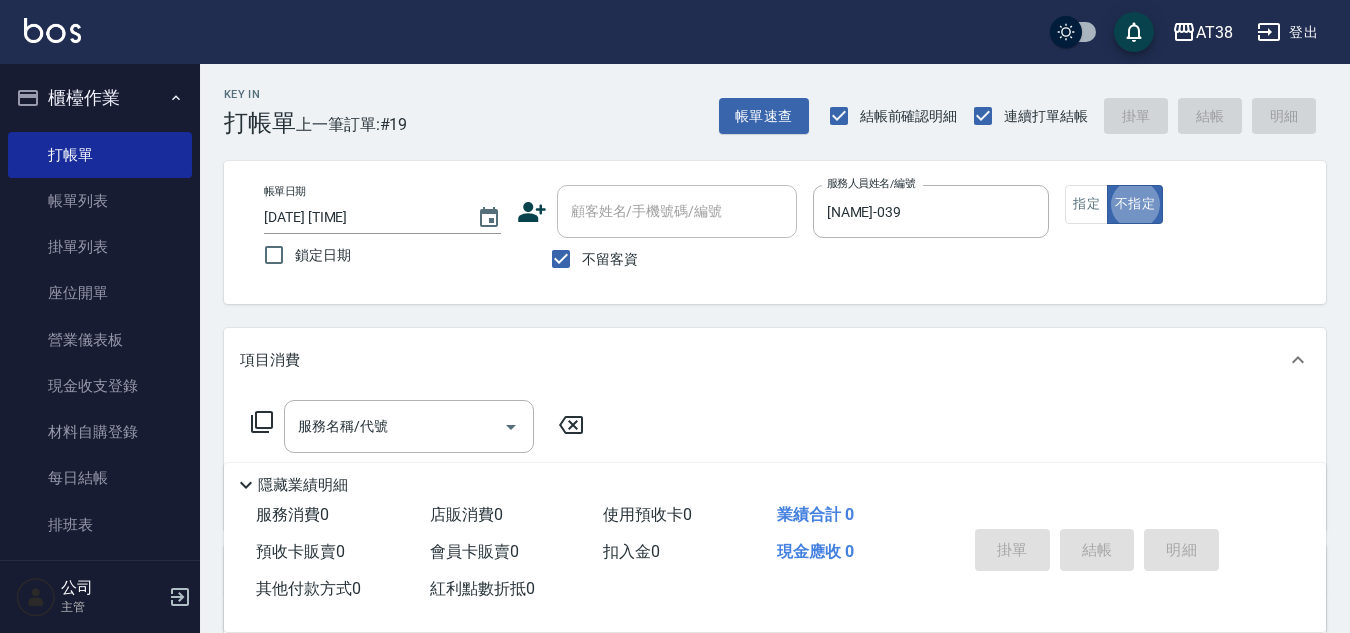type on "false" 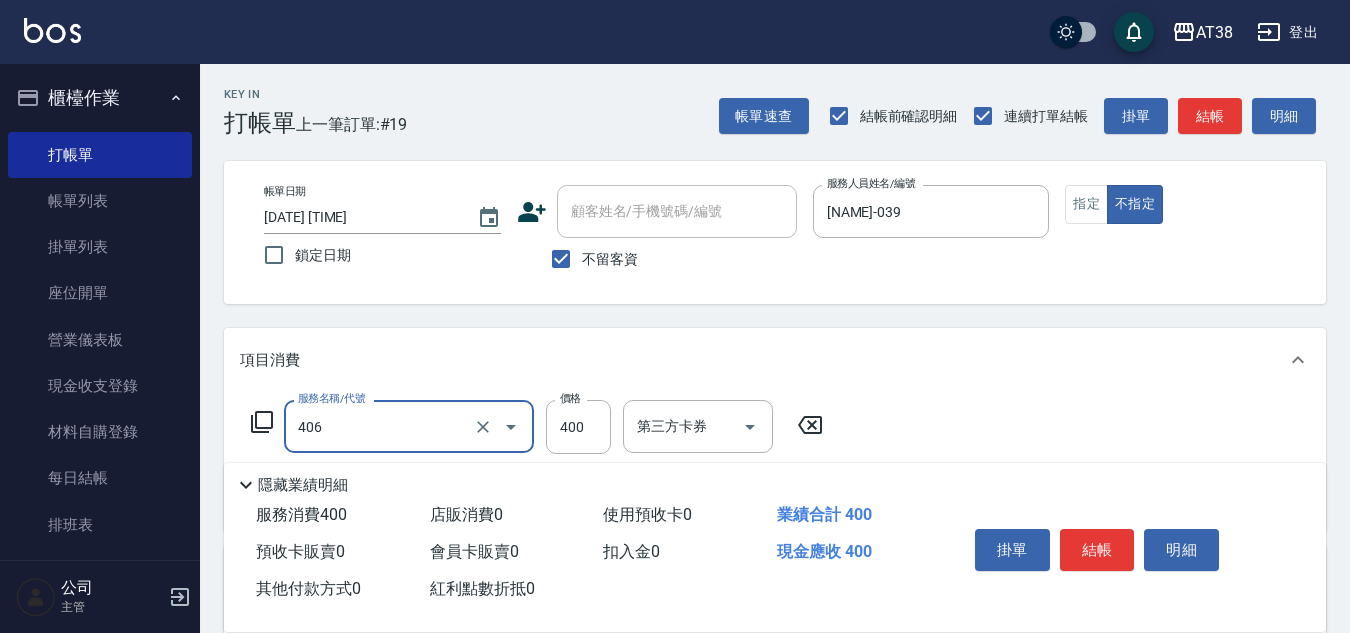 type on "剪髮(406)" 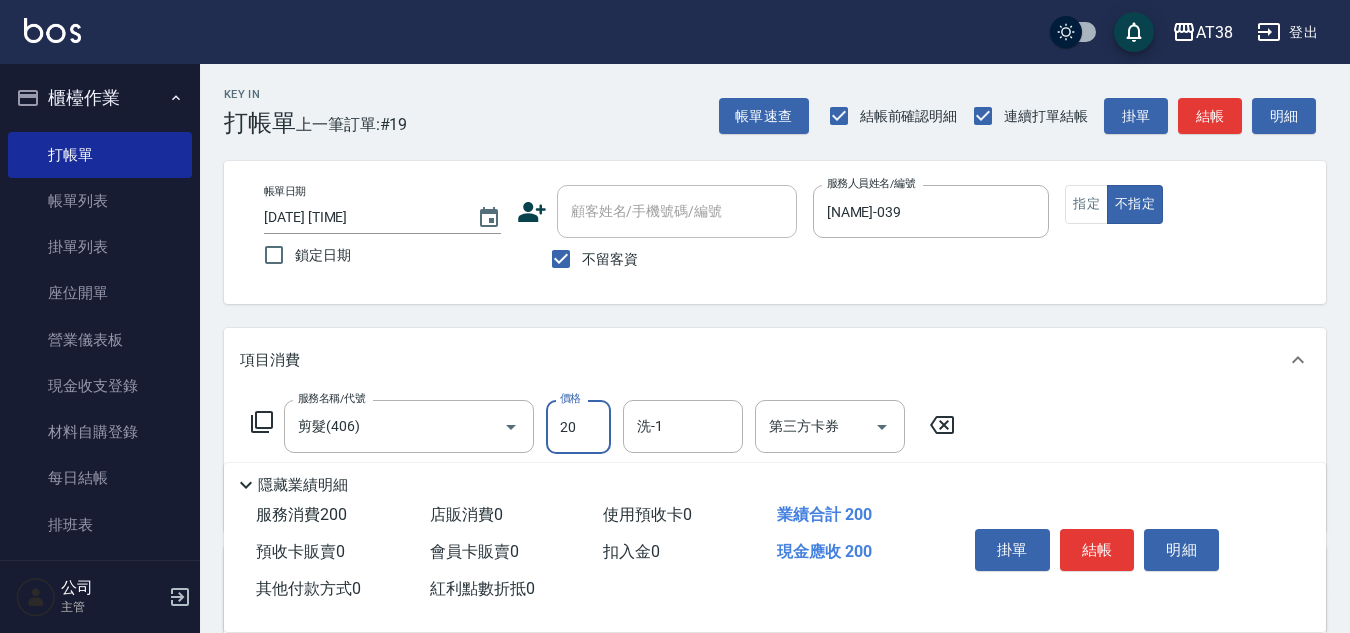 type on "200" 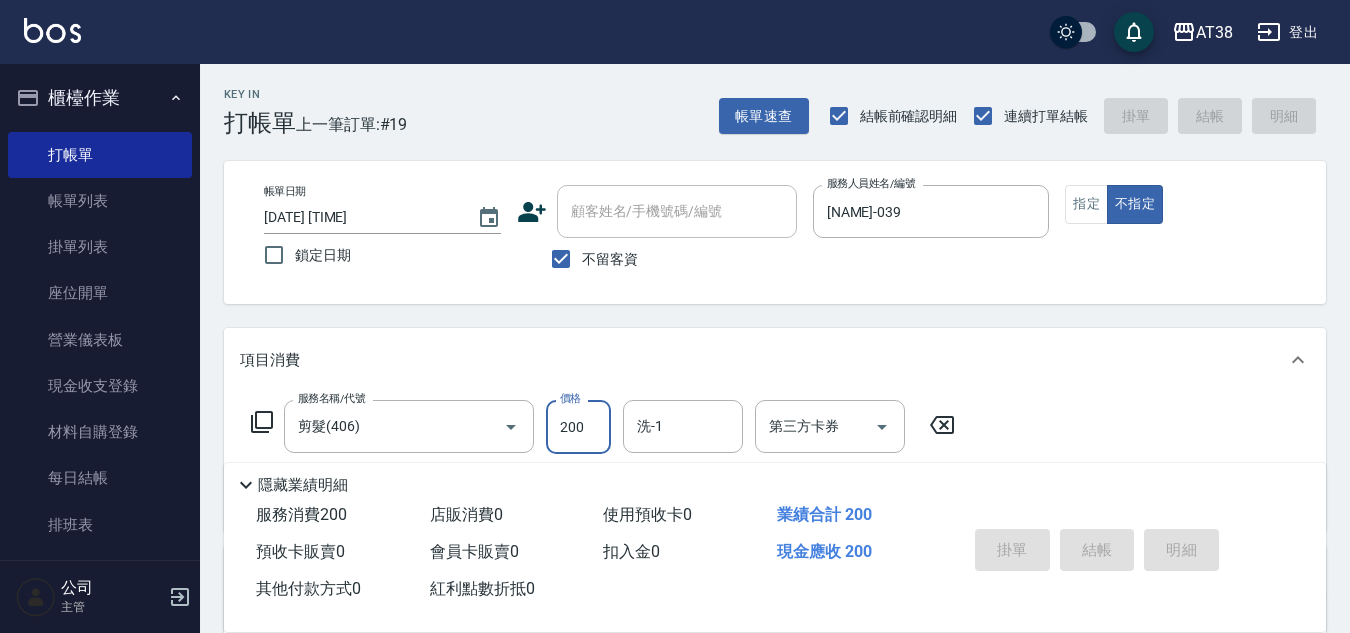 type 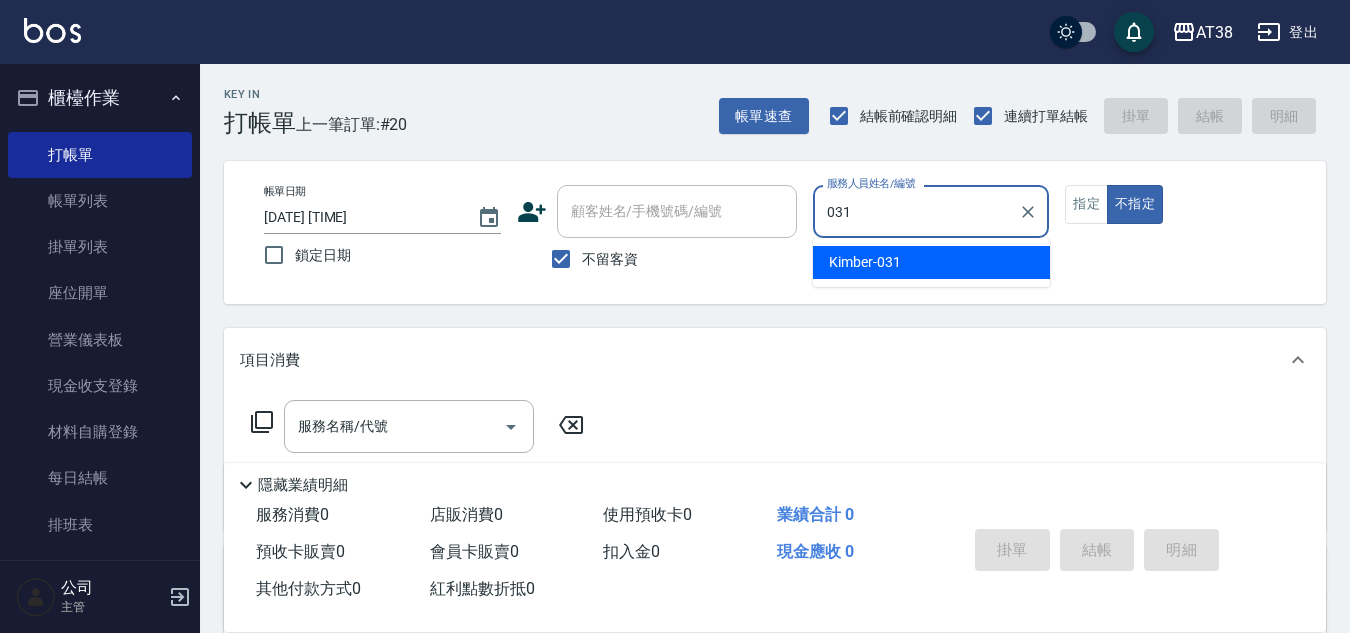 type on "[NAME]-[CODE]" 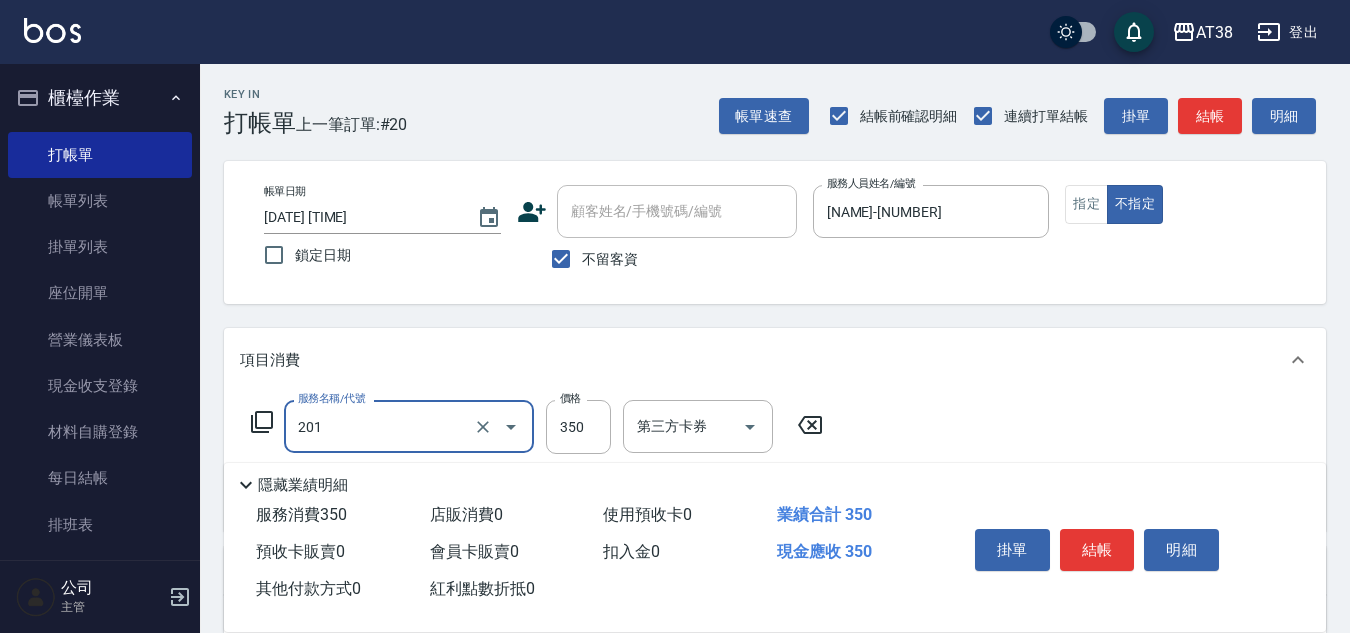type on "洗髮(201)" 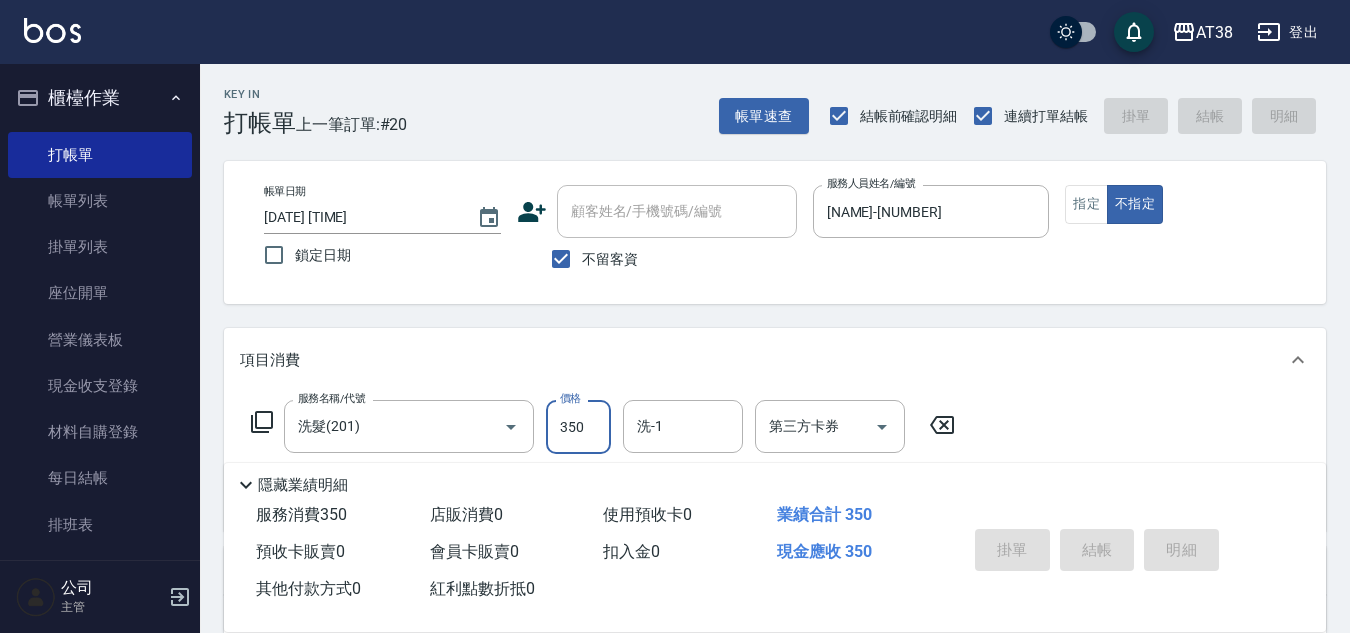 type 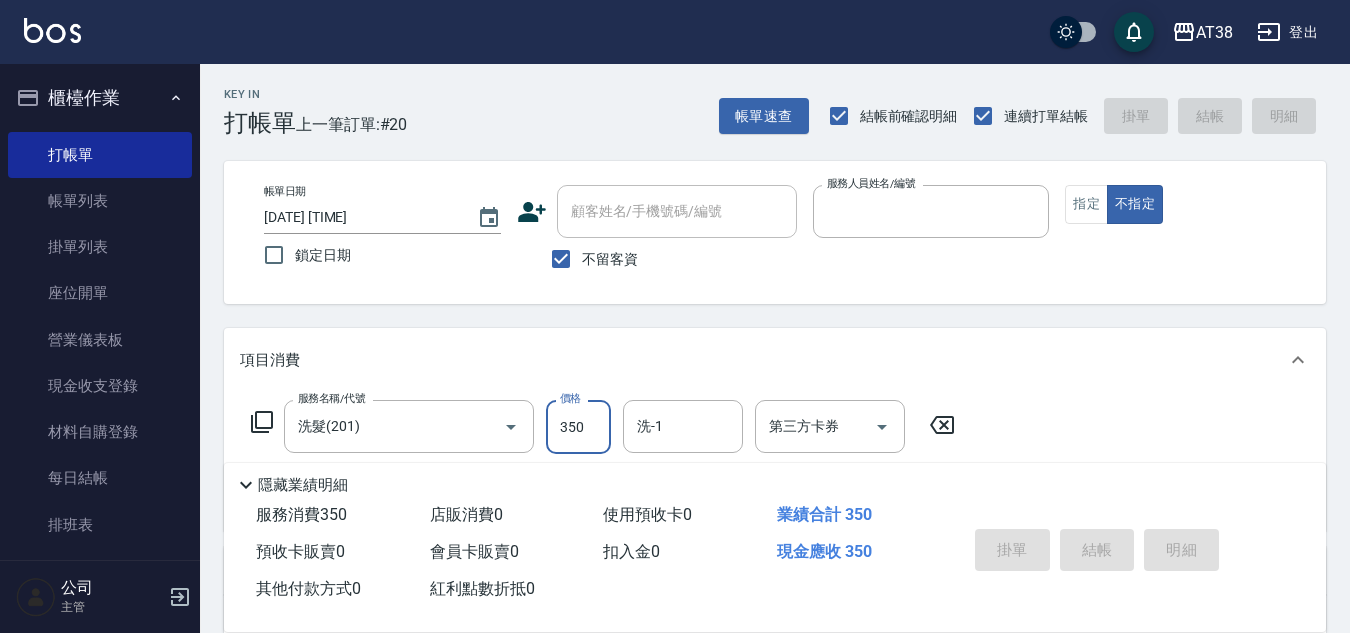 type 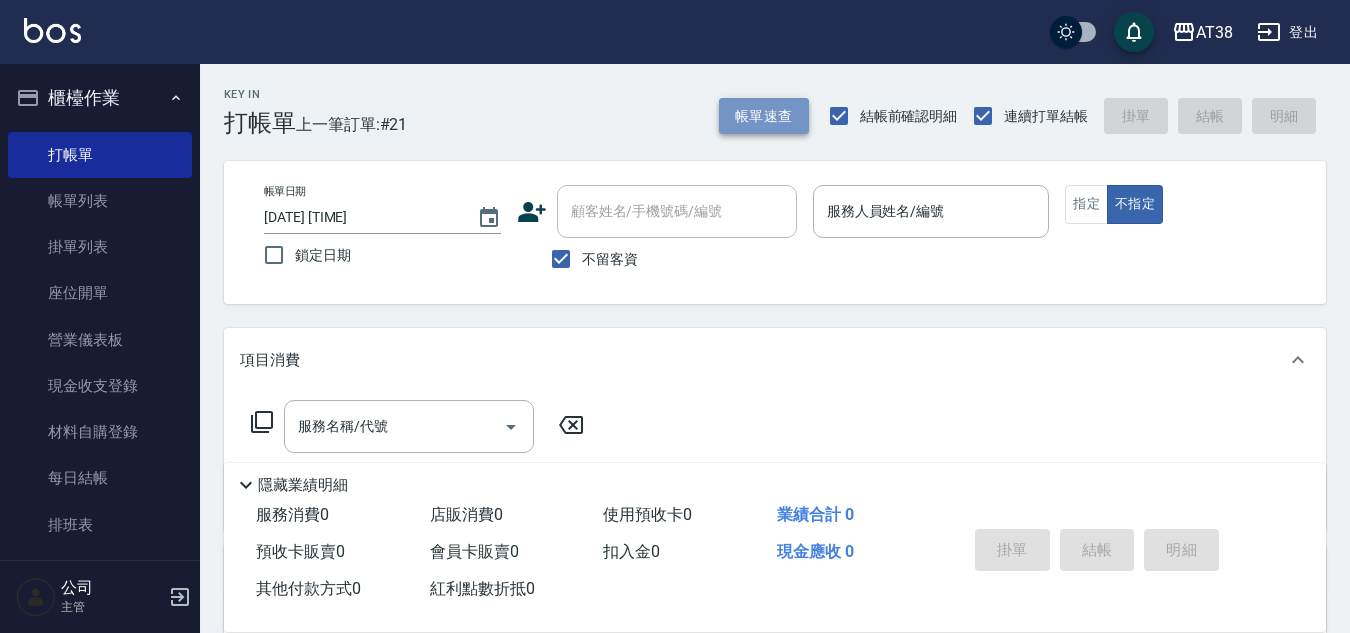click on "帳單速查" at bounding box center [764, 116] 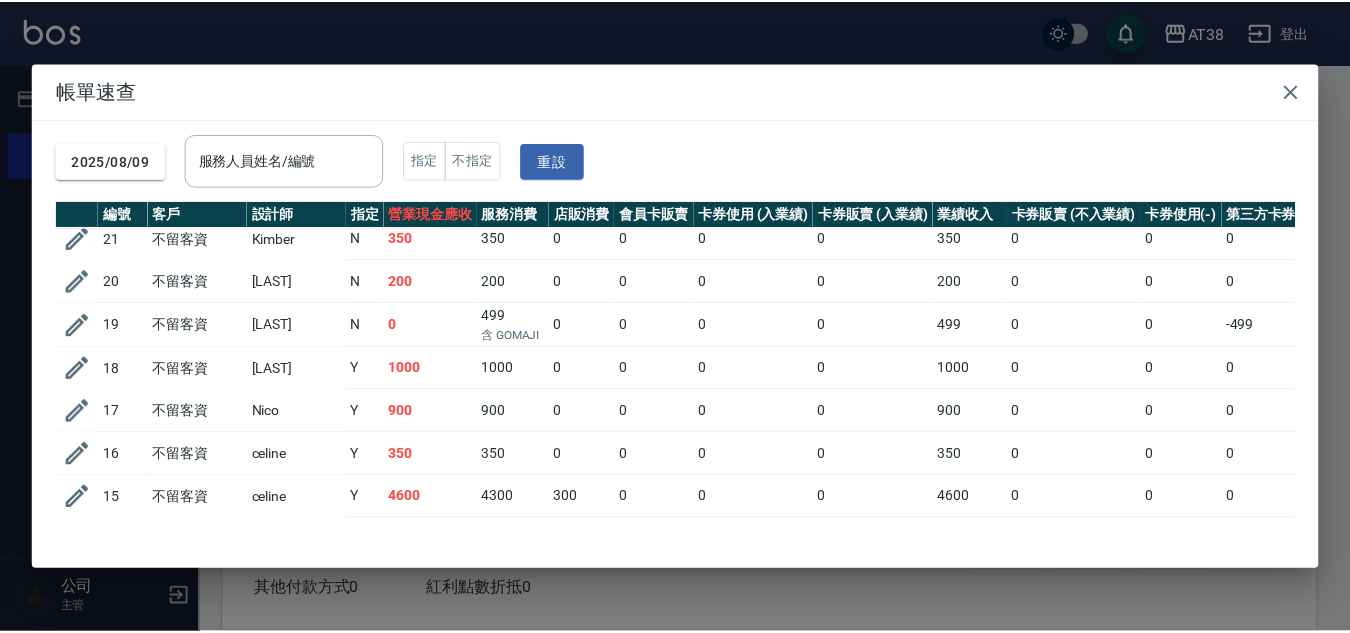 scroll, scrollTop: 0, scrollLeft: 0, axis: both 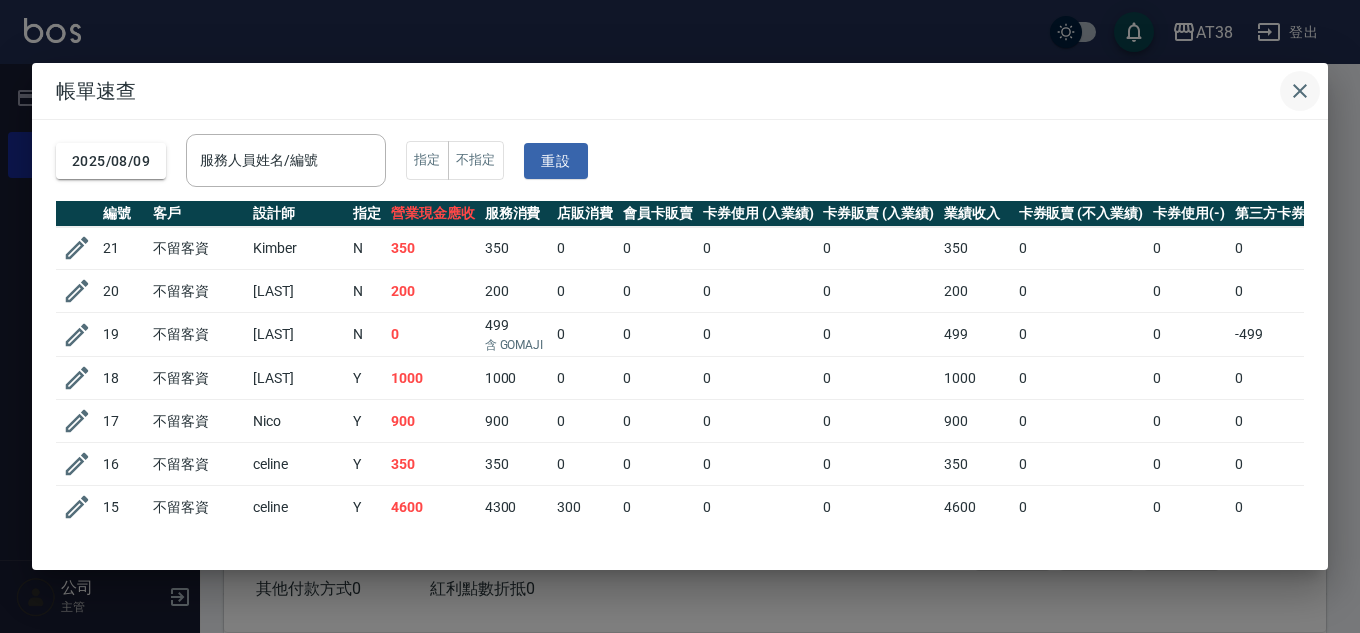drag, startPoint x: 1304, startPoint y: 83, endPoint x: 1285, endPoint y: 92, distance: 21.023796 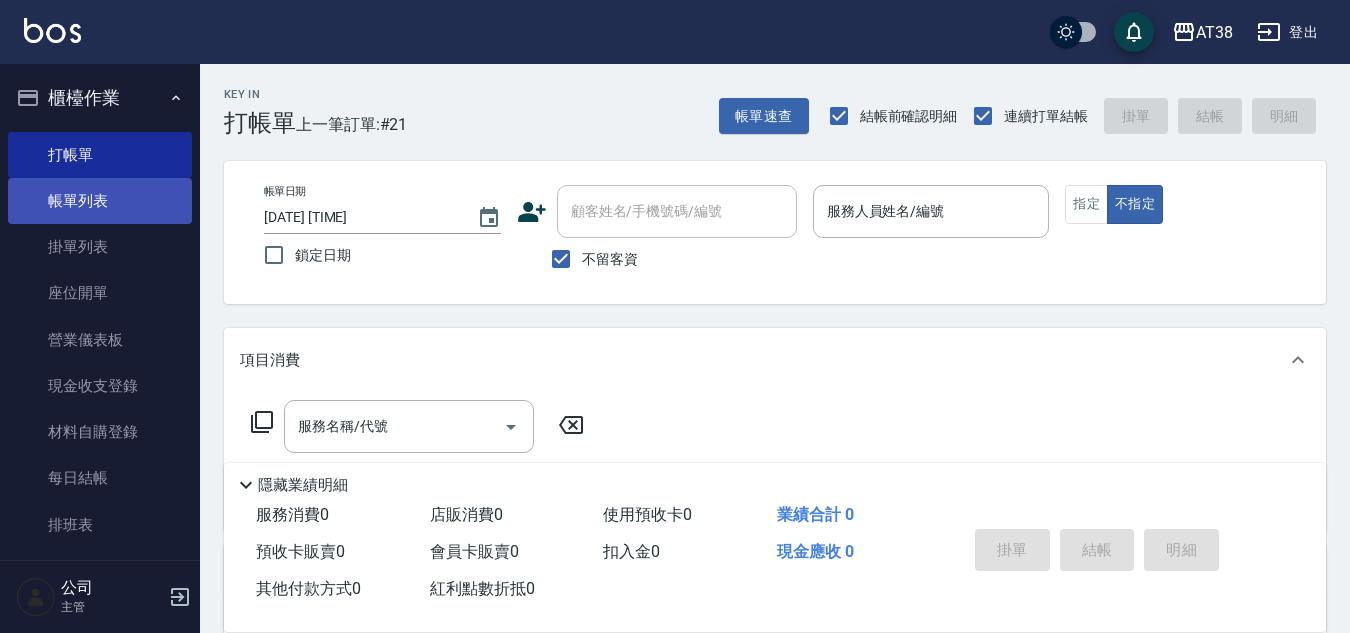 click on "帳單列表" at bounding box center [100, 201] 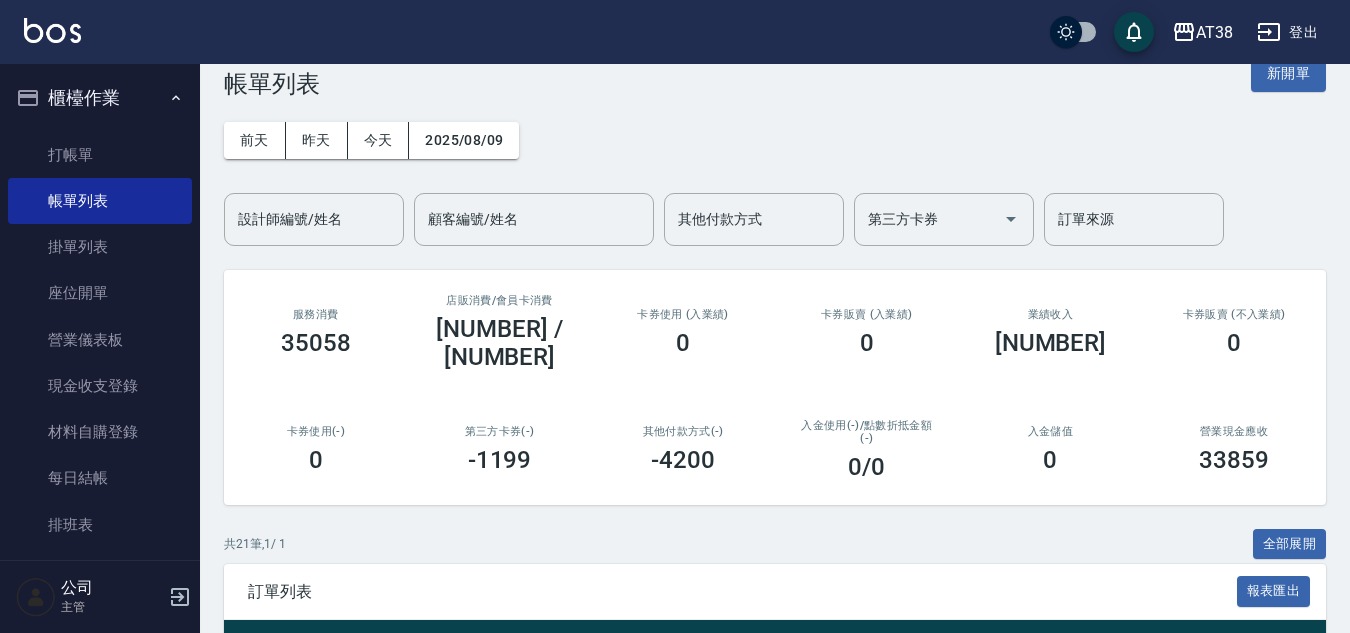 scroll, scrollTop: 100, scrollLeft: 0, axis: vertical 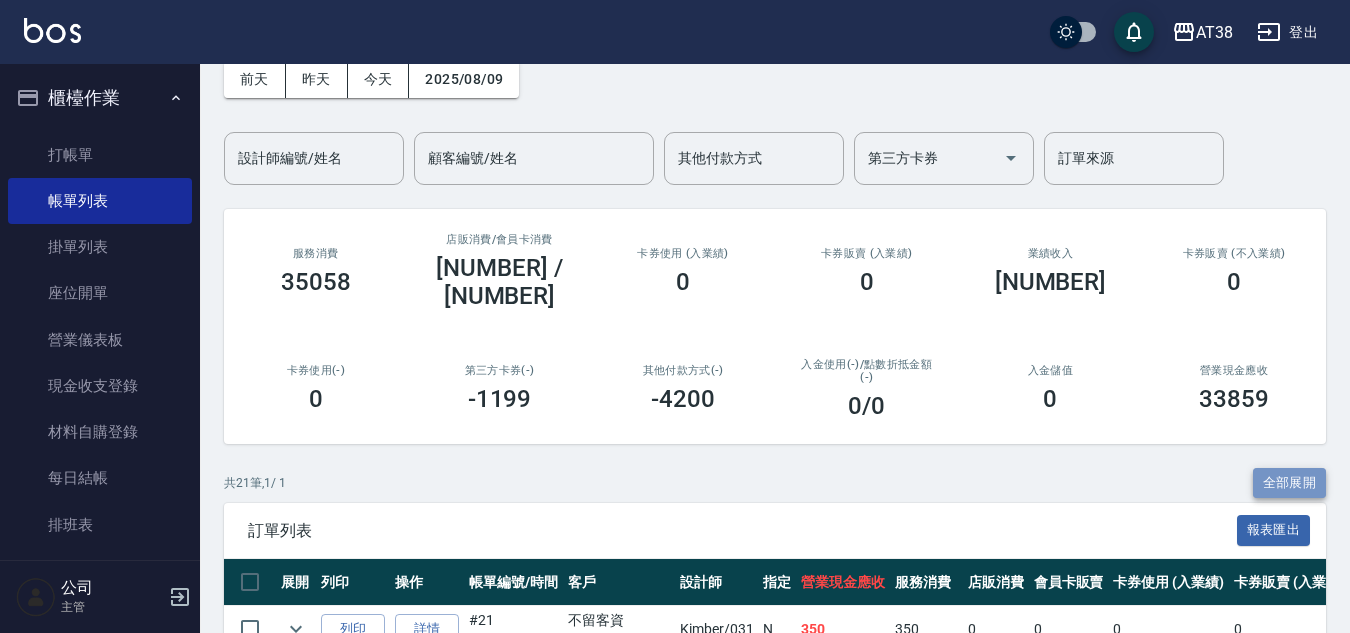 click on "全部展開" at bounding box center [1290, 483] 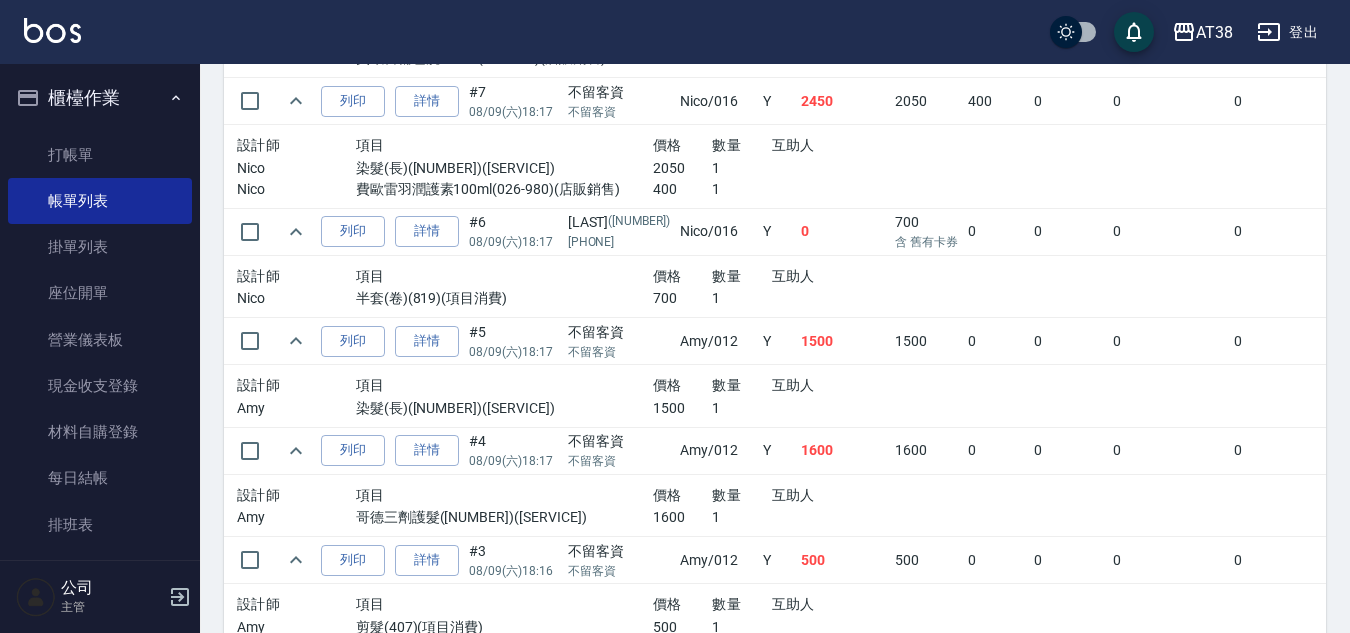 scroll, scrollTop: 2411, scrollLeft: 0, axis: vertical 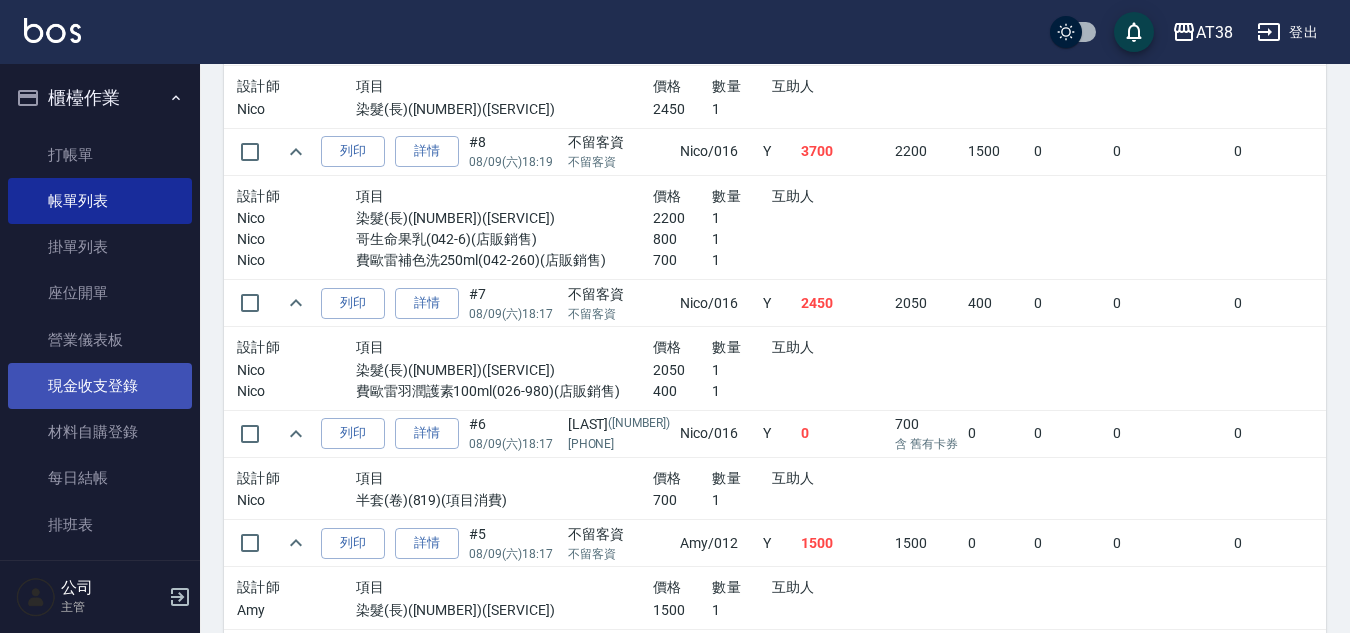 click on "現金收支登錄" at bounding box center [100, 386] 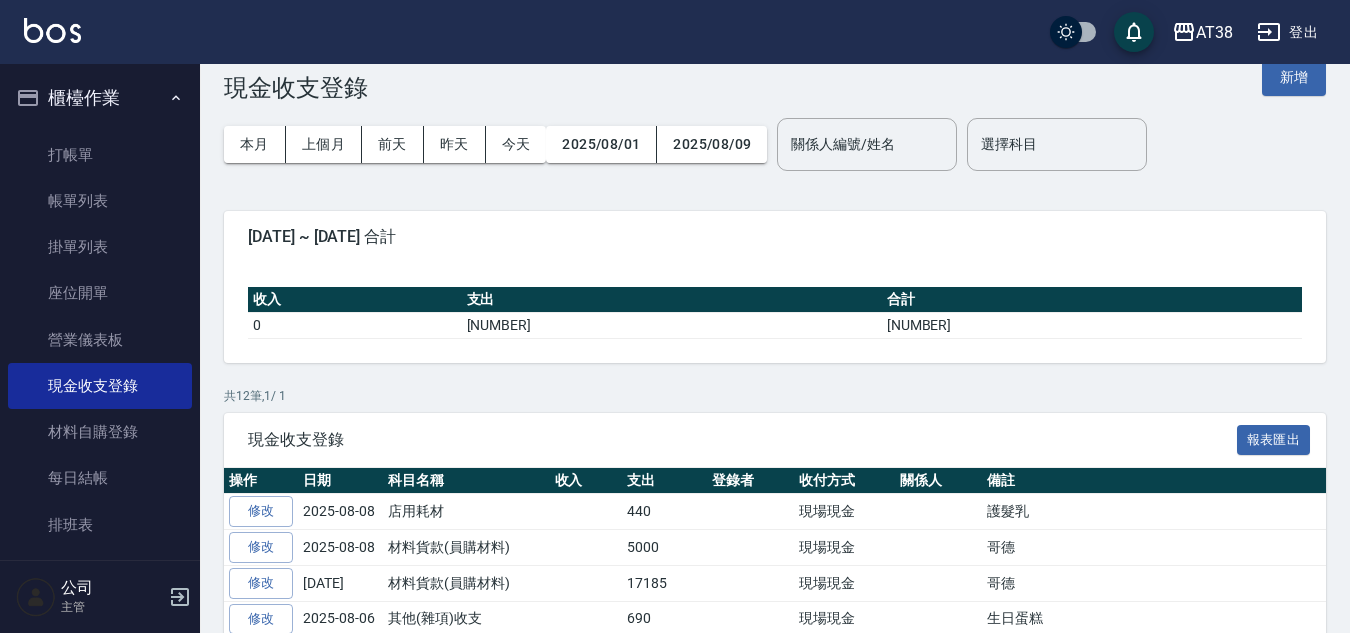 scroll, scrollTop: 3, scrollLeft: 0, axis: vertical 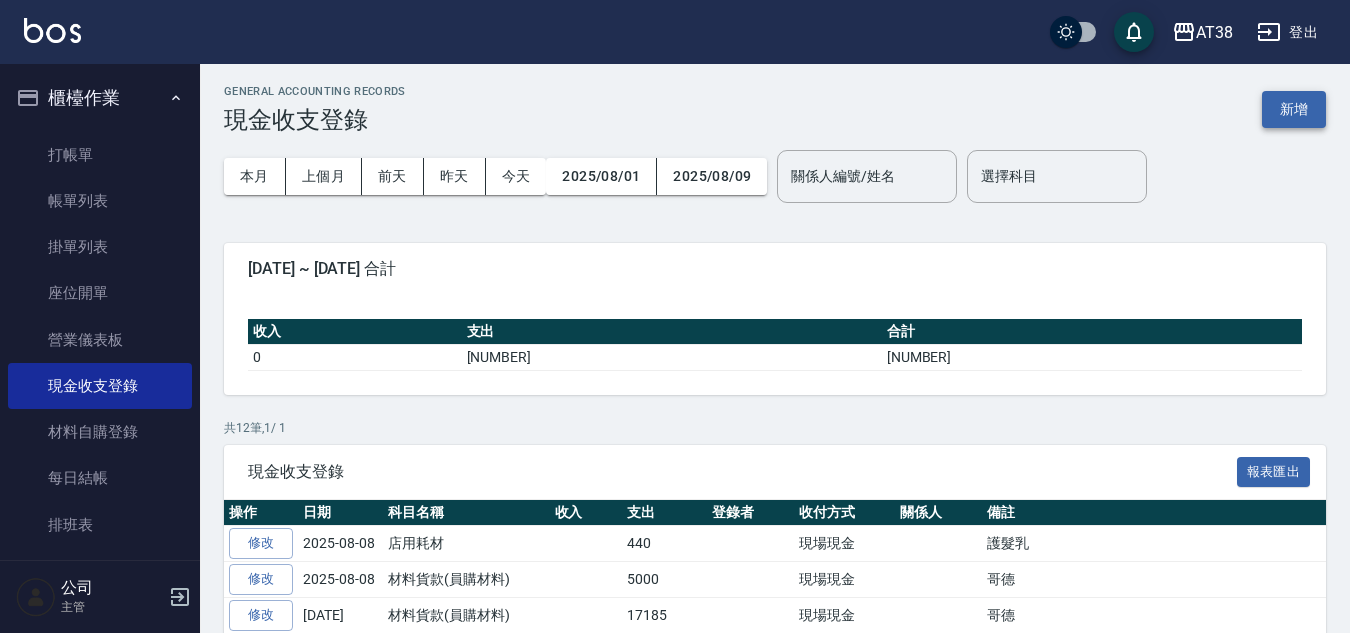 click on "新增" at bounding box center (1294, 109) 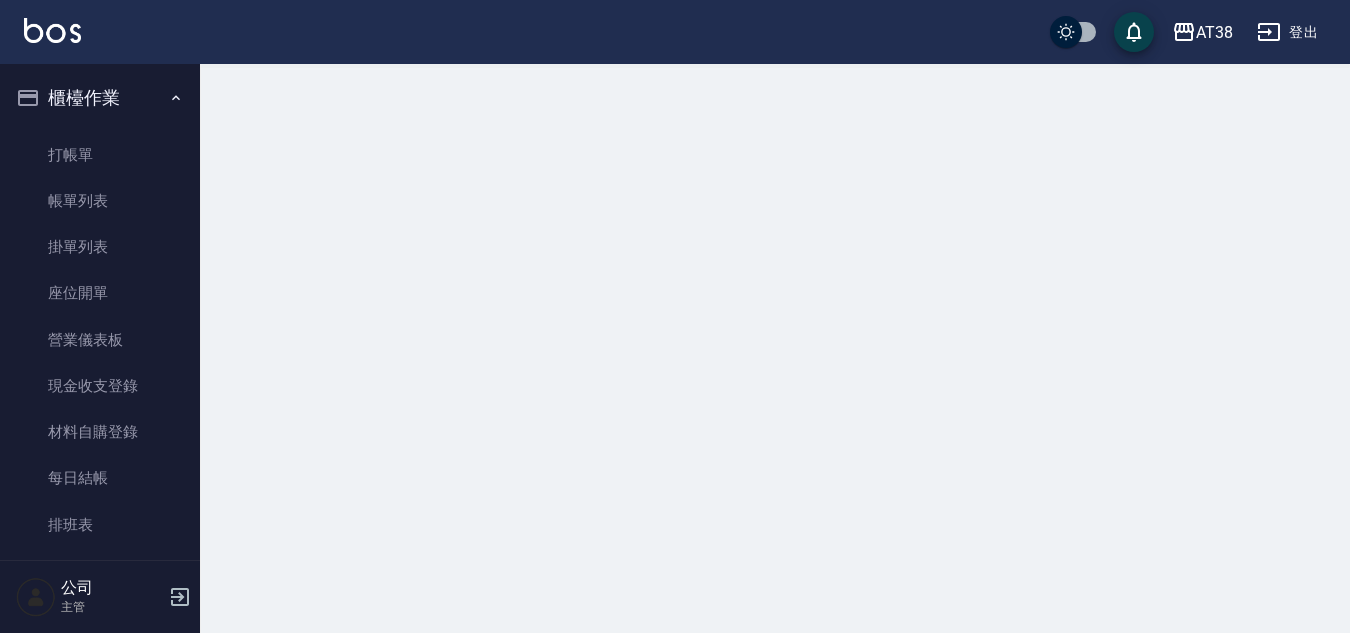 scroll, scrollTop: 0, scrollLeft: 0, axis: both 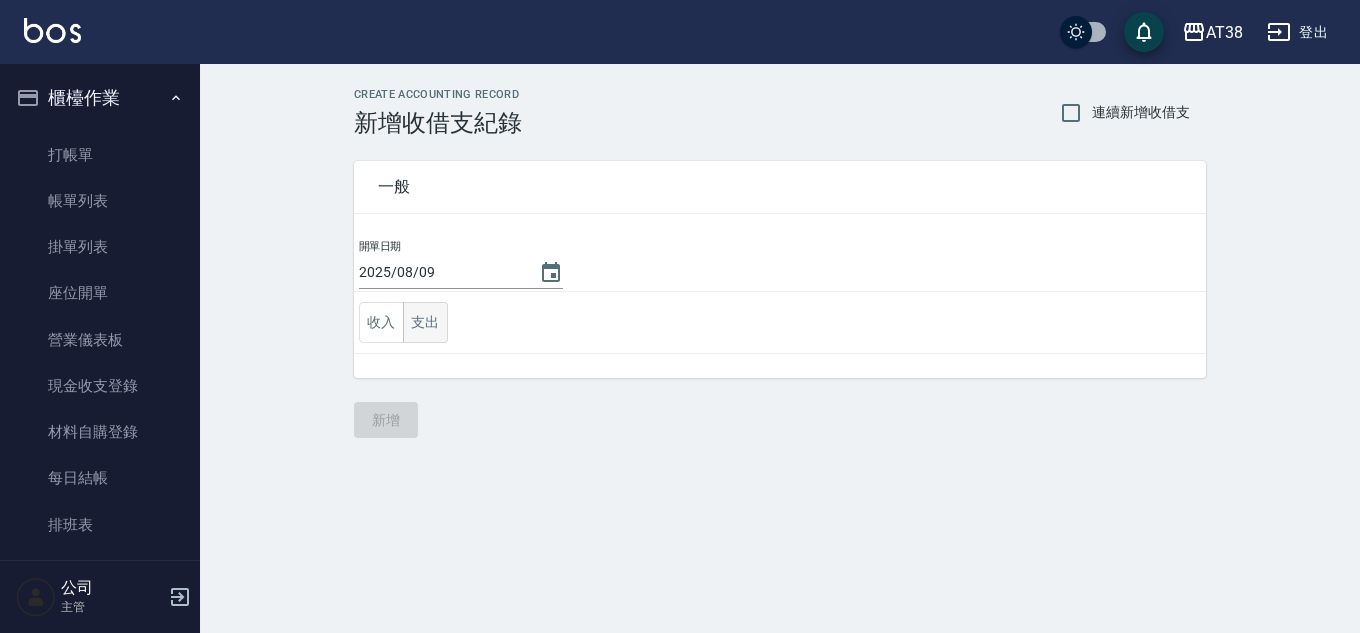 click on "支出" at bounding box center [425, 322] 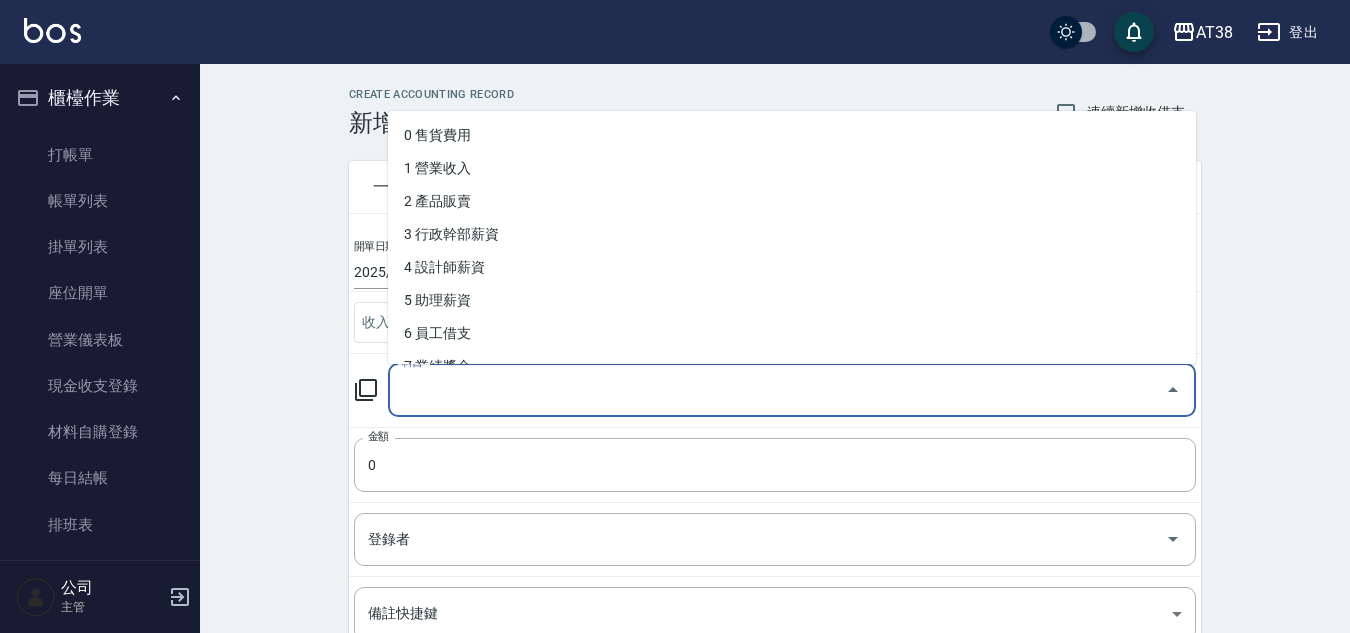 click on "科目" at bounding box center [777, 390] 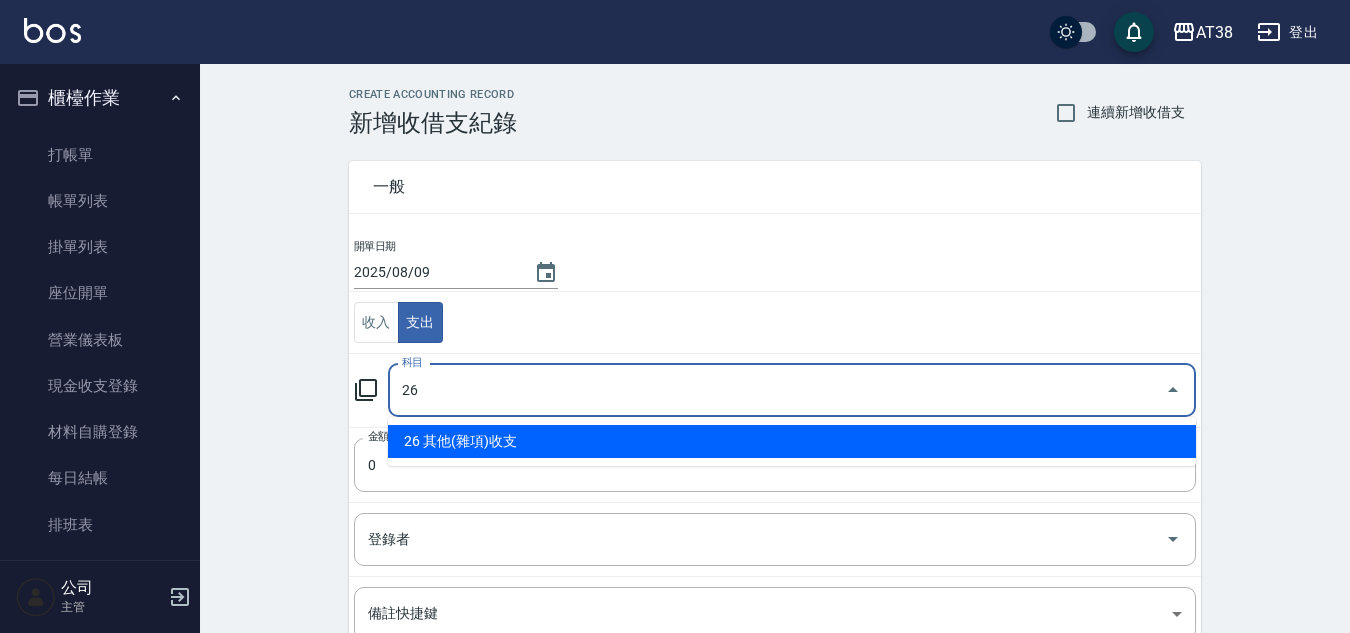 click on "26 其他(雜項)收支" at bounding box center (792, 441) 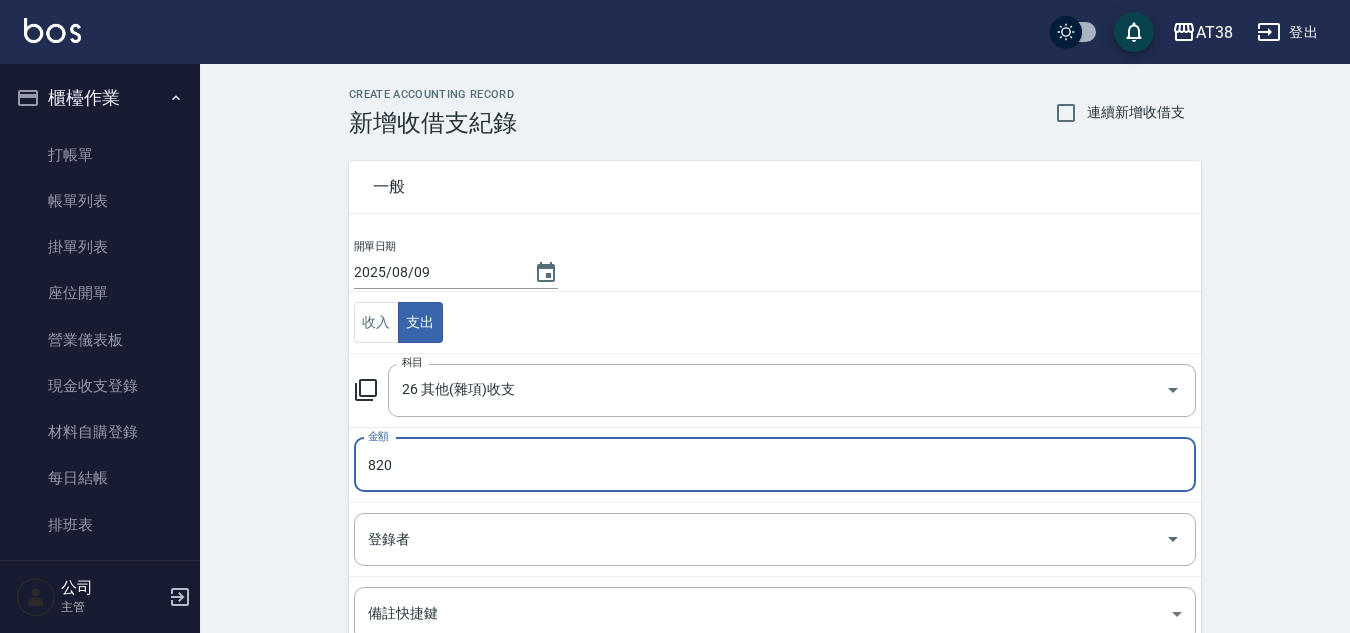 type on "820" 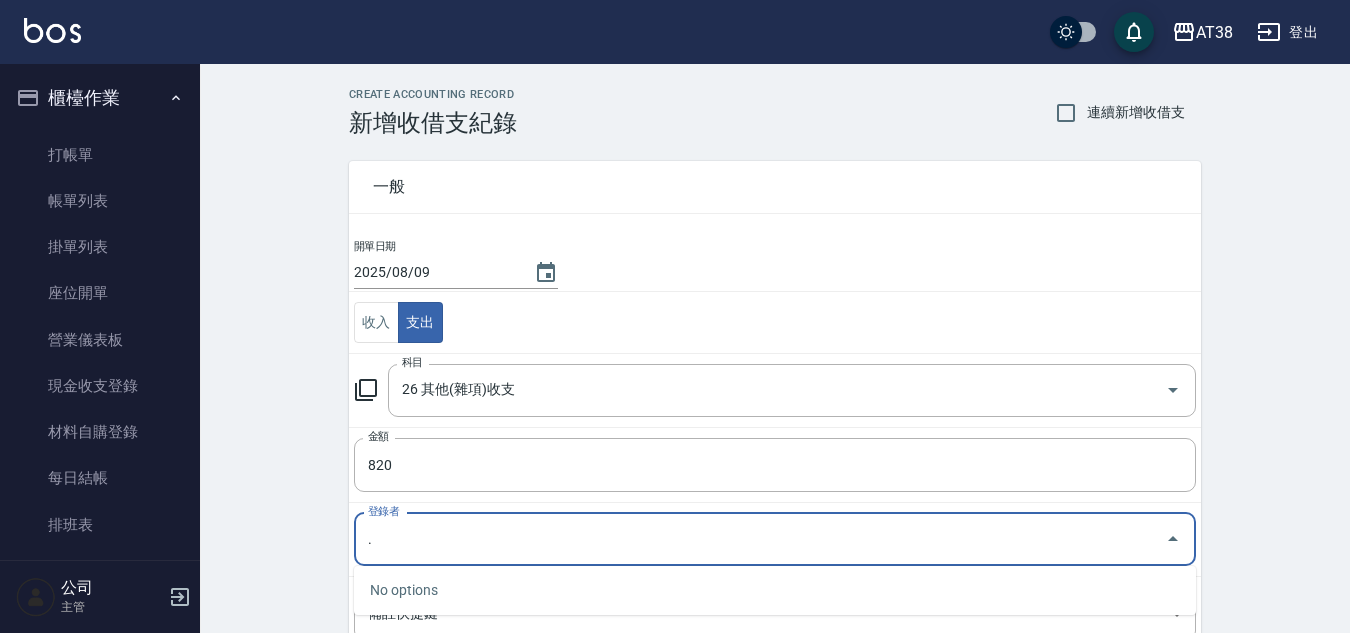 type on "." 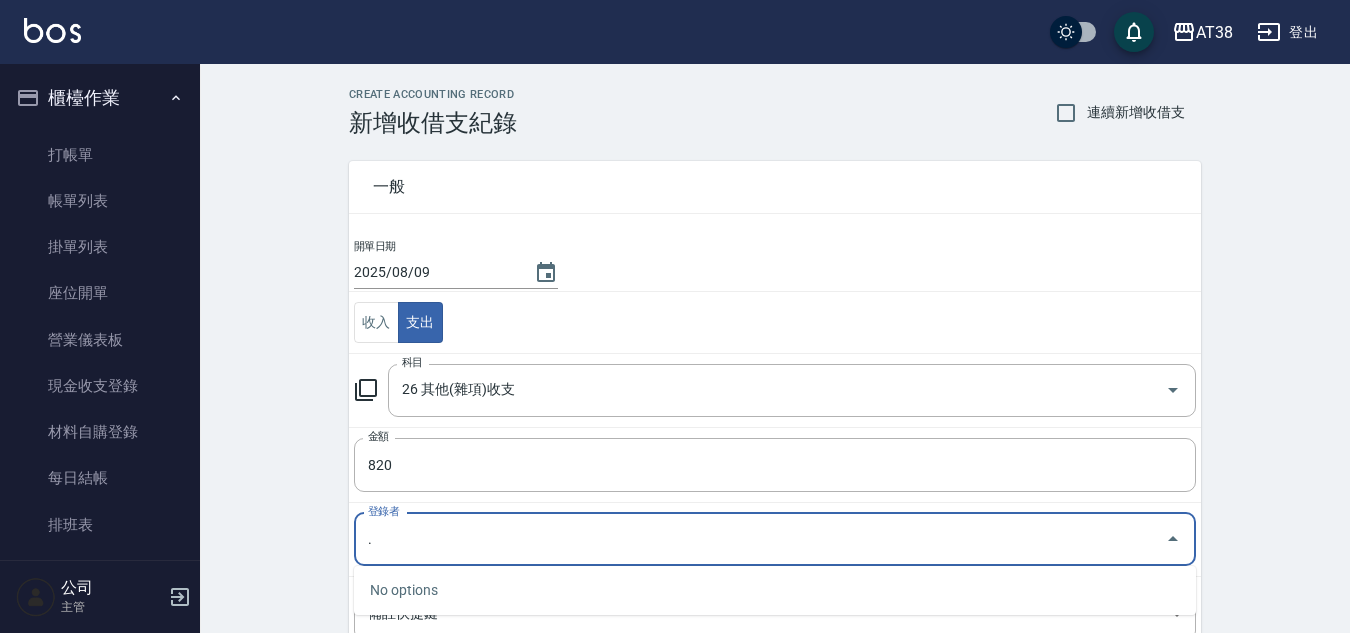 type 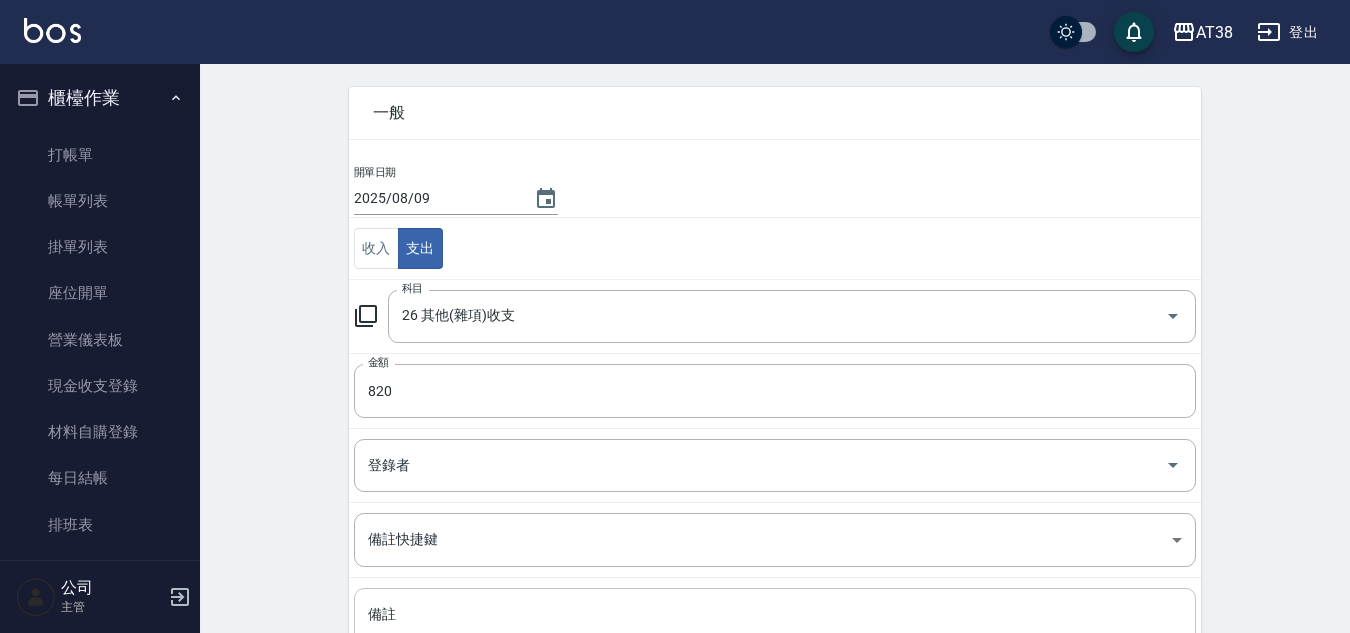 scroll, scrollTop: 250, scrollLeft: 0, axis: vertical 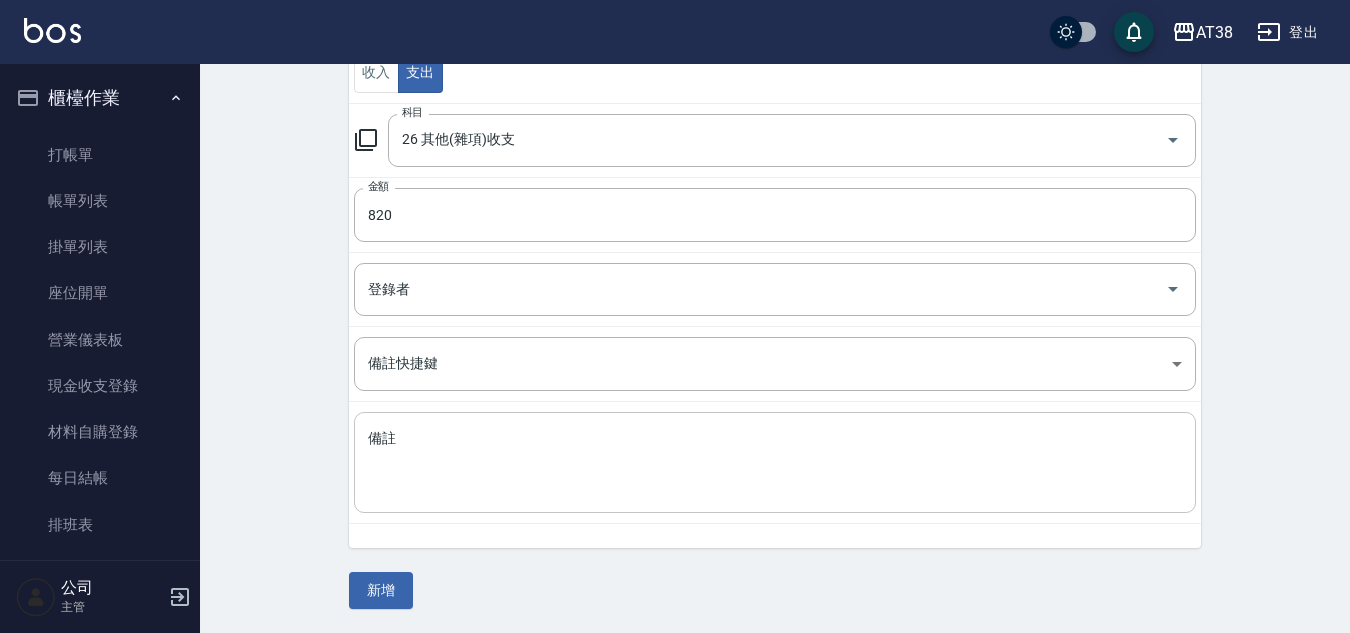 click on "備註" at bounding box center [775, 463] 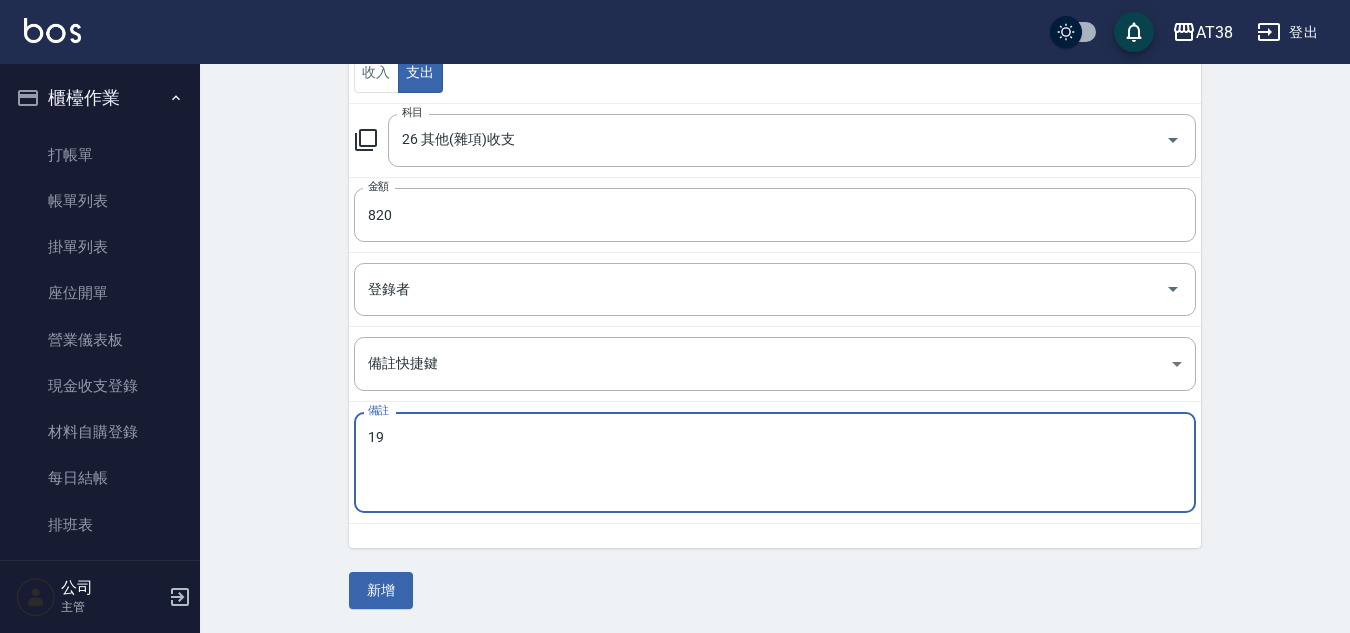 type on "1" 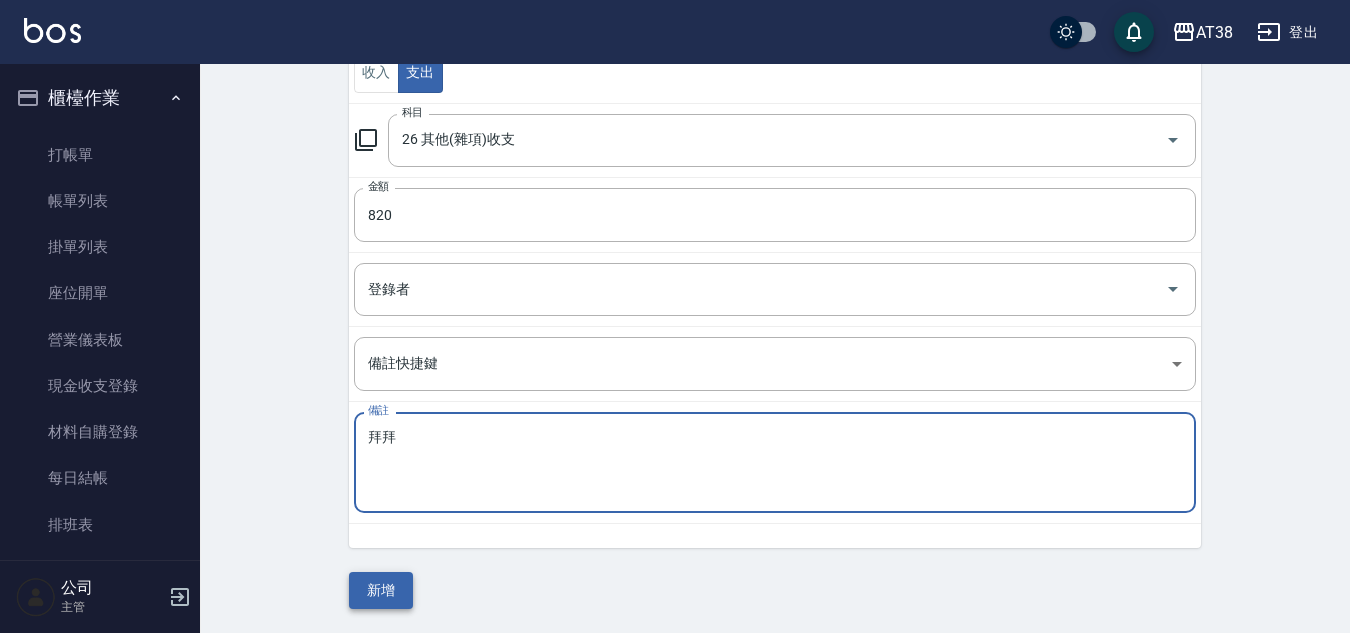 type on "拜拜" 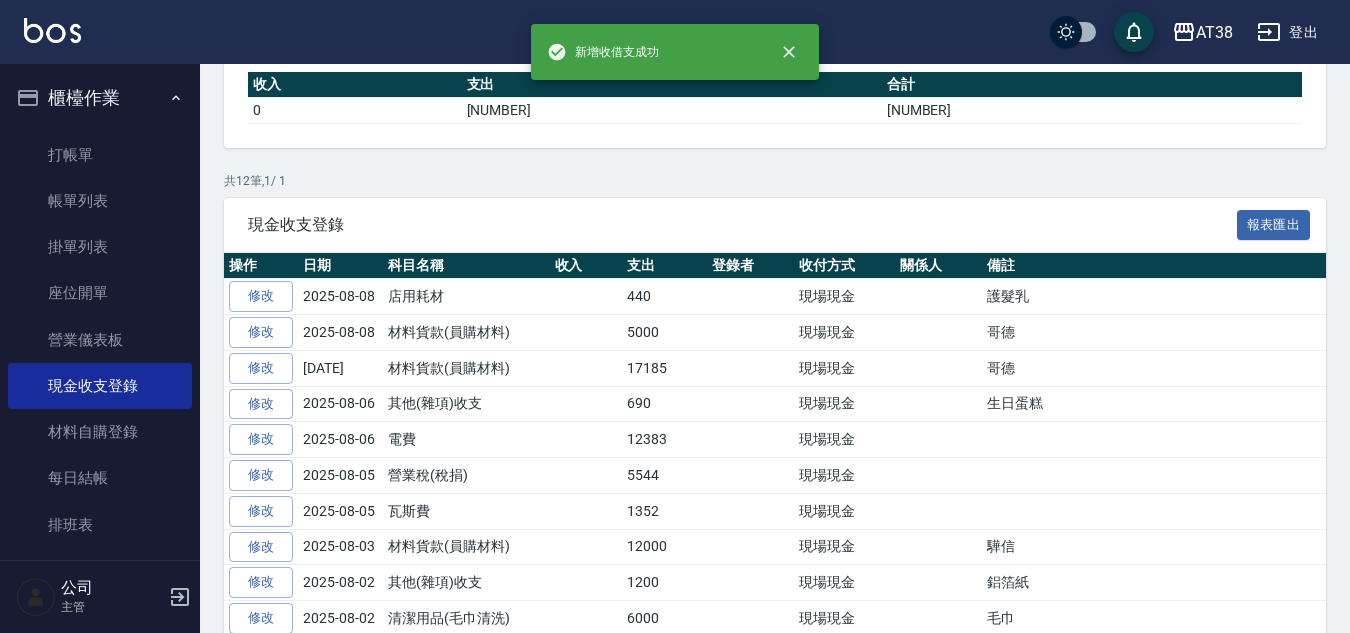 scroll, scrollTop: 0, scrollLeft: 0, axis: both 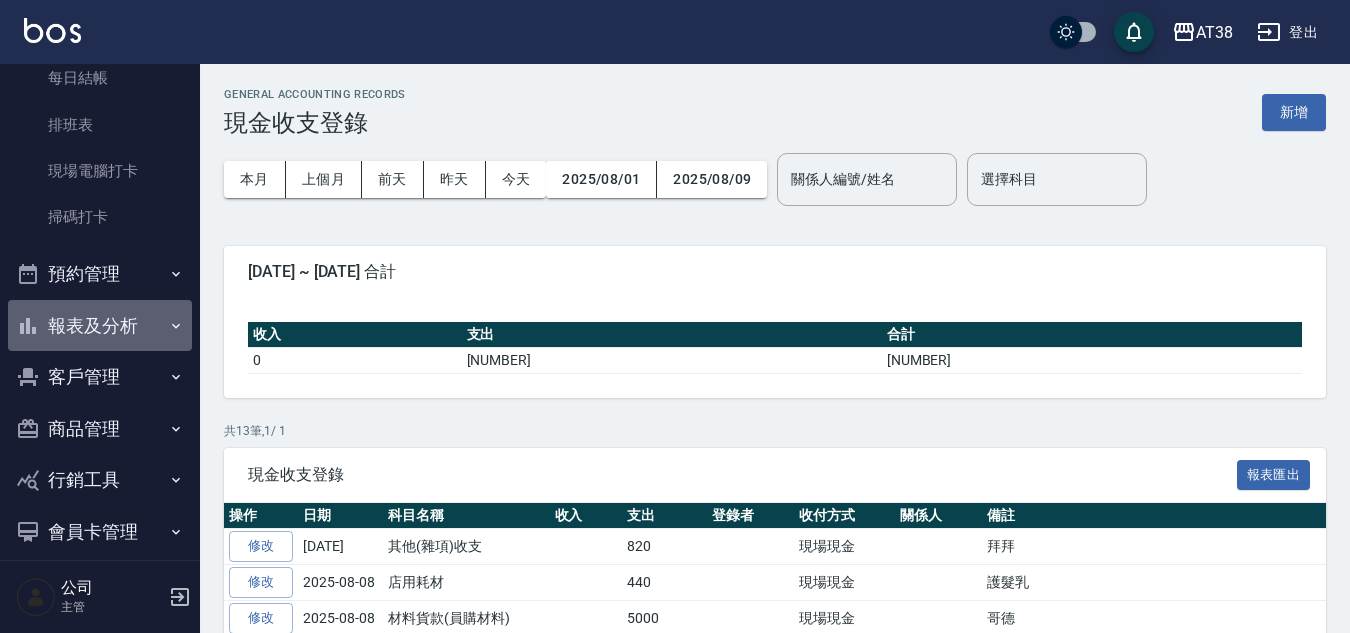click on "報表及分析" at bounding box center (100, 326) 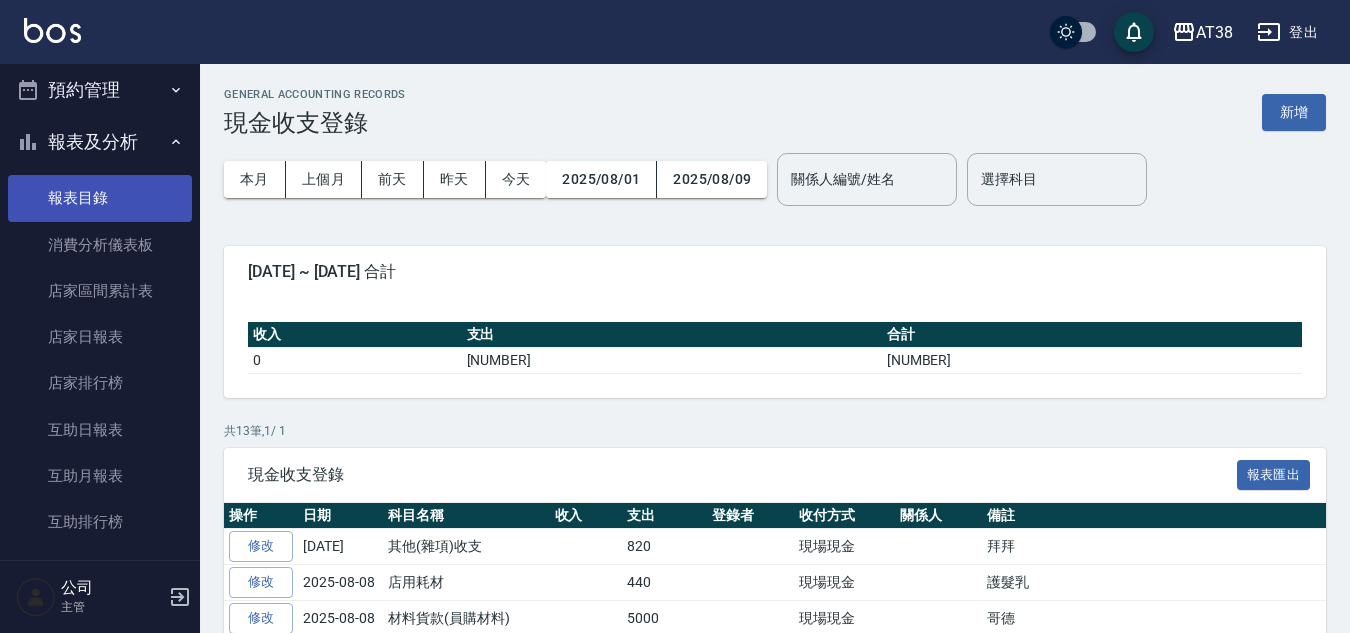 scroll, scrollTop: 700, scrollLeft: 0, axis: vertical 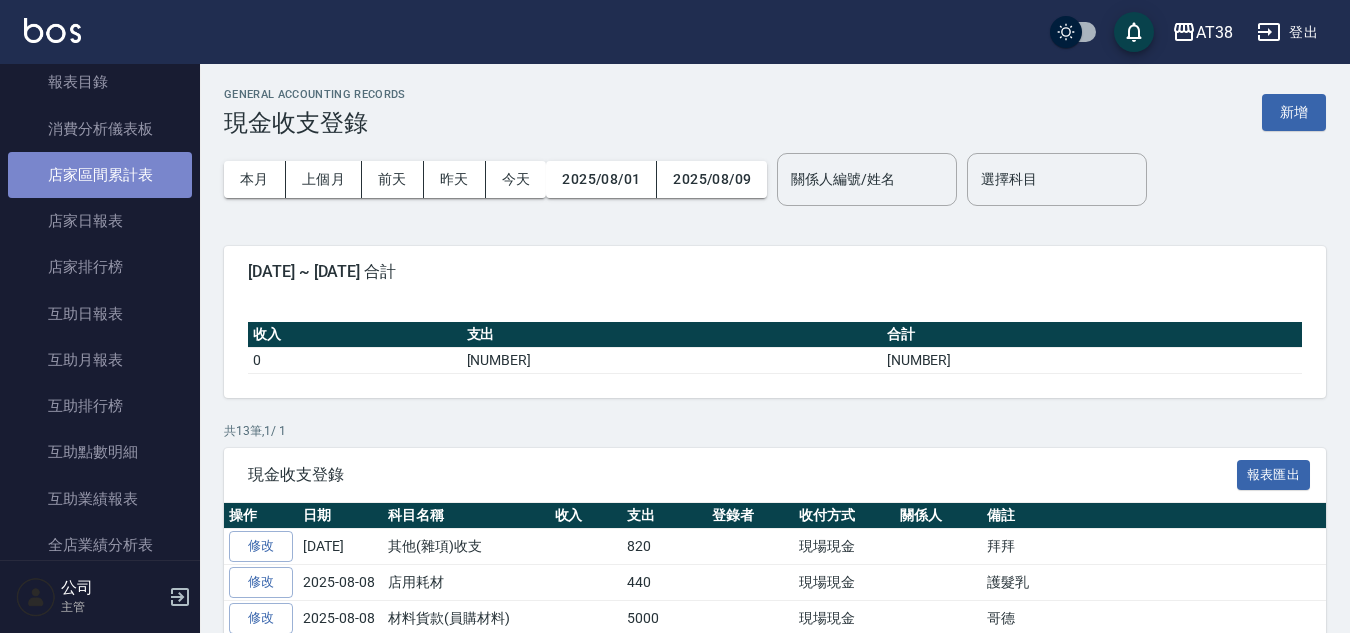 click on "店家區間累計表" at bounding box center [100, 175] 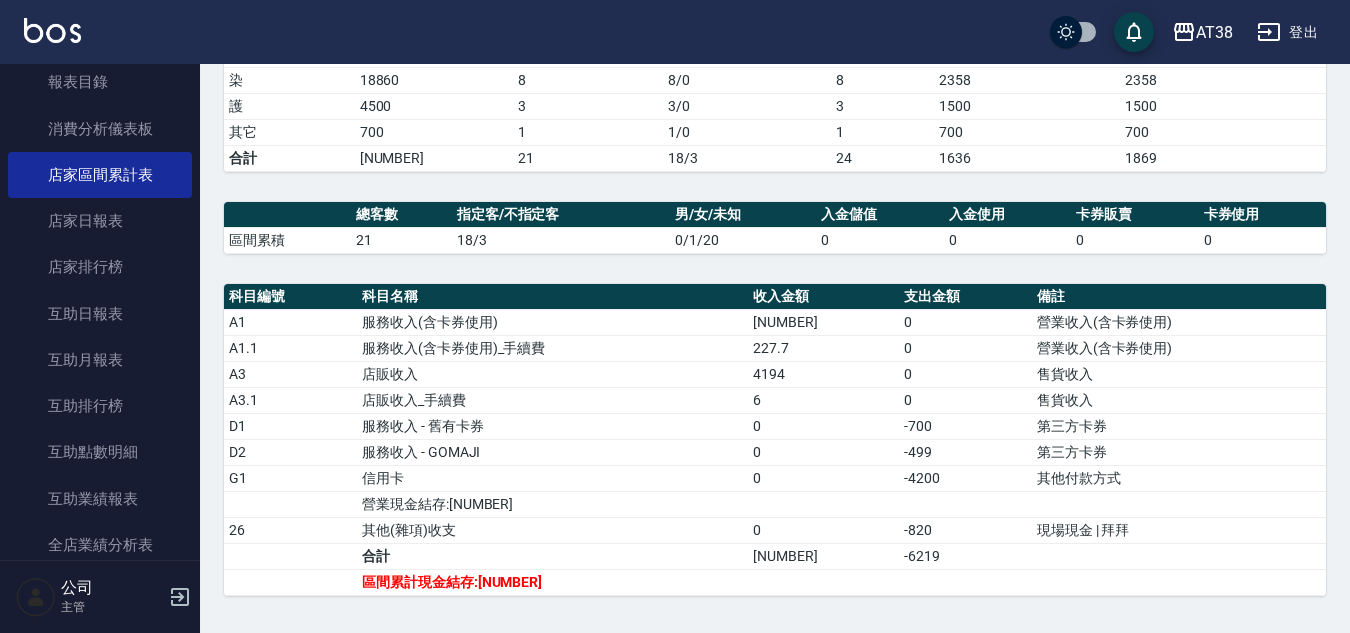 scroll, scrollTop: 378, scrollLeft: 0, axis: vertical 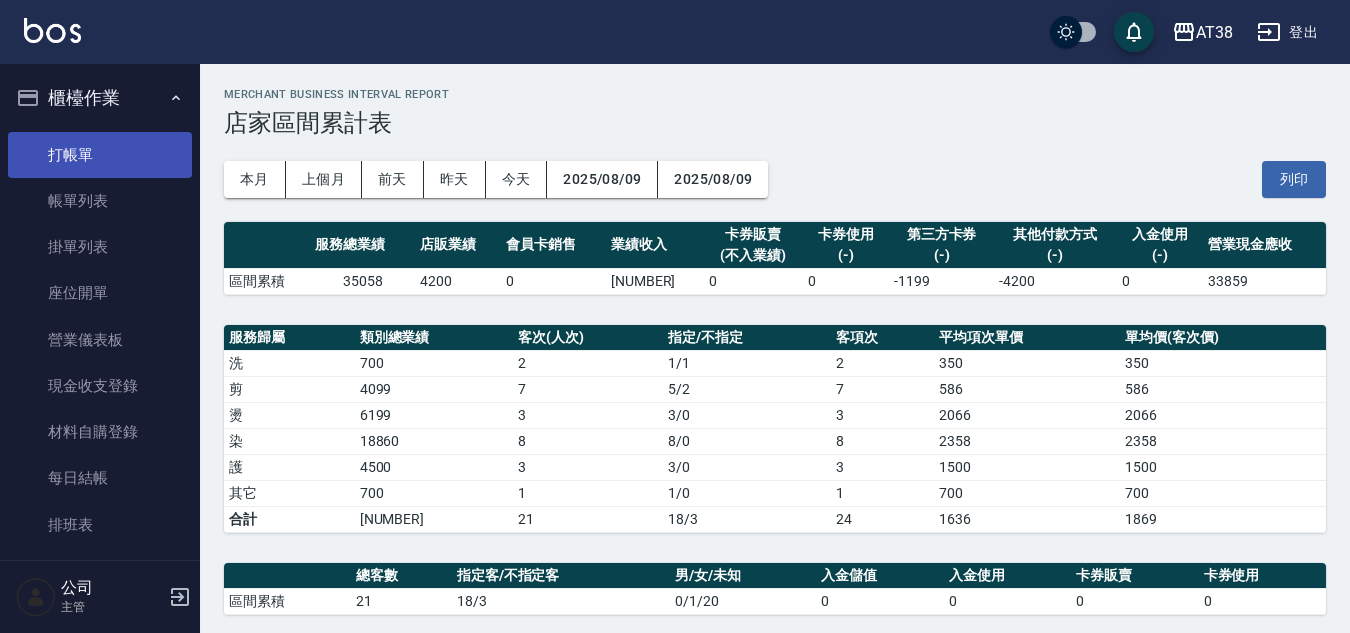 click on "打帳單" at bounding box center (100, 155) 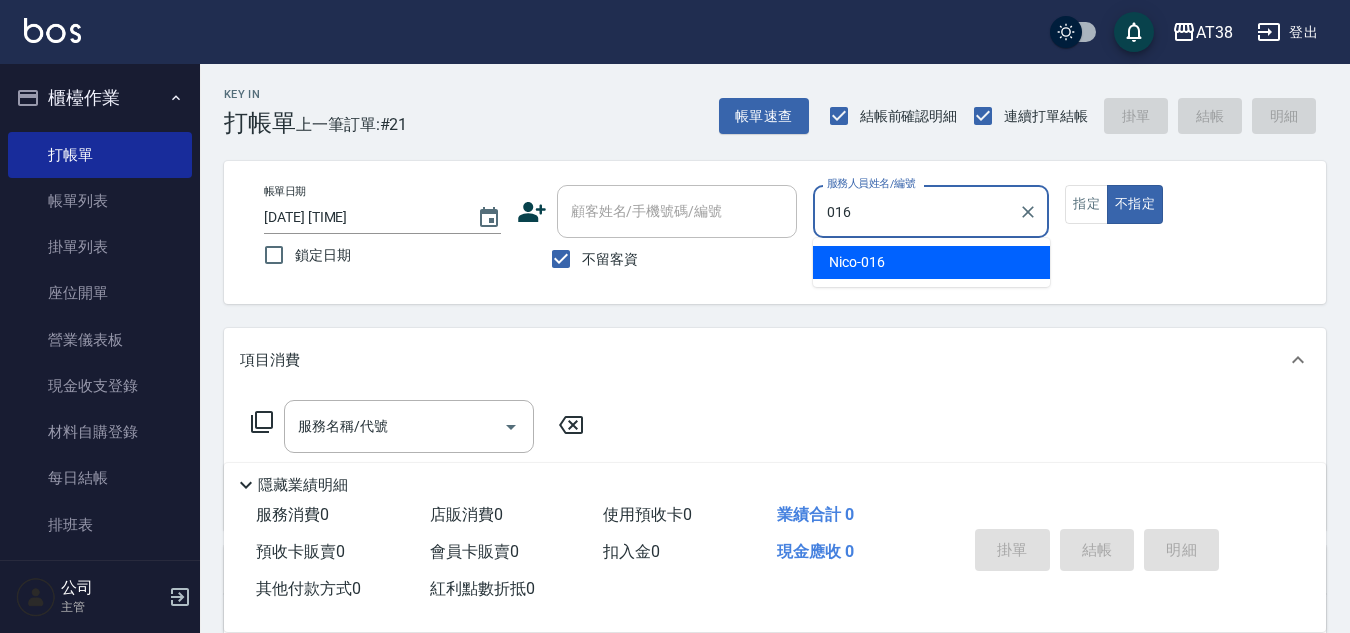 type on "[NAME]-[CODE]" 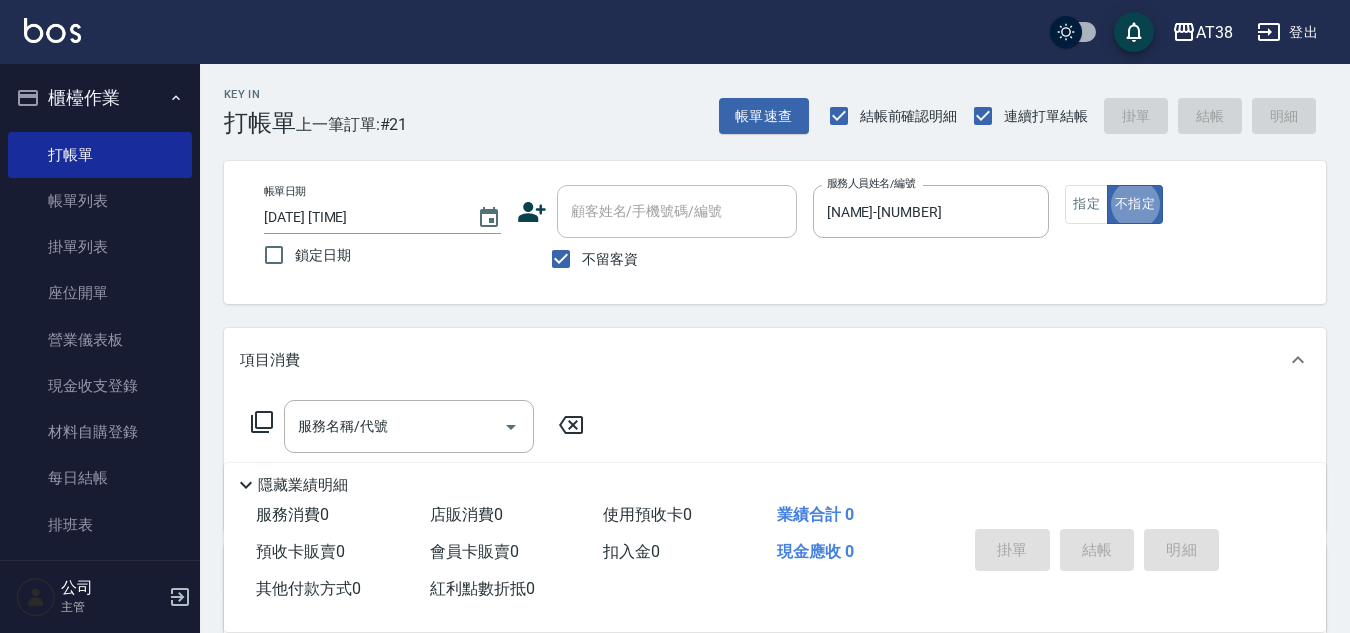 type on "false" 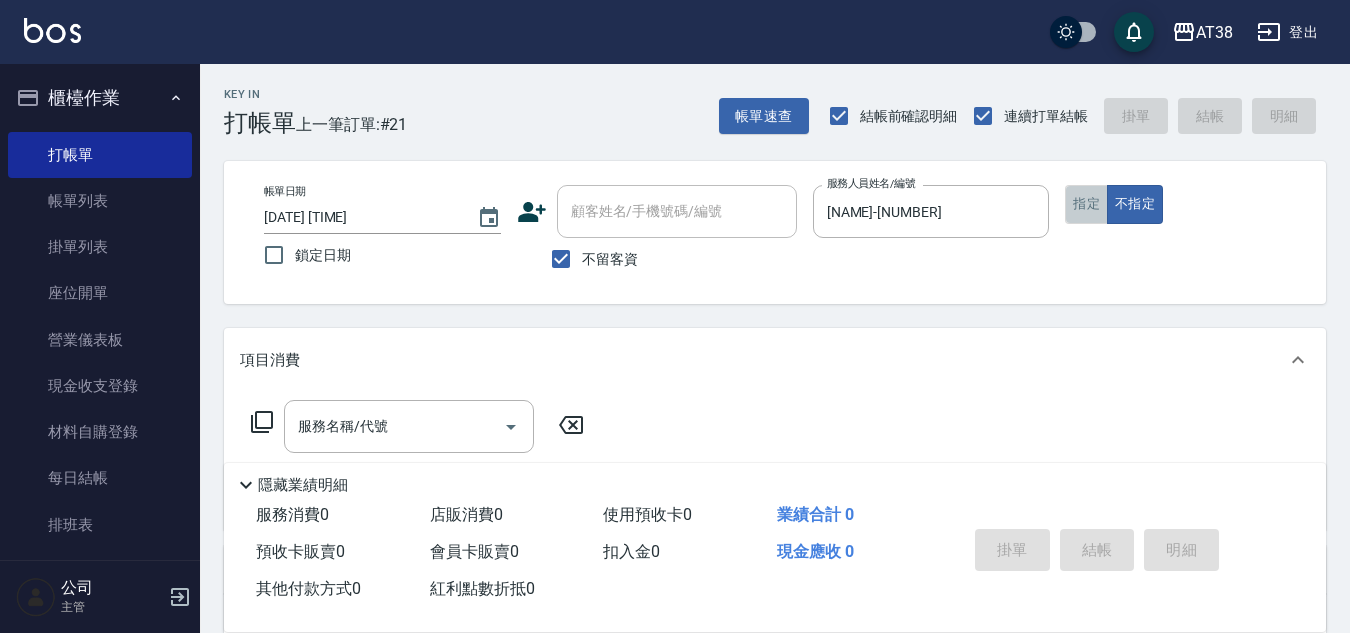 click on "指定" at bounding box center [1086, 204] 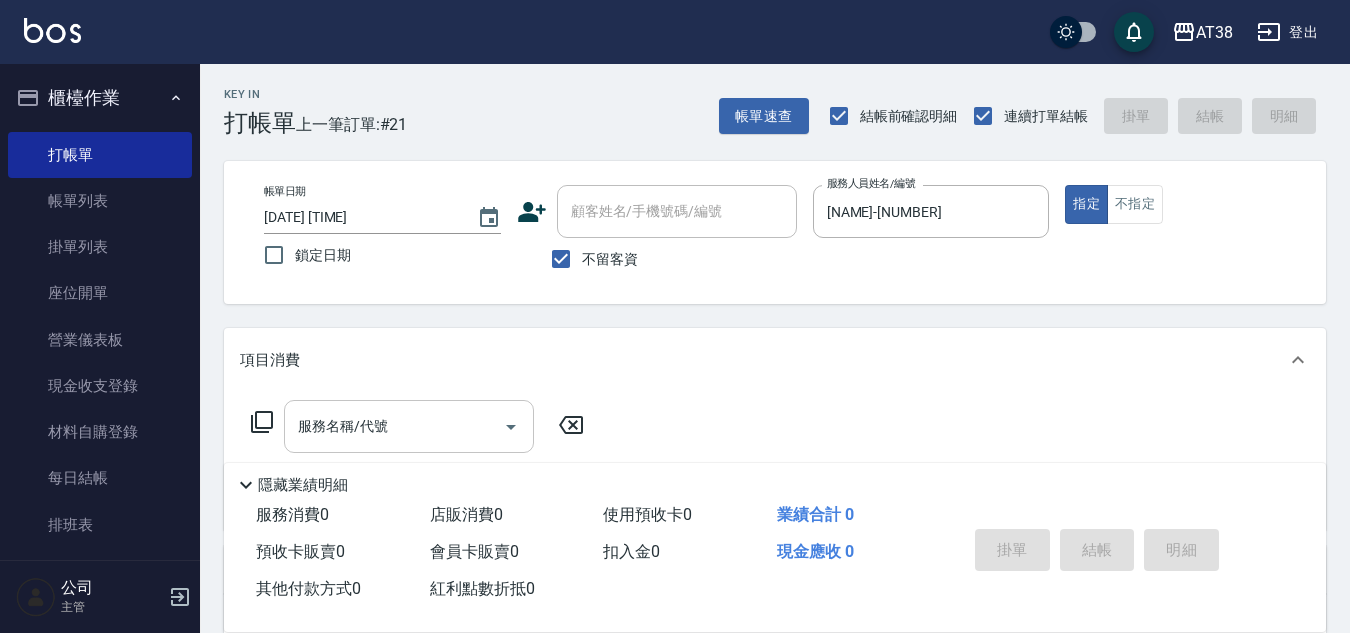 drag, startPoint x: 397, startPoint y: 436, endPoint x: 418, endPoint y: 424, distance: 24.186773 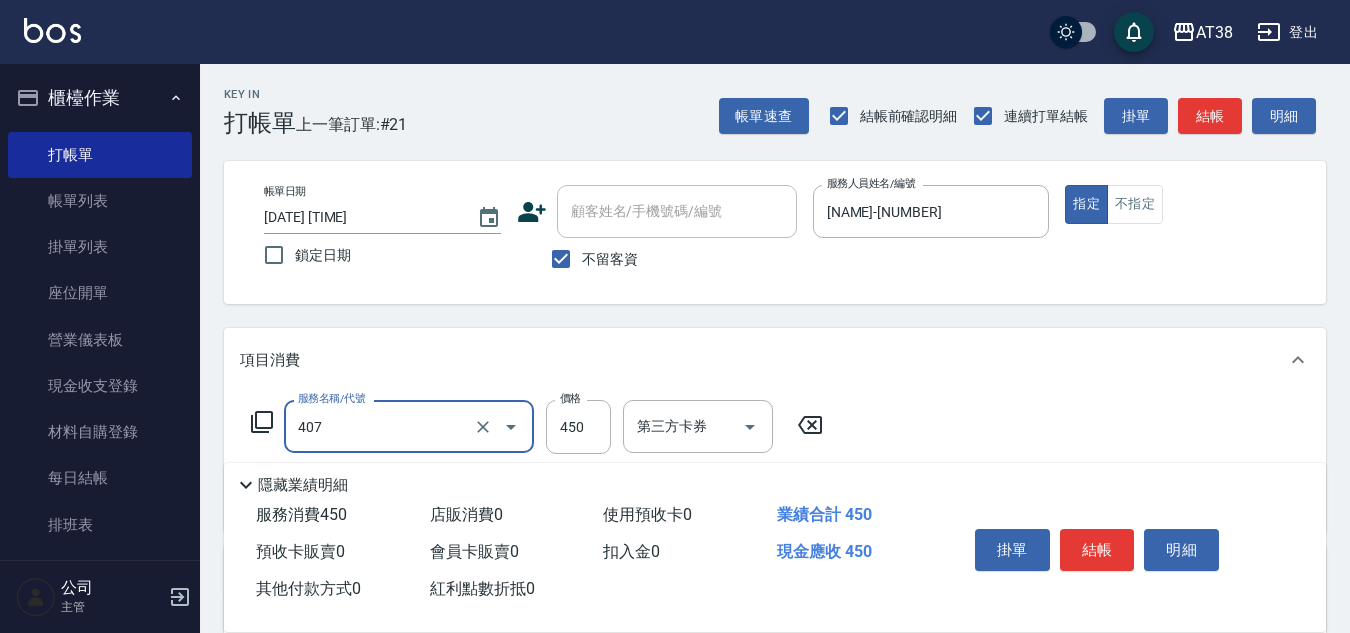 type on "剪髮(407)" 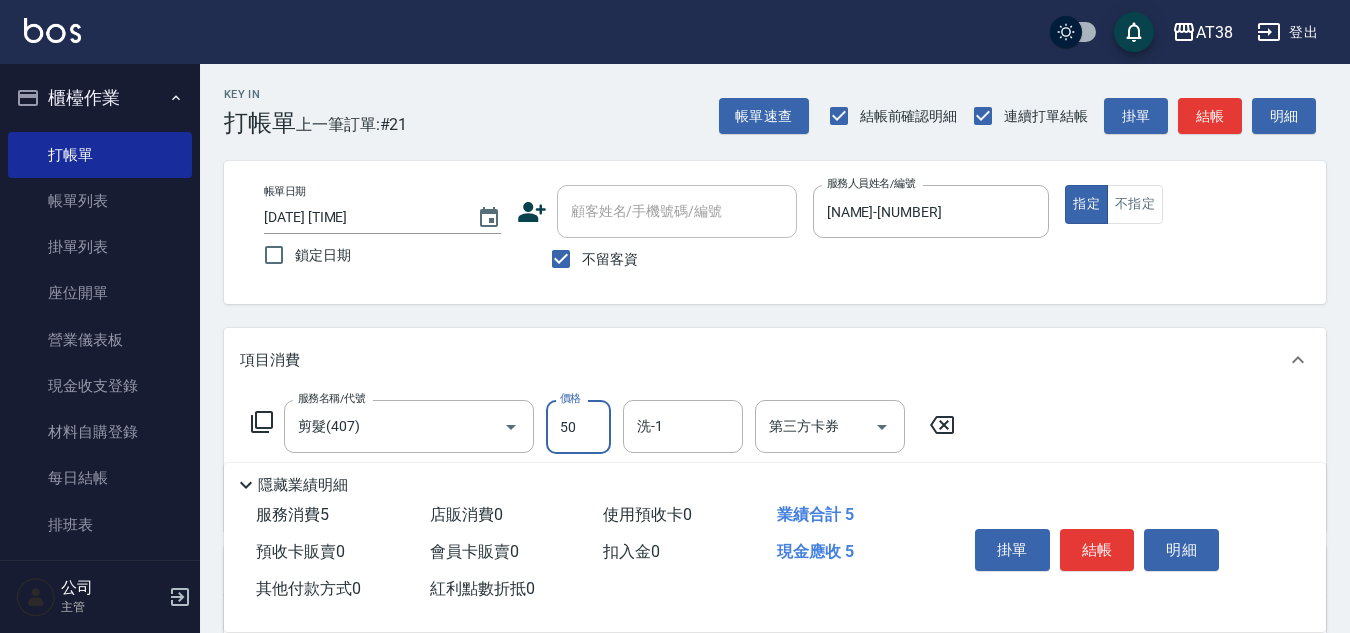 type on "500" 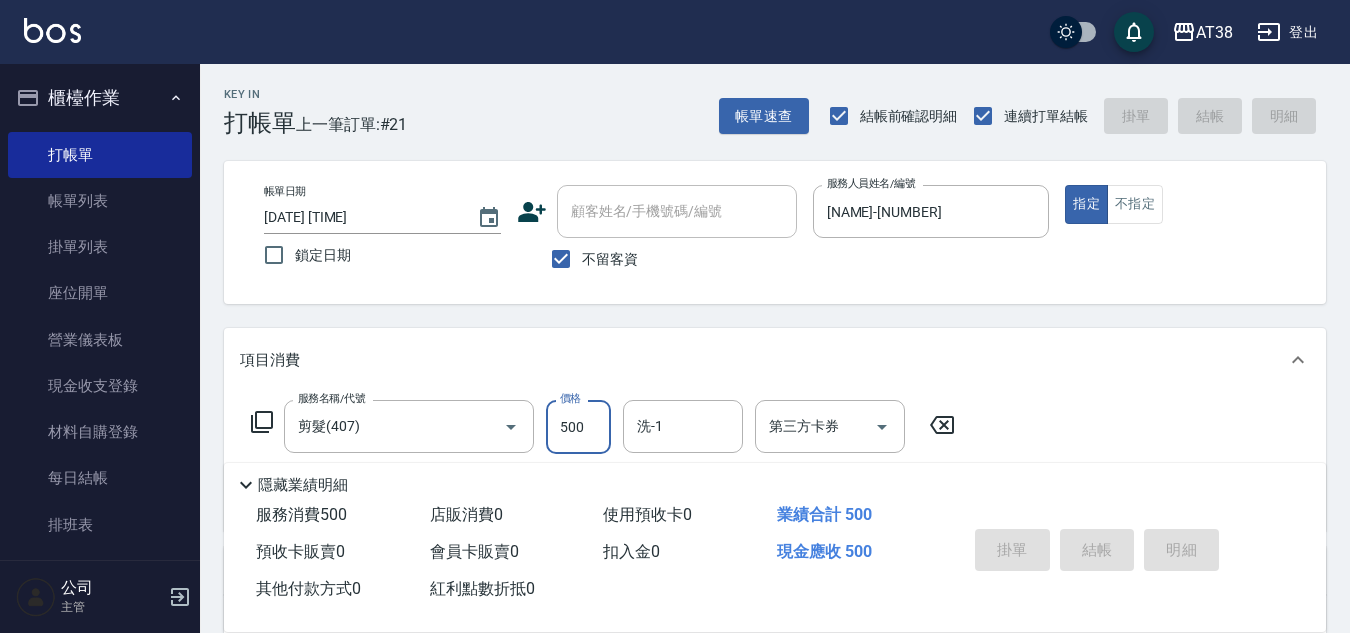 type 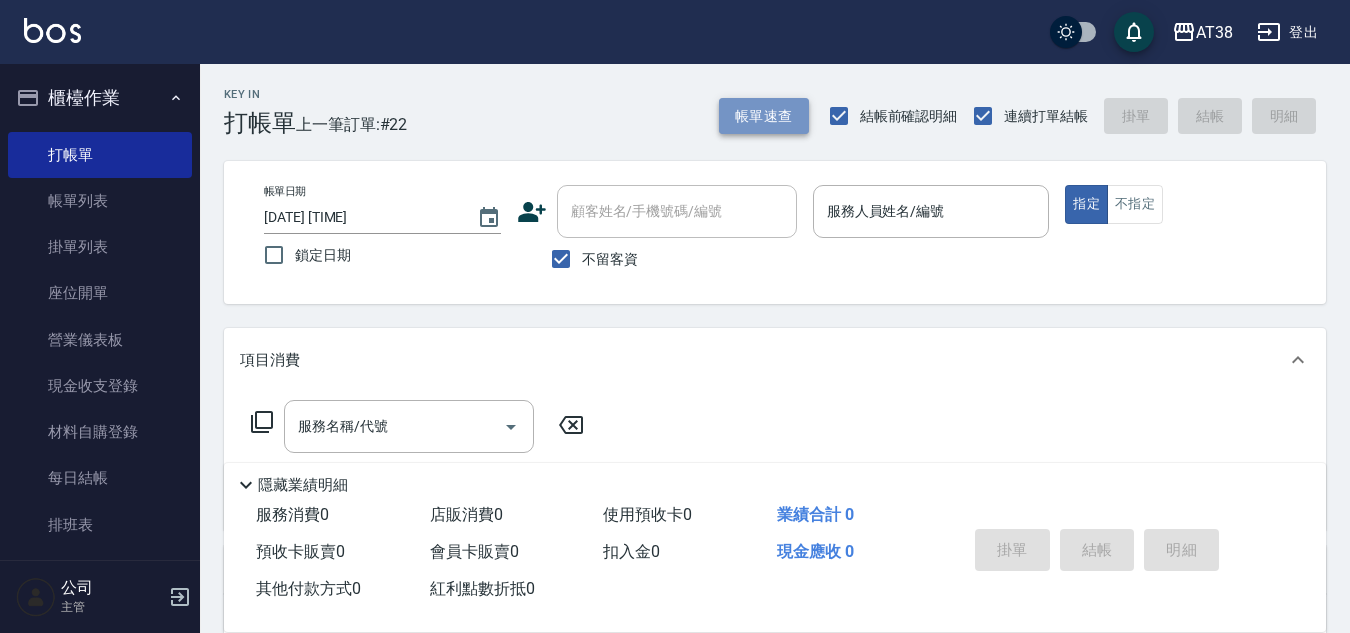 click on "帳單速查" at bounding box center (764, 116) 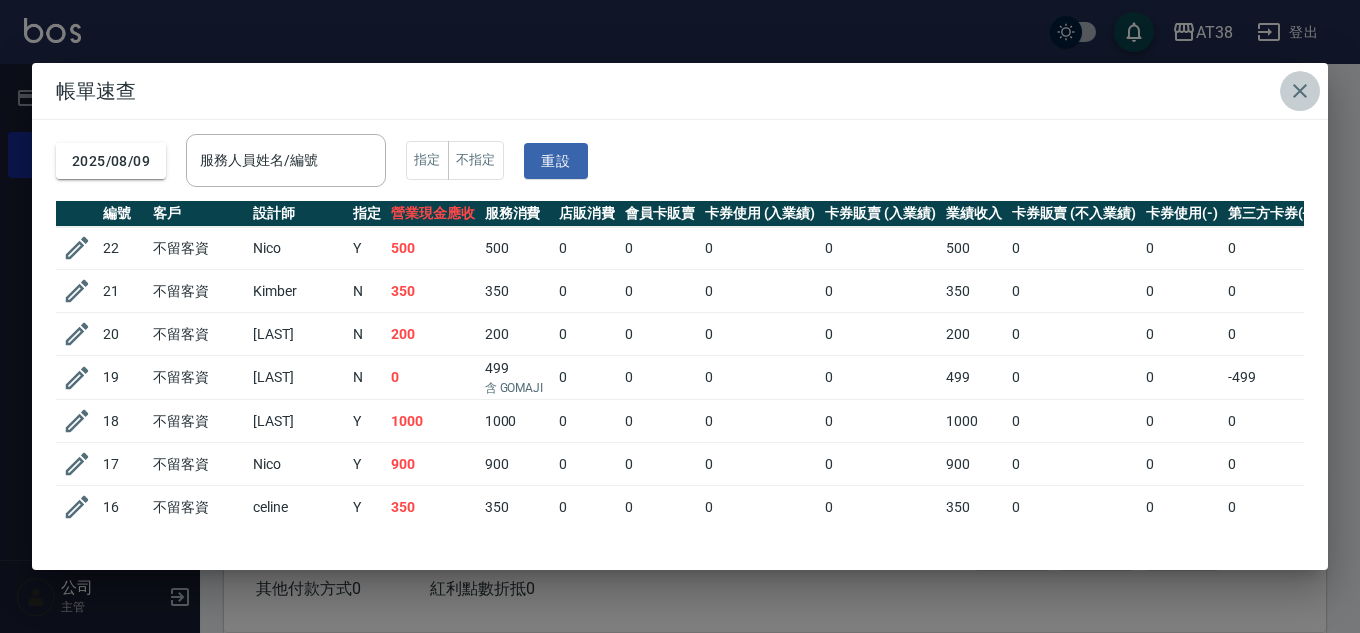 click 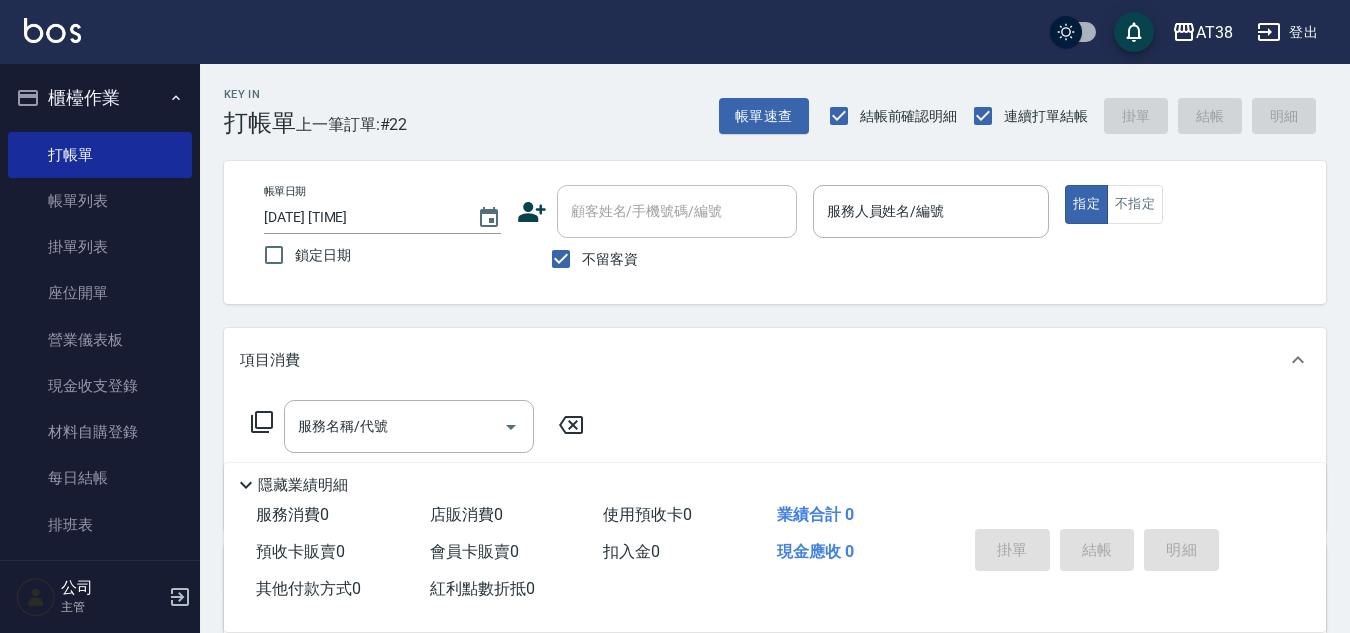 click on "登出" at bounding box center [1287, 32] 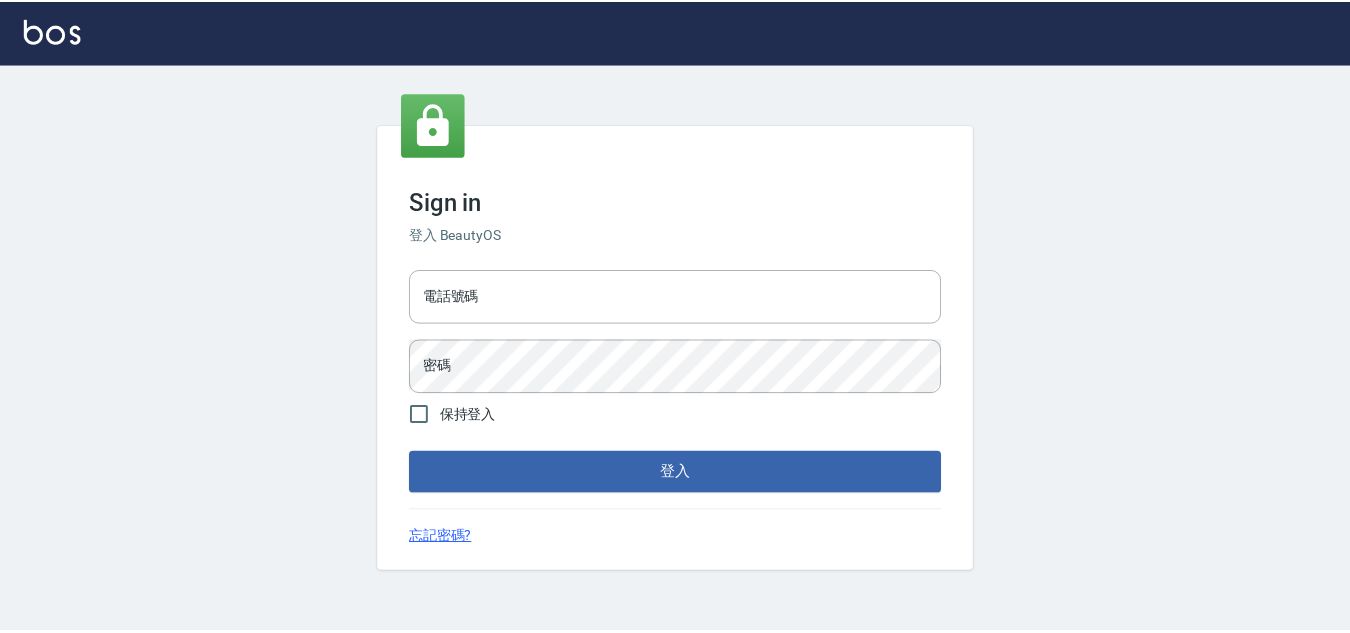 scroll, scrollTop: 0, scrollLeft: 0, axis: both 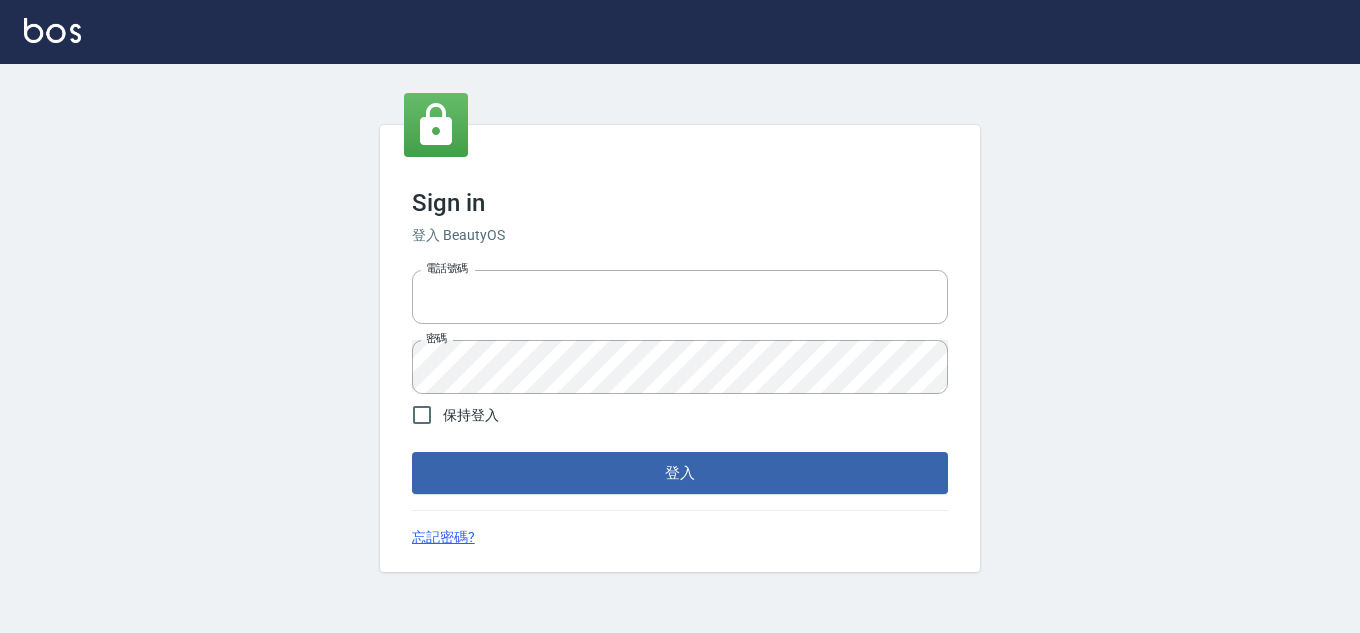 type on "28822767" 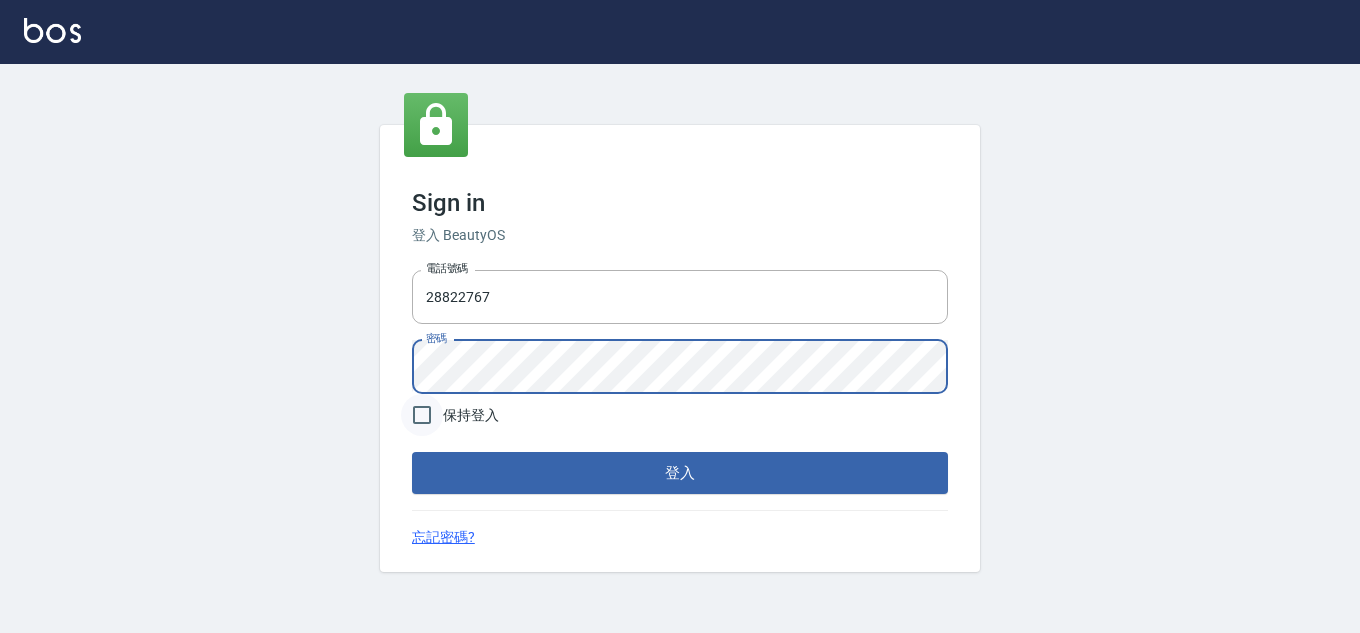 click on "保持登入" at bounding box center (422, 415) 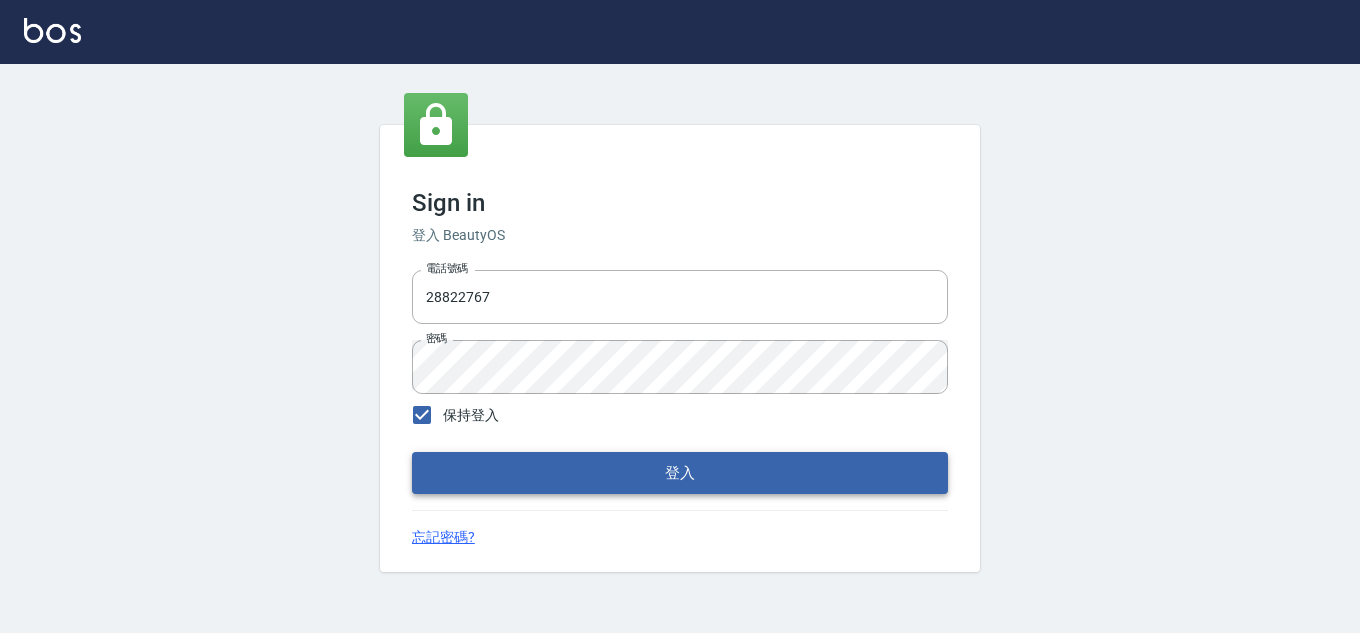 click on "登入" at bounding box center [680, 473] 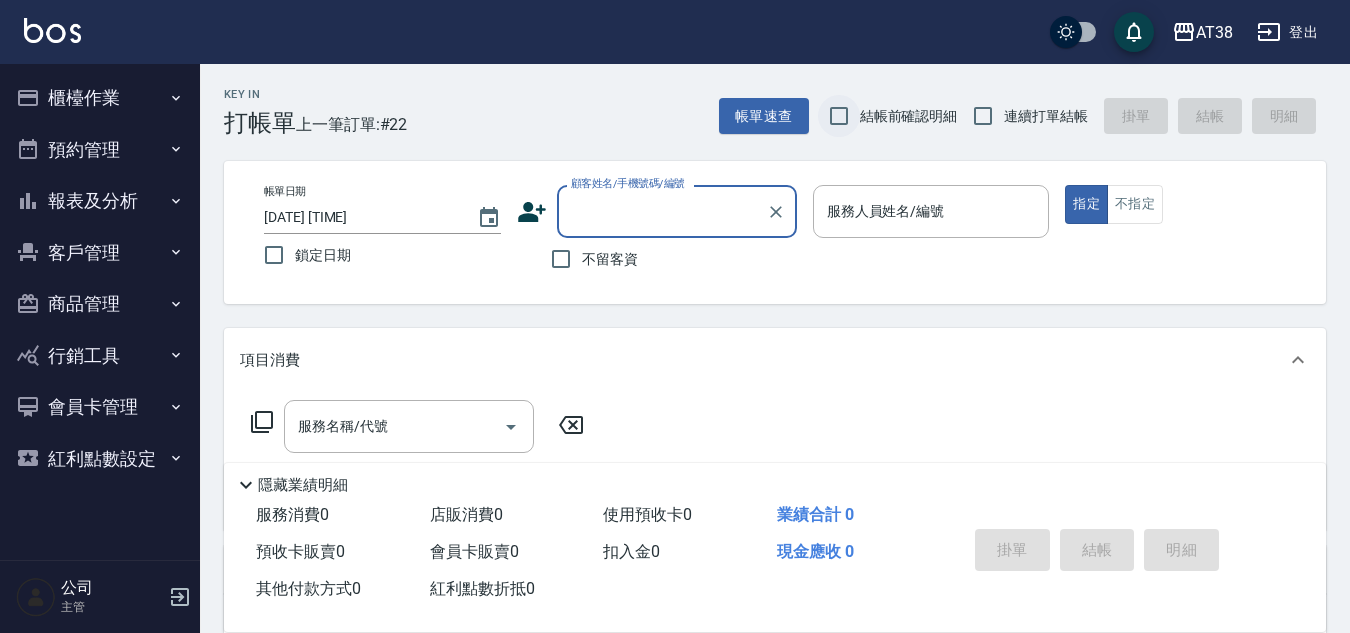 click on "結帳前確認明細" at bounding box center (839, 116) 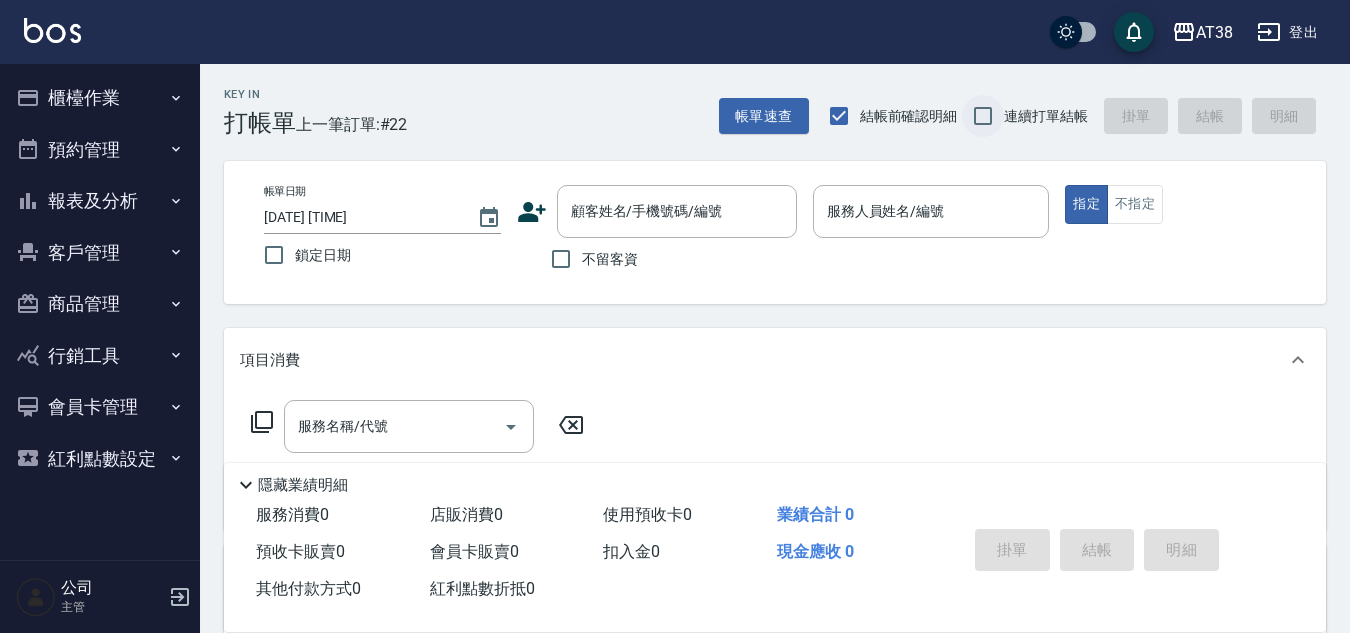 click on "連續打單結帳" at bounding box center (983, 116) 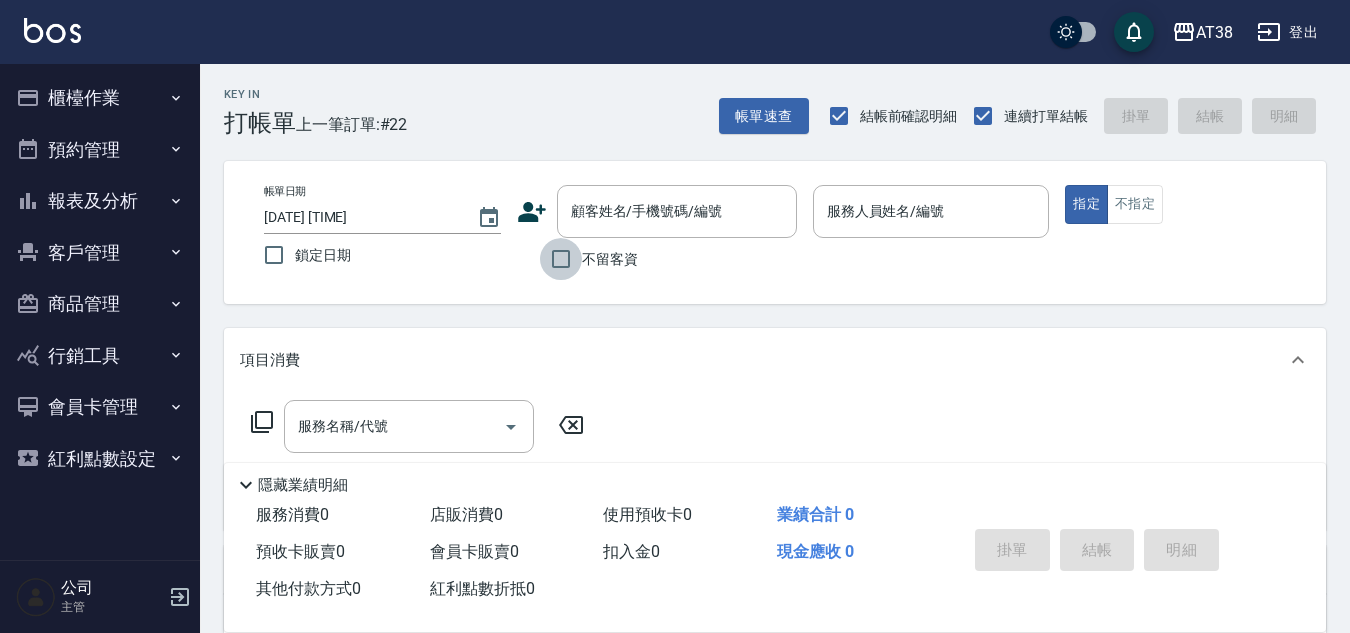 click on "不留客資" at bounding box center [561, 259] 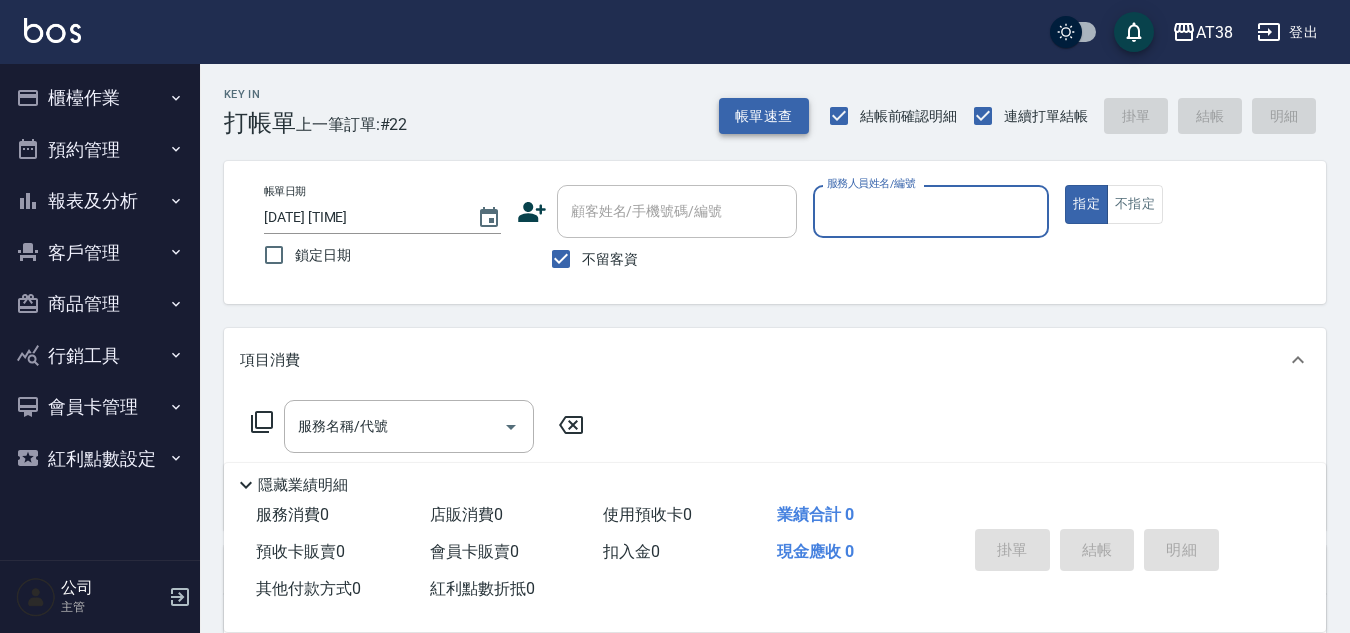 click on "帳單速查" at bounding box center (764, 116) 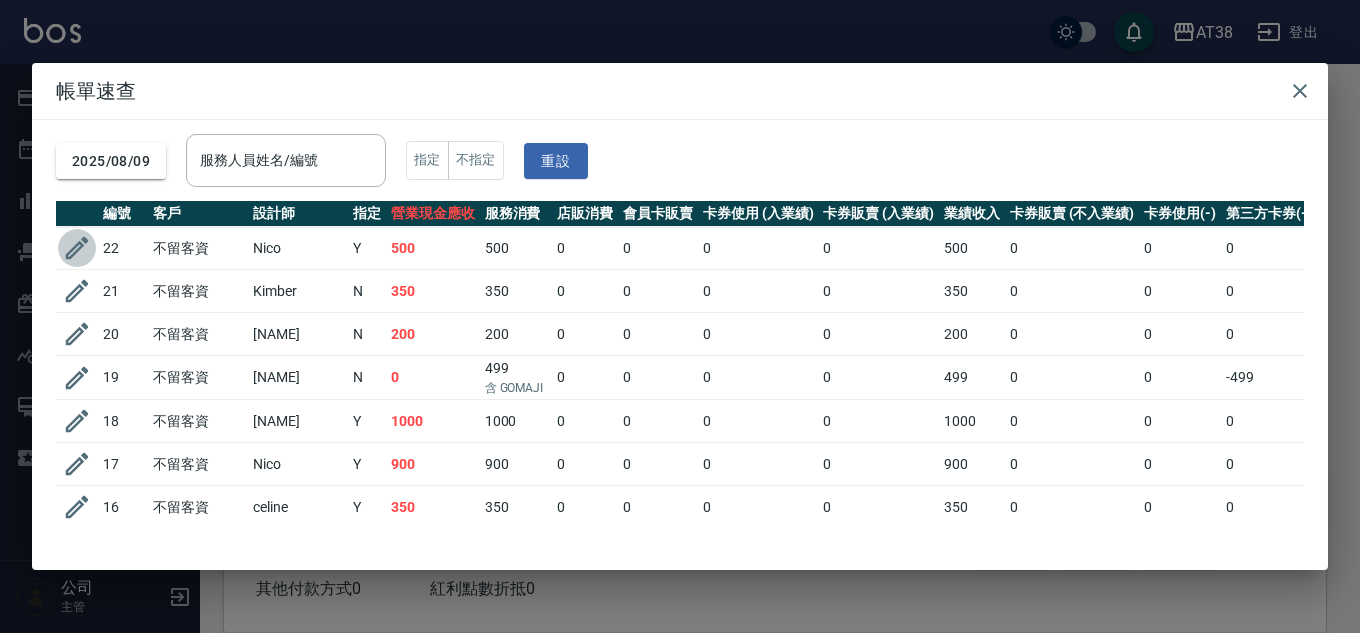 click 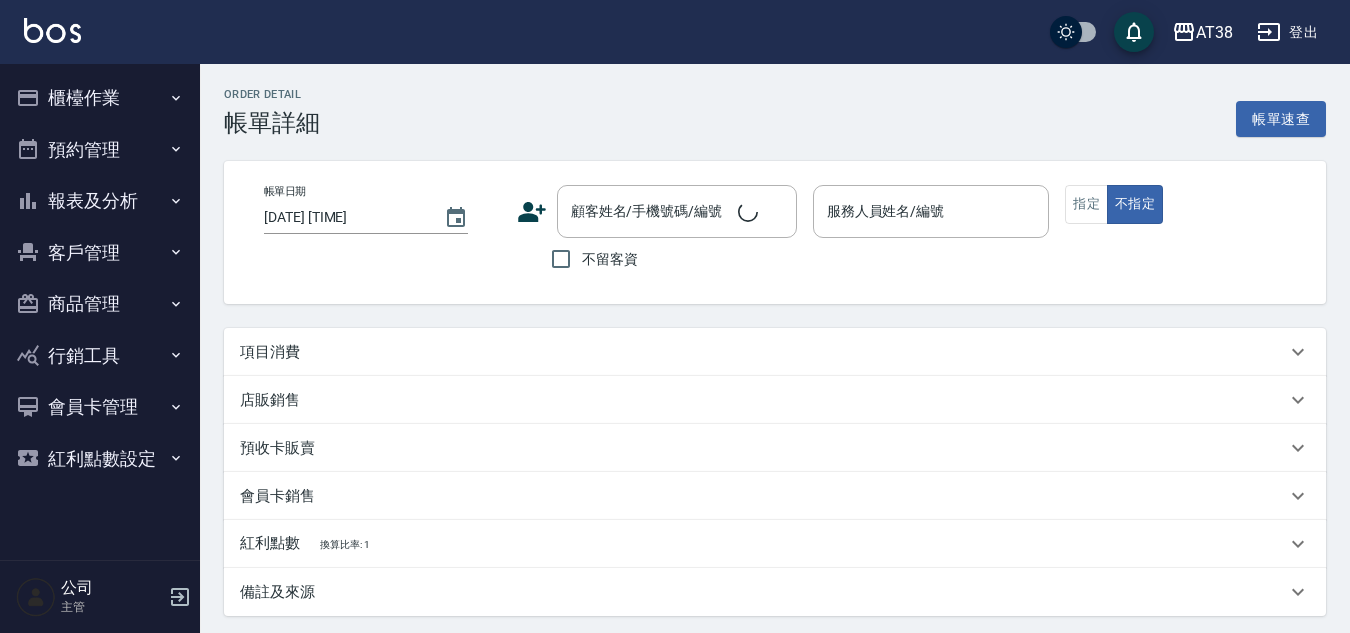 type on "[DATE] [TIME]" 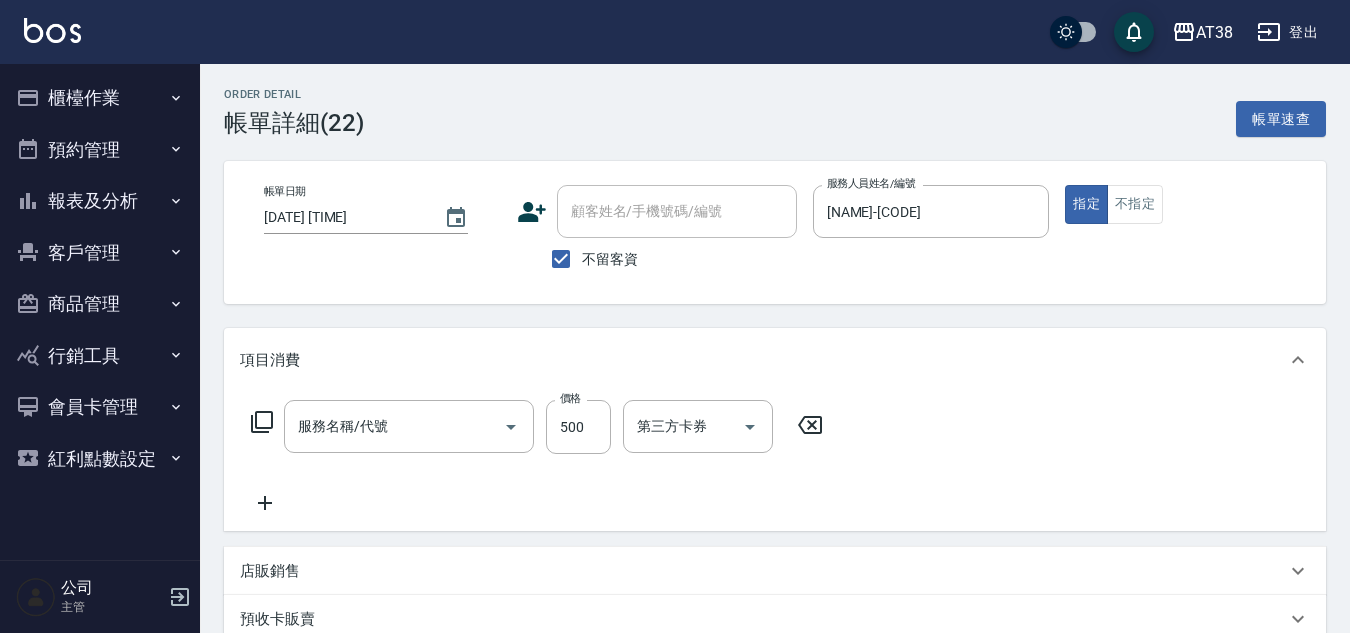 type on "剪髮(407)" 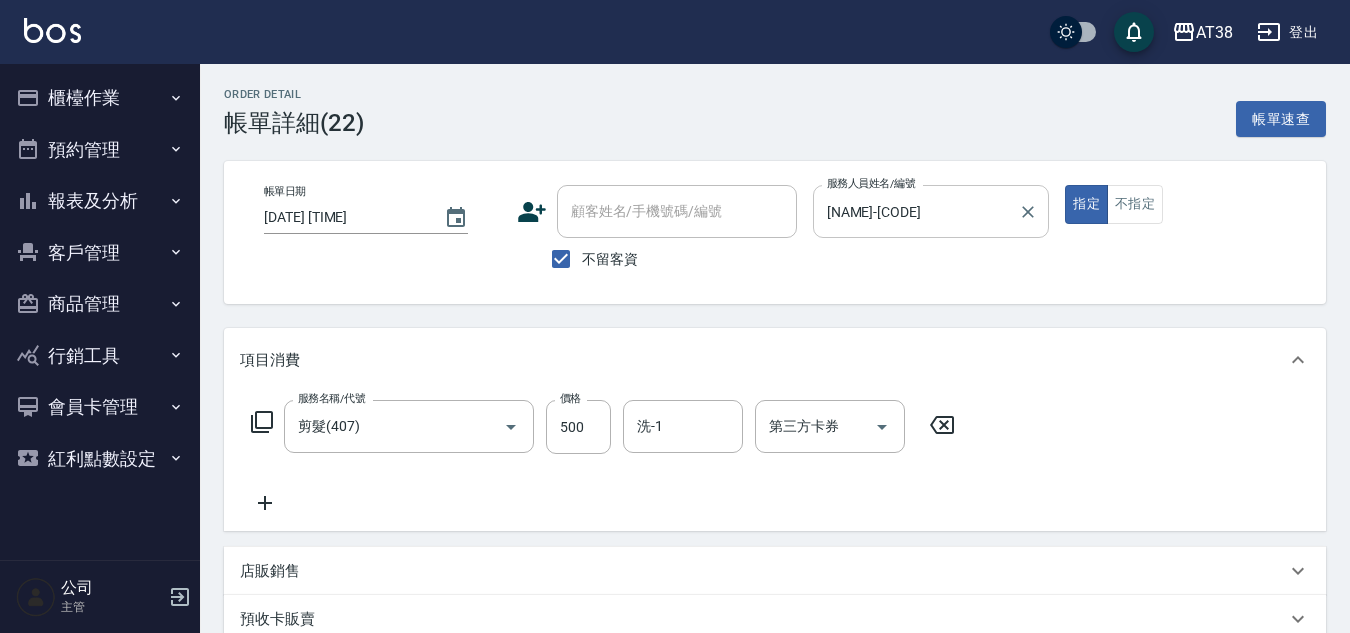 click on "[NAME]-[CODE]" at bounding box center [916, 211] 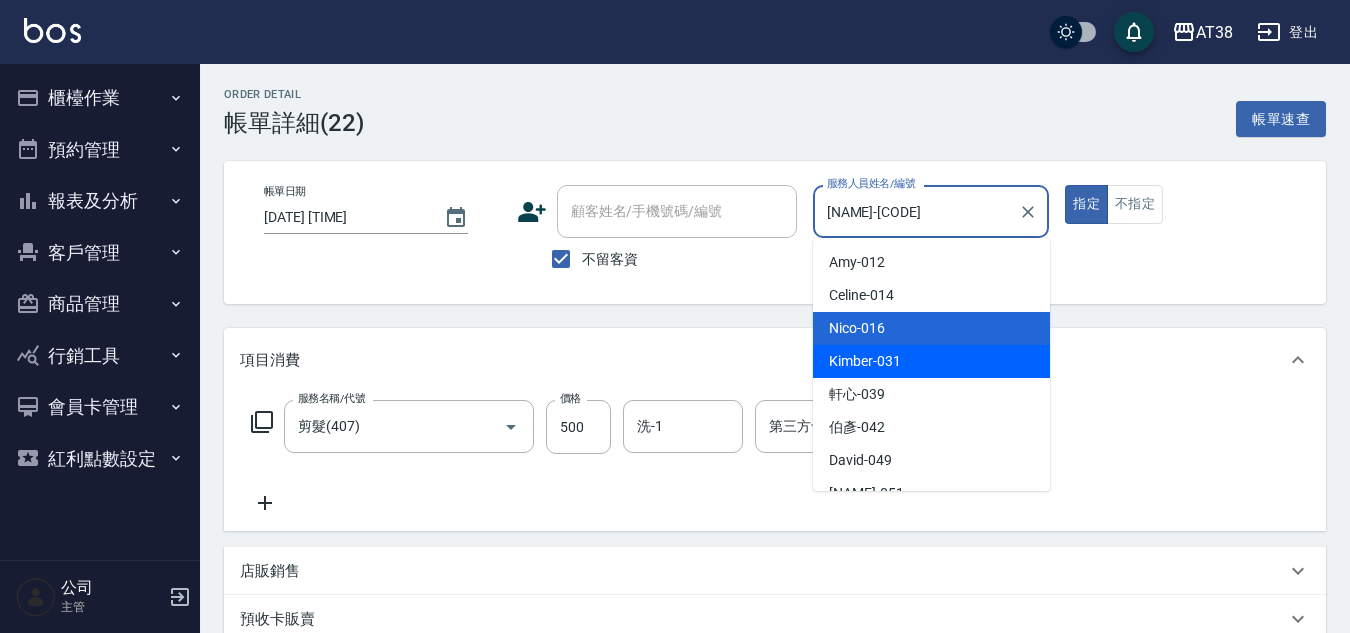 click on "[NAME] -[CODE]" at bounding box center (865, 361) 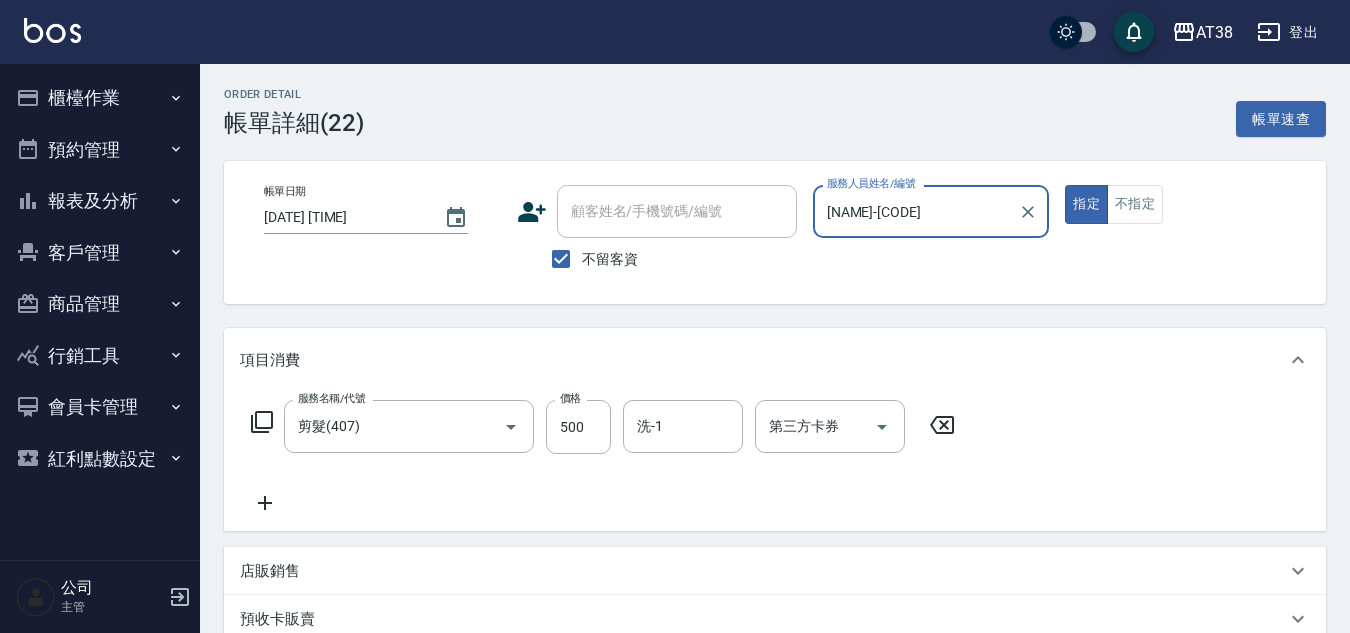 type on "[NAME]-[CODE]" 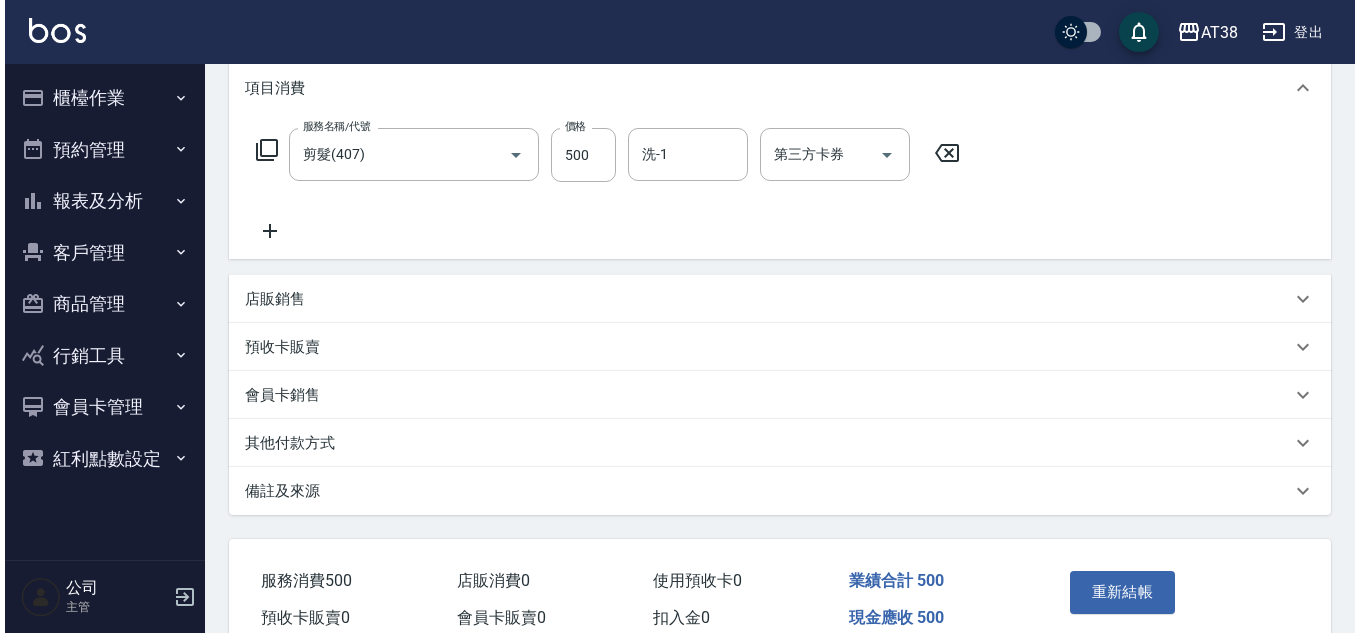 scroll, scrollTop: 300, scrollLeft: 0, axis: vertical 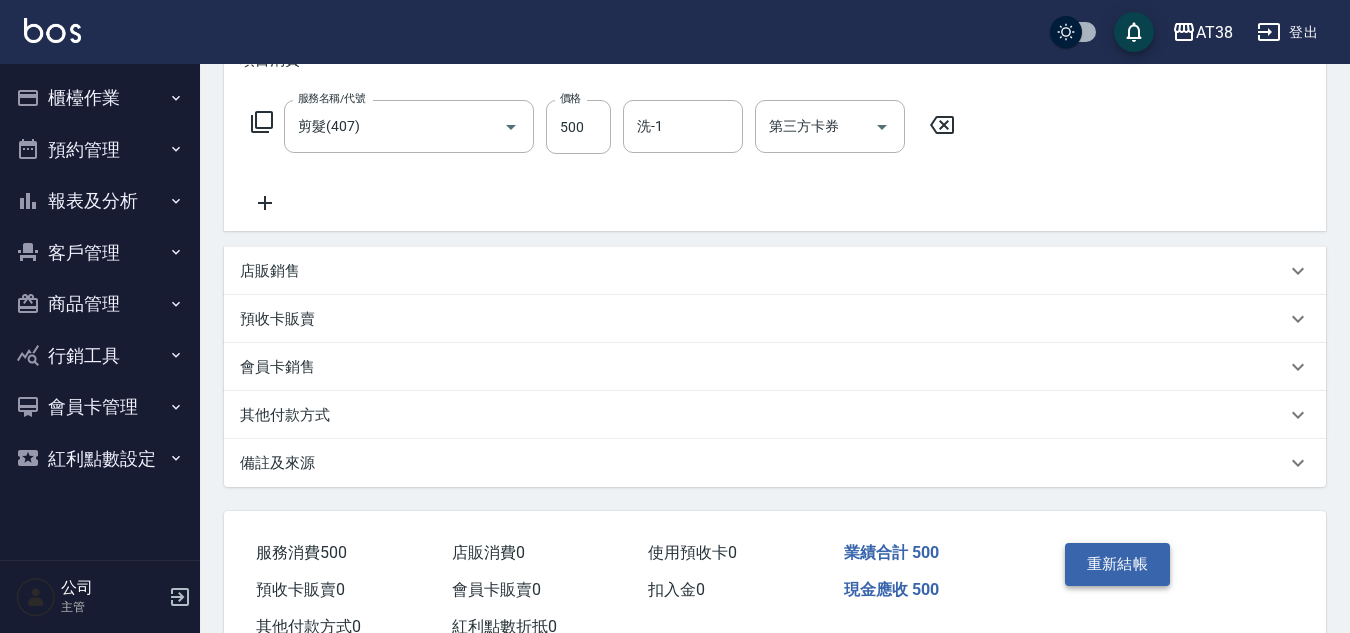click on "重新結帳" at bounding box center (1118, 564) 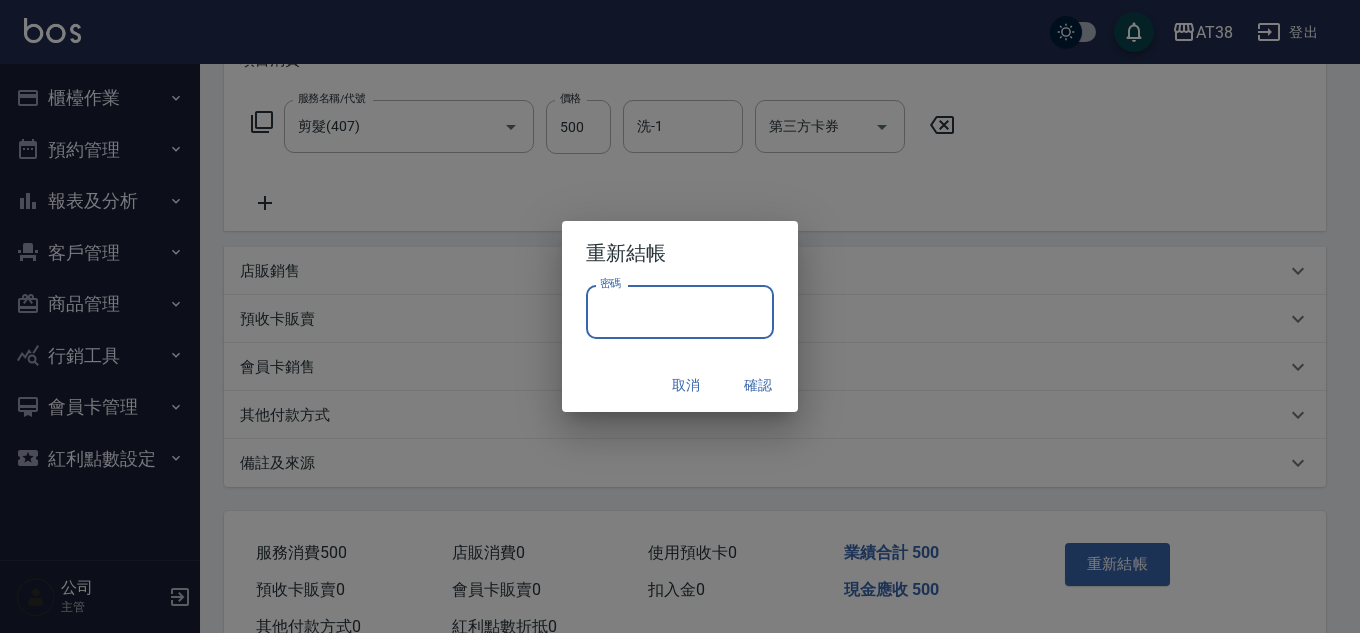 click on "密碼" at bounding box center (680, 312) 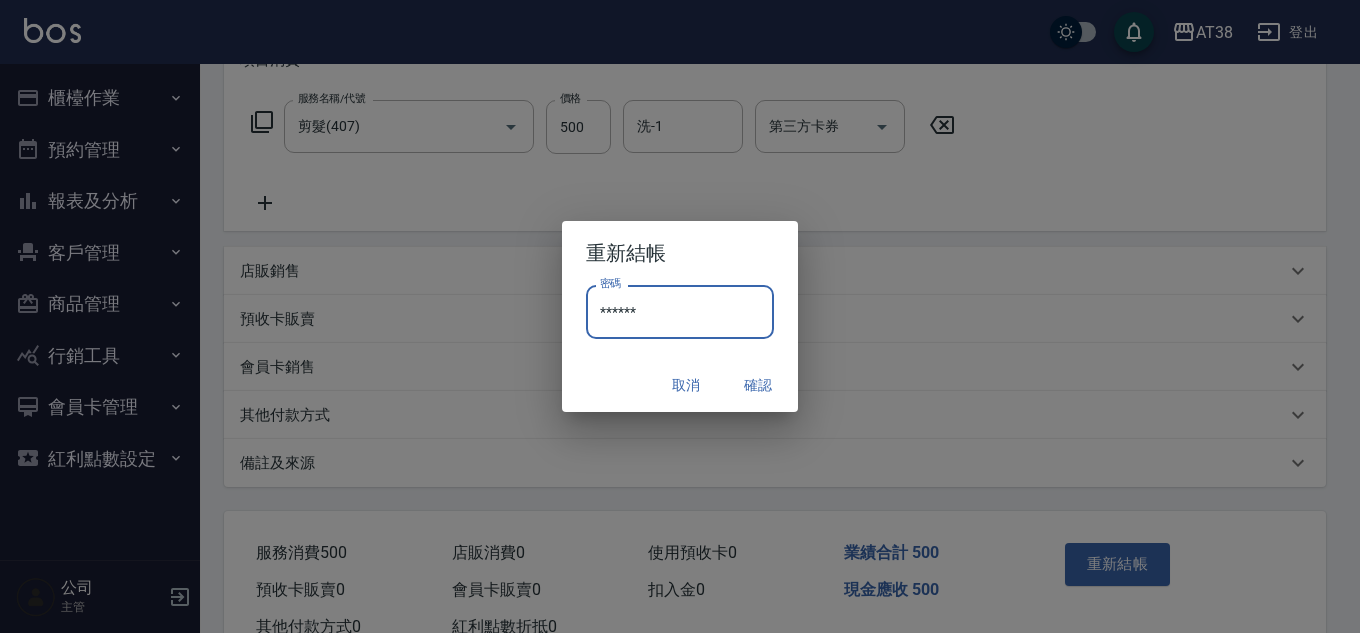 type on "******" 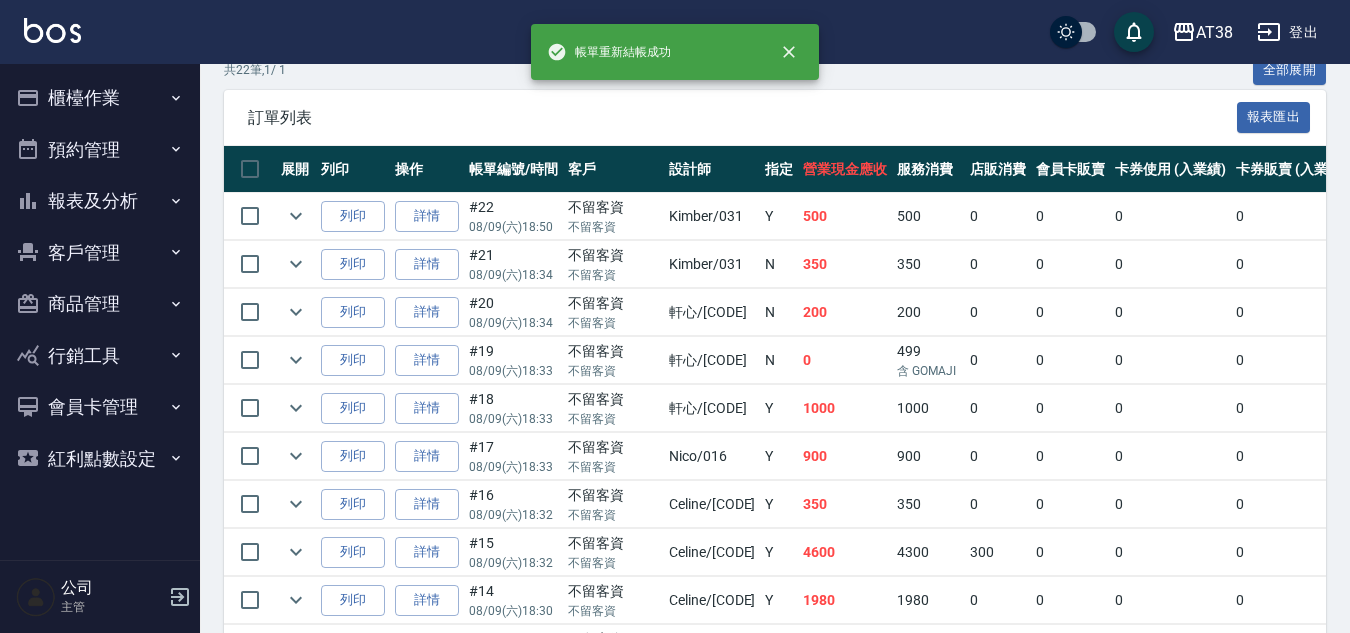 scroll, scrollTop: 500, scrollLeft: 0, axis: vertical 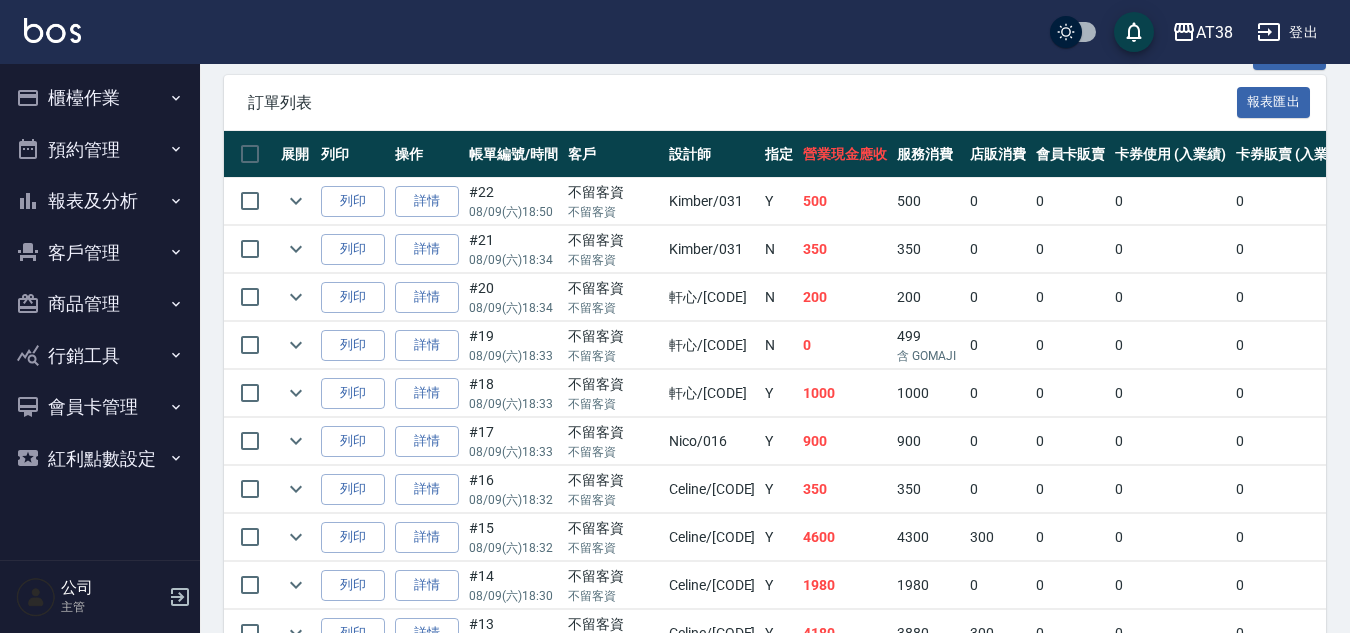 click on "報表及分析" at bounding box center (100, 201) 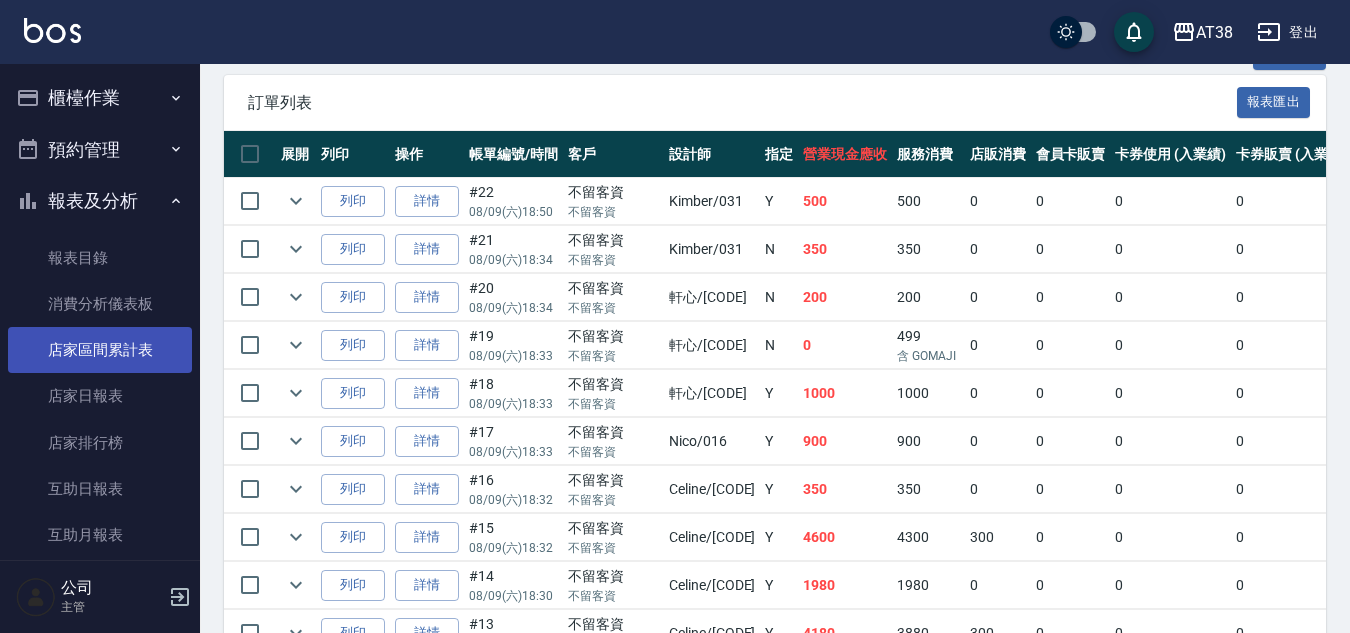 click on "店家區間累計表" at bounding box center [100, 350] 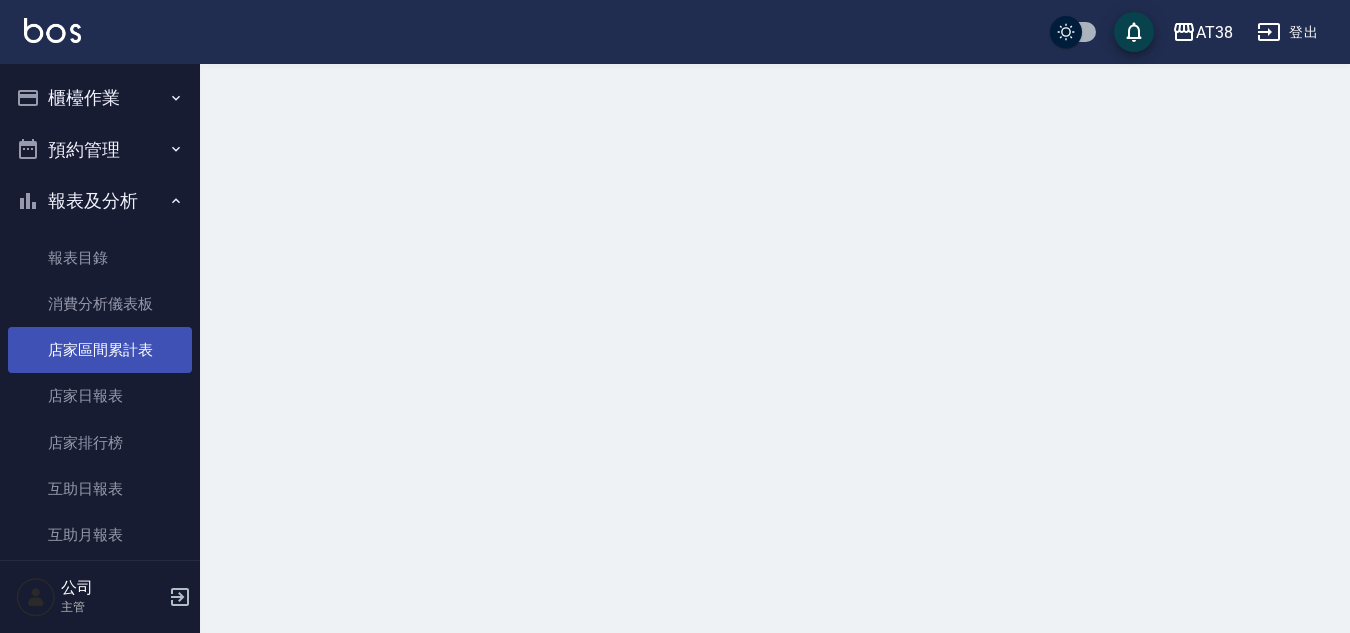 scroll, scrollTop: 0, scrollLeft: 0, axis: both 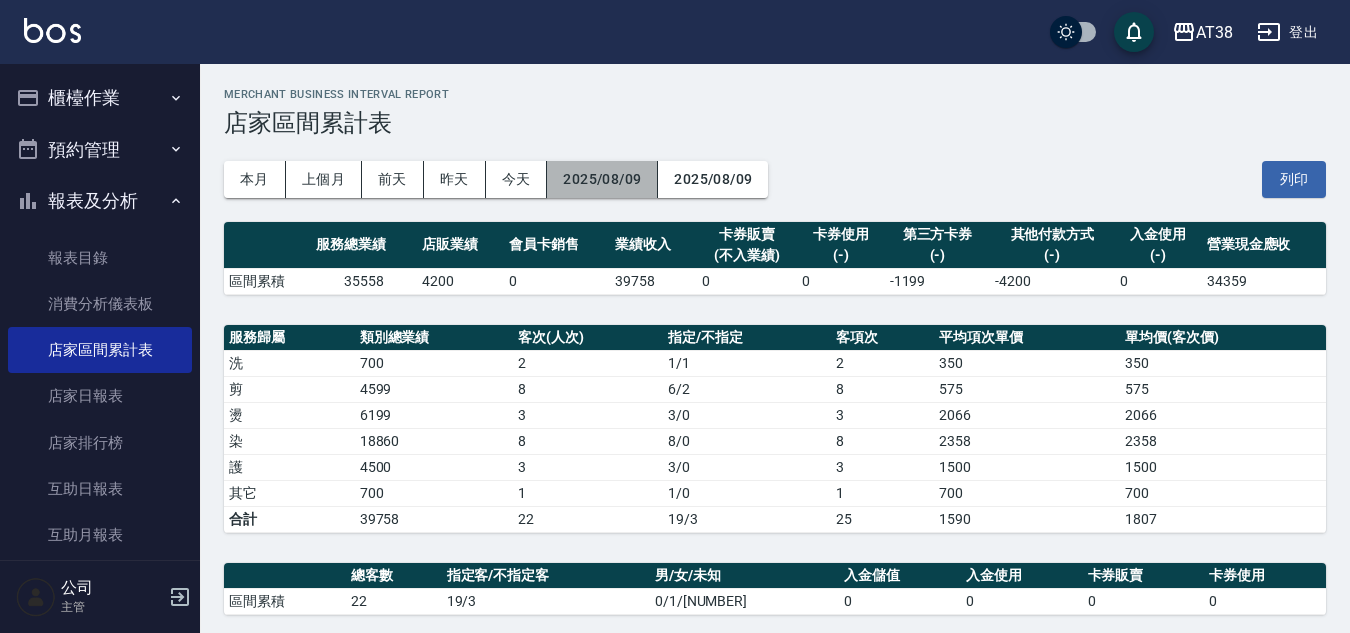 click on "2025/08/09" at bounding box center (602, 179) 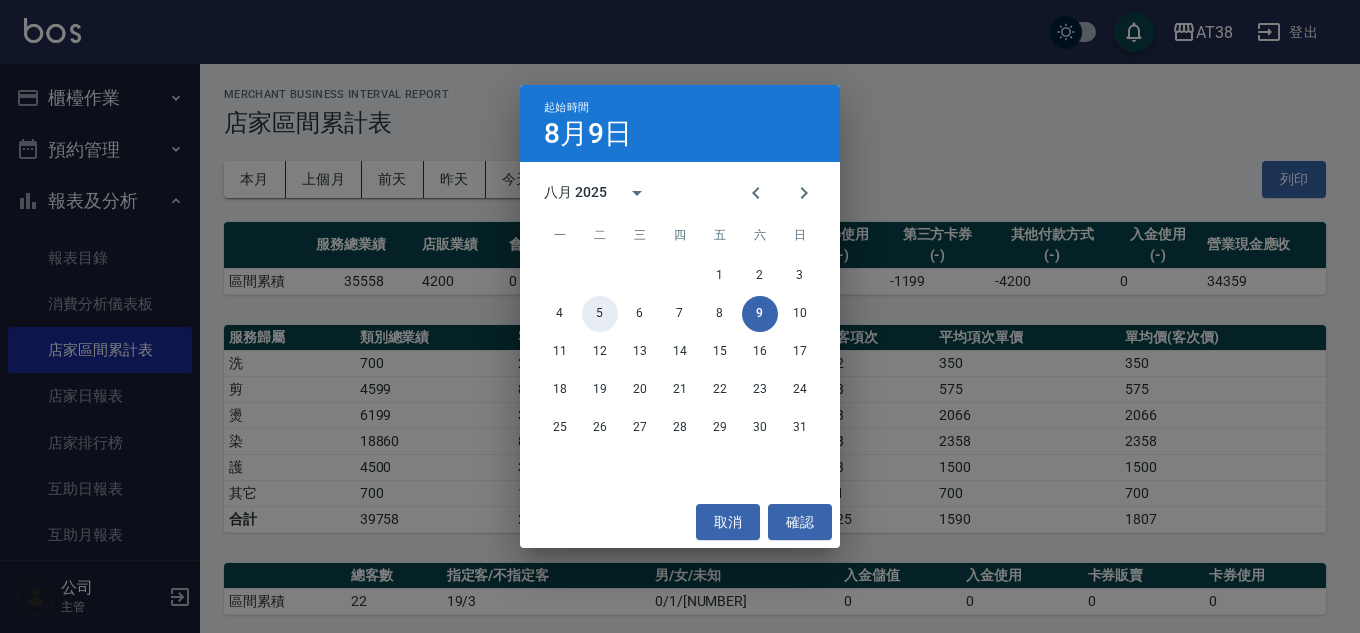 click on "5" at bounding box center (600, 314) 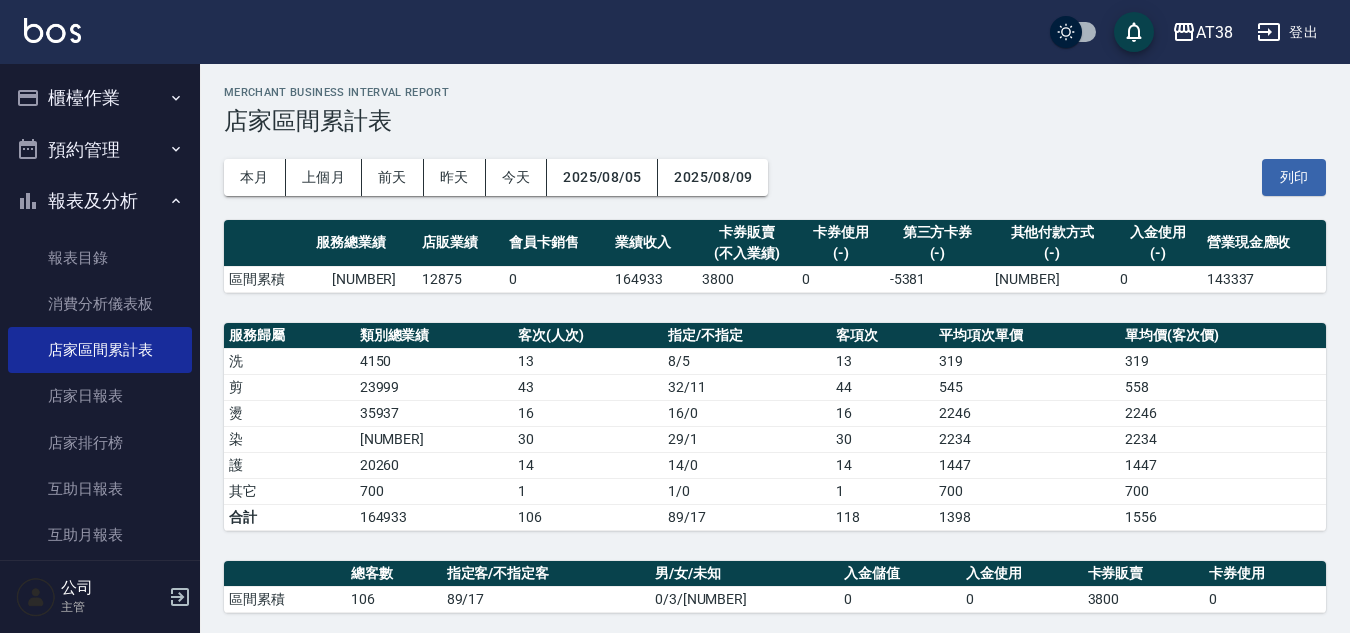 scroll, scrollTop: 0, scrollLeft: 0, axis: both 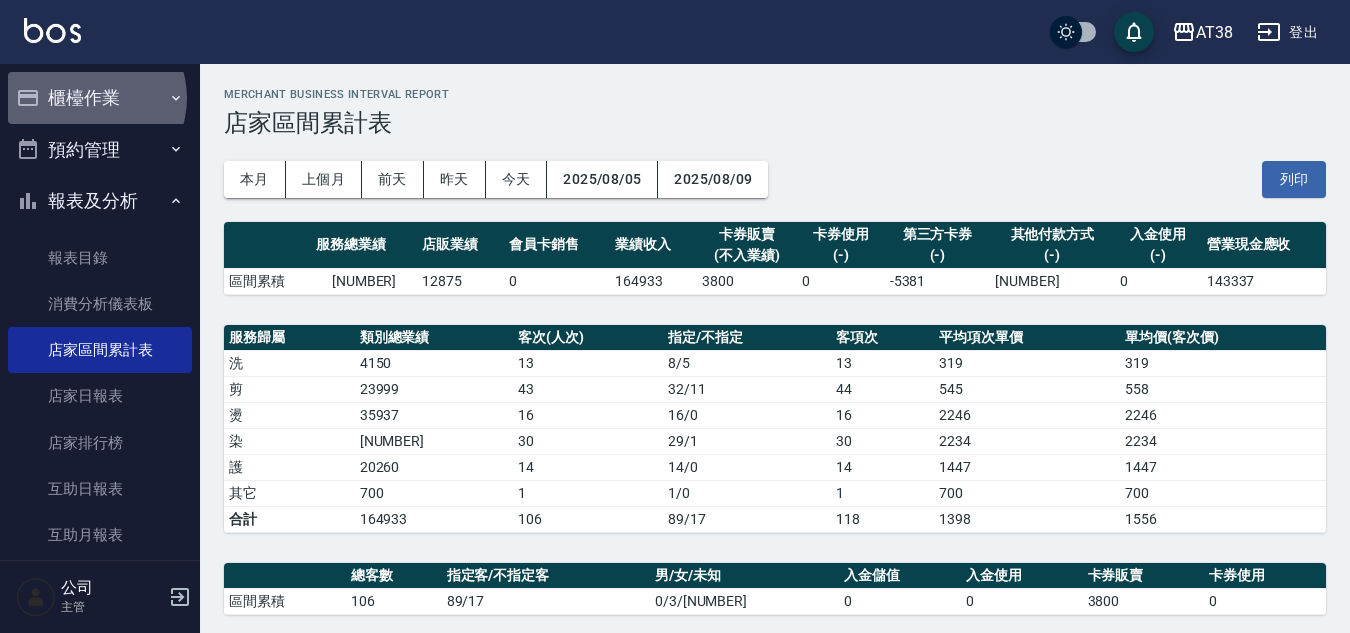 click on "櫃檯作業" at bounding box center (100, 98) 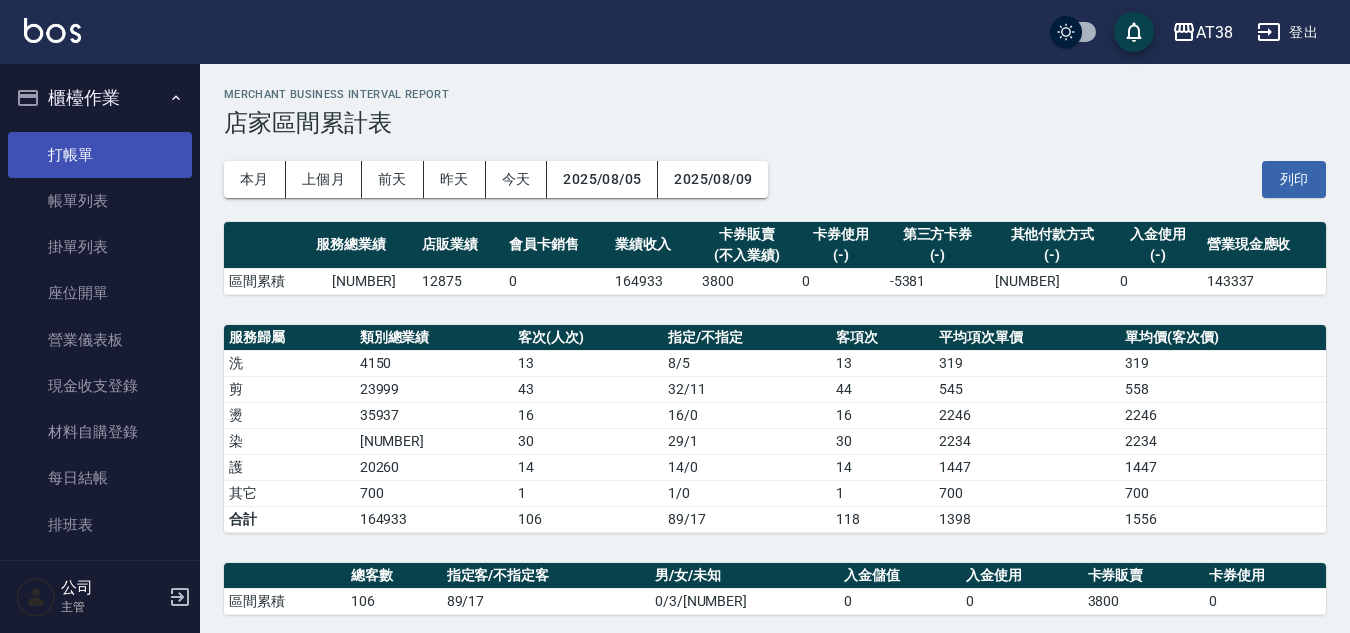 click on "打帳單" at bounding box center [100, 155] 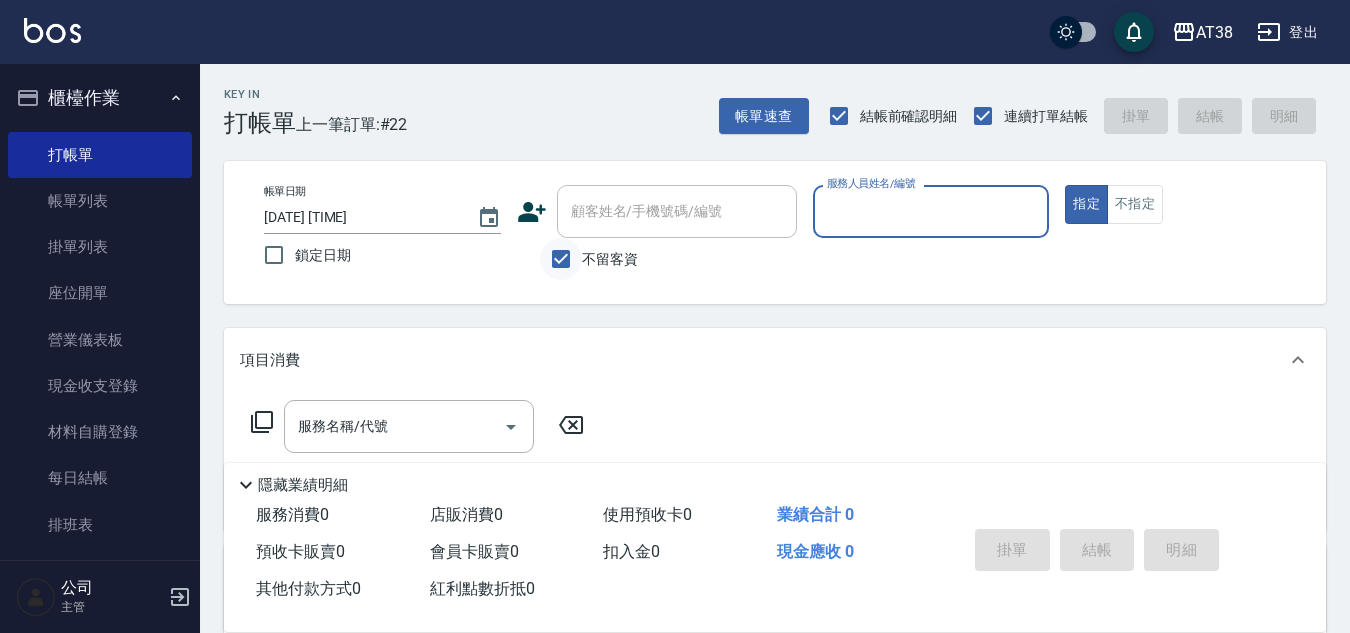 click on "不留客資" at bounding box center (561, 259) 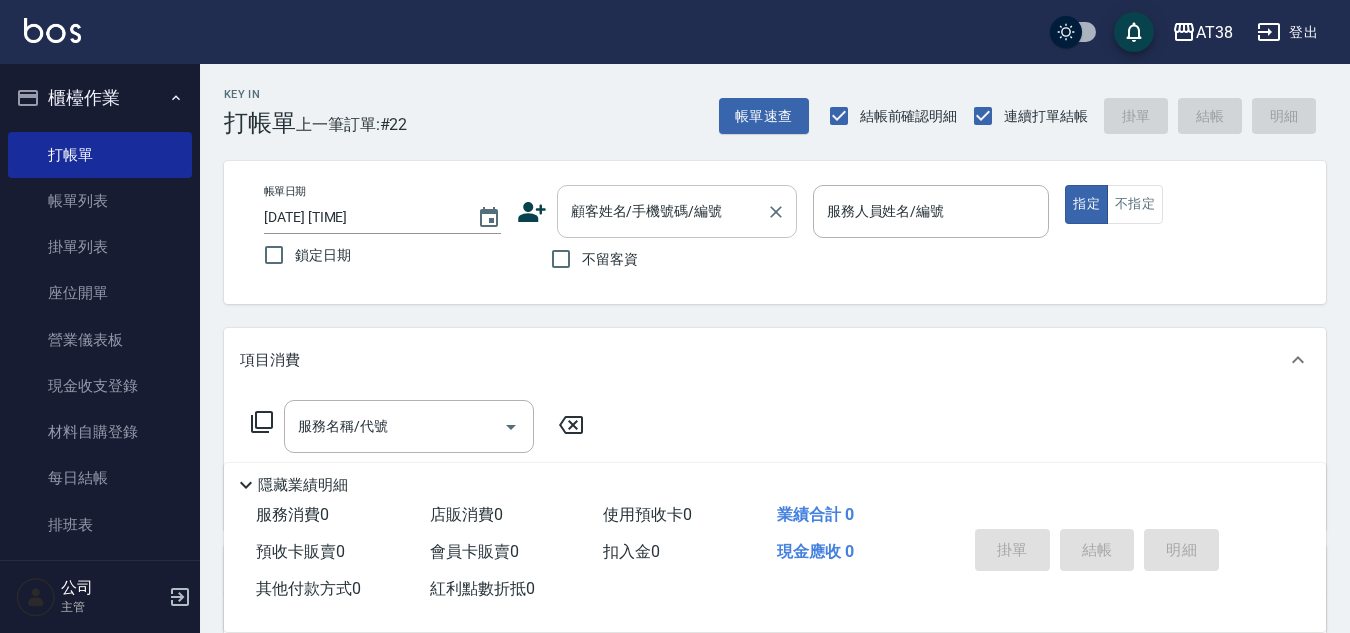 click on "顧客姓名/手機號碼/編號" at bounding box center (677, 211) 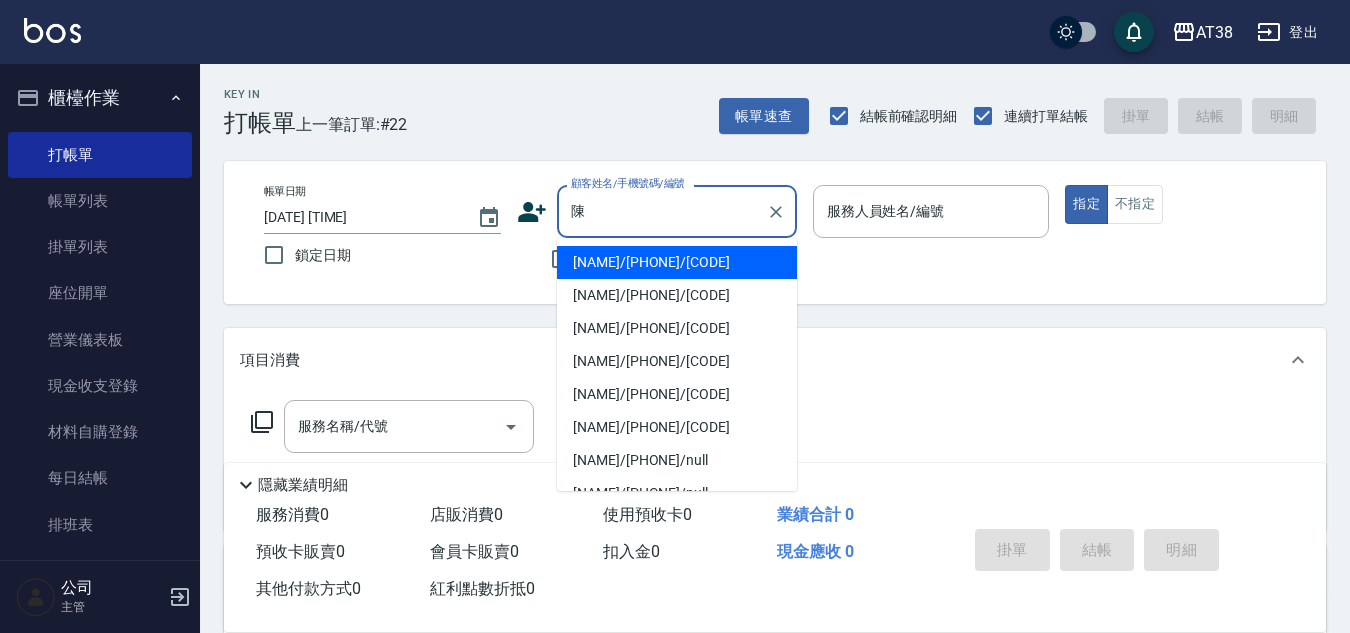 click on "[NAME]/[PHONE]/[CODE]" at bounding box center (677, 427) 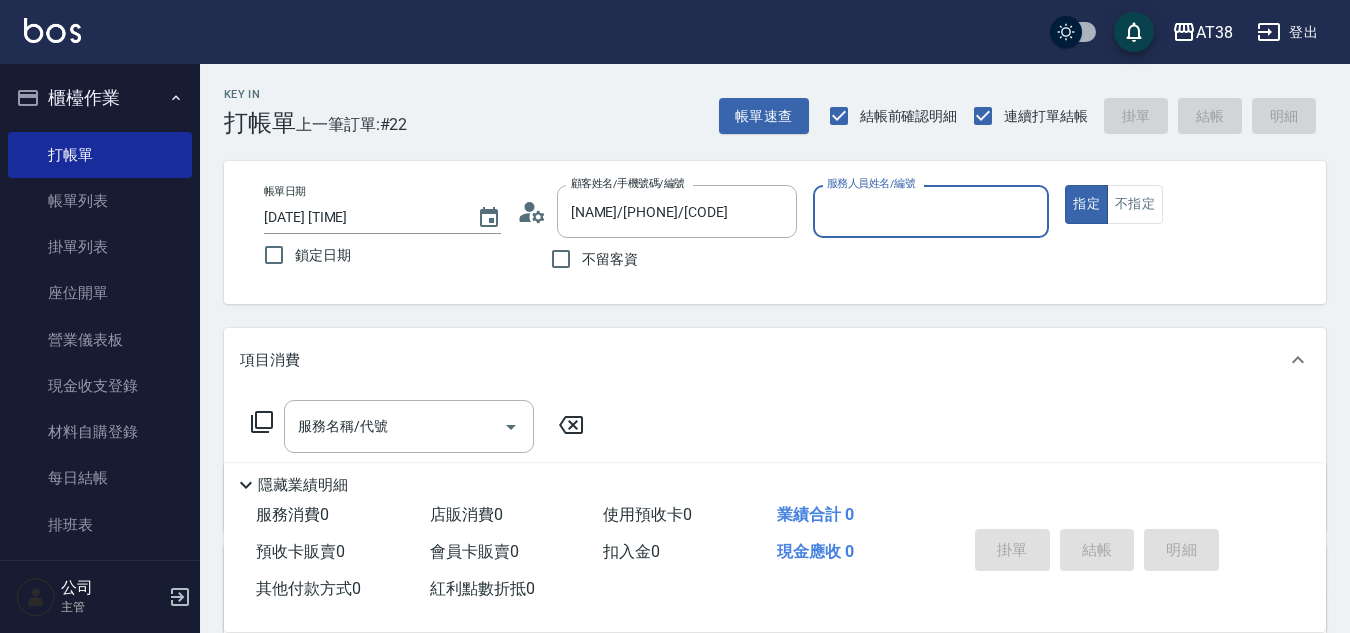 type on "[NAME]-[CODE]" 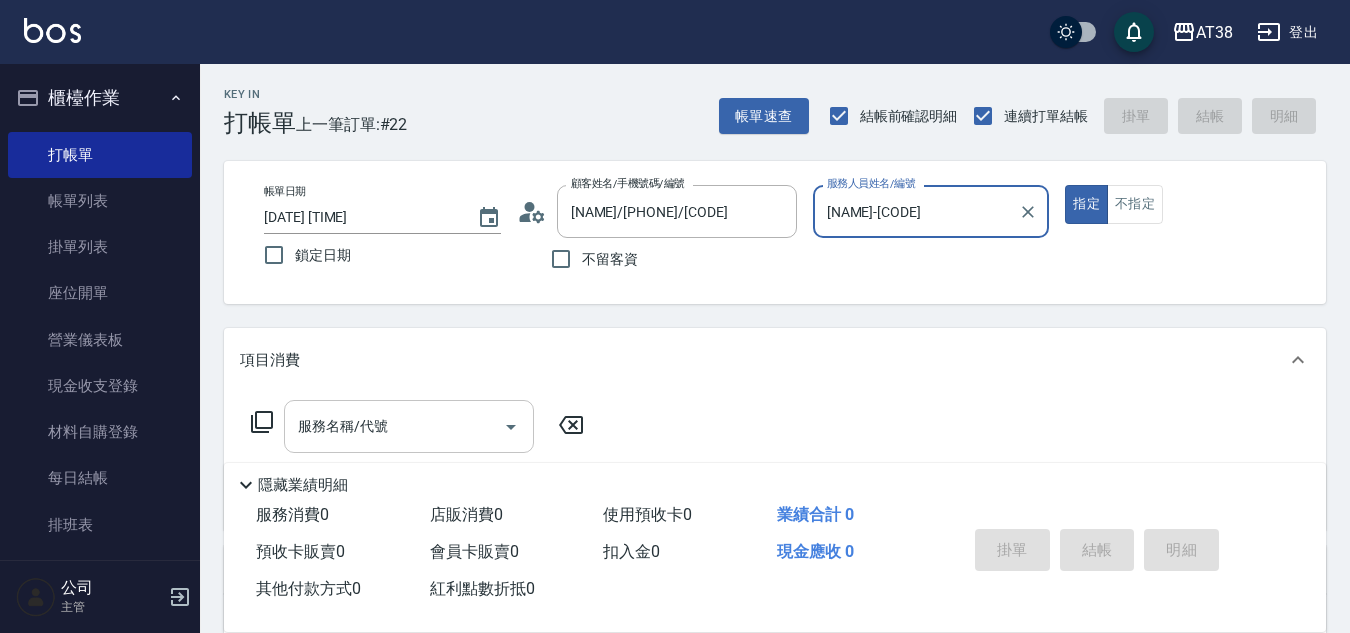click on "服務名稱/代號" at bounding box center [394, 426] 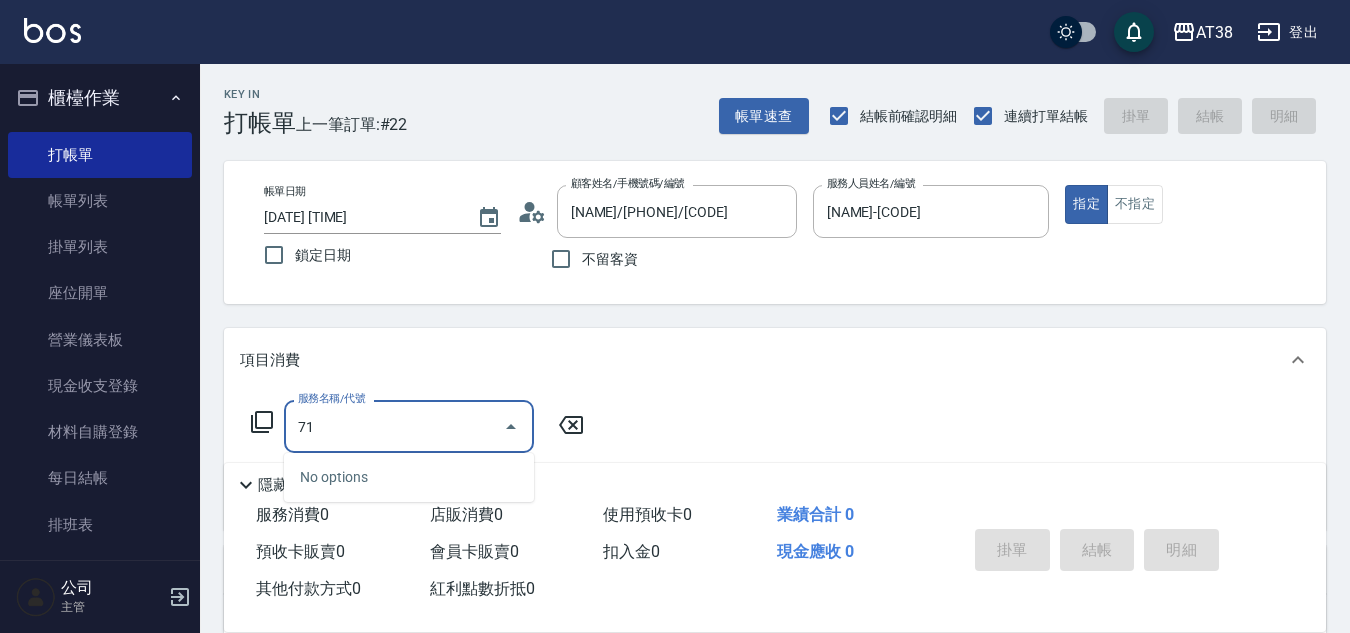 type on "714" 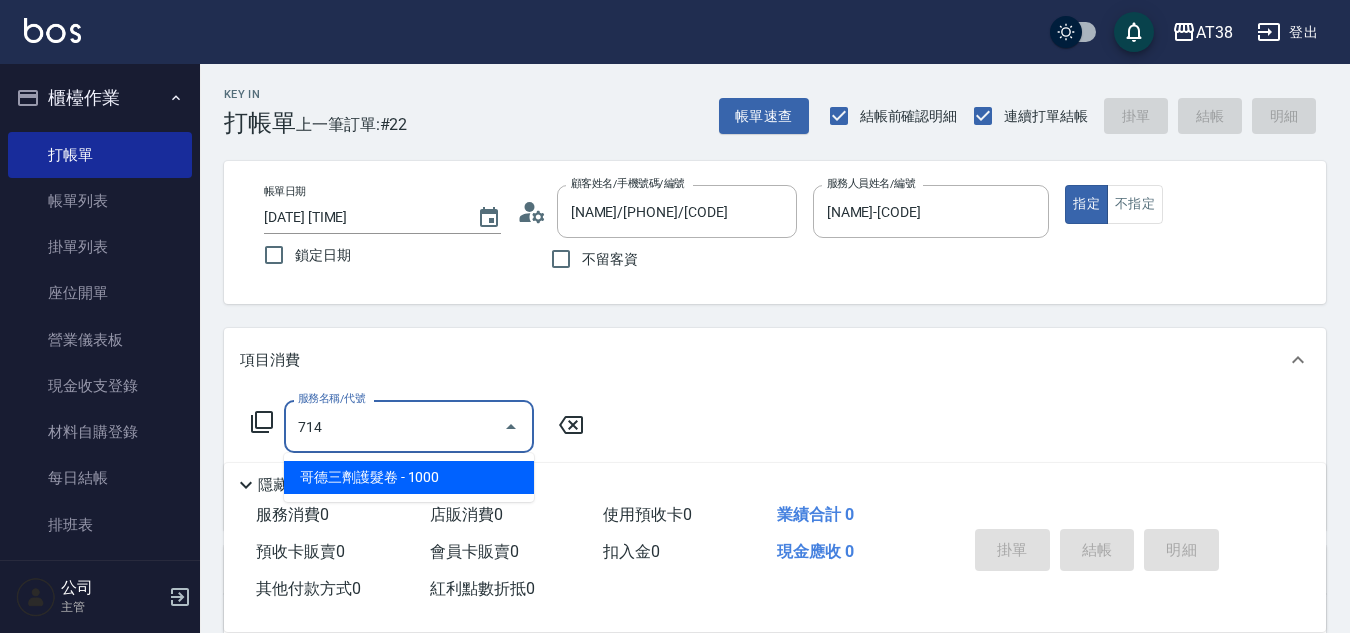 type on "100" 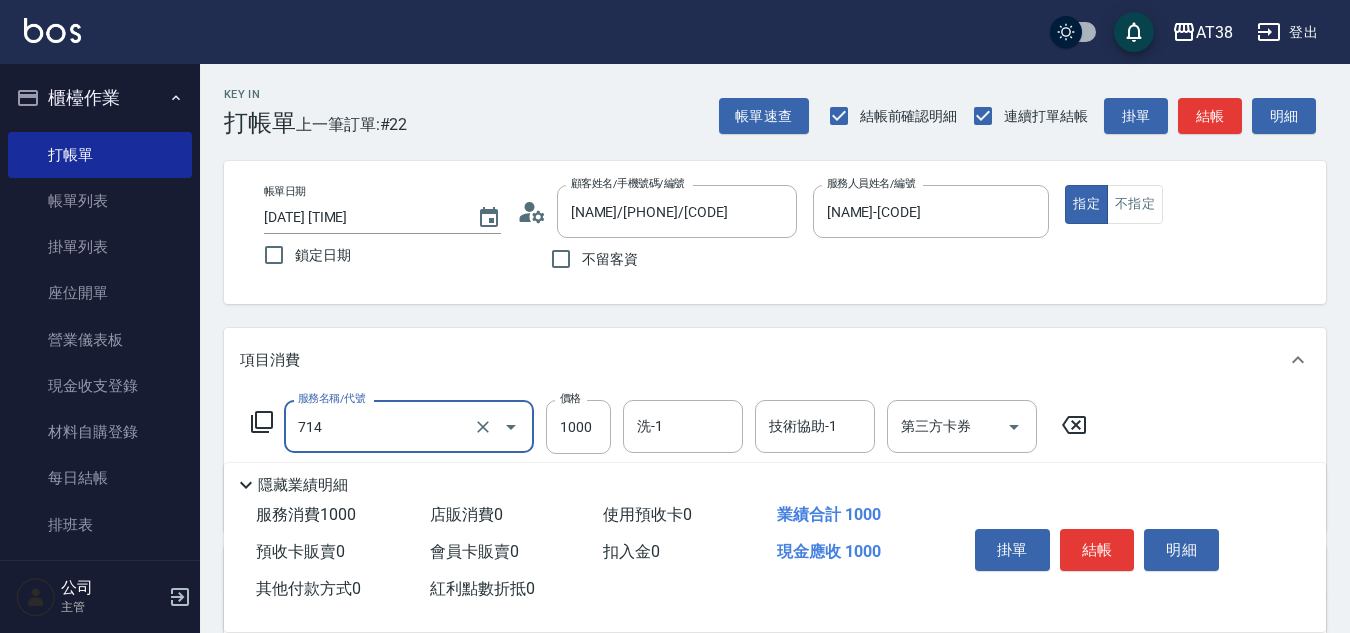 type on "哥德三劑護髮卷(714)" 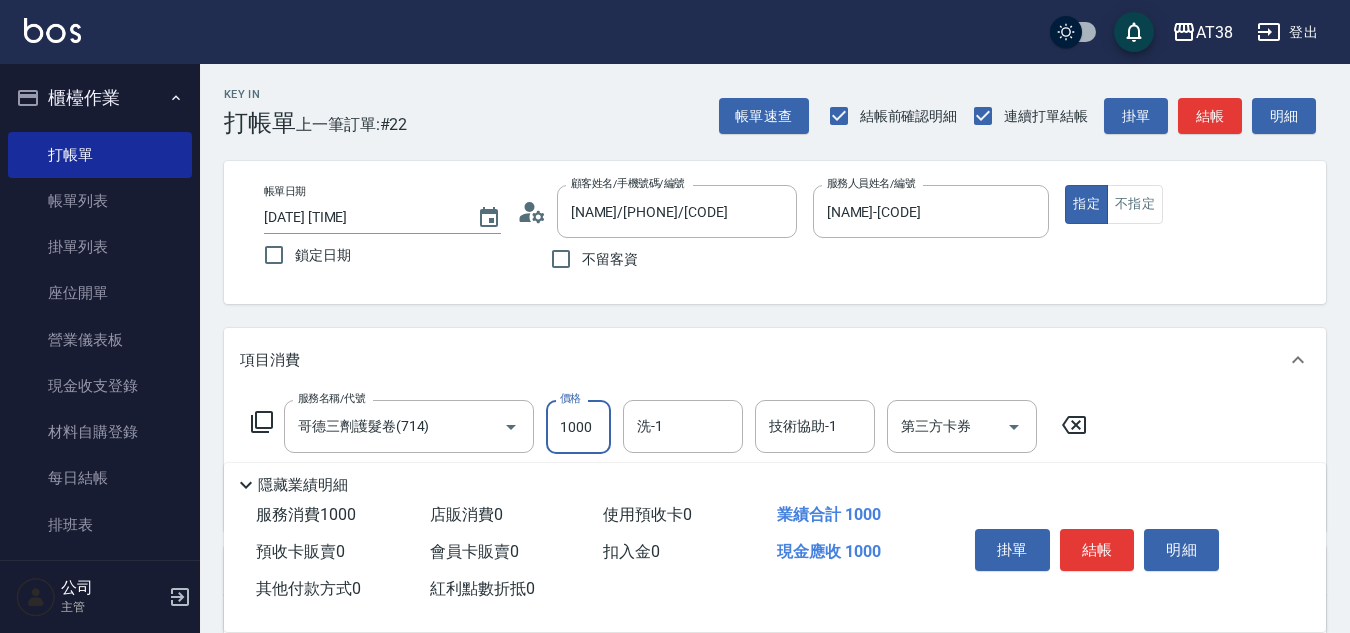type on "0" 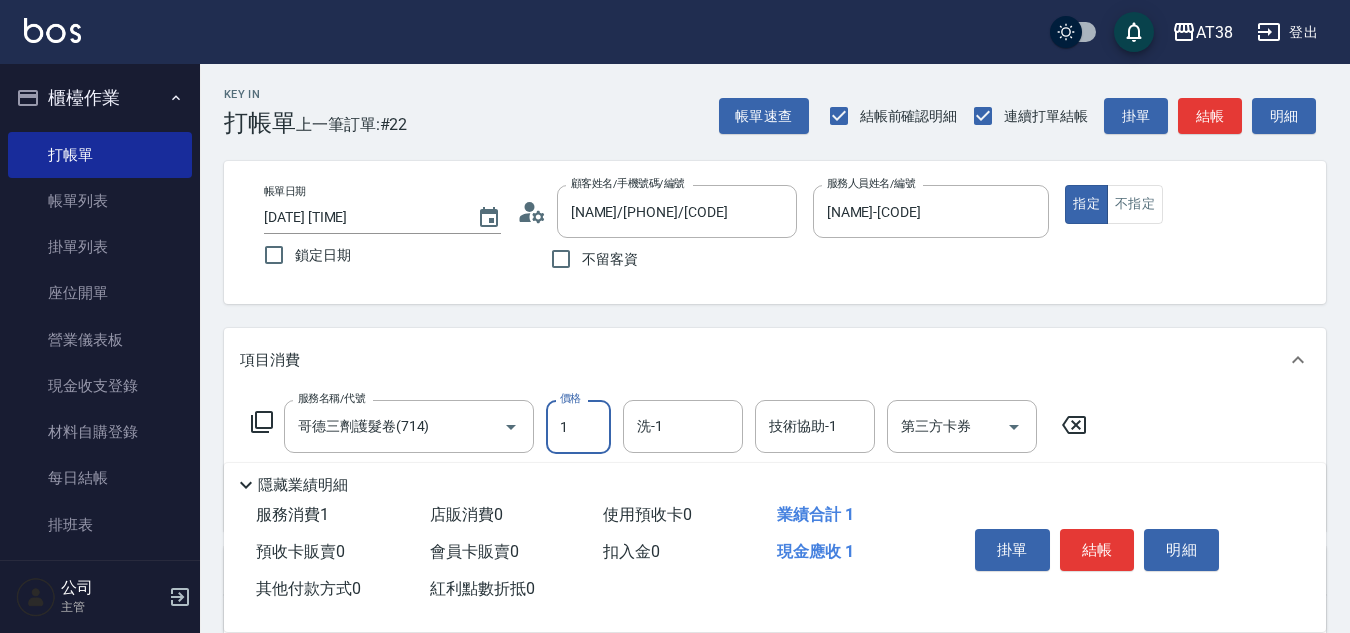 type on "18" 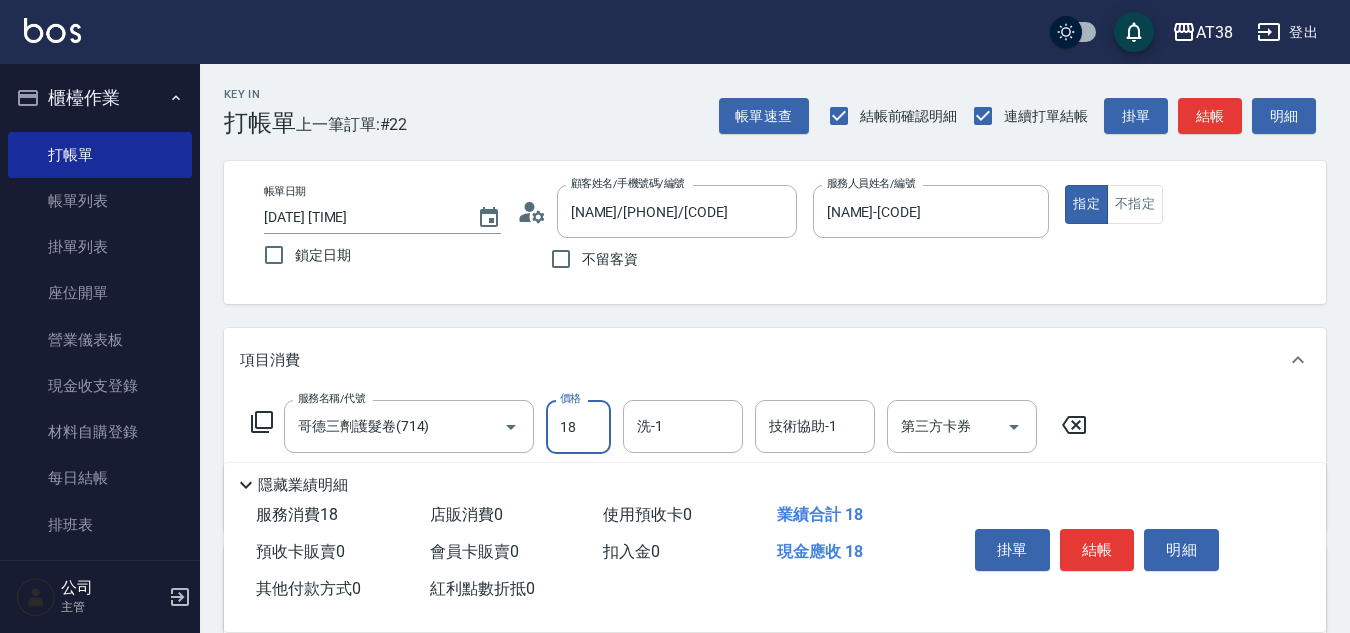 type on "10" 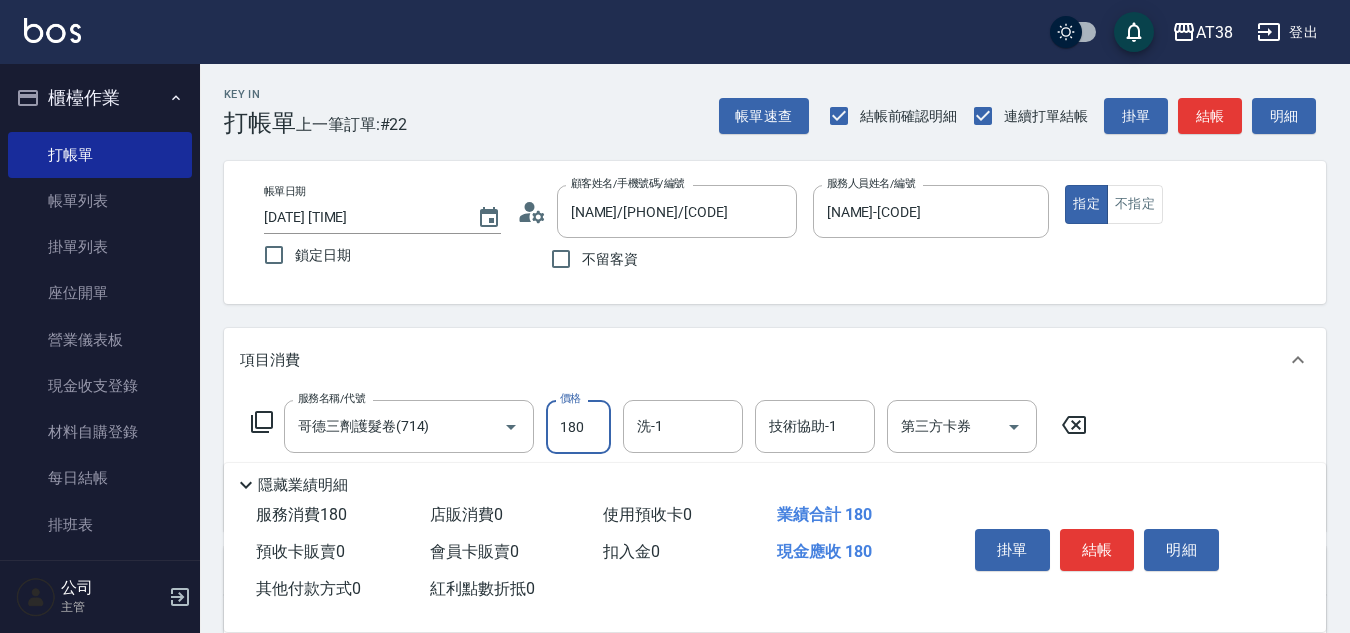 type on "180" 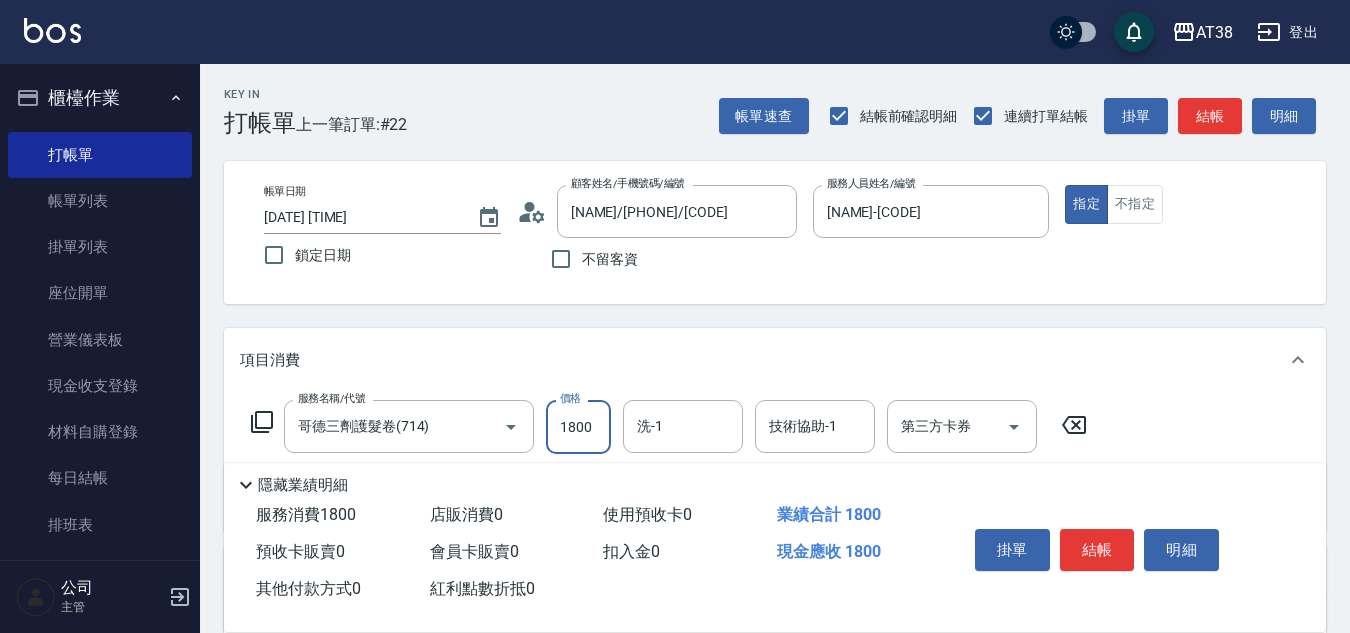 type on "1800" 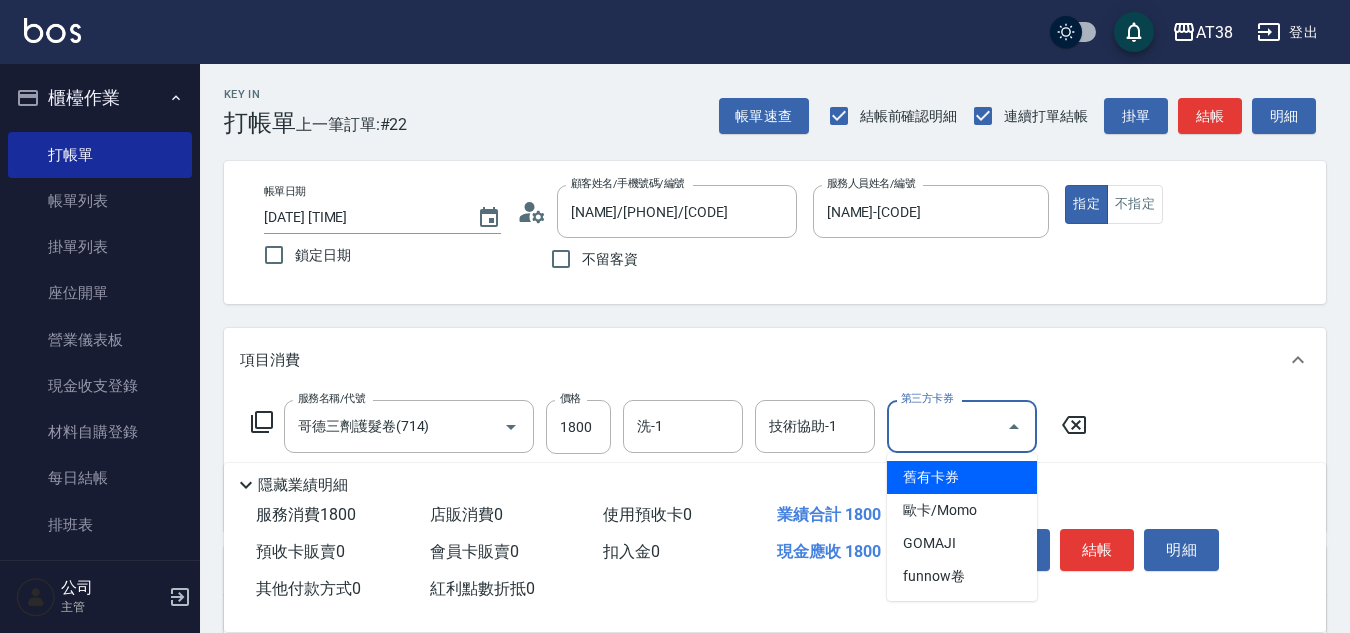 type on "0" 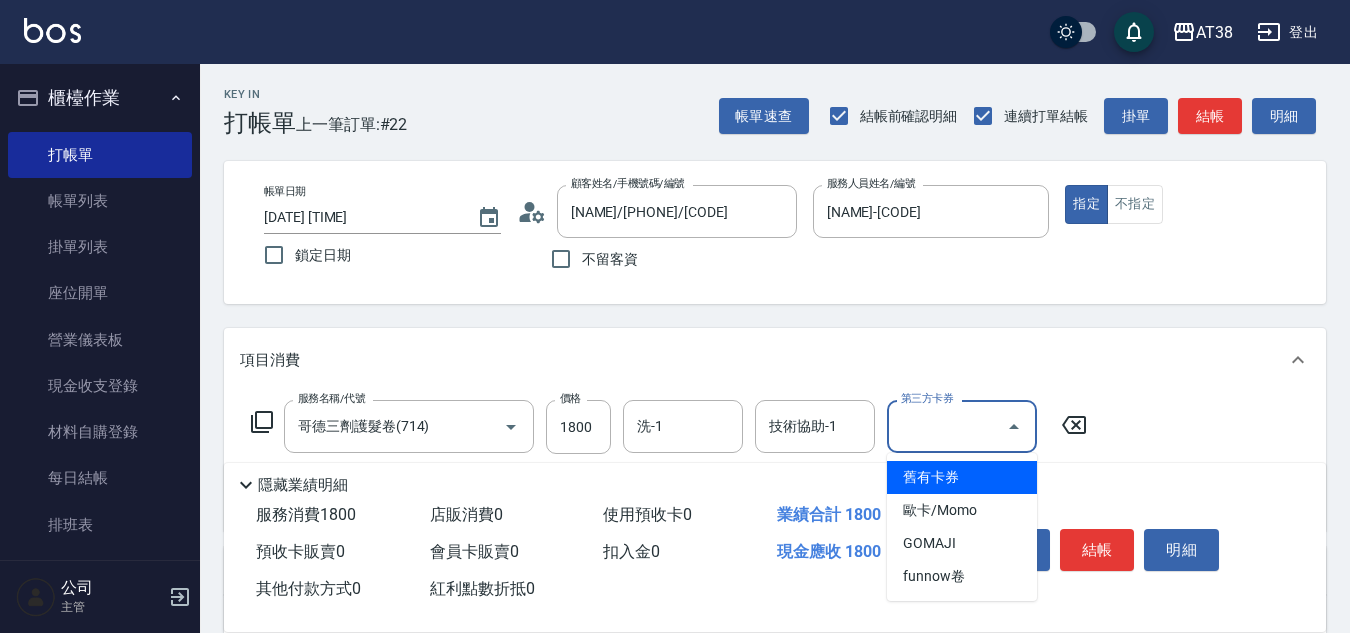type on "舊有卡券" 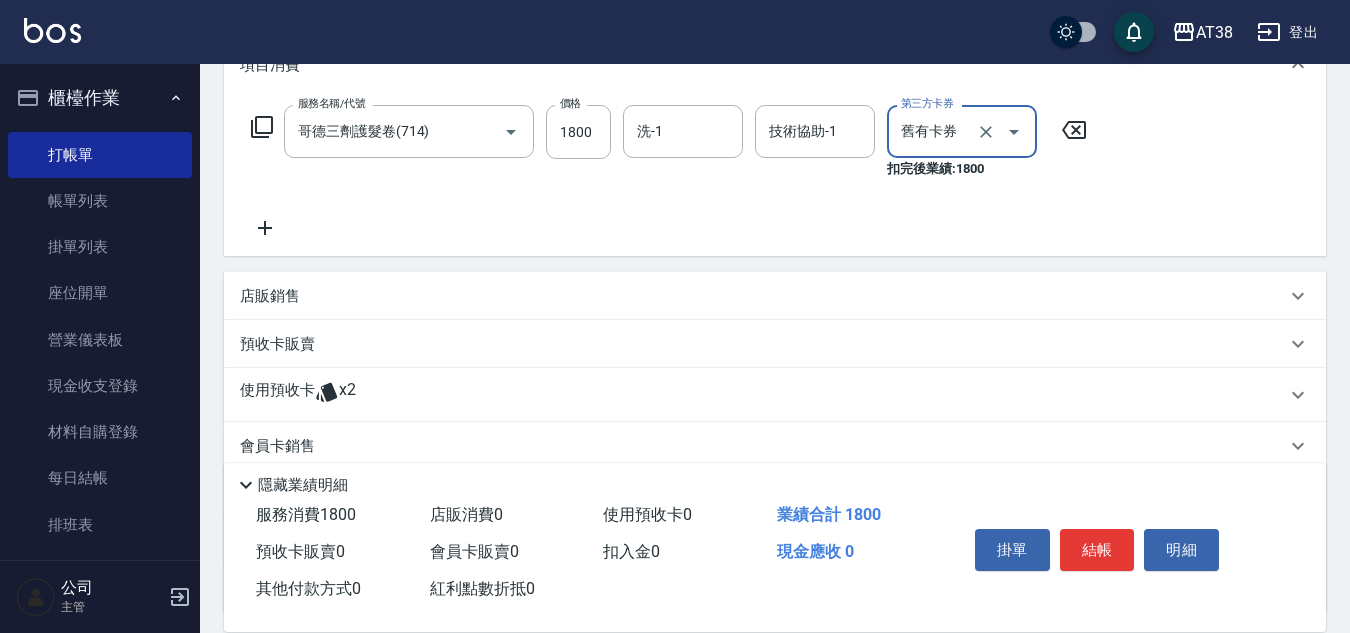 scroll, scrollTop: 300, scrollLeft: 0, axis: vertical 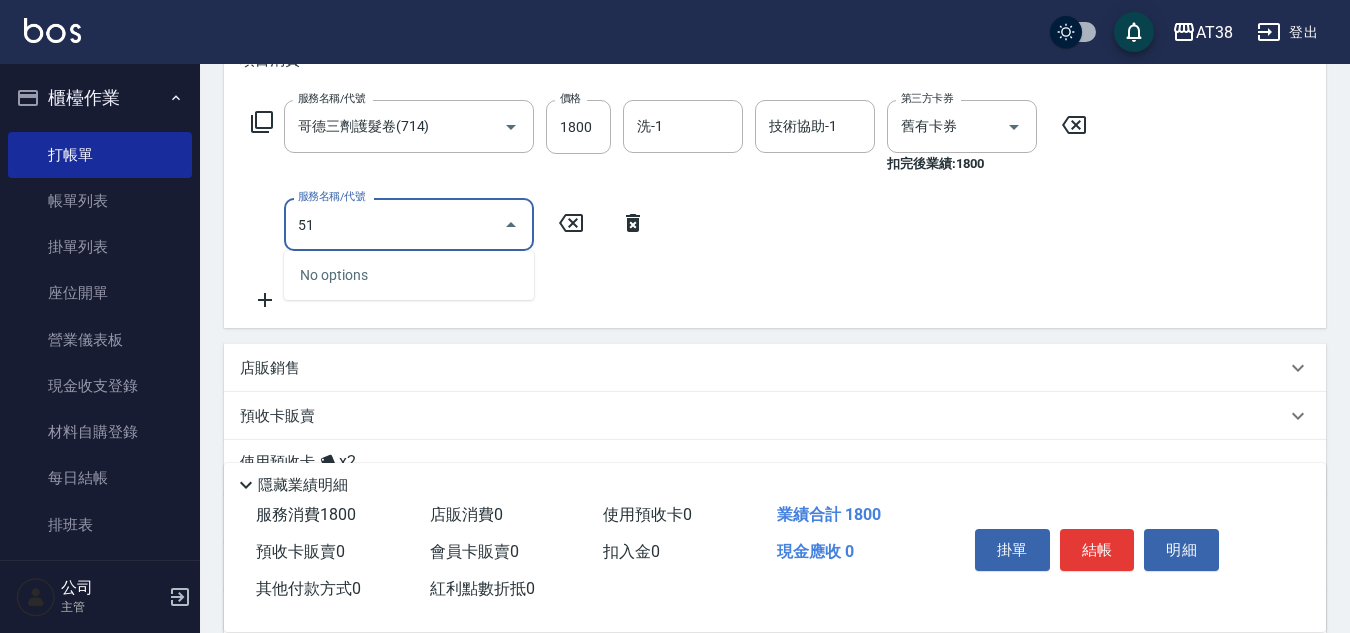 type on "514" 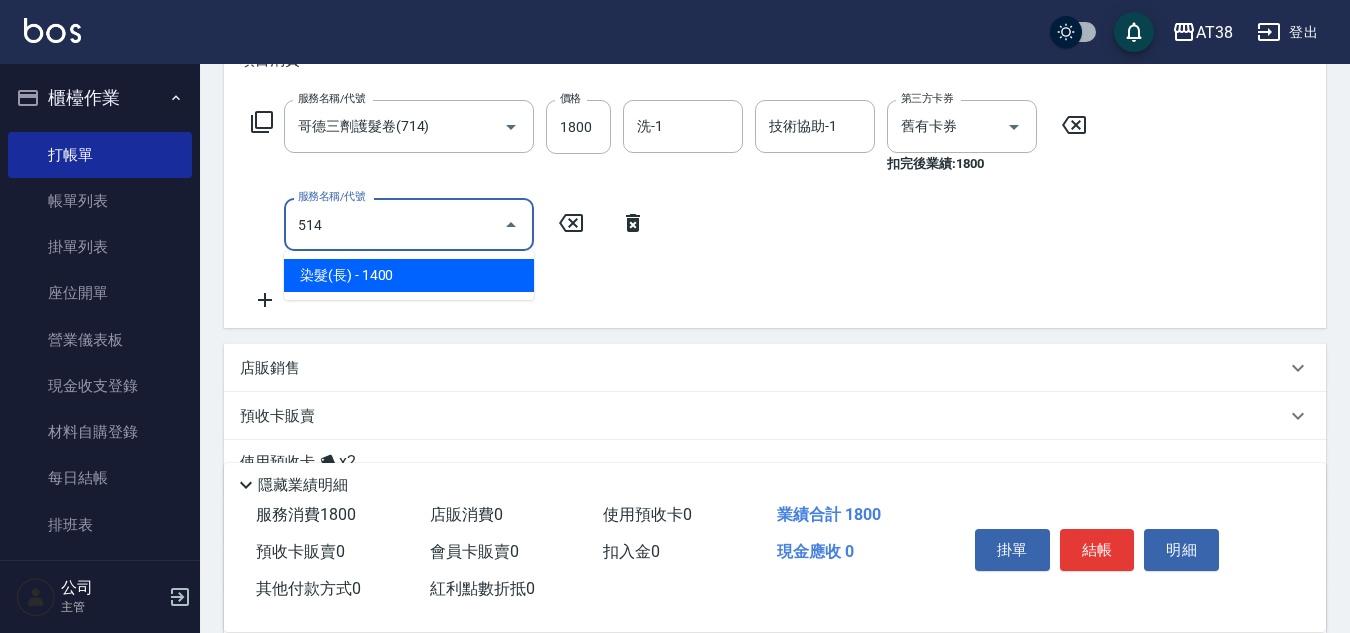 type on "140" 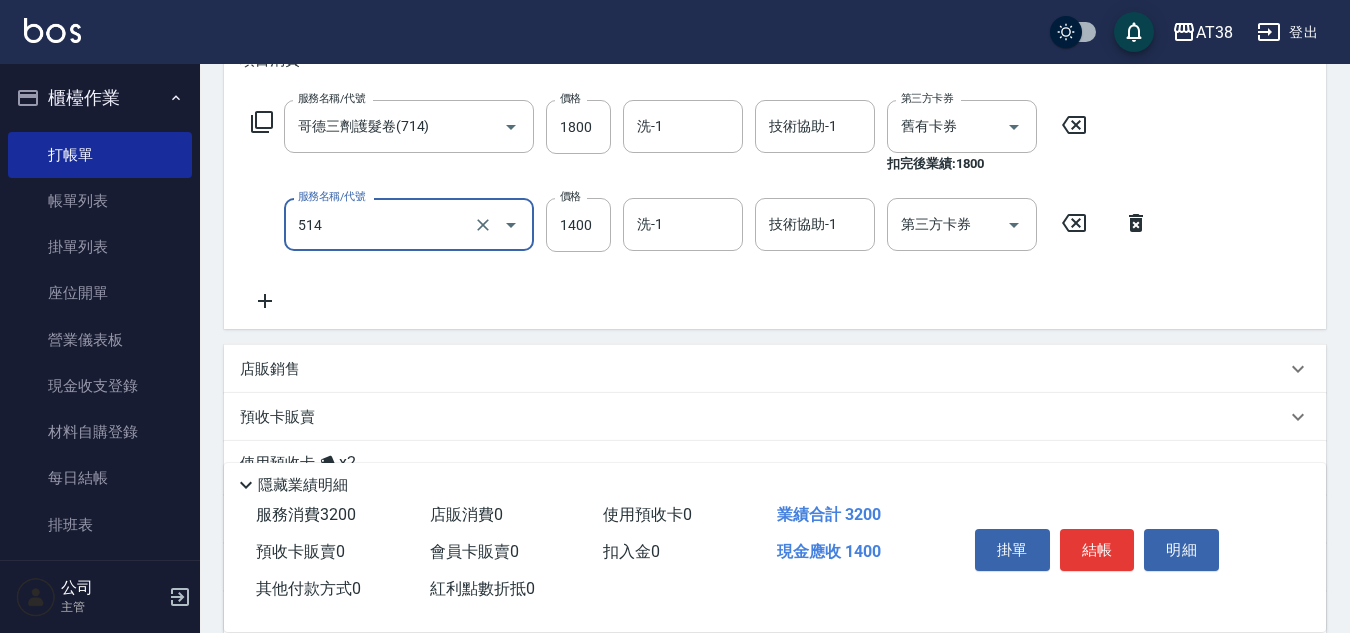 type on "染髮(長)(514)" 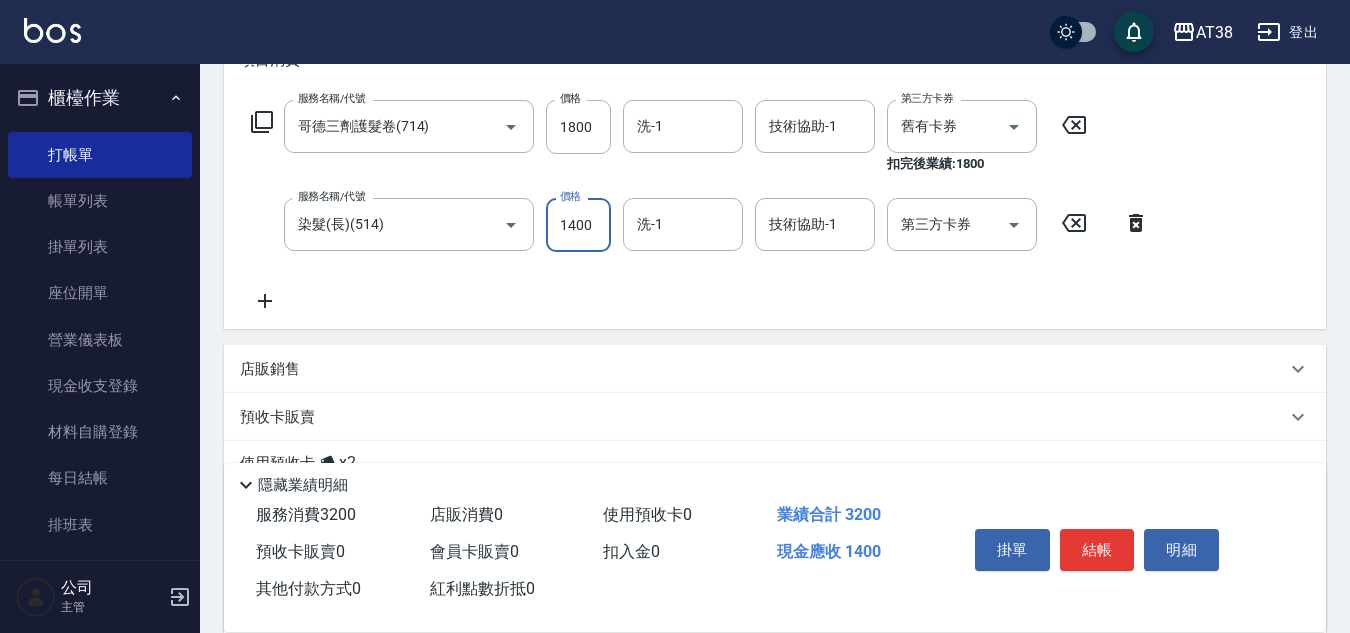 type on "0" 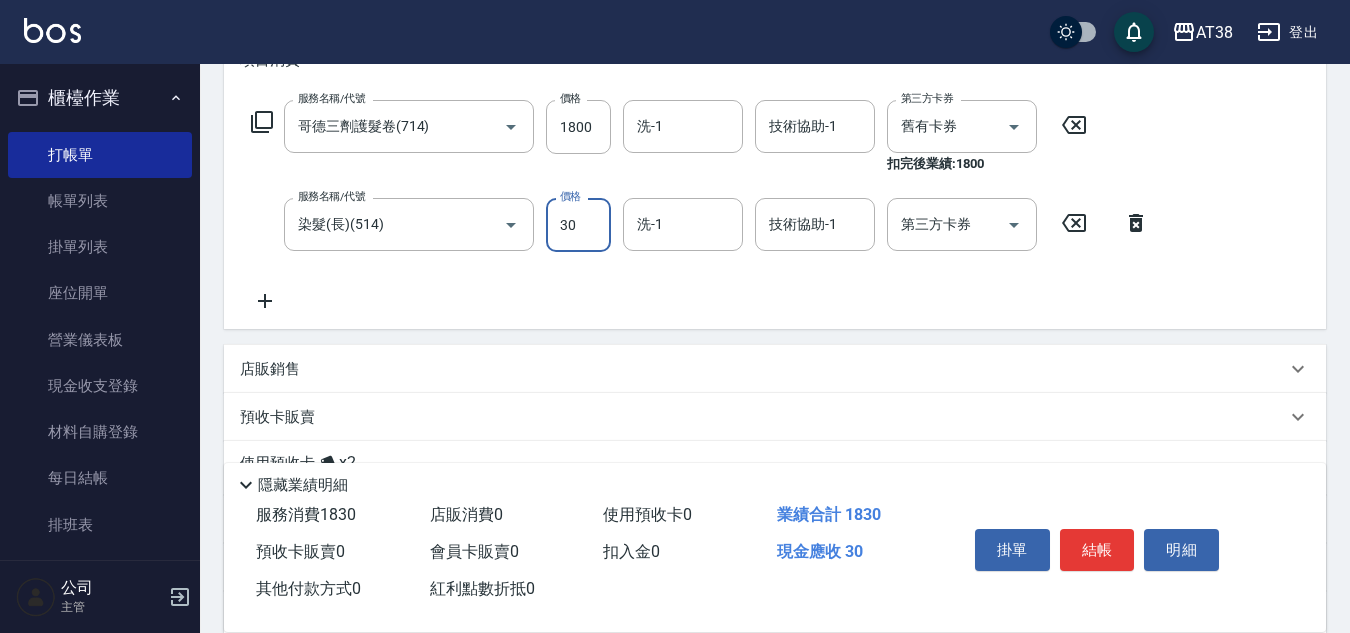 type on "300" 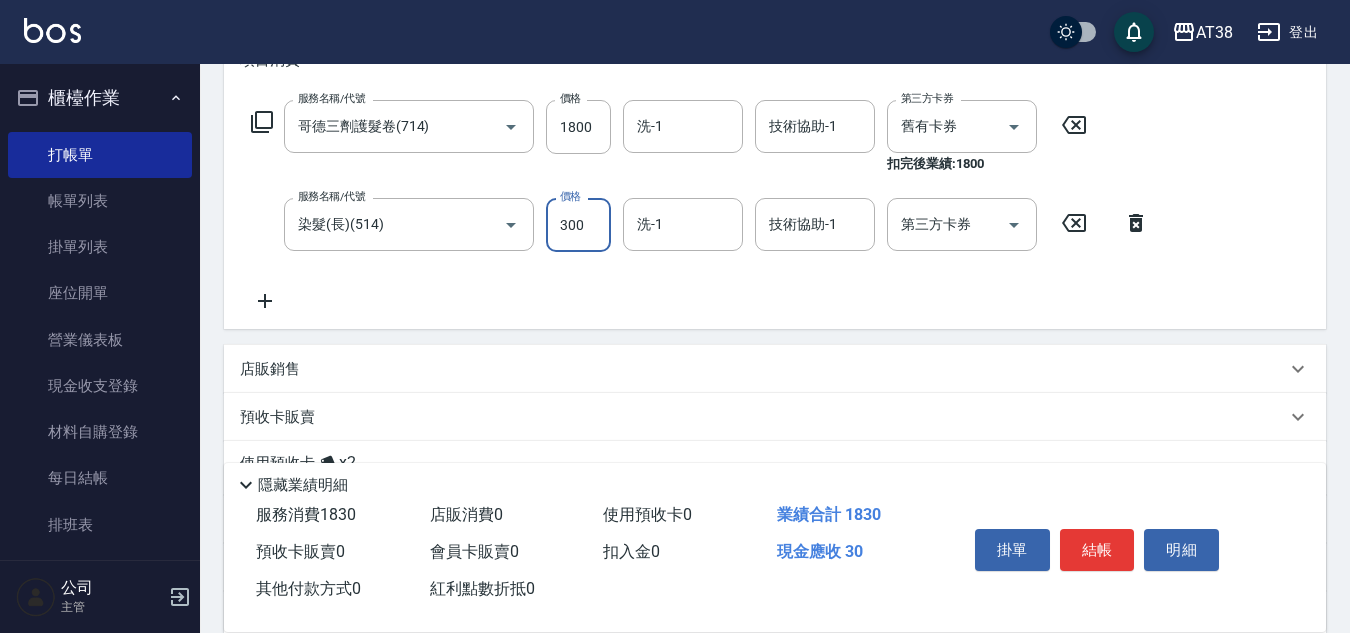 type on "30" 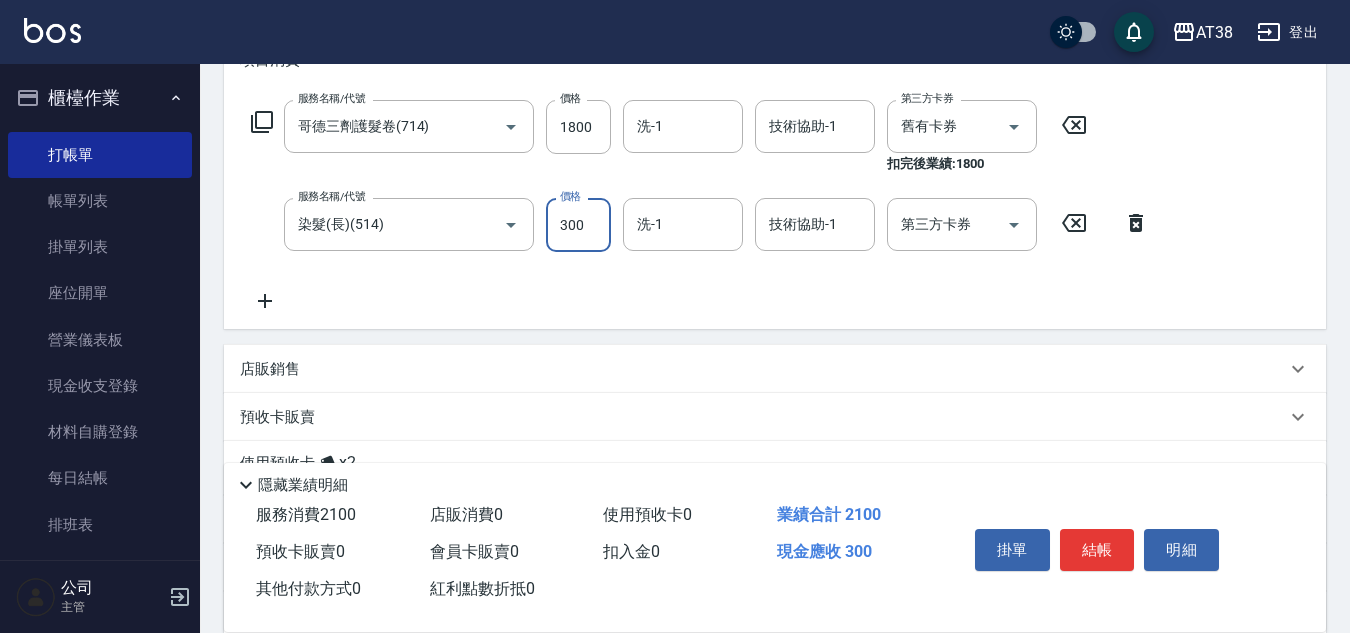 type on "3000" 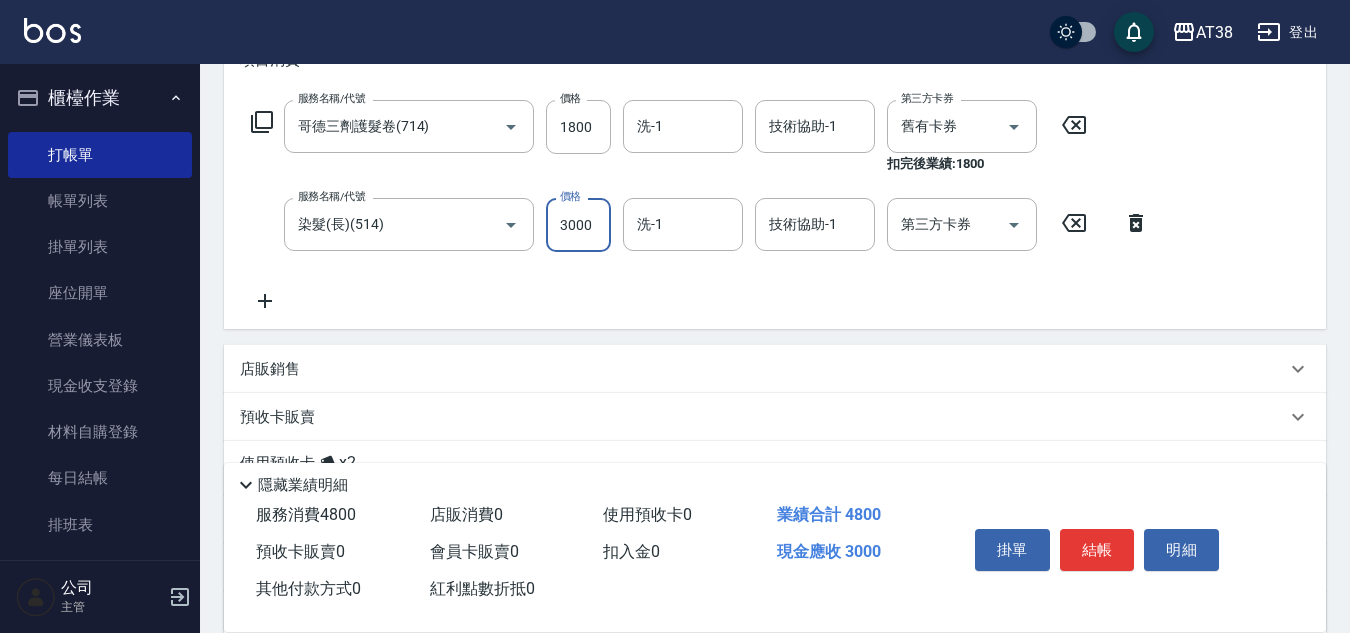 type on "3000" 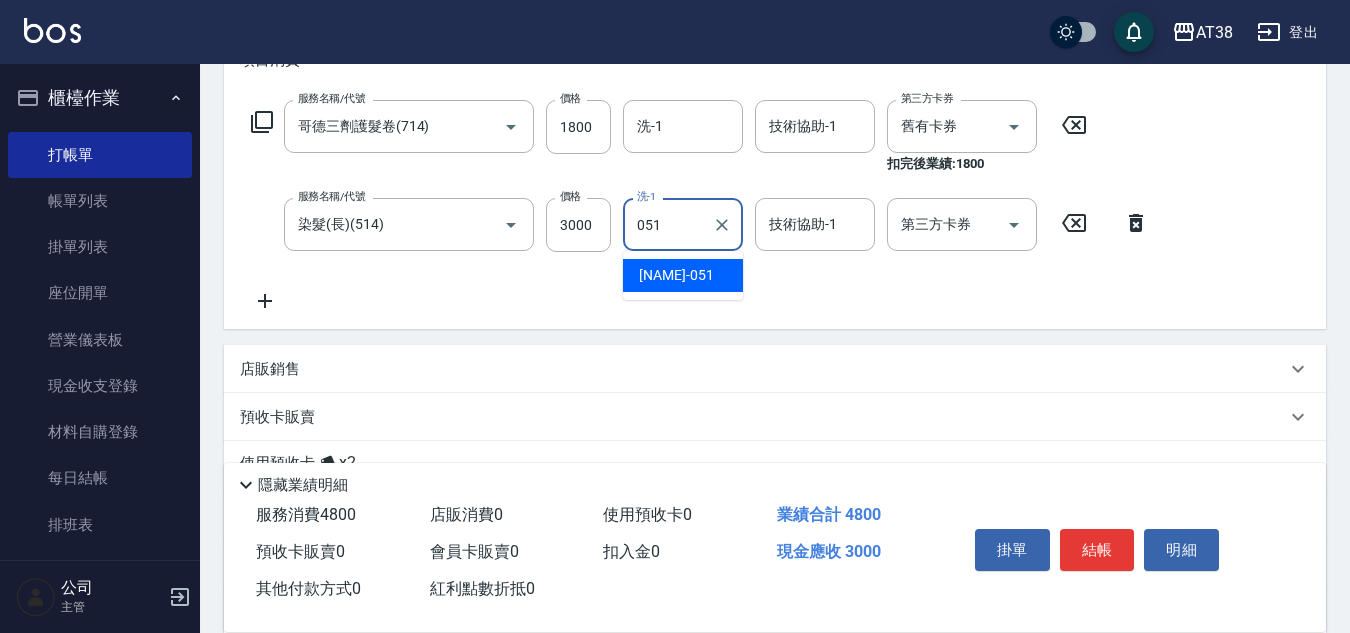 type on "[NAME]-[CODE]" 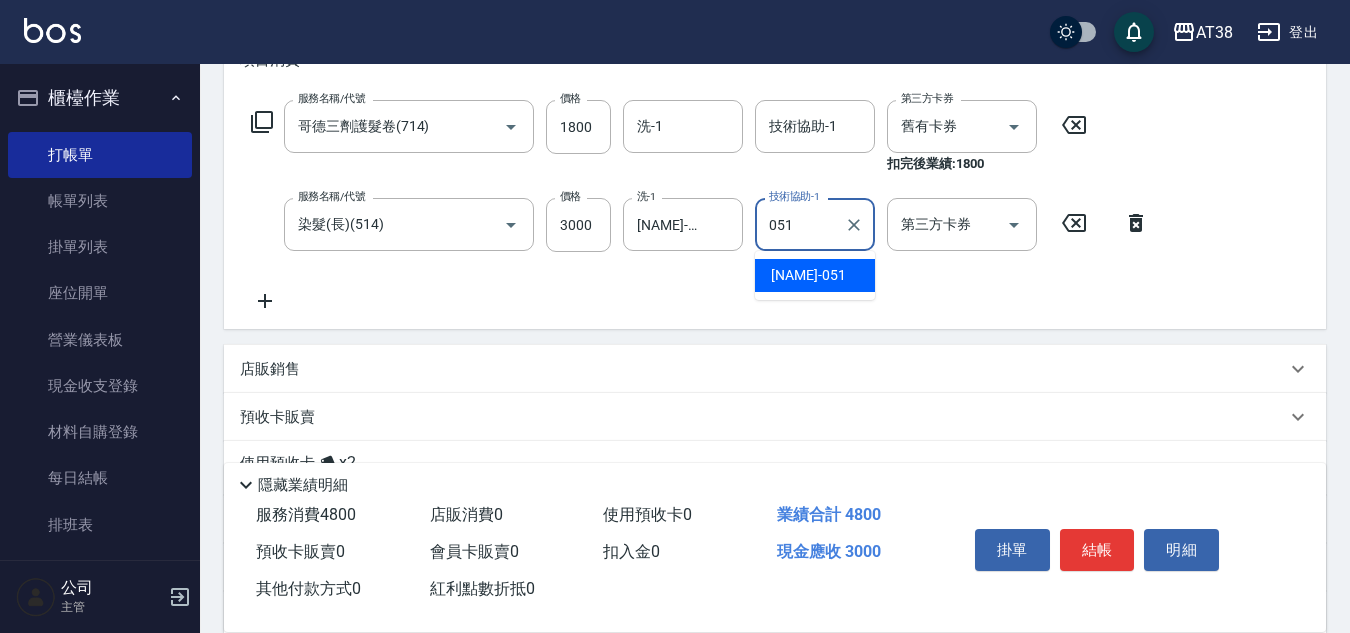 type on "[NAME]-[CODE]" 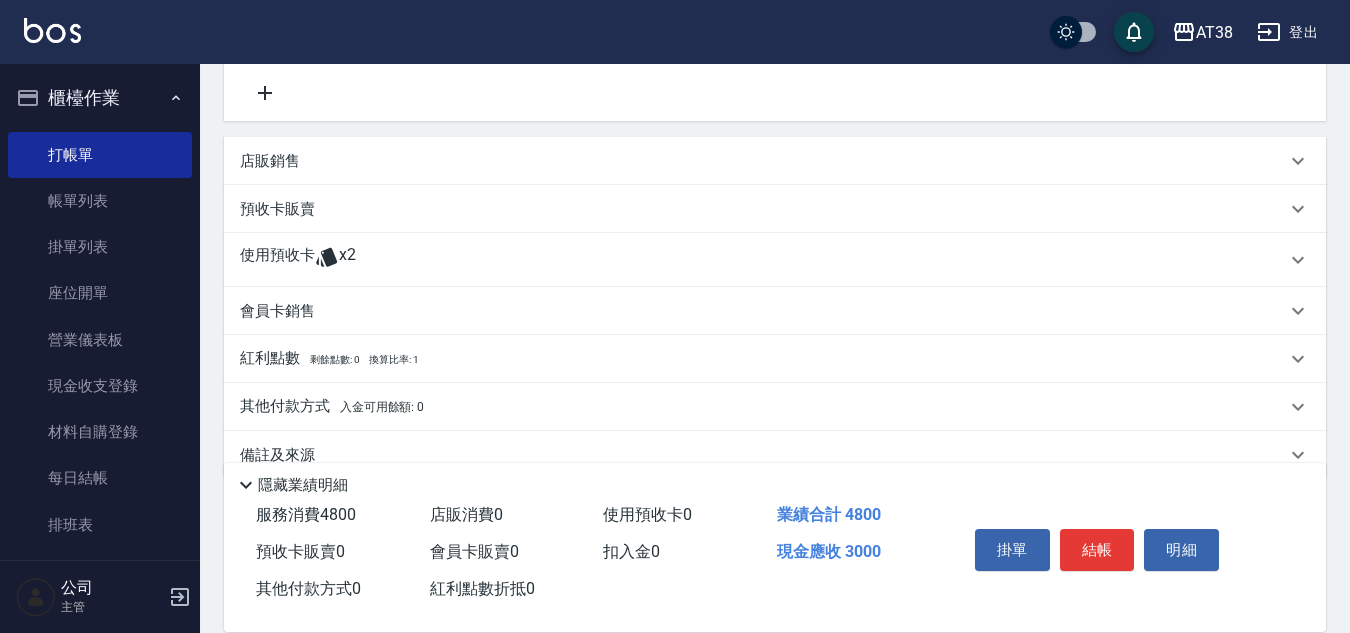 scroll, scrollTop: 546, scrollLeft: 0, axis: vertical 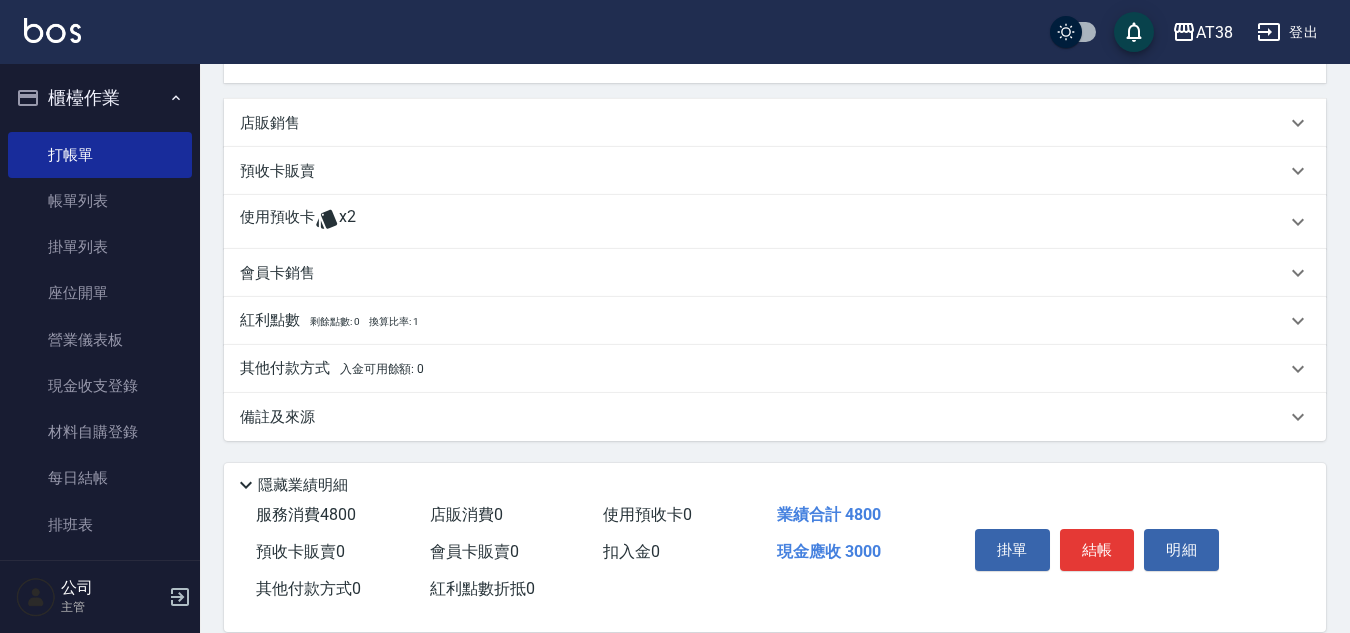 click on "其他付款方式 入金可用餘額: 0" at bounding box center [332, 369] 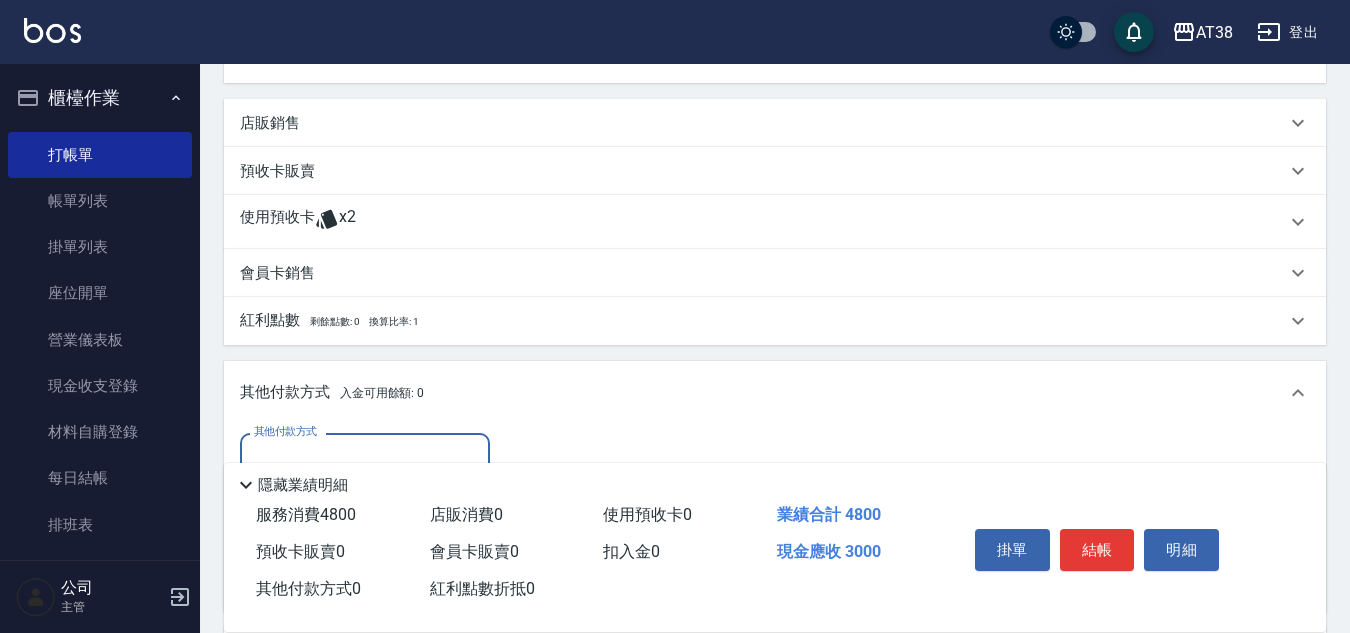 scroll, scrollTop: 0, scrollLeft: 0, axis: both 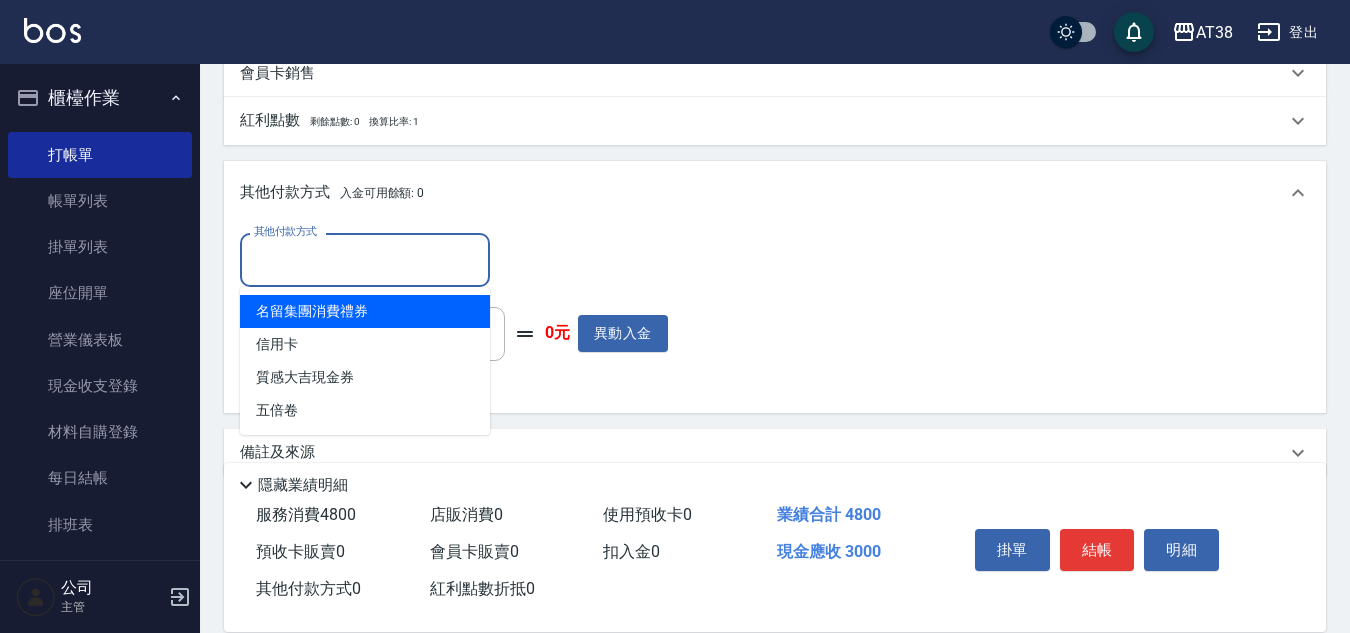 click on "其他付款方式" at bounding box center (365, 259) 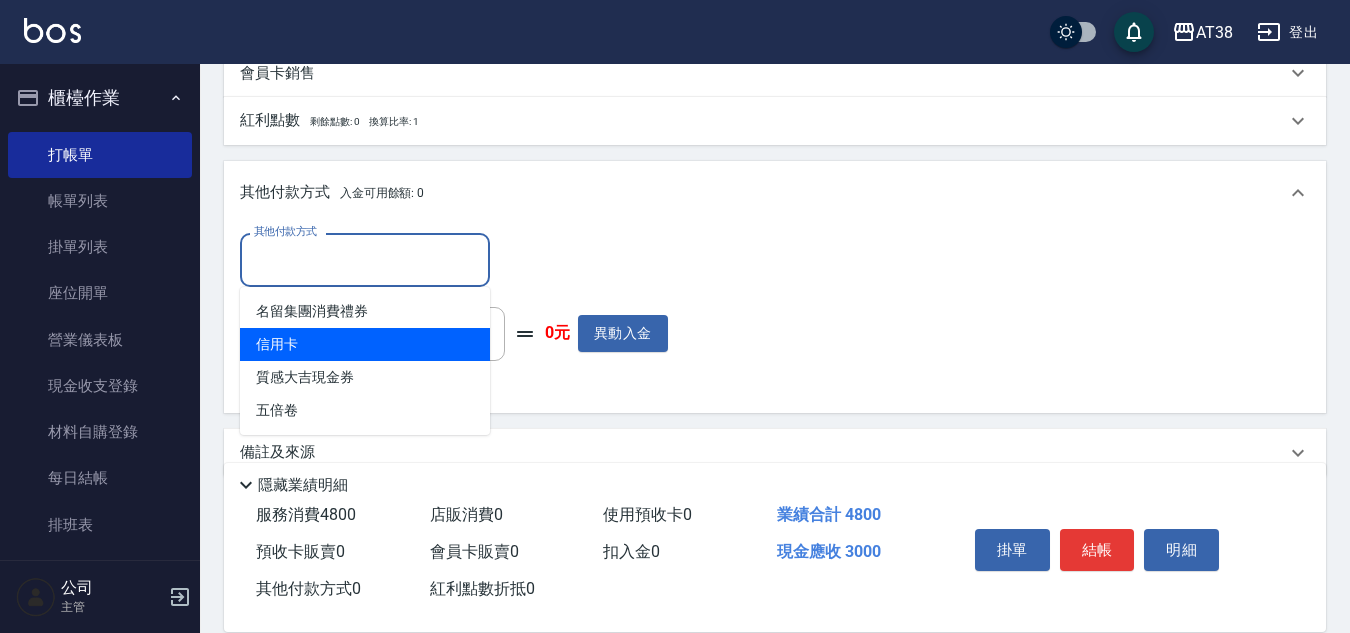 click on "信用卡" at bounding box center [365, 344] 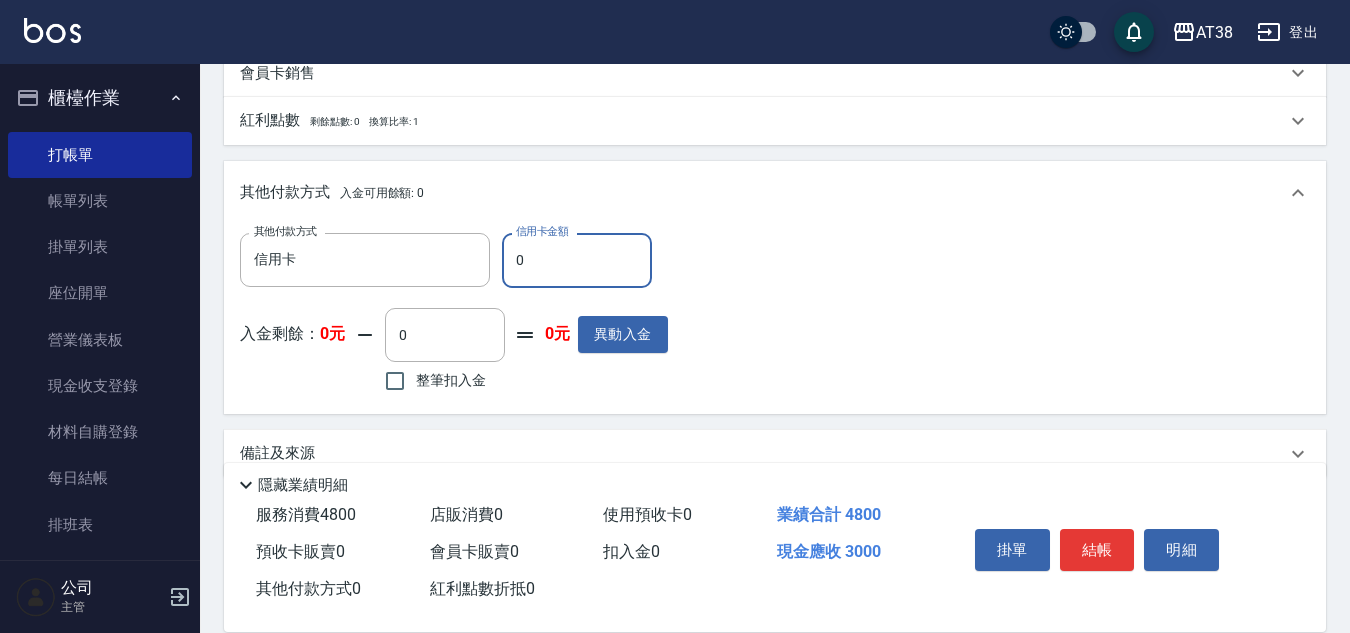 type on "290" 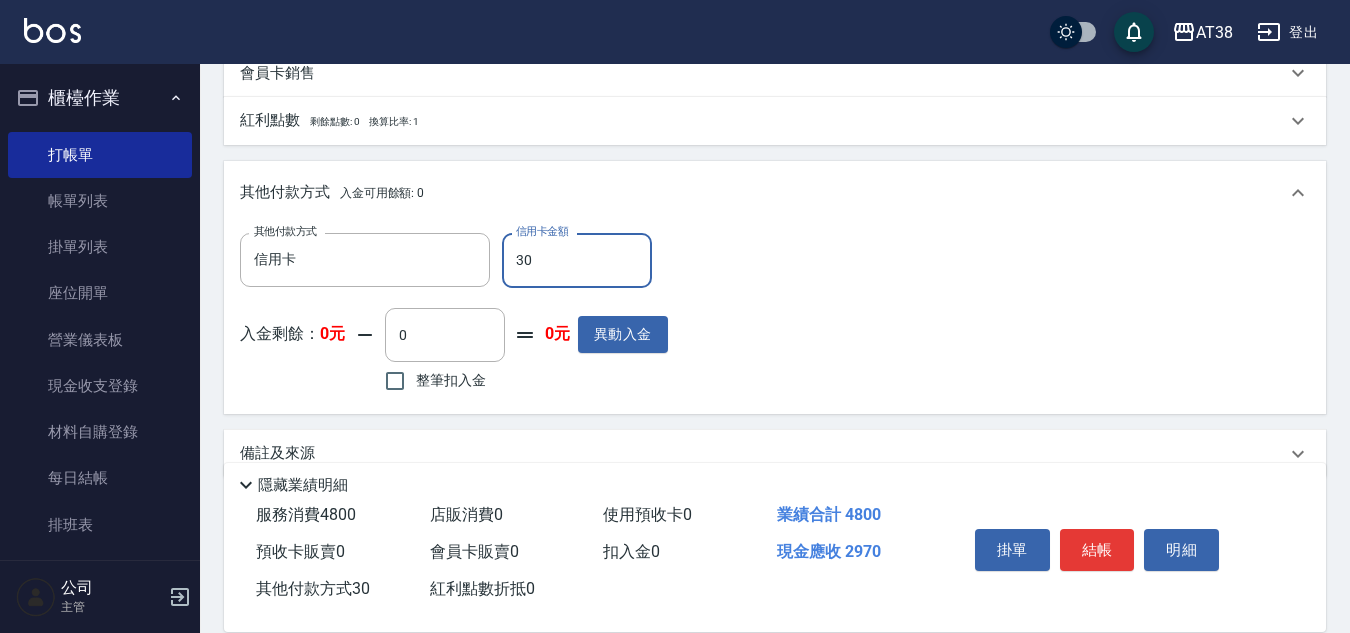 type on "270" 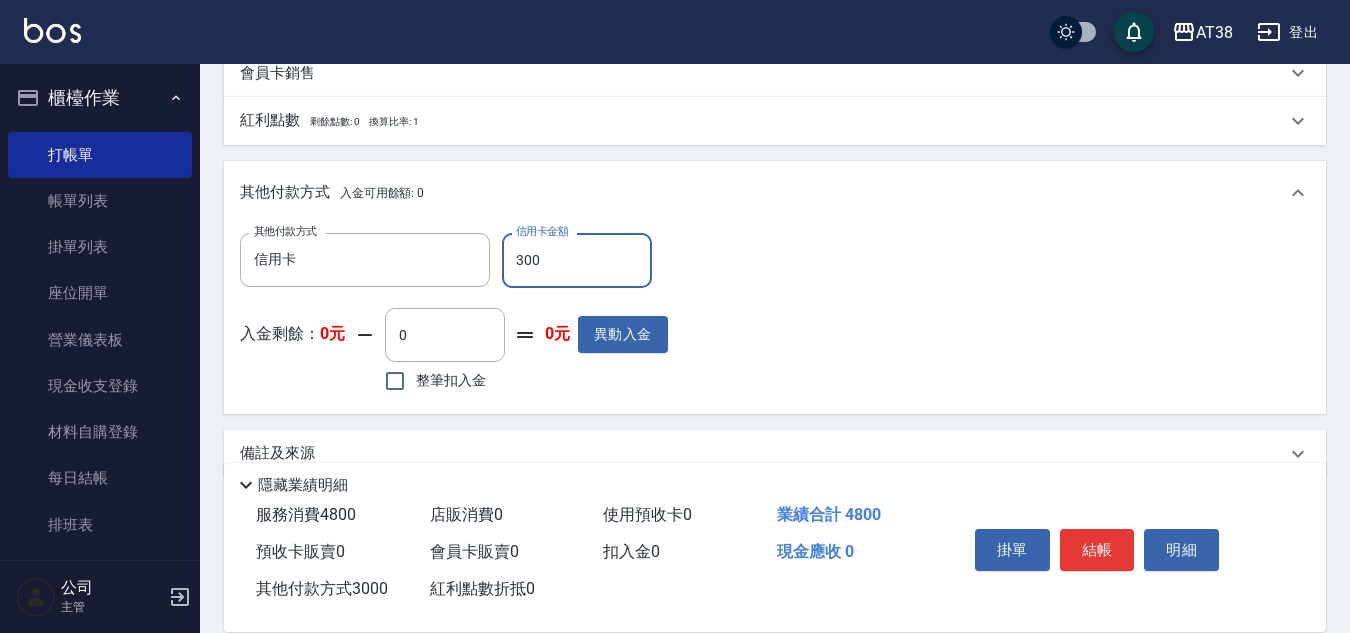 type on "0" 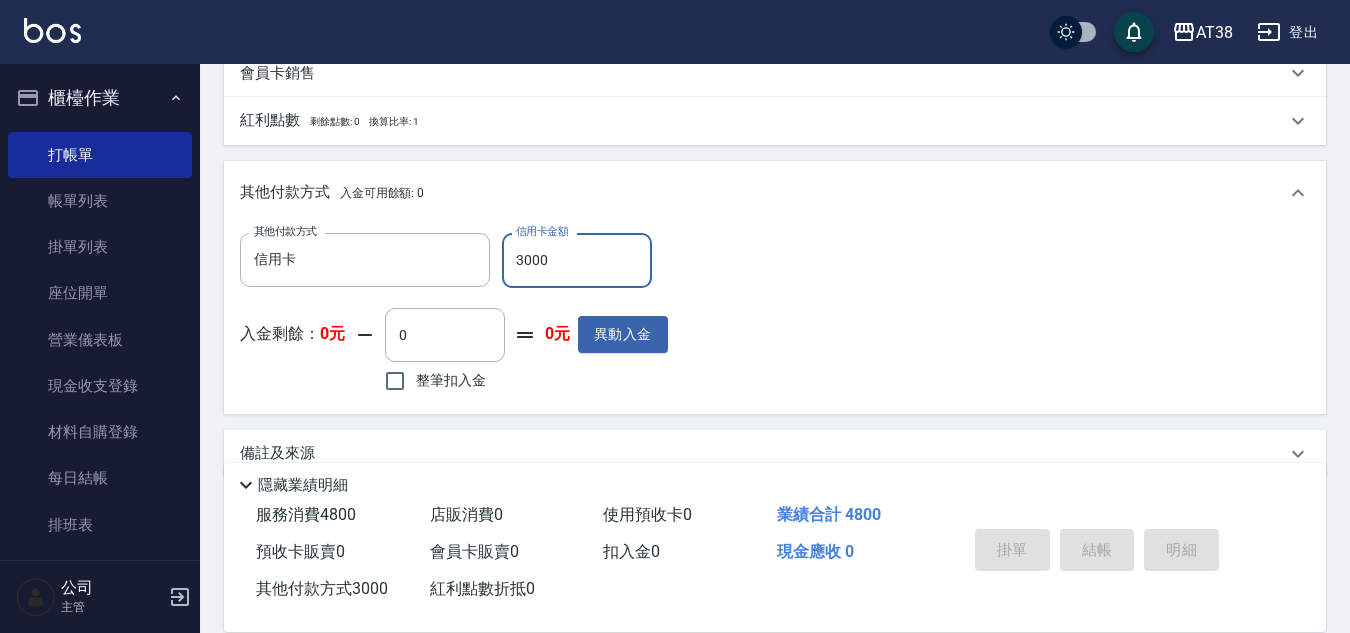 type on "[DATE] [TIME]" 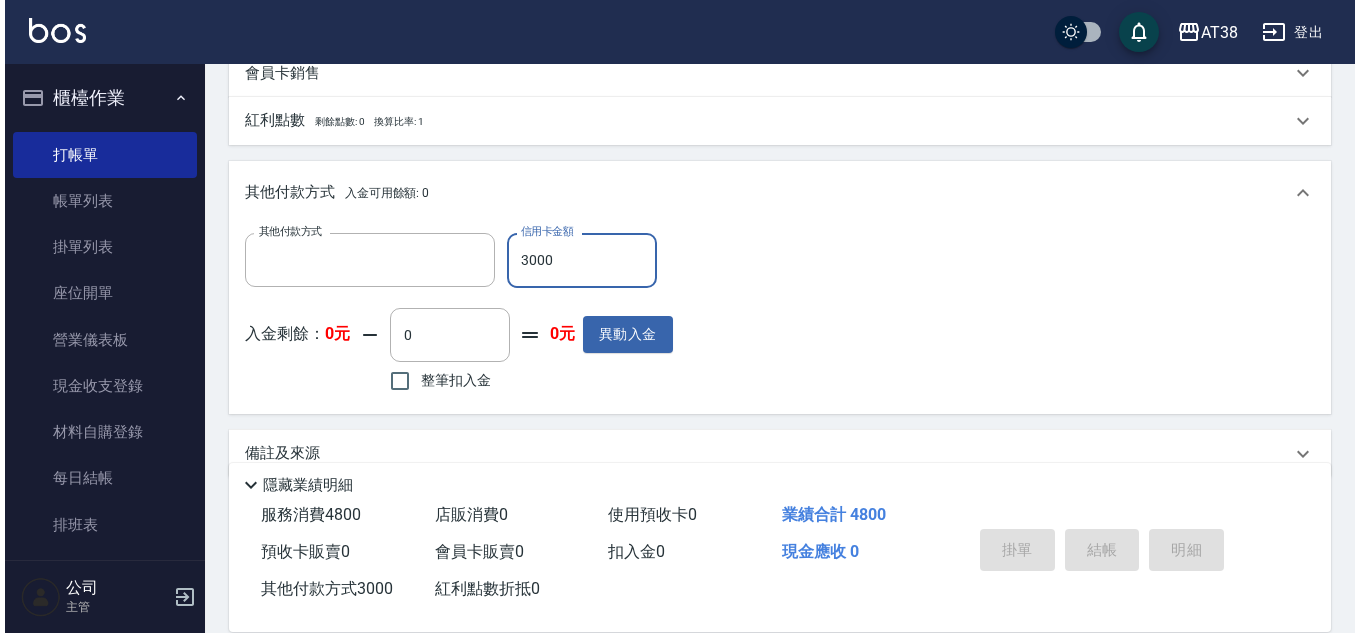 scroll, scrollTop: 0, scrollLeft: 0, axis: both 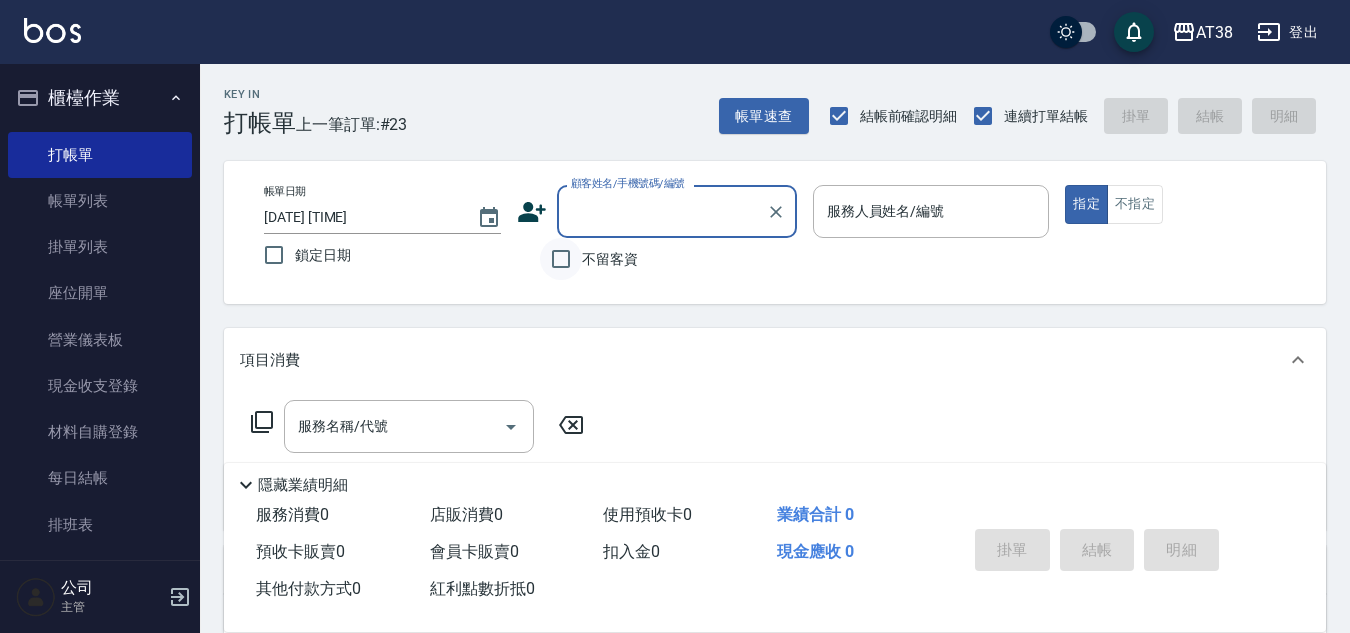 click on "不留客資" at bounding box center (561, 259) 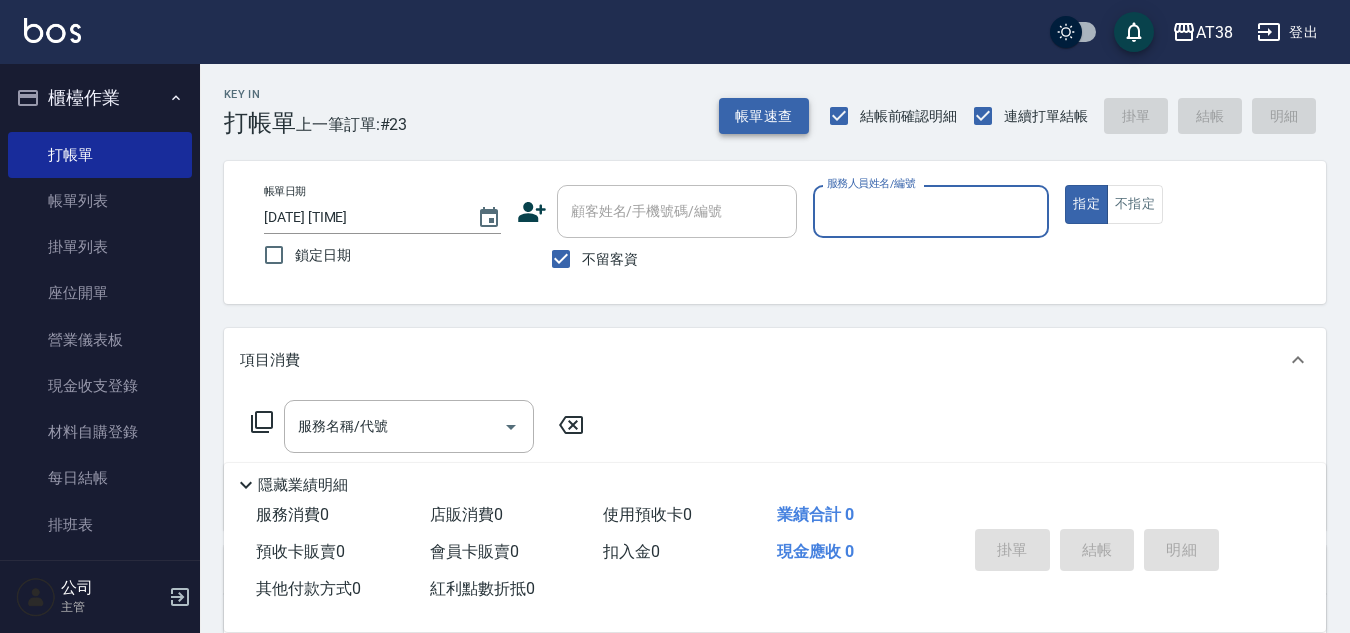 click on "帳單速查" at bounding box center [764, 116] 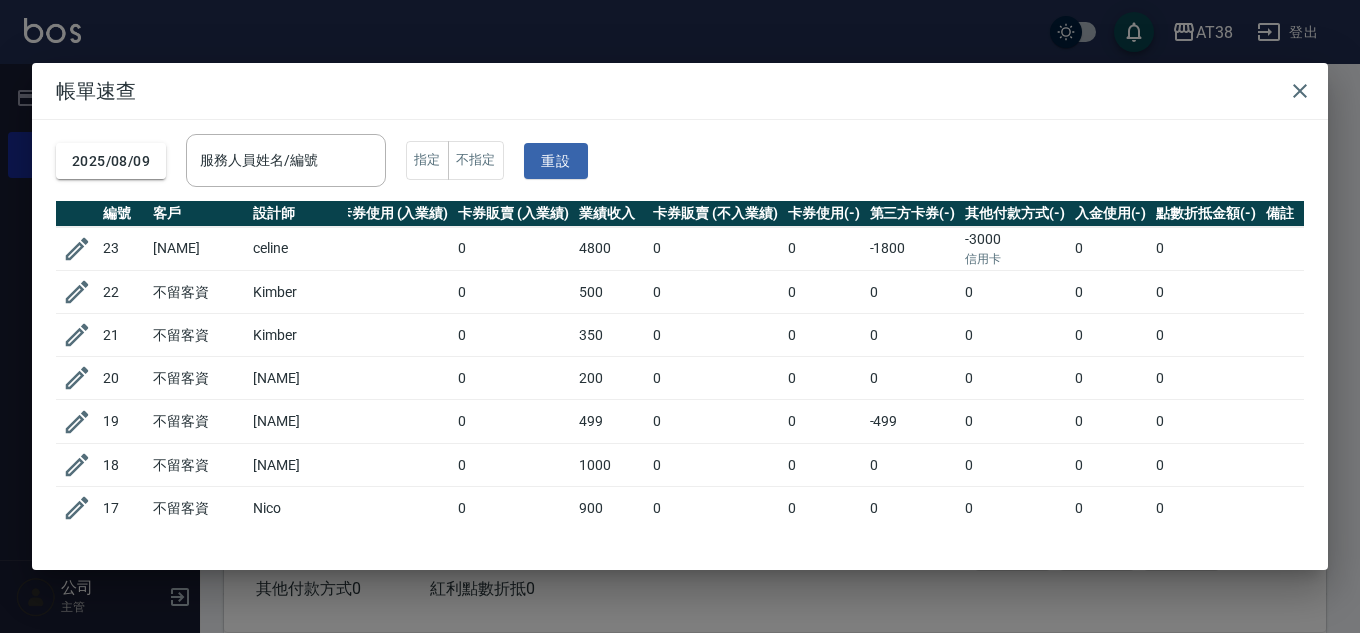 scroll, scrollTop: 0, scrollLeft: 425, axis: horizontal 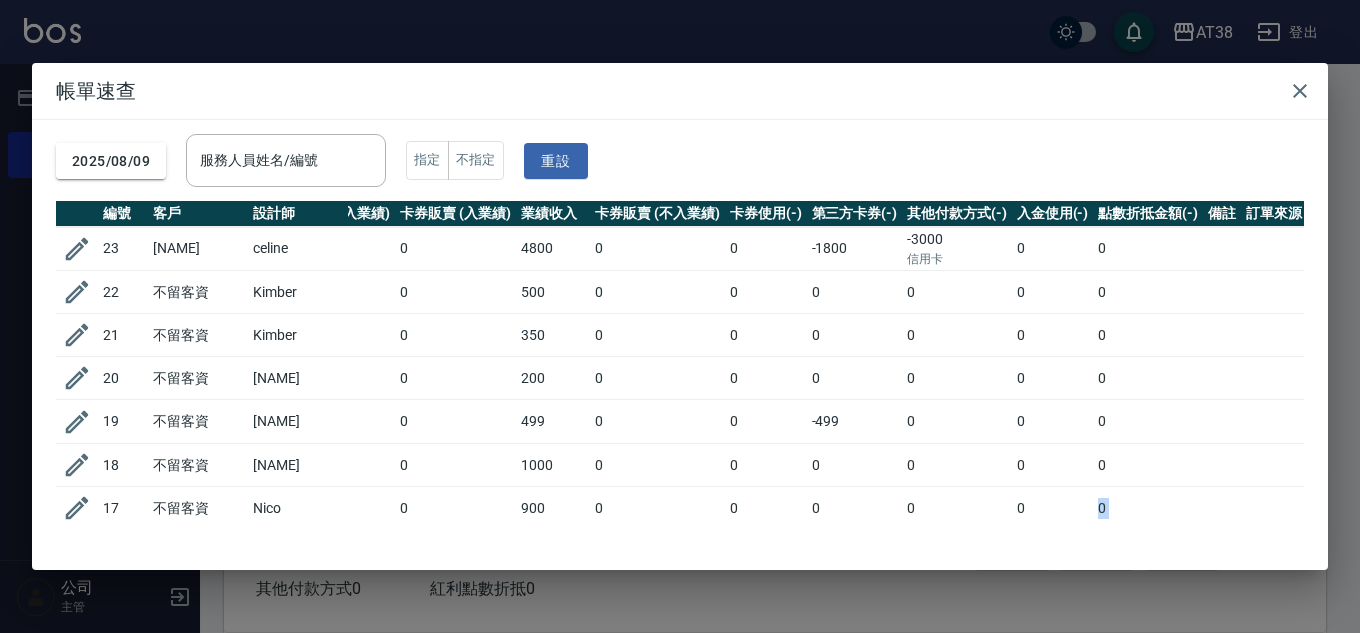 drag, startPoint x: 1051, startPoint y: 526, endPoint x: 767, endPoint y: 550, distance: 285.01227 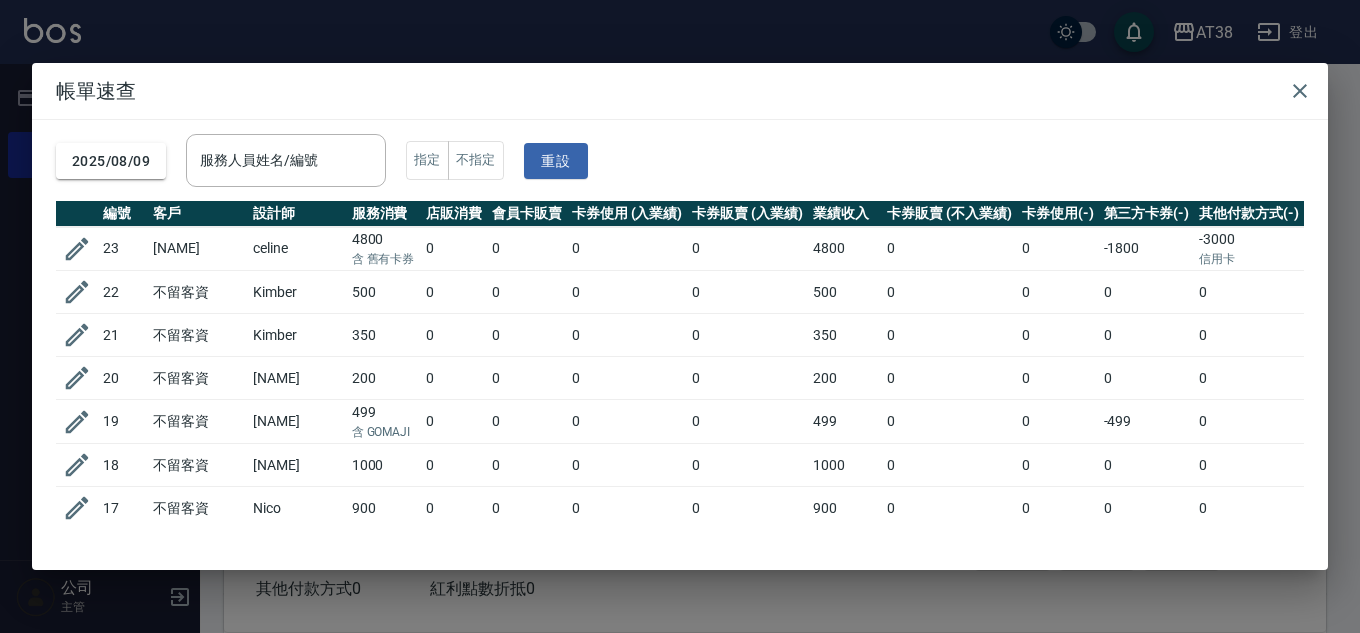 scroll, scrollTop: 0, scrollLeft: 0, axis: both 